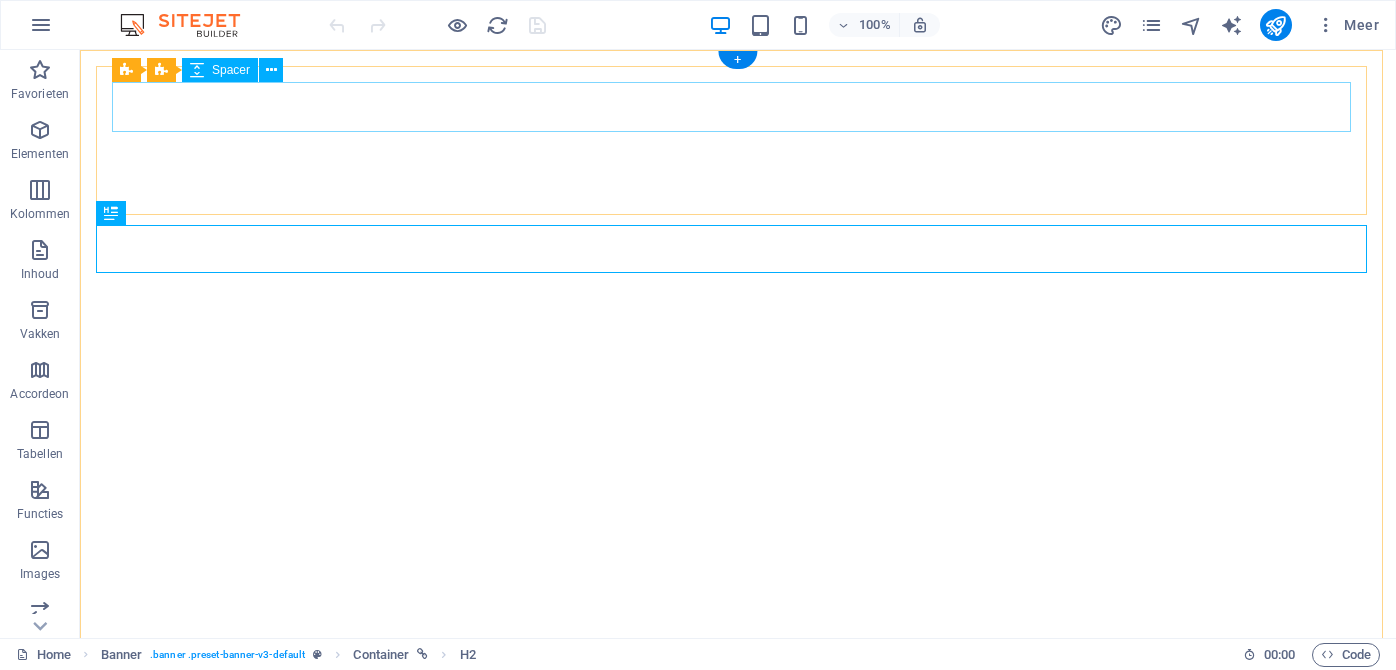 scroll, scrollTop: 0, scrollLeft: 0, axis: both 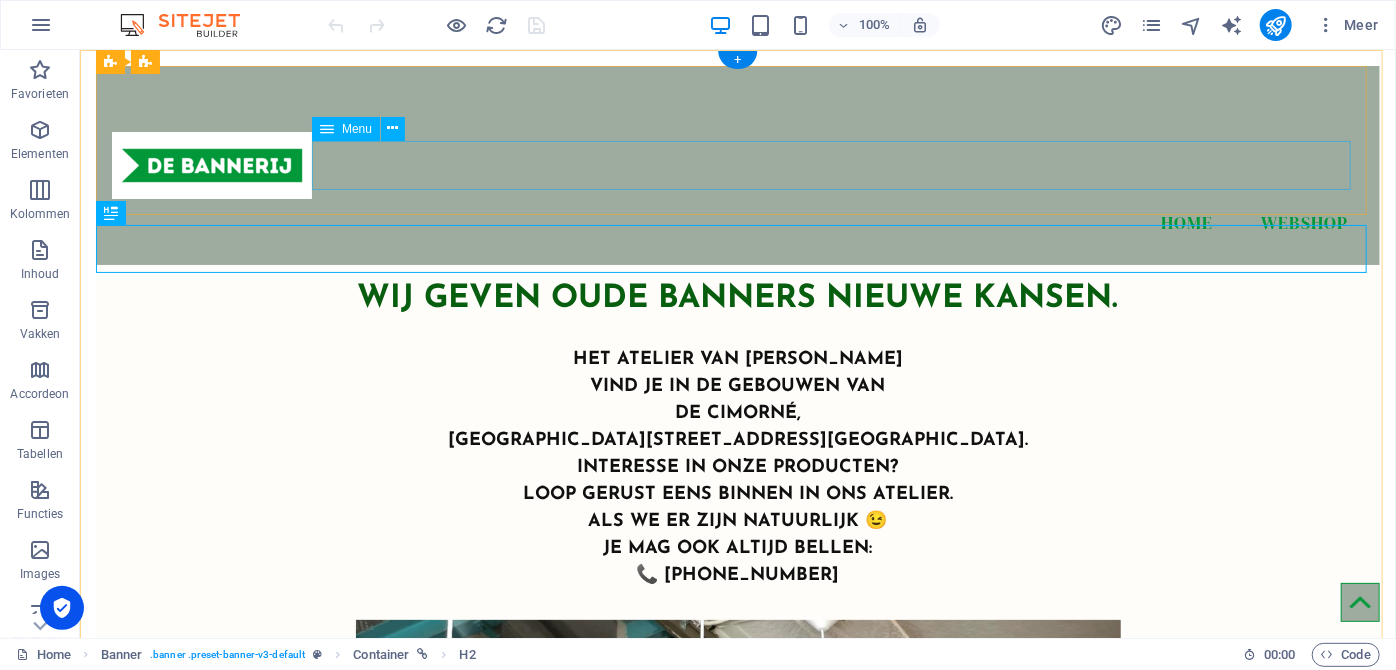 click on "Home Webshop" at bounding box center [737, 223] 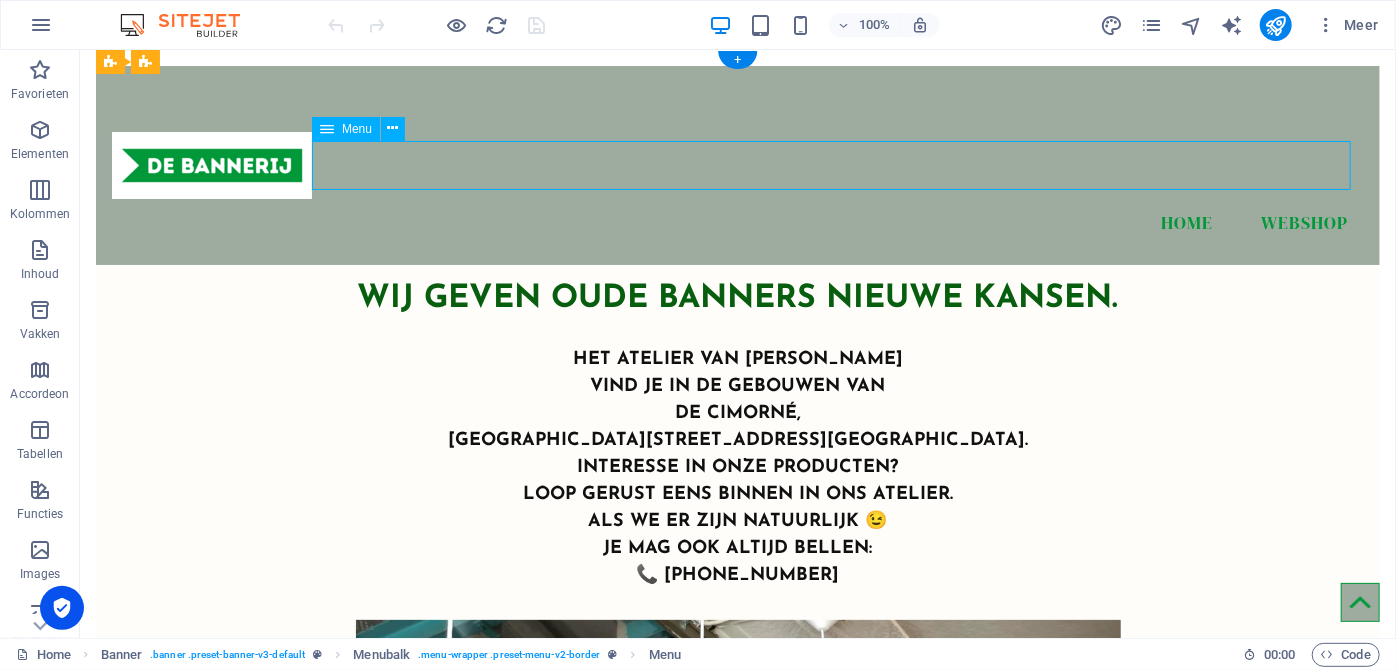 click on "Home Webshop" at bounding box center [737, 223] 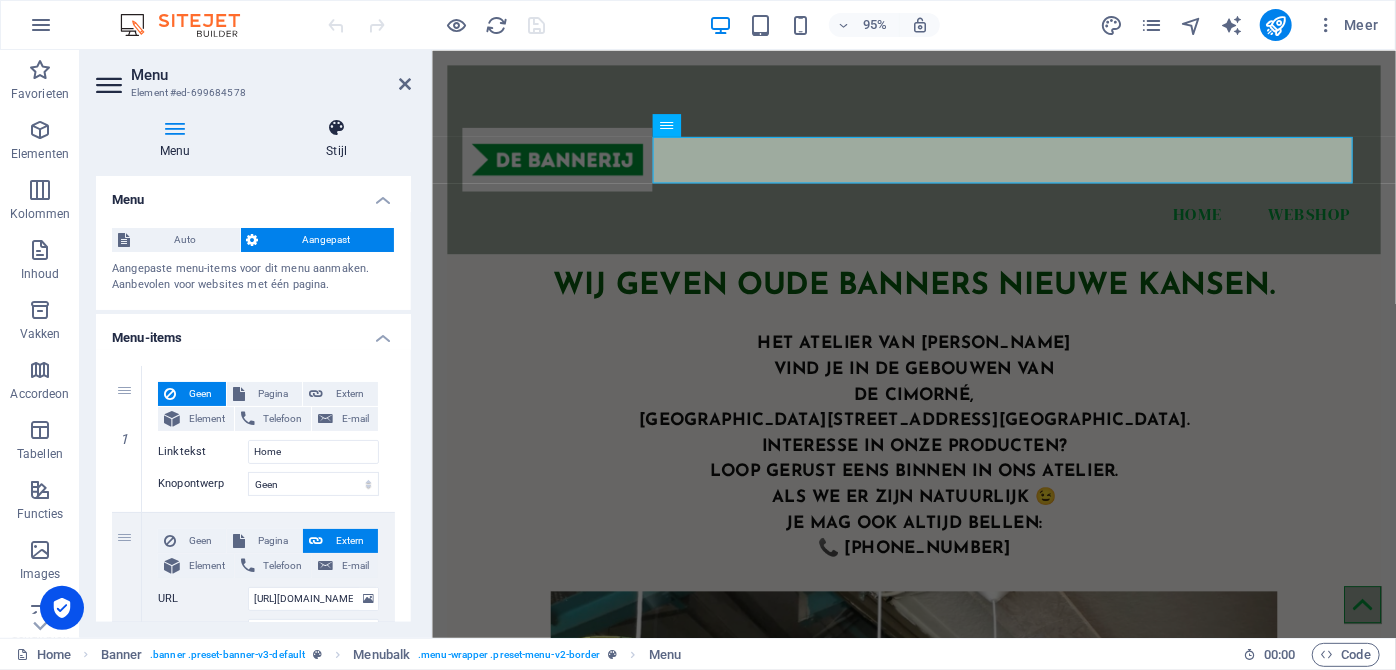 click at bounding box center (336, 128) 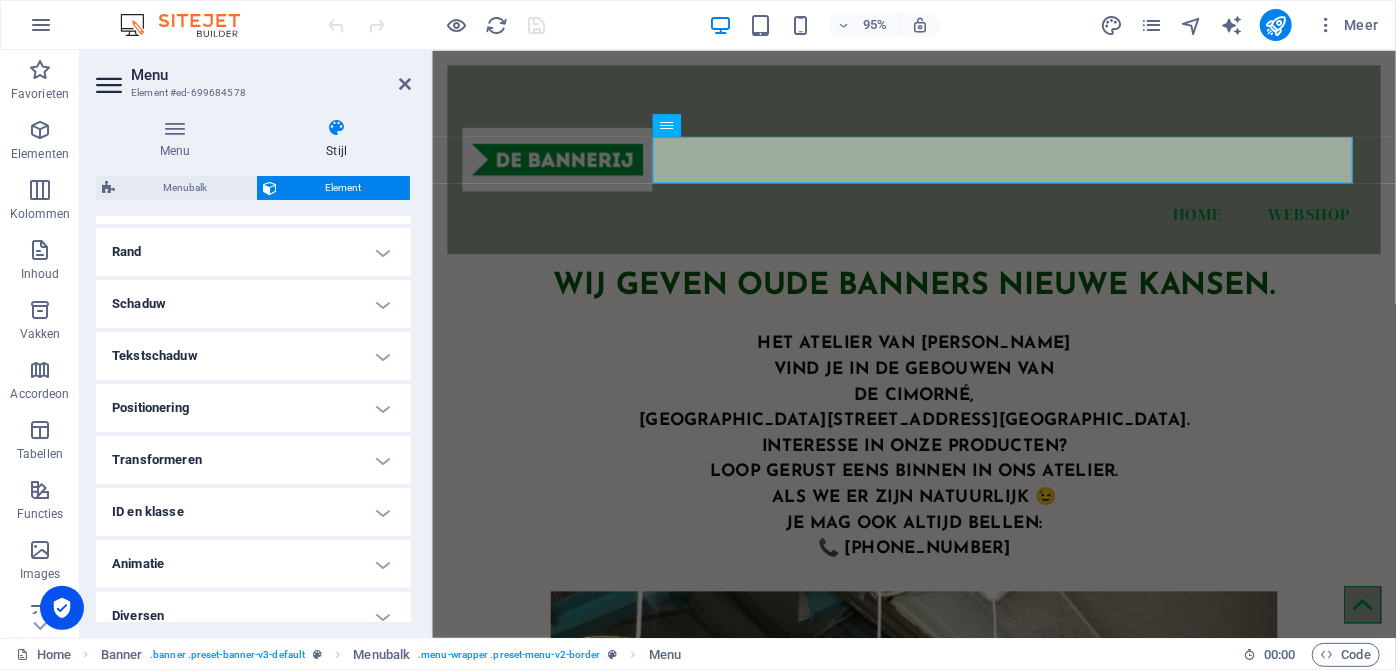 scroll, scrollTop: 12, scrollLeft: 0, axis: vertical 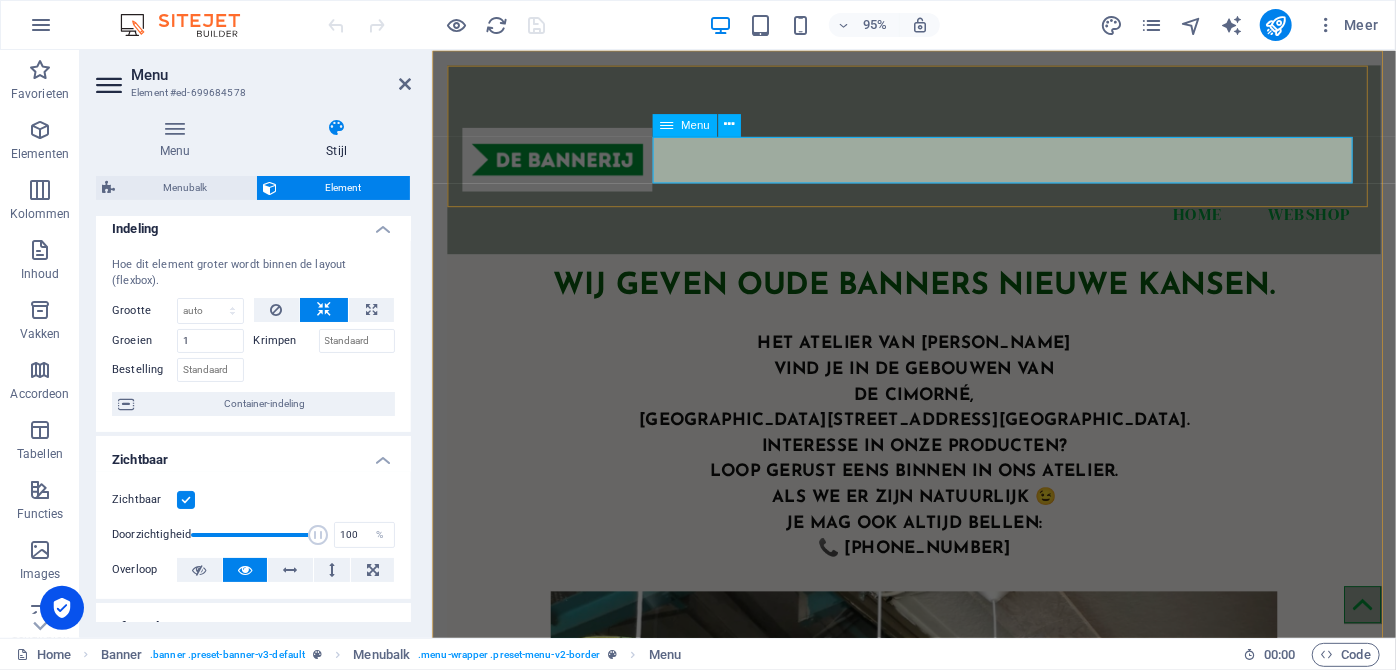 click at bounding box center [666, 124] 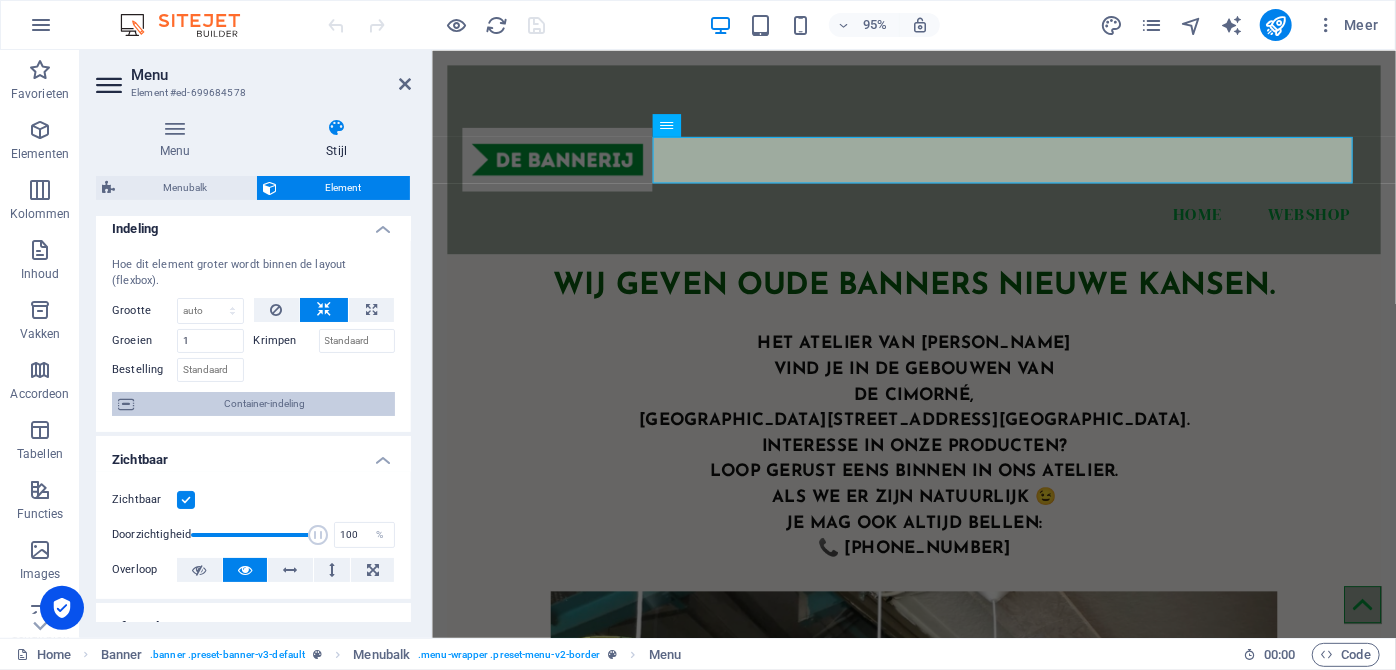 click on "Container-indeling" at bounding box center [264, 404] 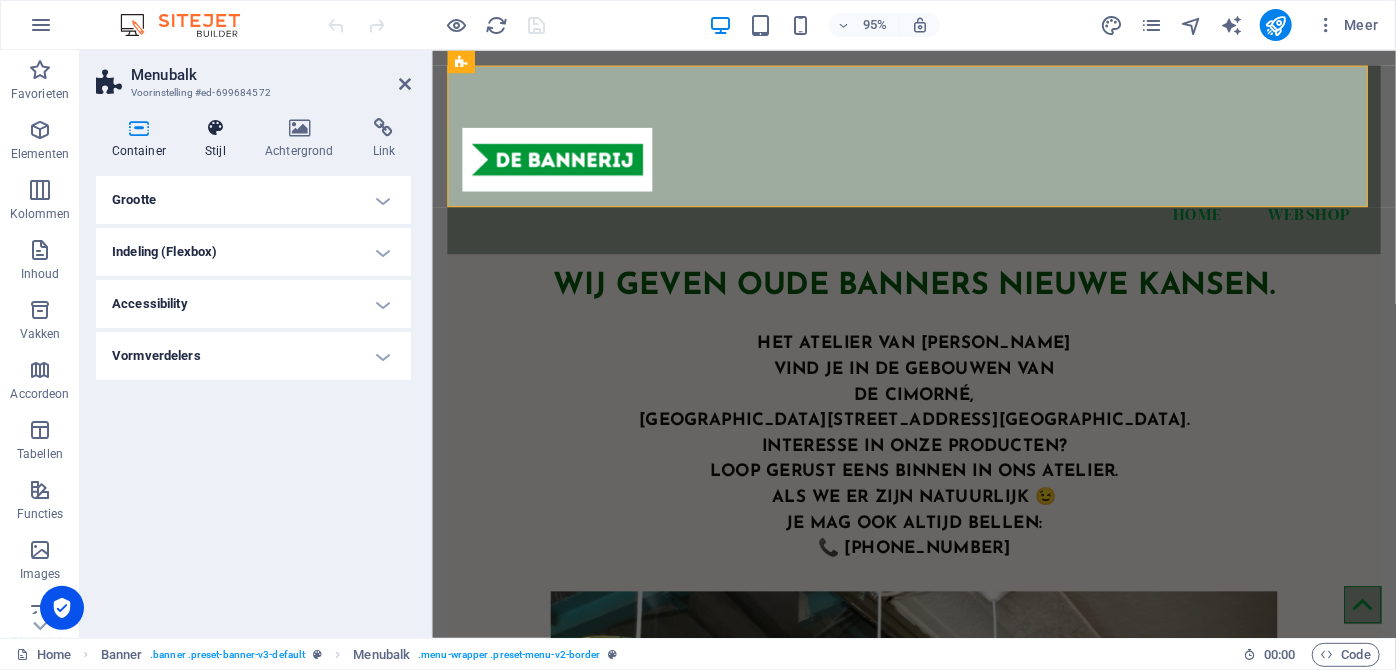 click at bounding box center [216, 128] 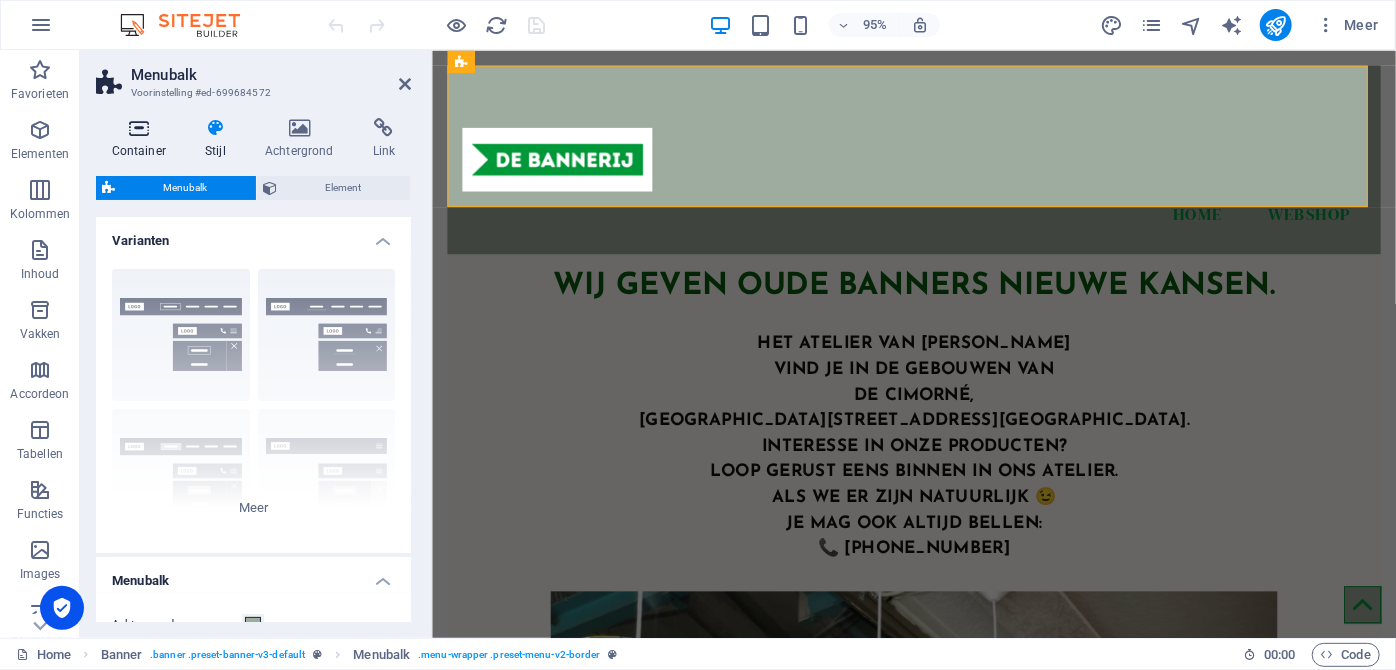 click at bounding box center [139, 128] 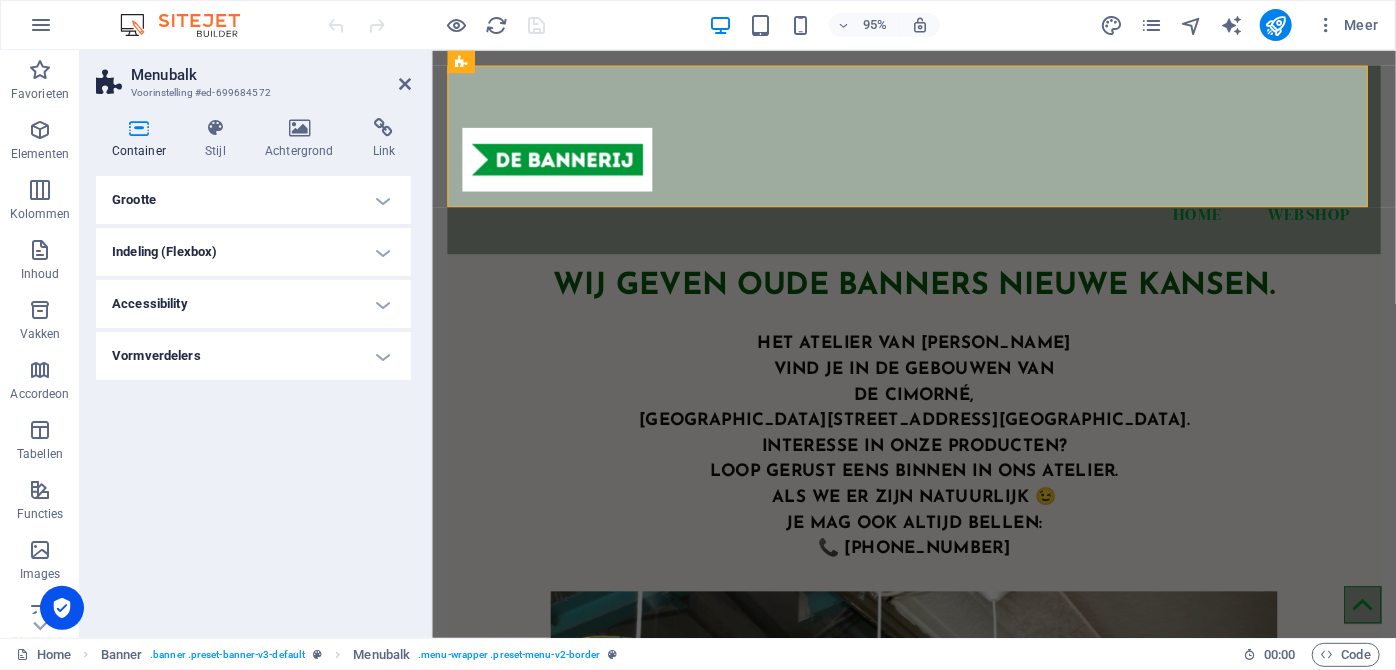 click on "Vormverdelers" at bounding box center [253, 356] 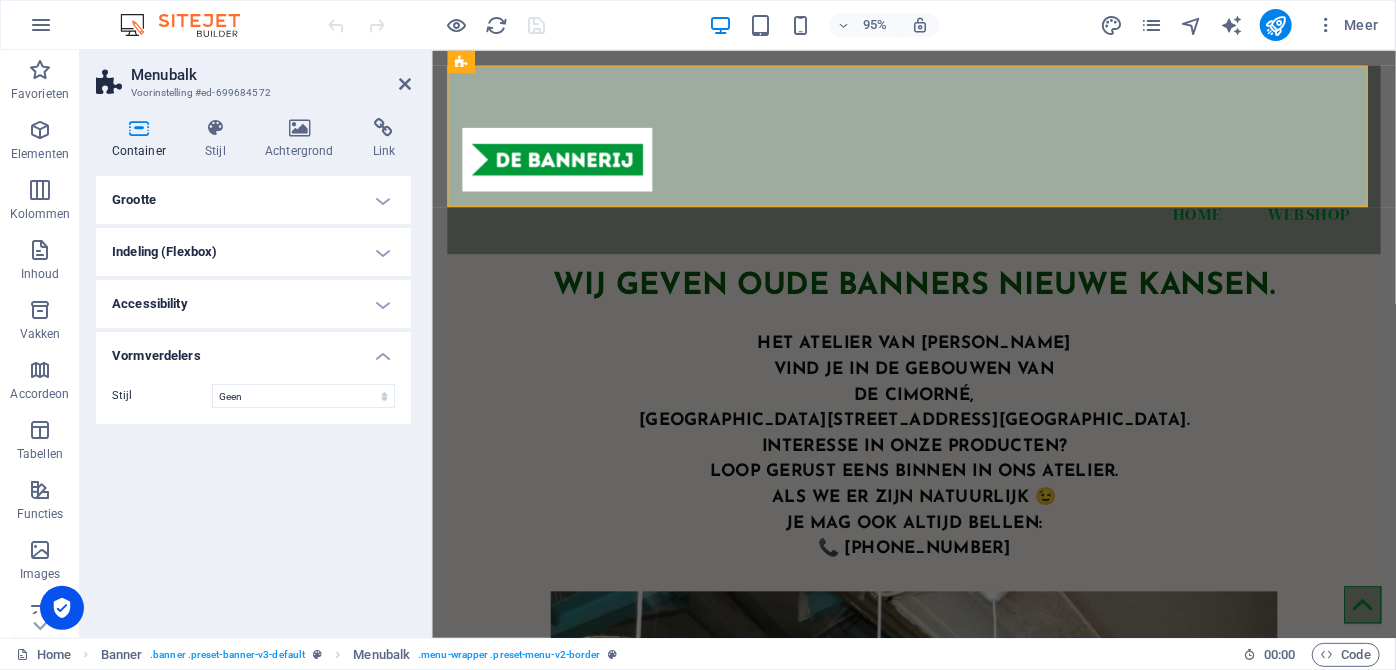 click on "Accessibility" at bounding box center (253, 304) 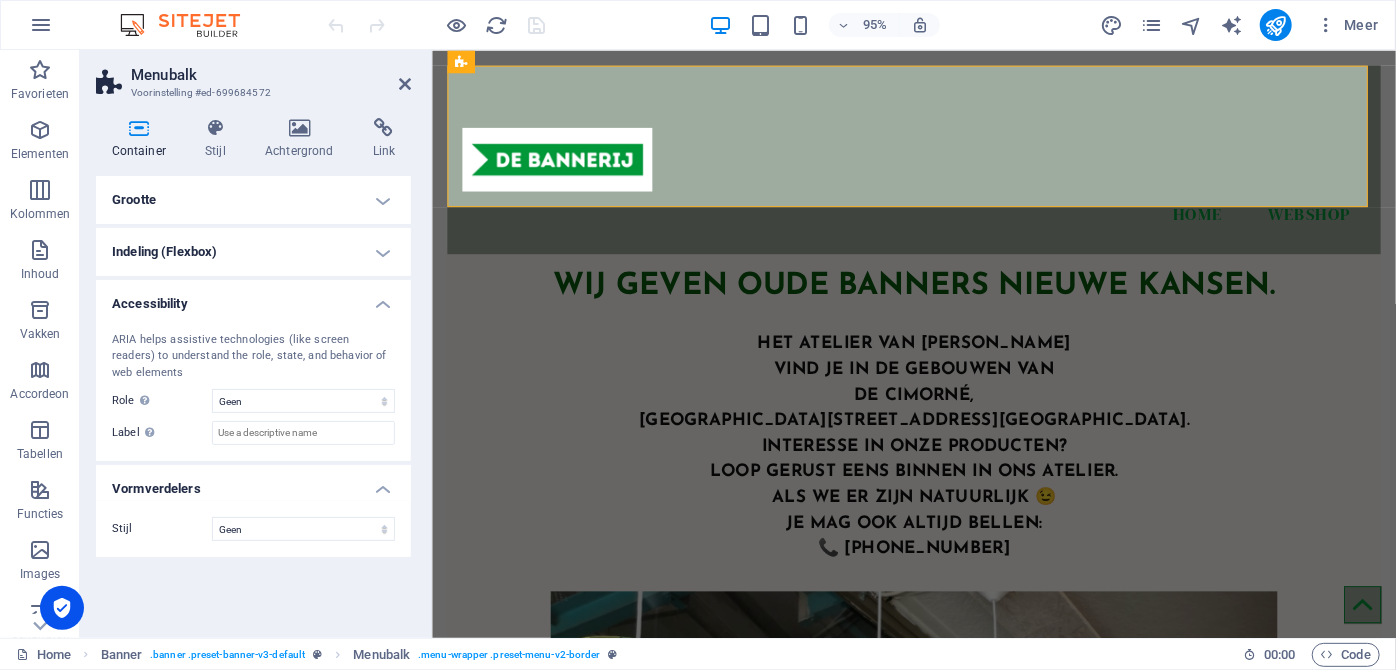 click on "Indeling (Flexbox)" at bounding box center (253, 252) 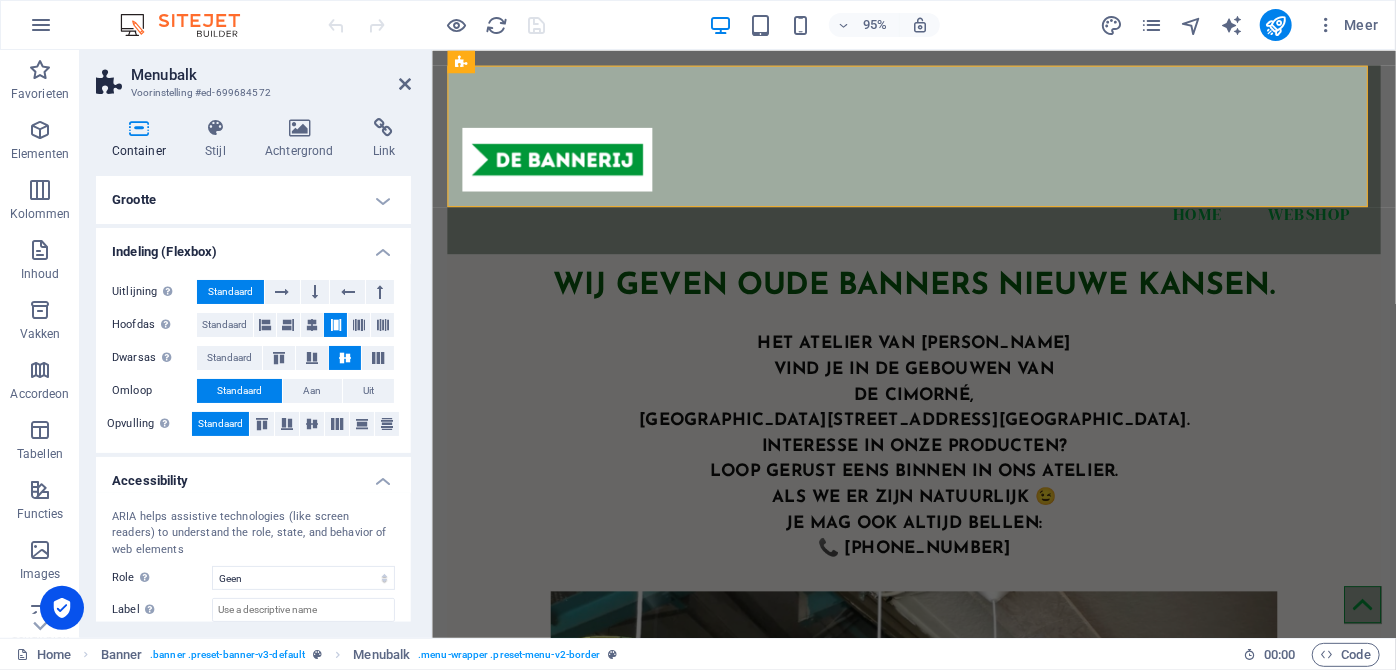 click on "Grootte" at bounding box center [253, 200] 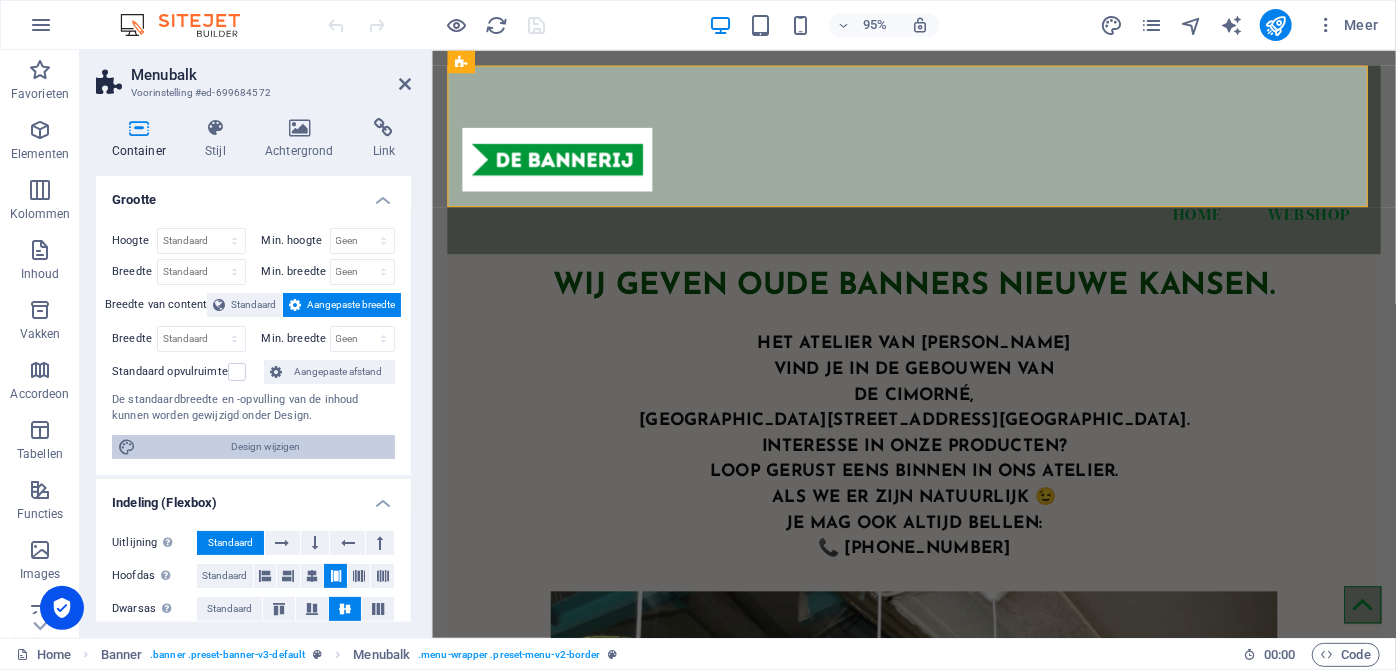 click on "Design wijzigen" at bounding box center [265, 447] 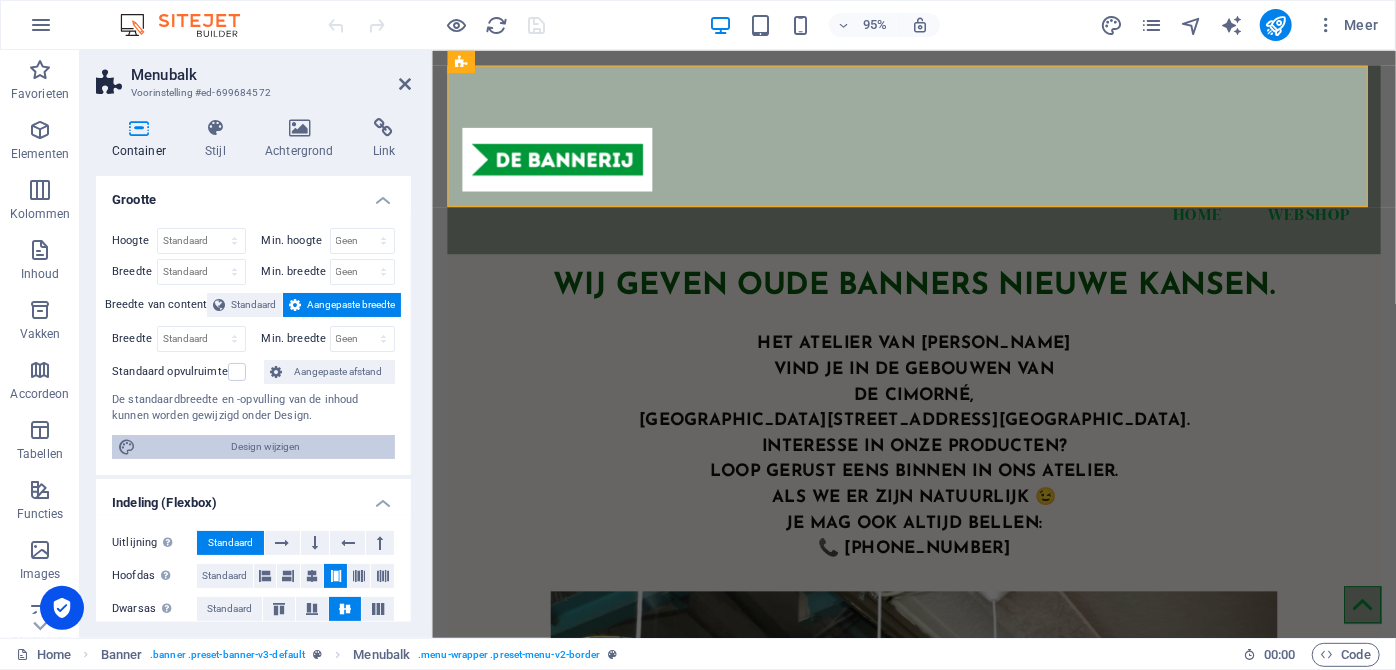 select on "rem" 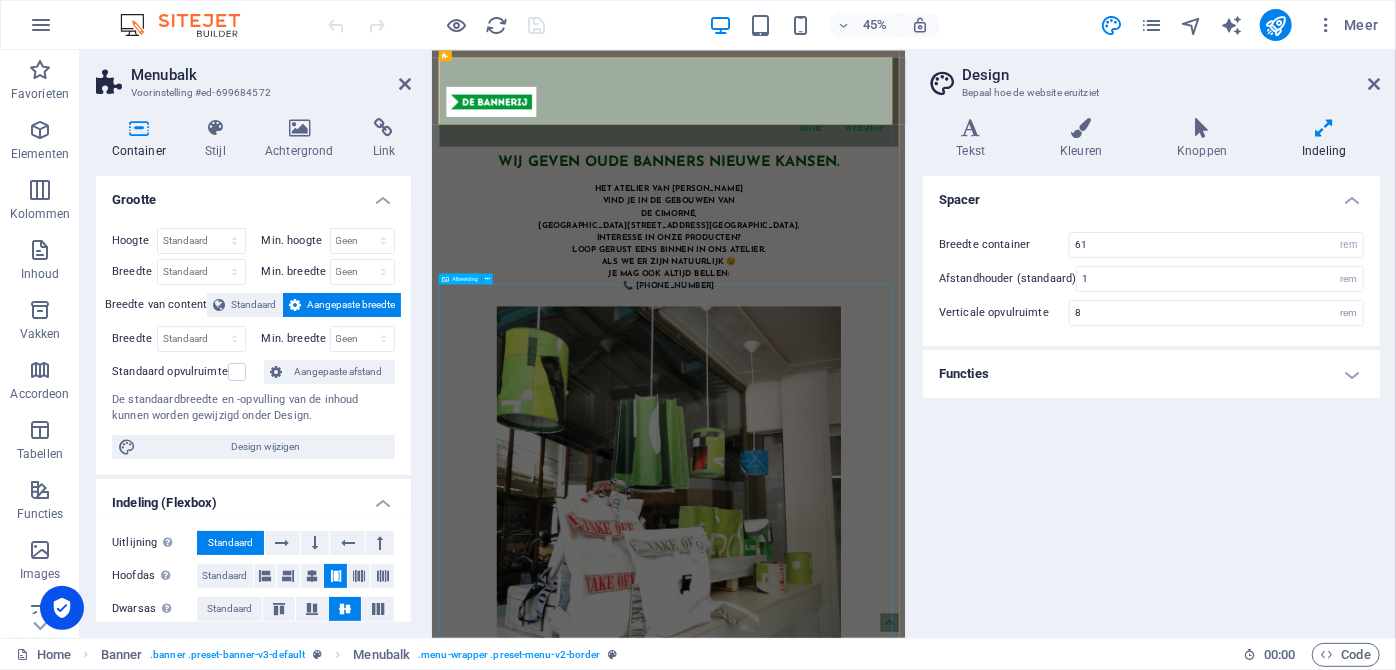 type 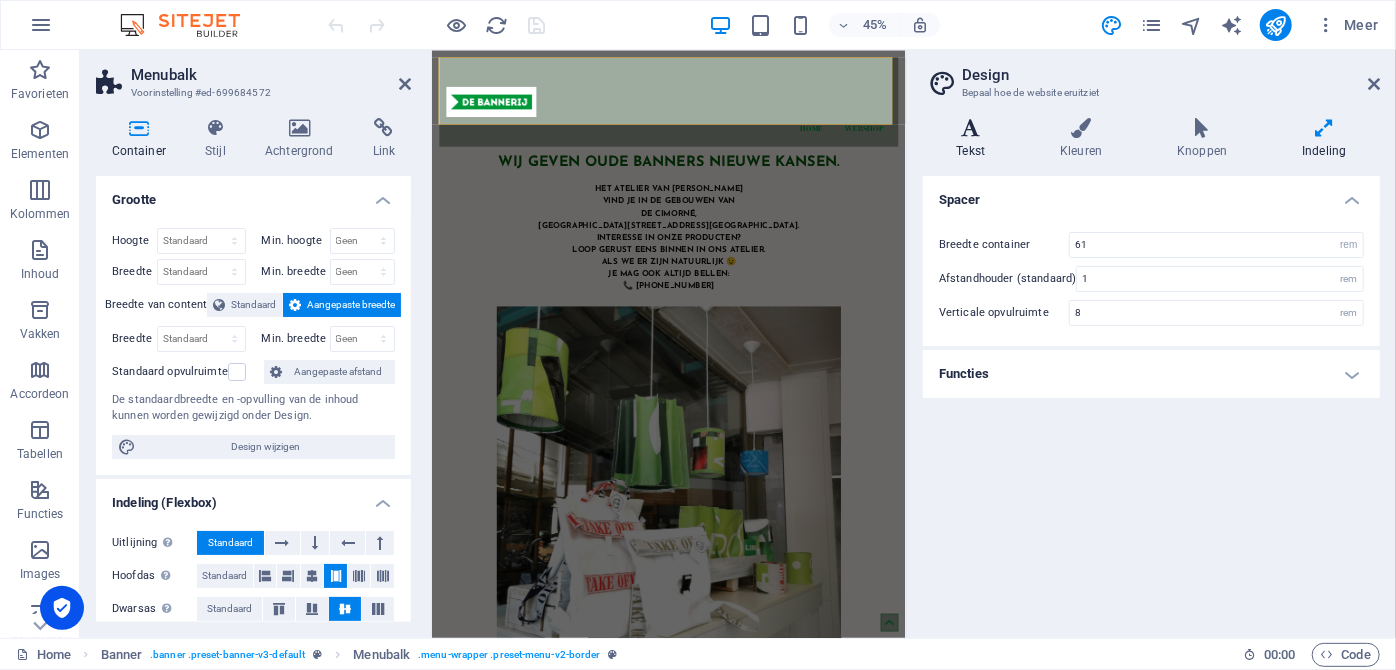 click on "Tekst" at bounding box center (975, 139) 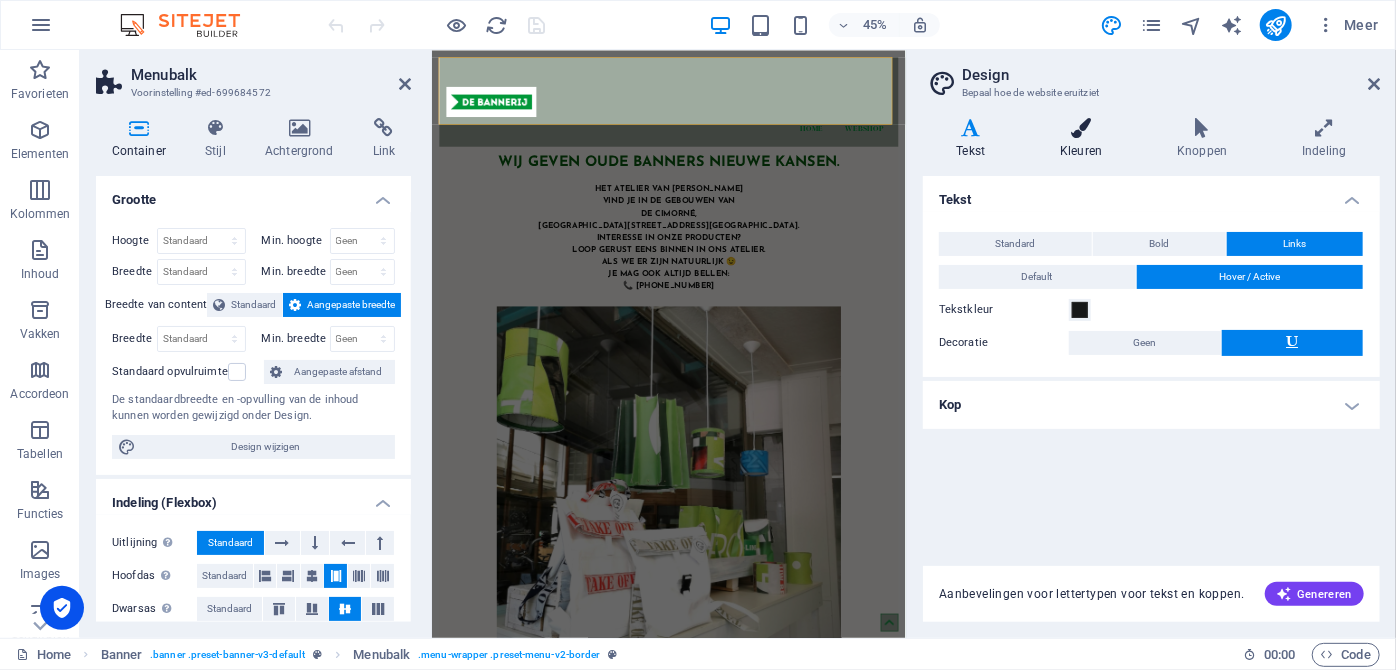 click on "Kleuren" at bounding box center [1085, 139] 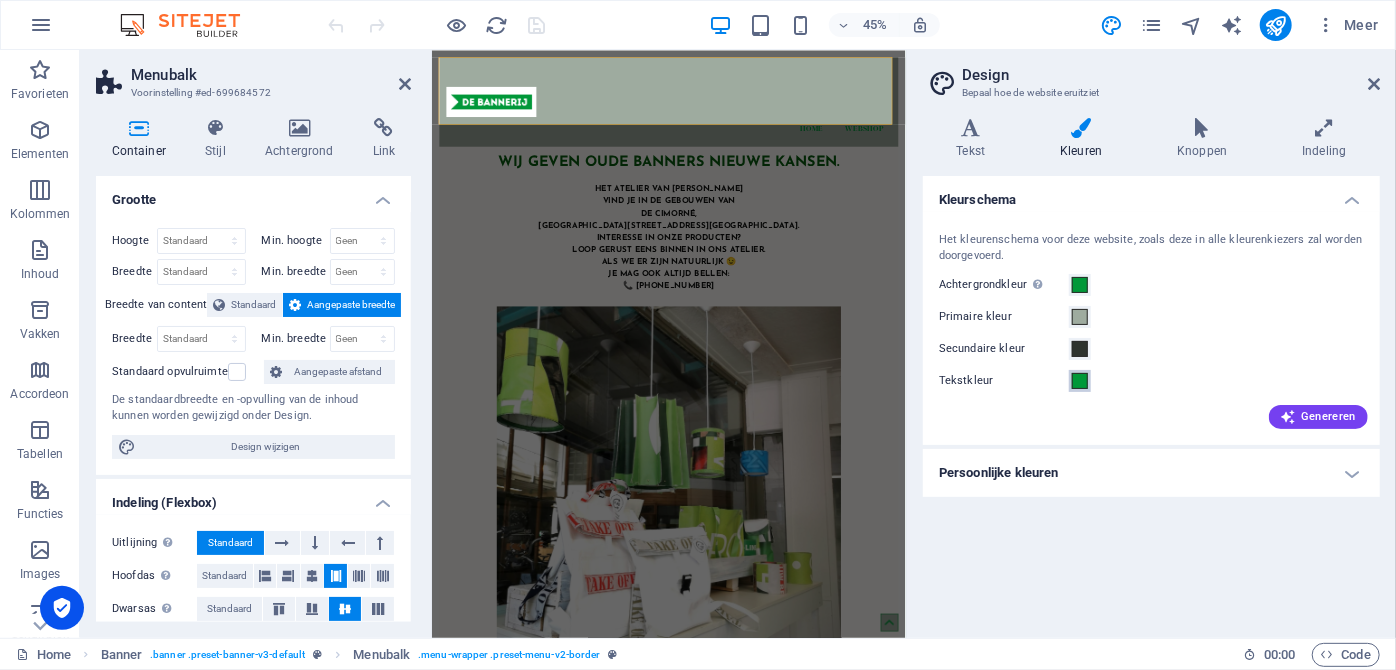 click at bounding box center (1080, 381) 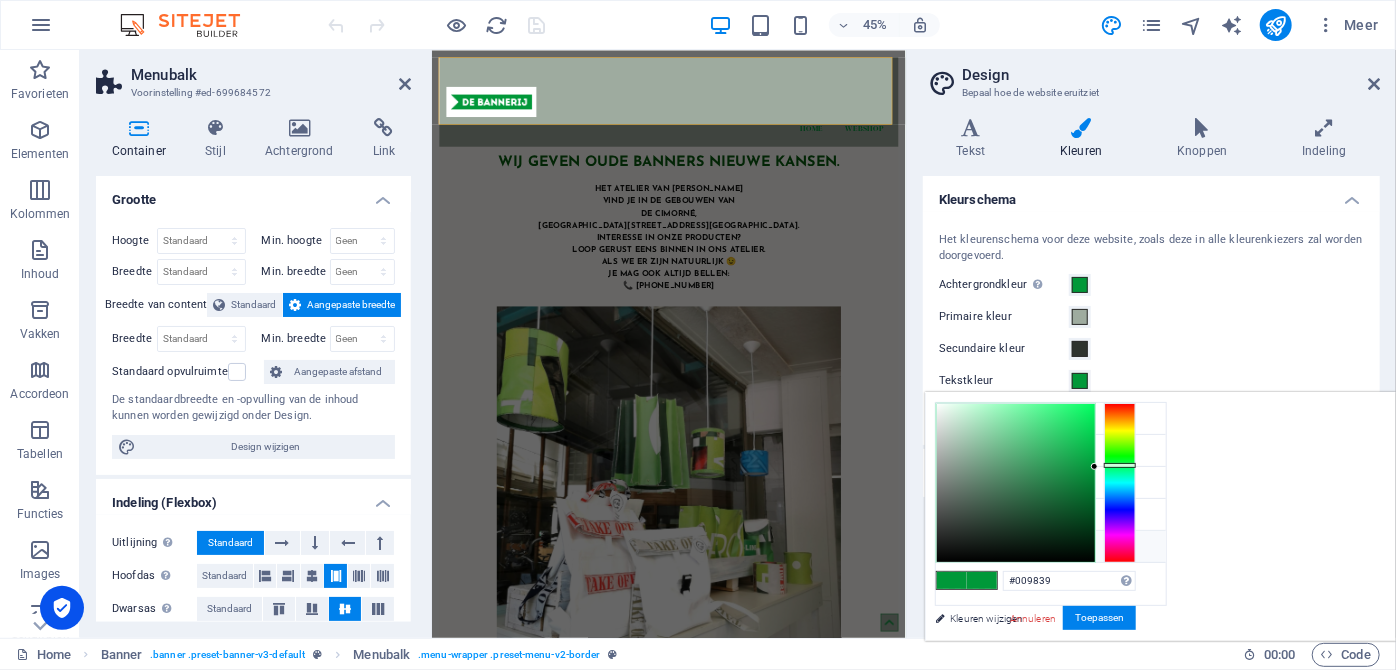 click at bounding box center [952, 546] 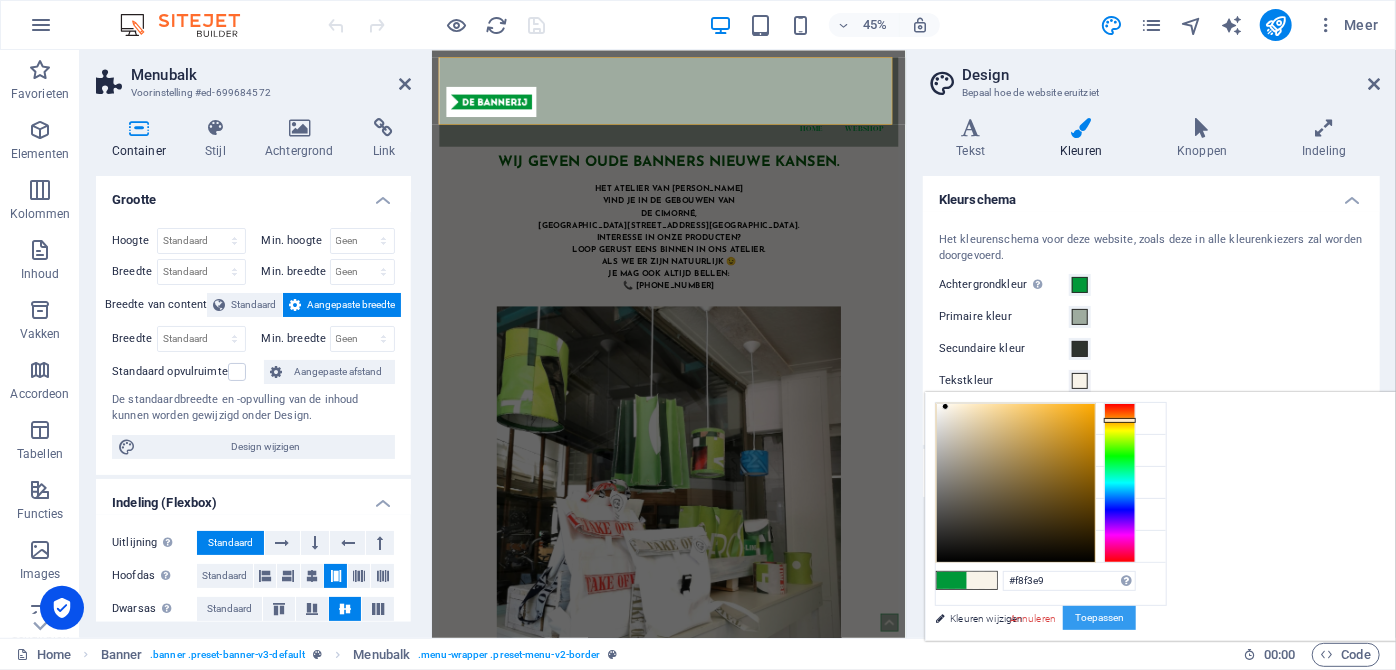 click on "Toepassen" at bounding box center (1099, 618) 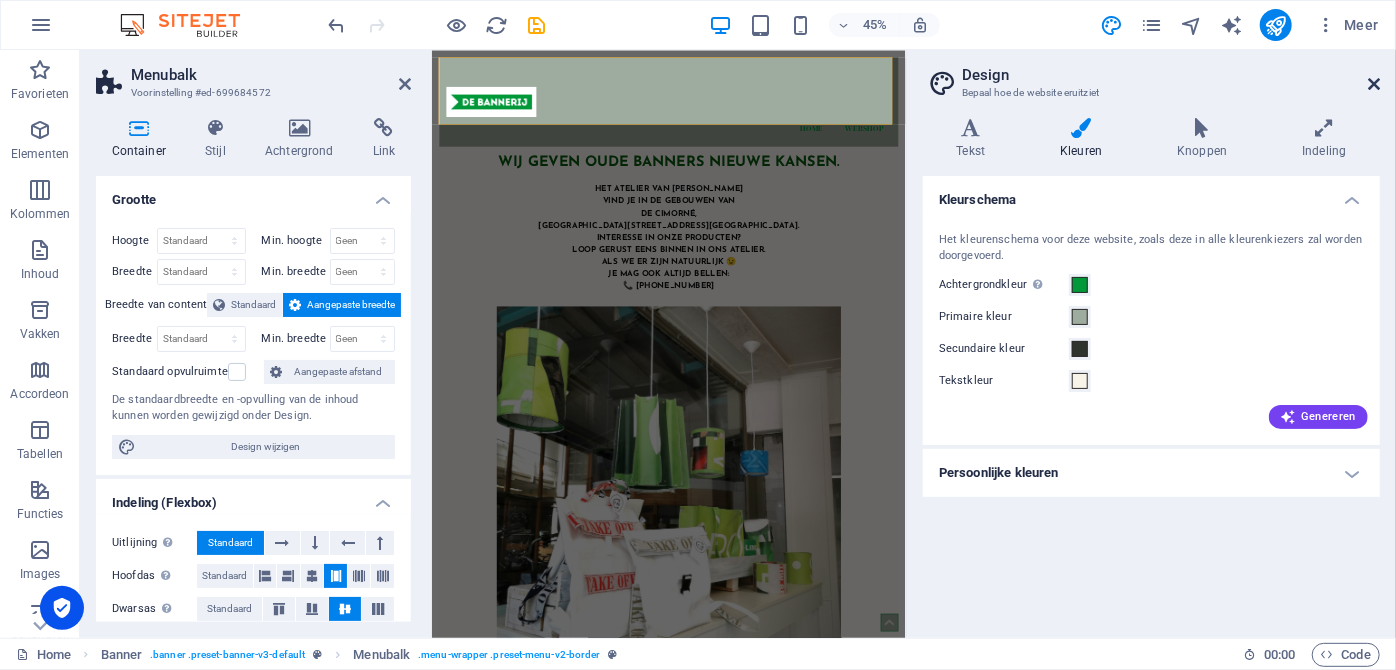 click at bounding box center [1374, 84] 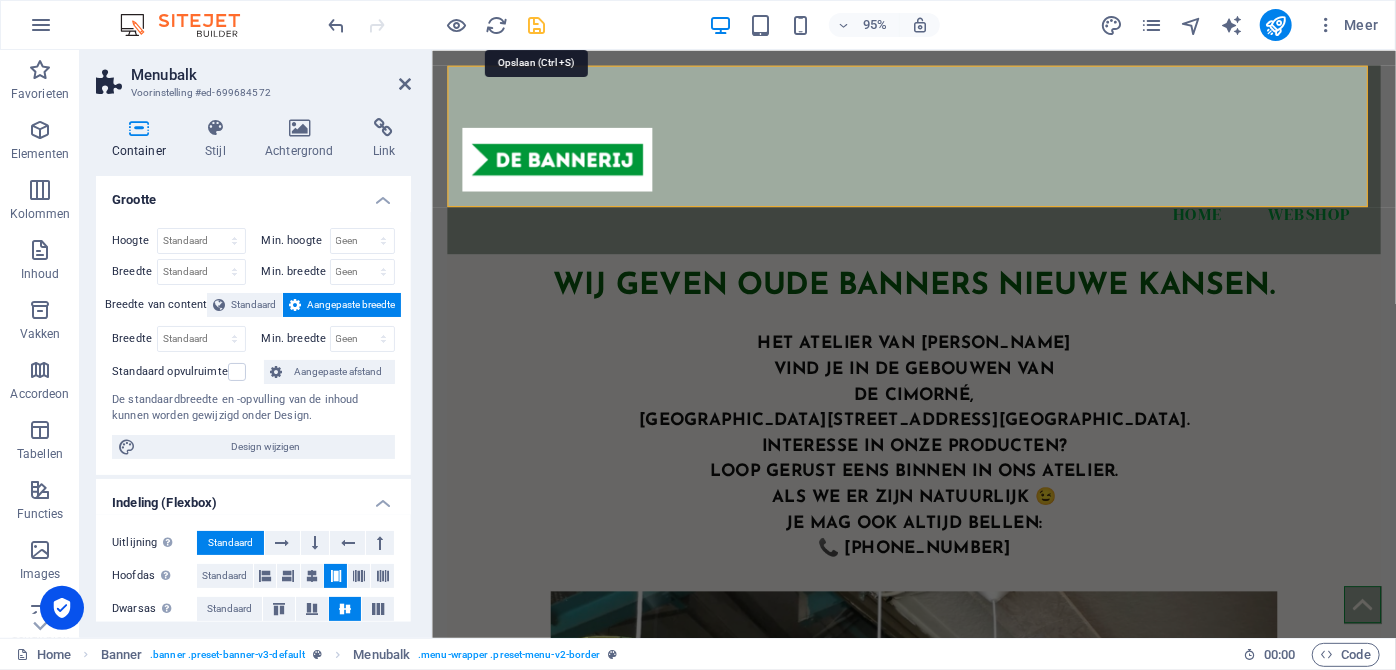 click at bounding box center (537, 25) 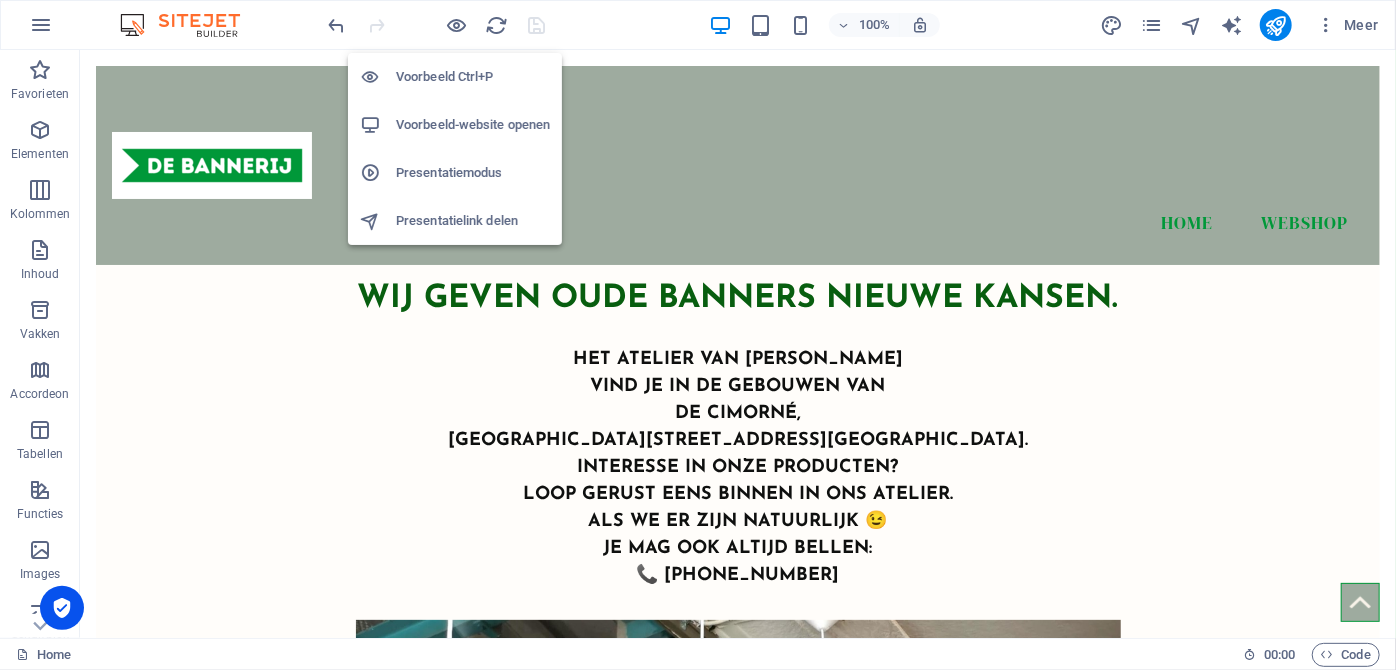 click on "Voorbeeld Ctrl+P" at bounding box center (473, 77) 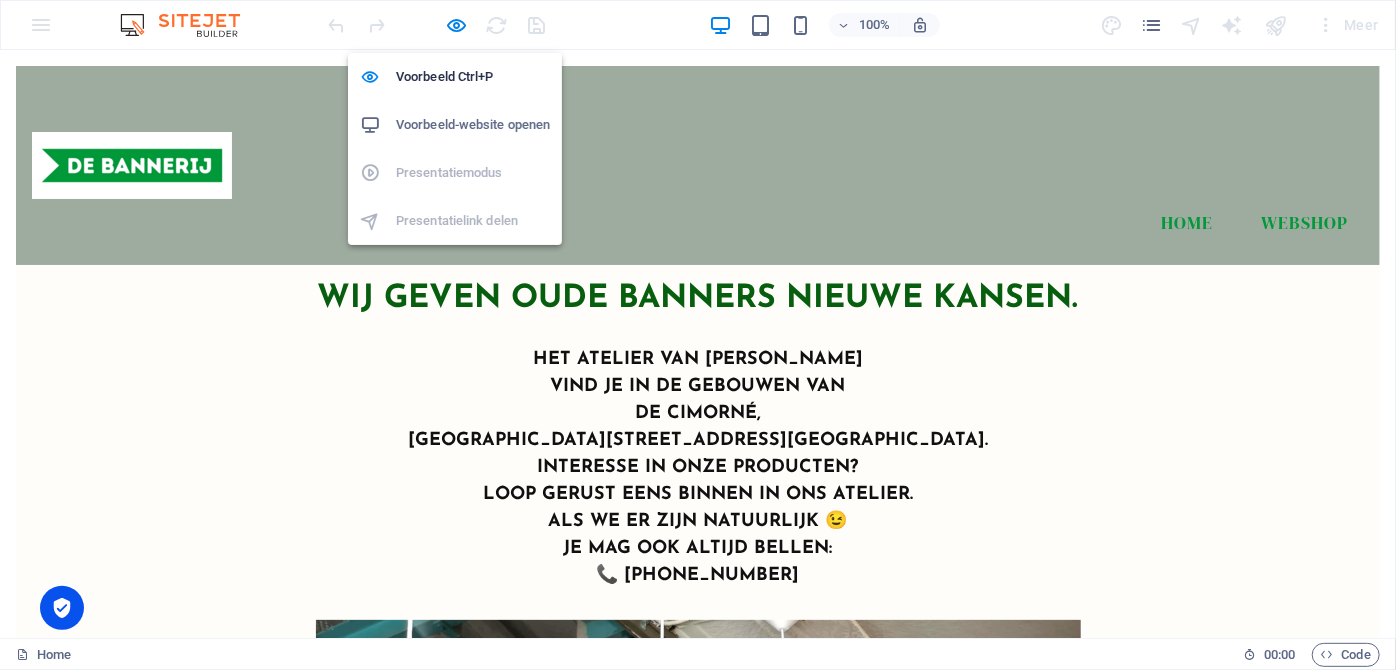click on "Voorbeeld-website openen" at bounding box center (473, 125) 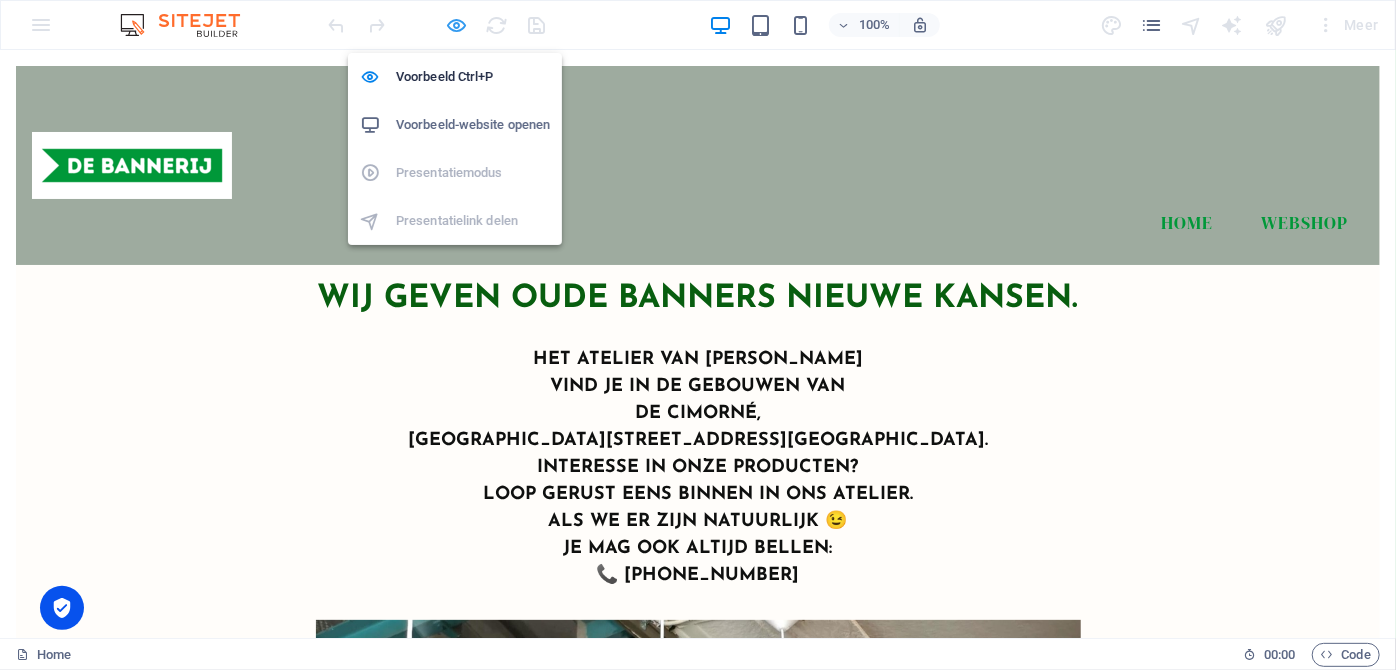click at bounding box center [457, 25] 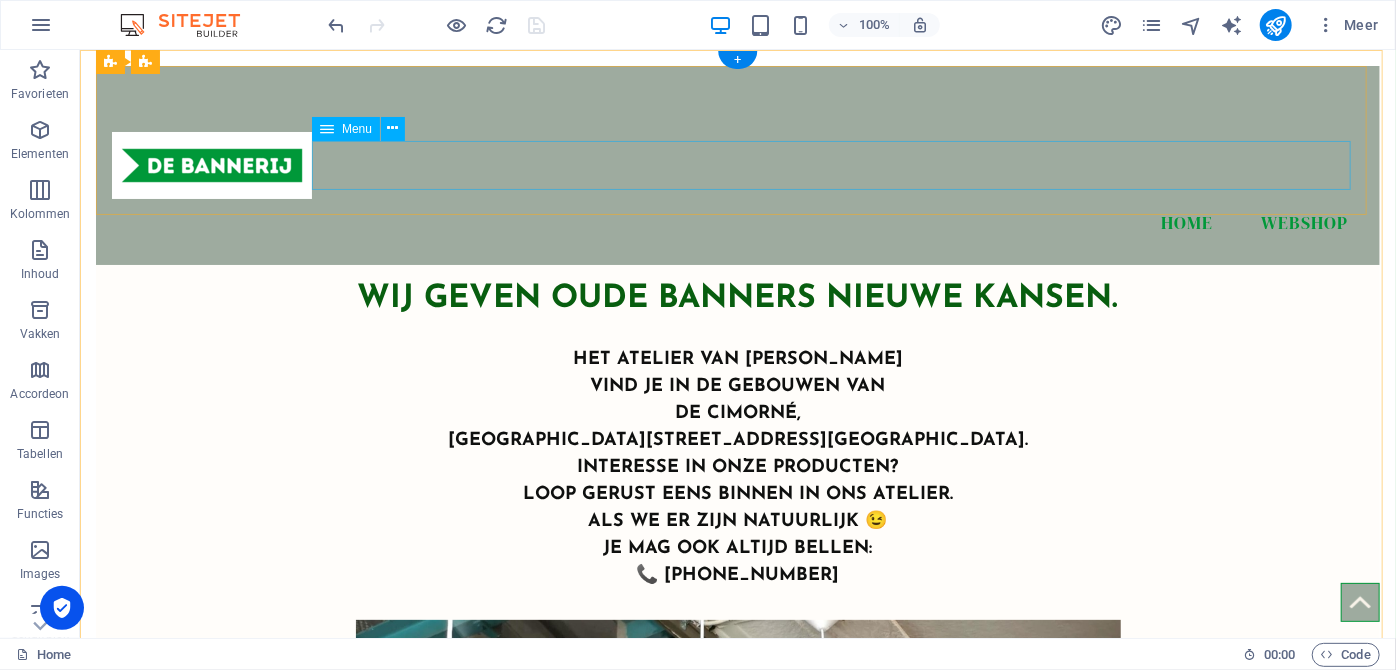 click on "Home Webshop" at bounding box center (737, 223) 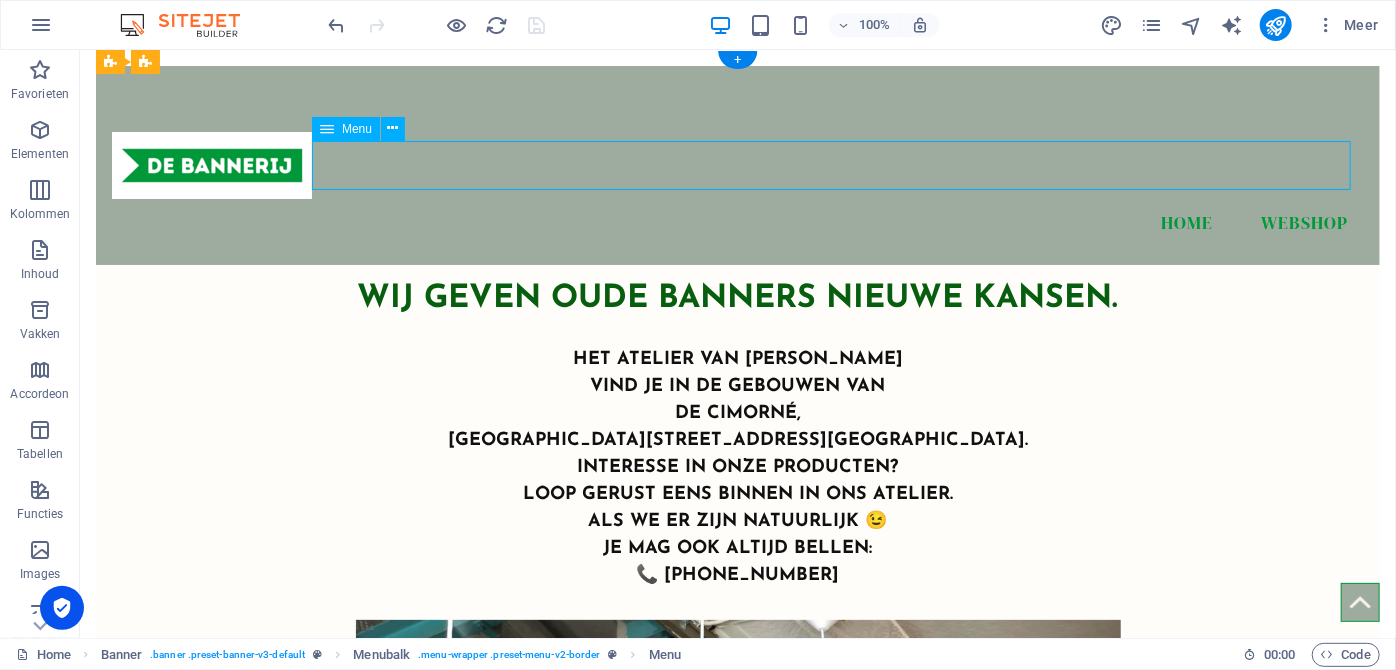 click on "Home Webshop" at bounding box center (737, 223) 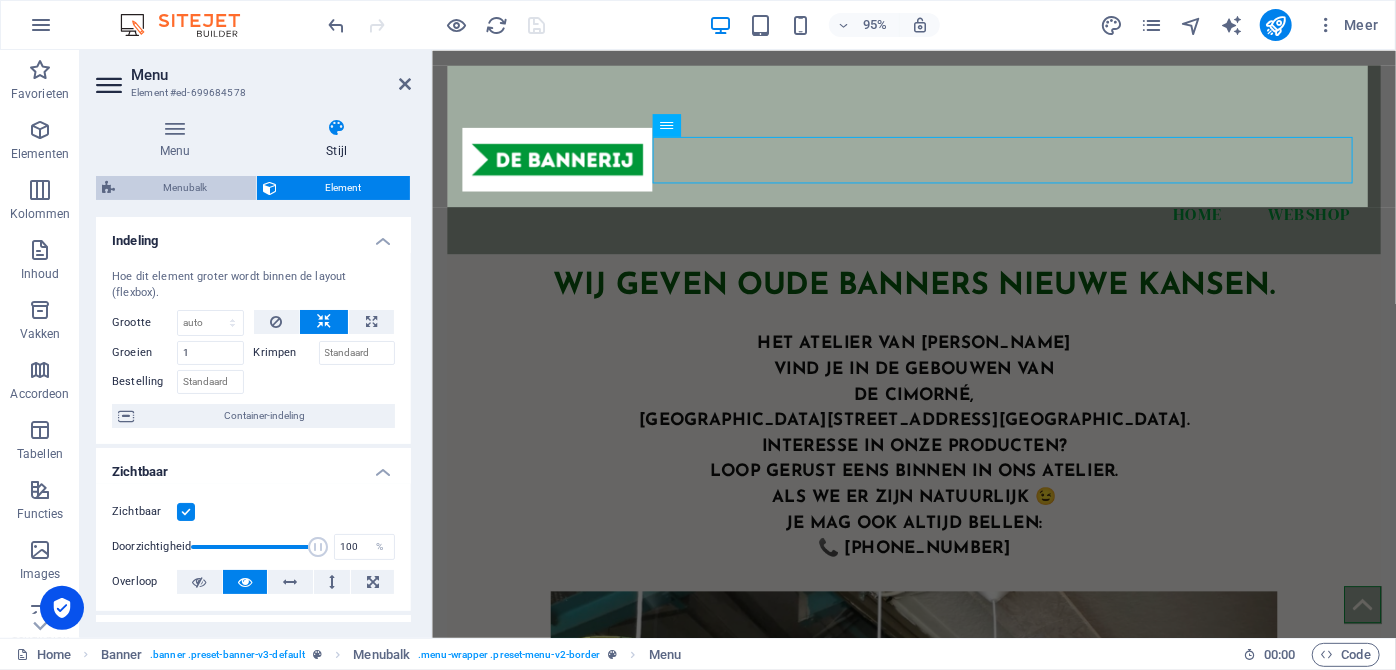 click on "Menubalk" at bounding box center (185, 188) 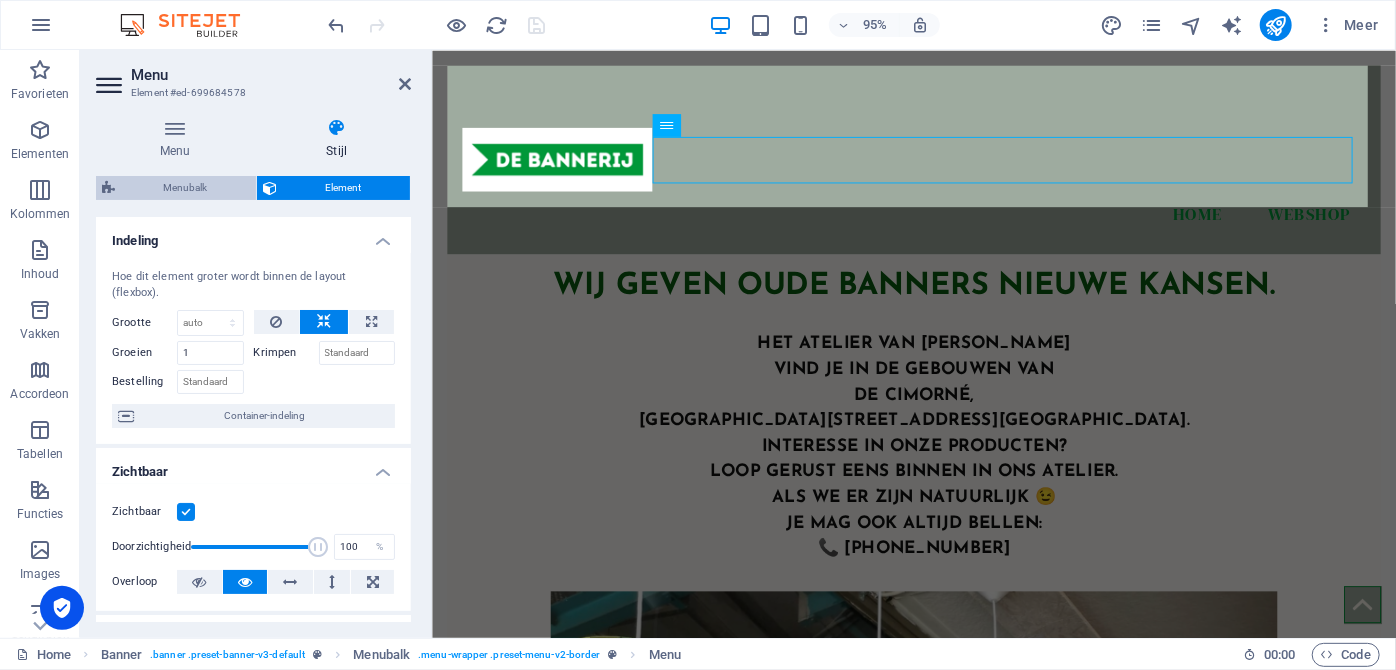 select on "rem" 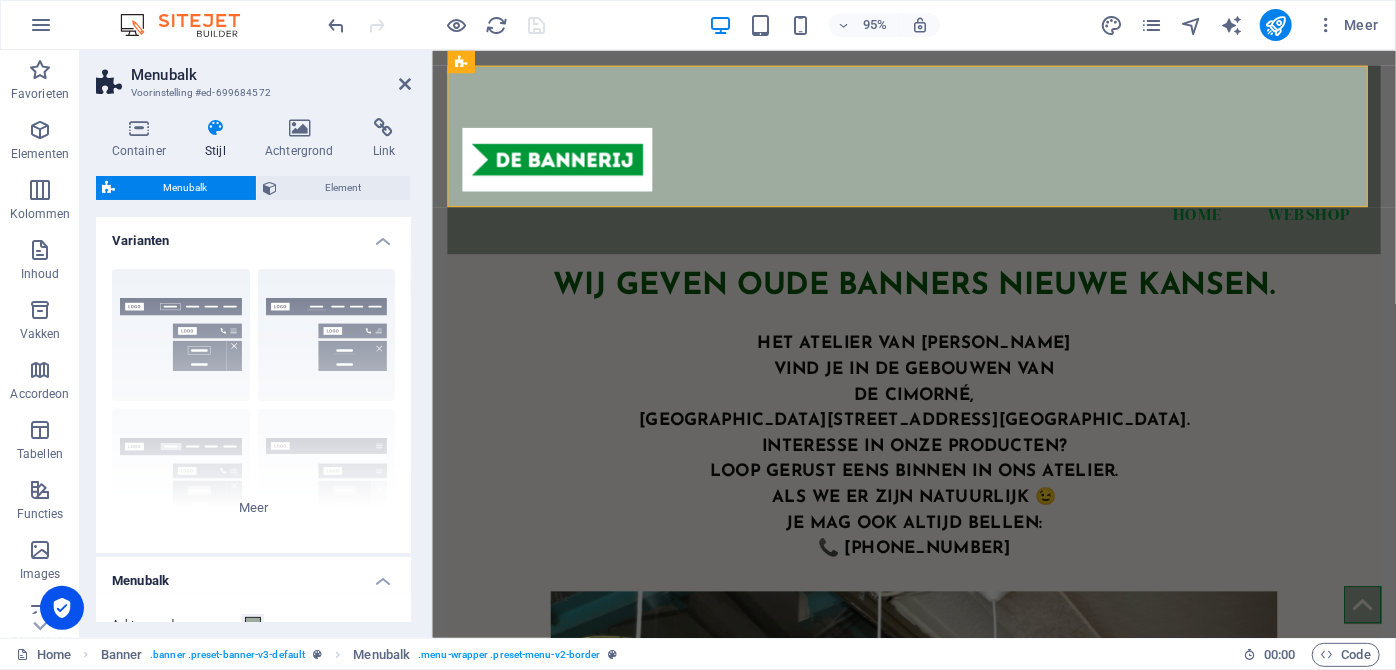 click at bounding box center [216, 128] 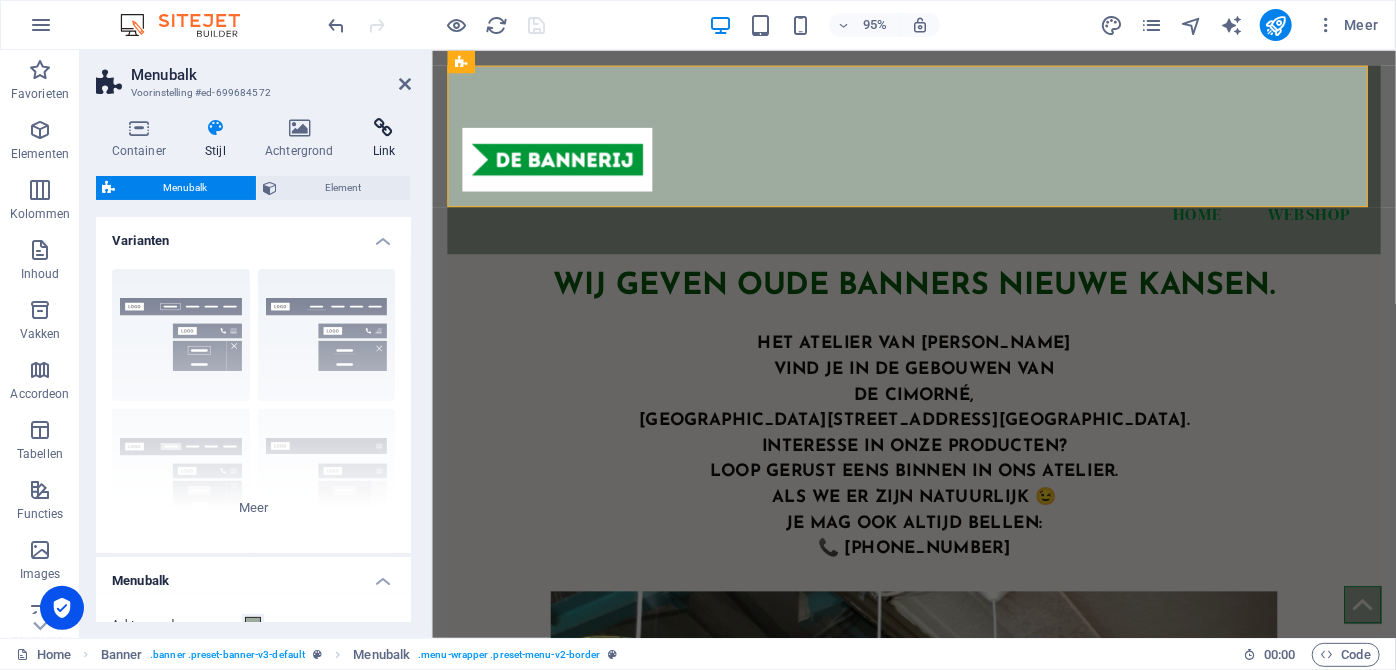 click at bounding box center [384, 128] 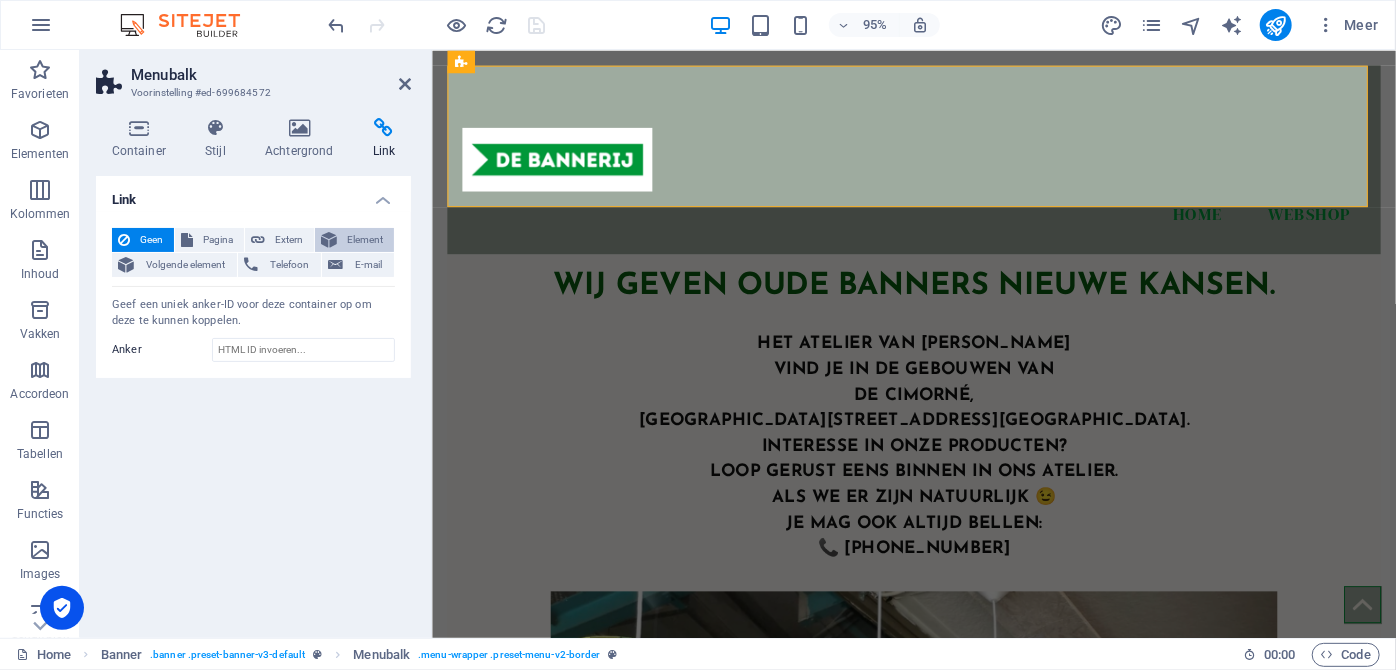click on "Element" at bounding box center [365, 240] 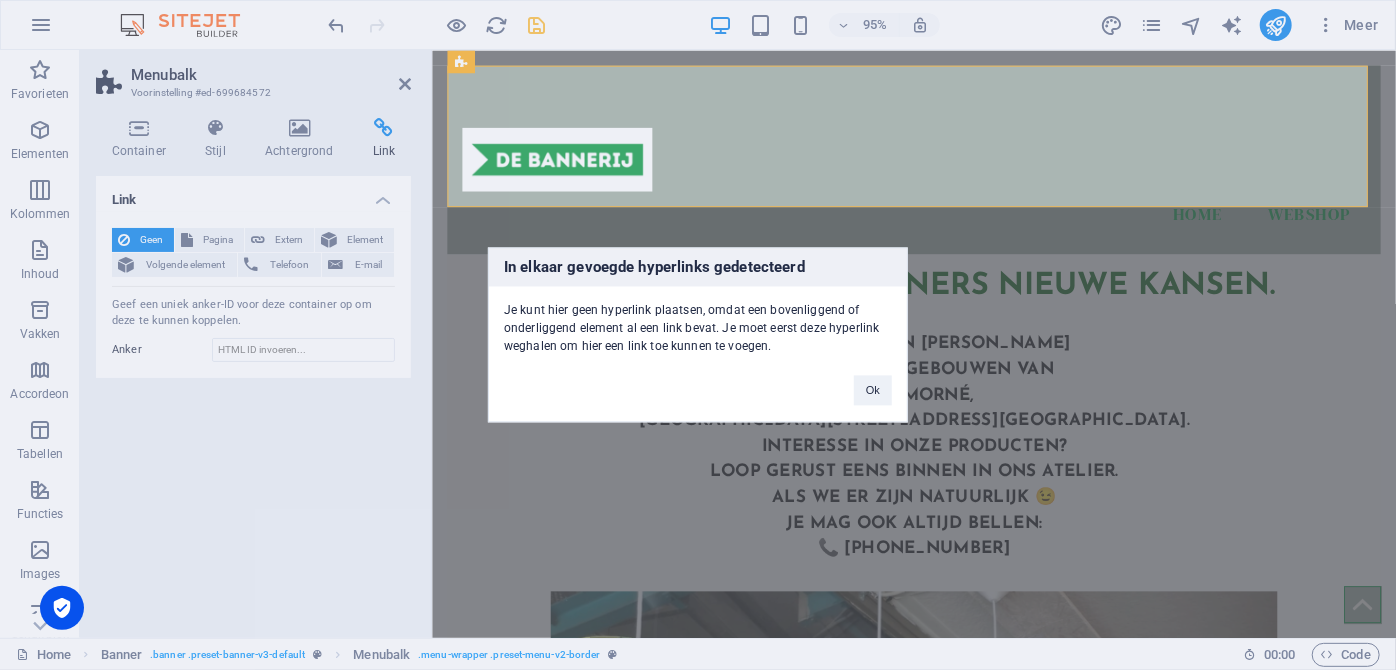 click on "In elkaar gevoegde hyperlinks gedetecteerd Je kunt hier geen hyperlink plaatsen, omdat een bovenliggend of onderliggend element al een link bevat. Je moet eerst deze hyperlink weghalen om hier een link toe kunnen te voegen. Ok" at bounding box center (698, 335) 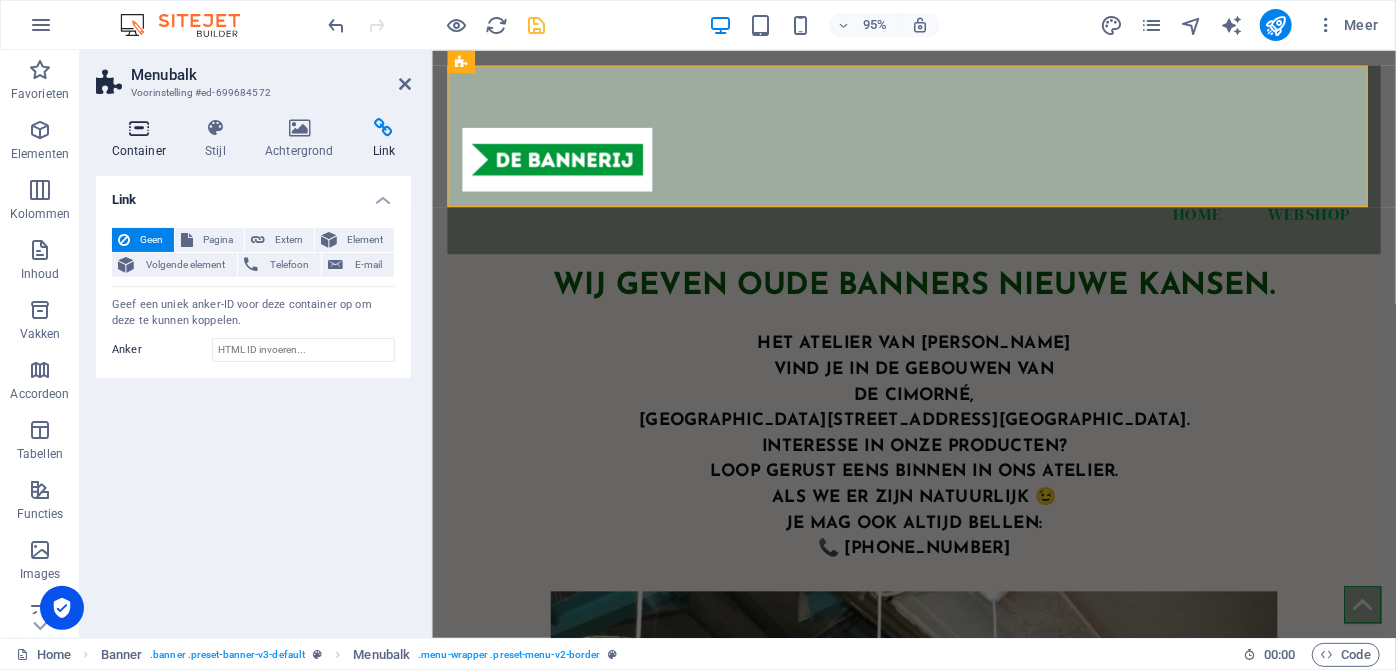 click at bounding box center [139, 128] 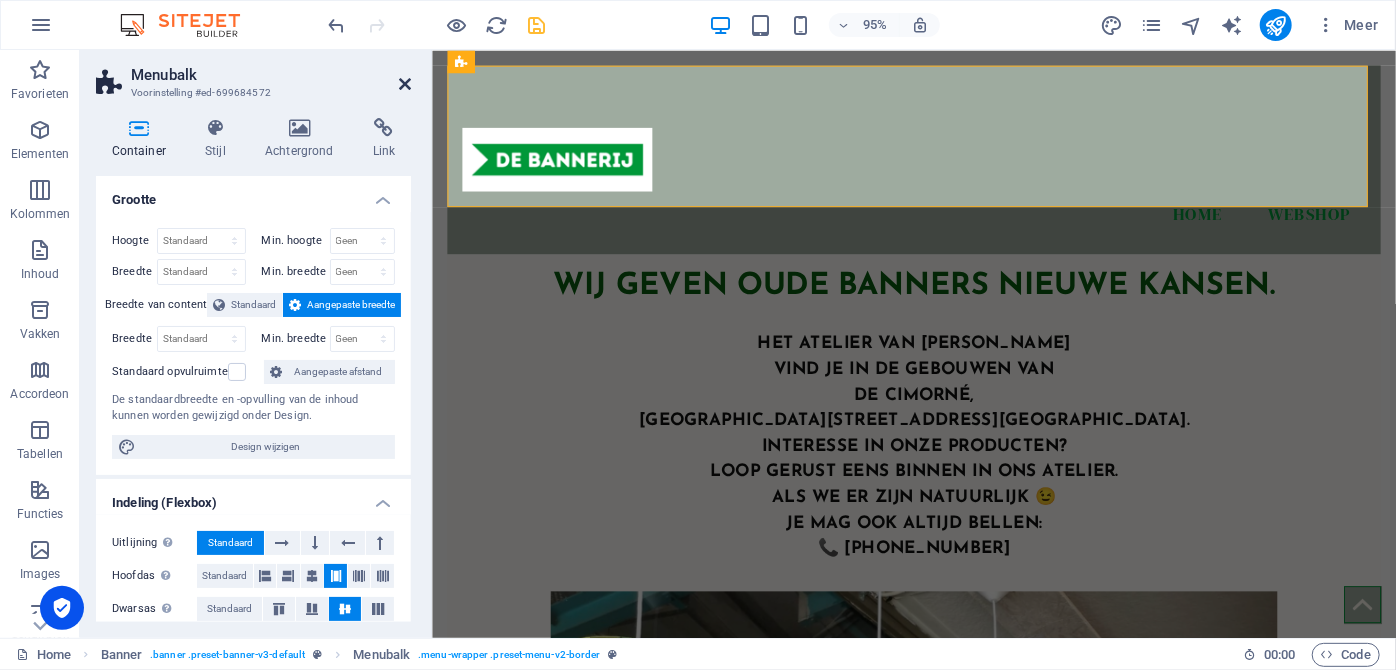 drag, startPoint x: 402, startPoint y: 84, endPoint x: 404, endPoint y: 33, distance: 51.0392 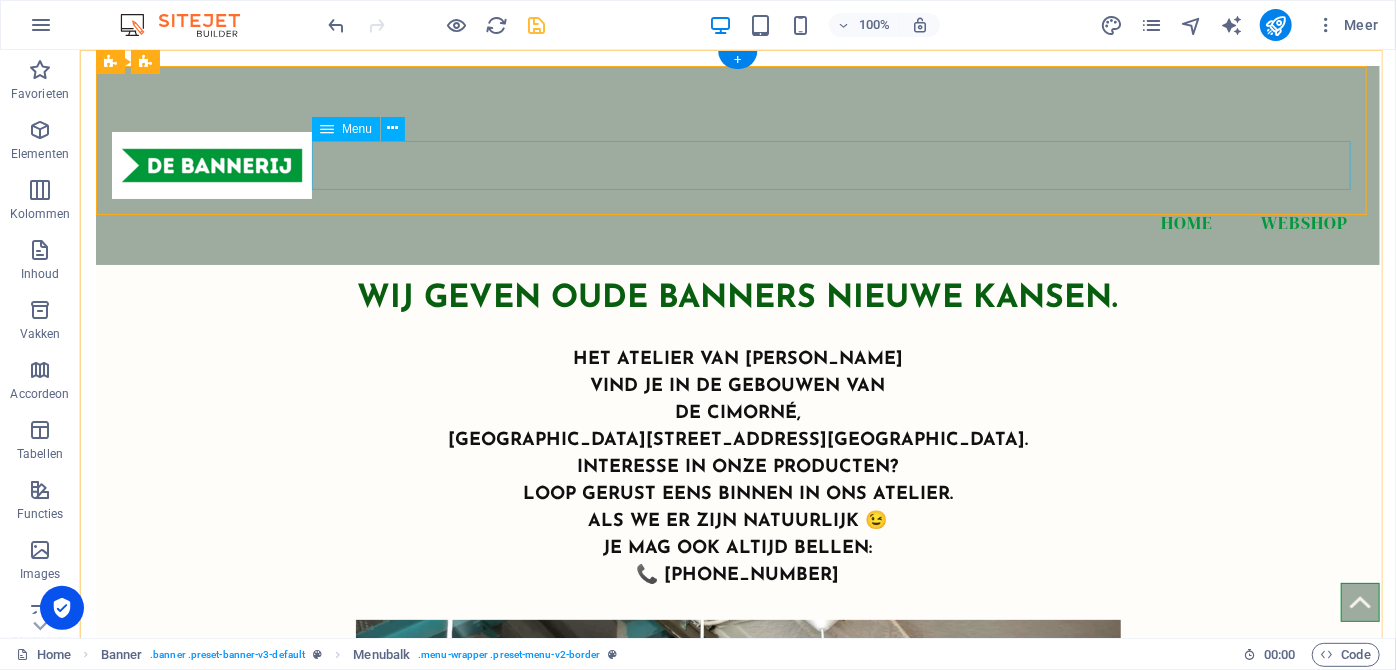 click on "Home Webshop" at bounding box center (737, 223) 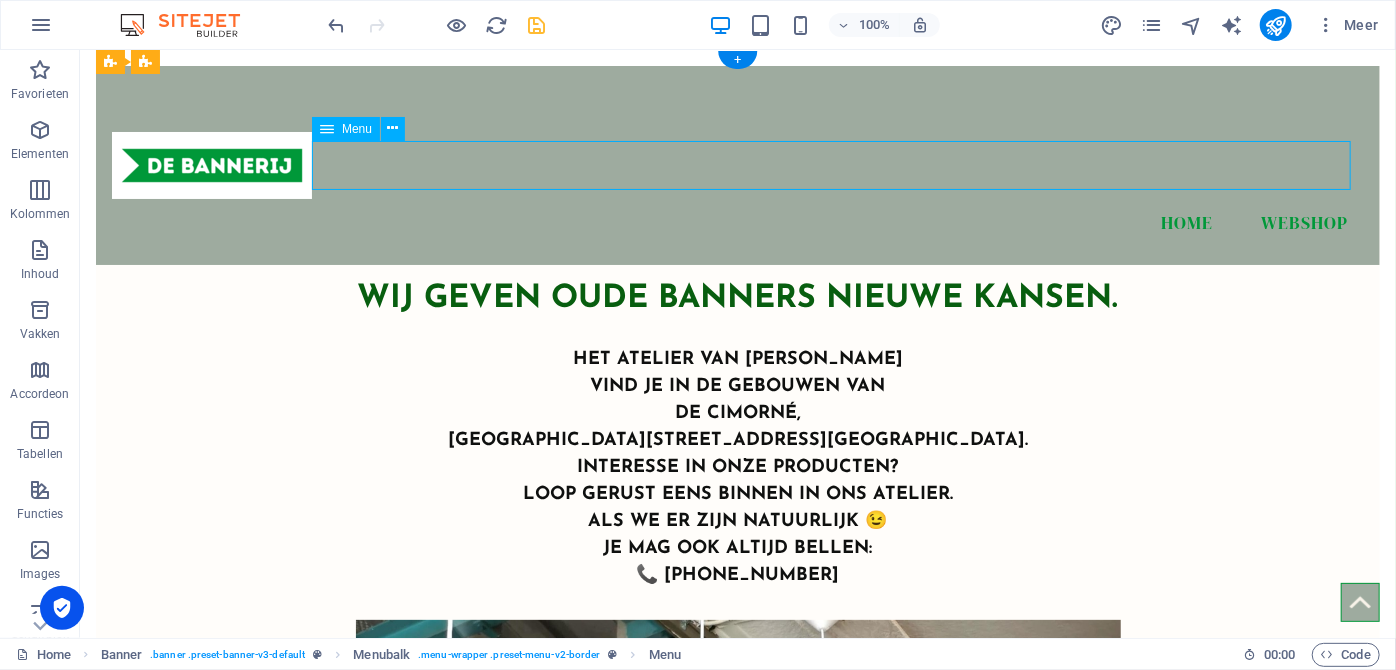 click on "Home Webshop" at bounding box center [737, 223] 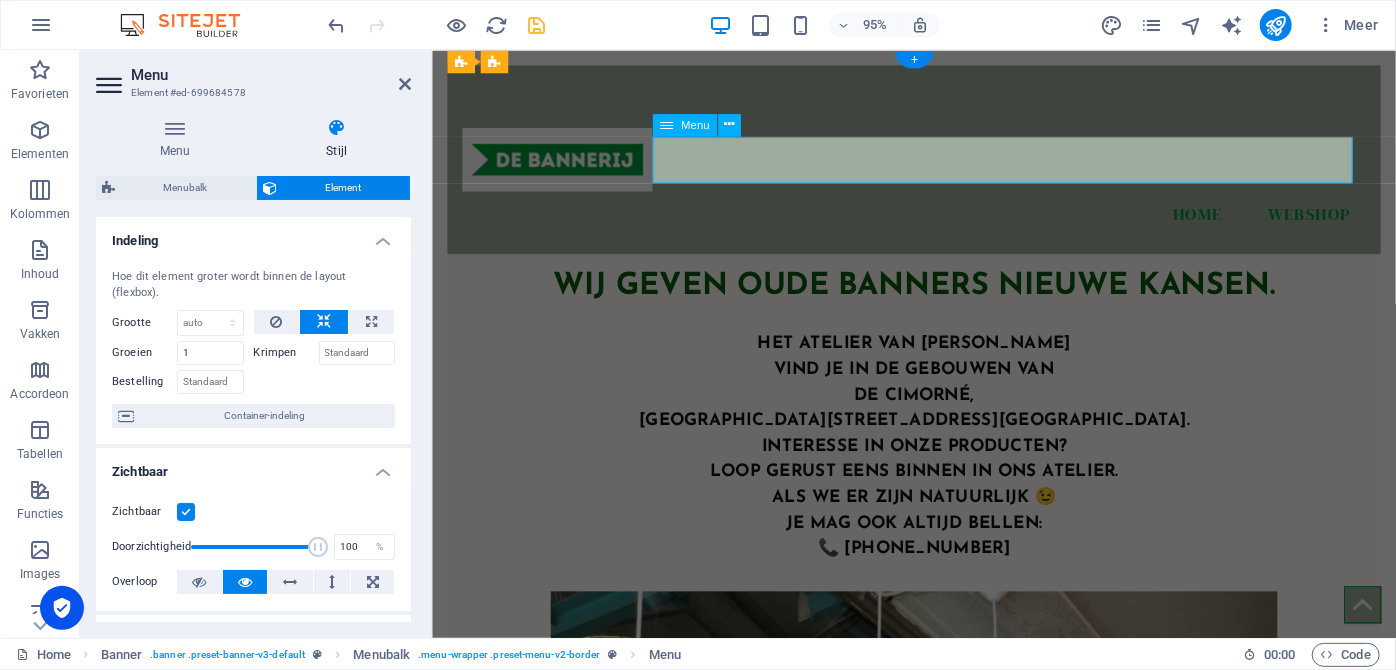 click on "Home Webshop" at bounding box center [938, 223] 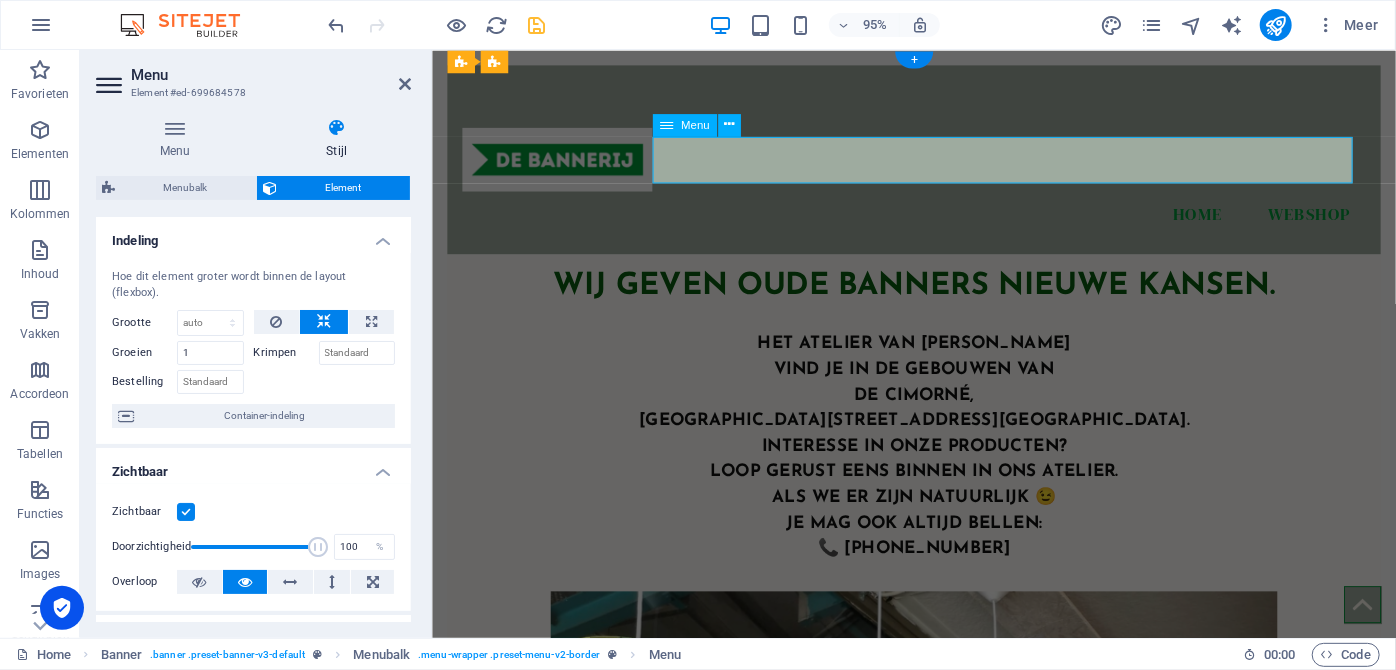 click on "Home Webshop" at bounding box center (938, 223) 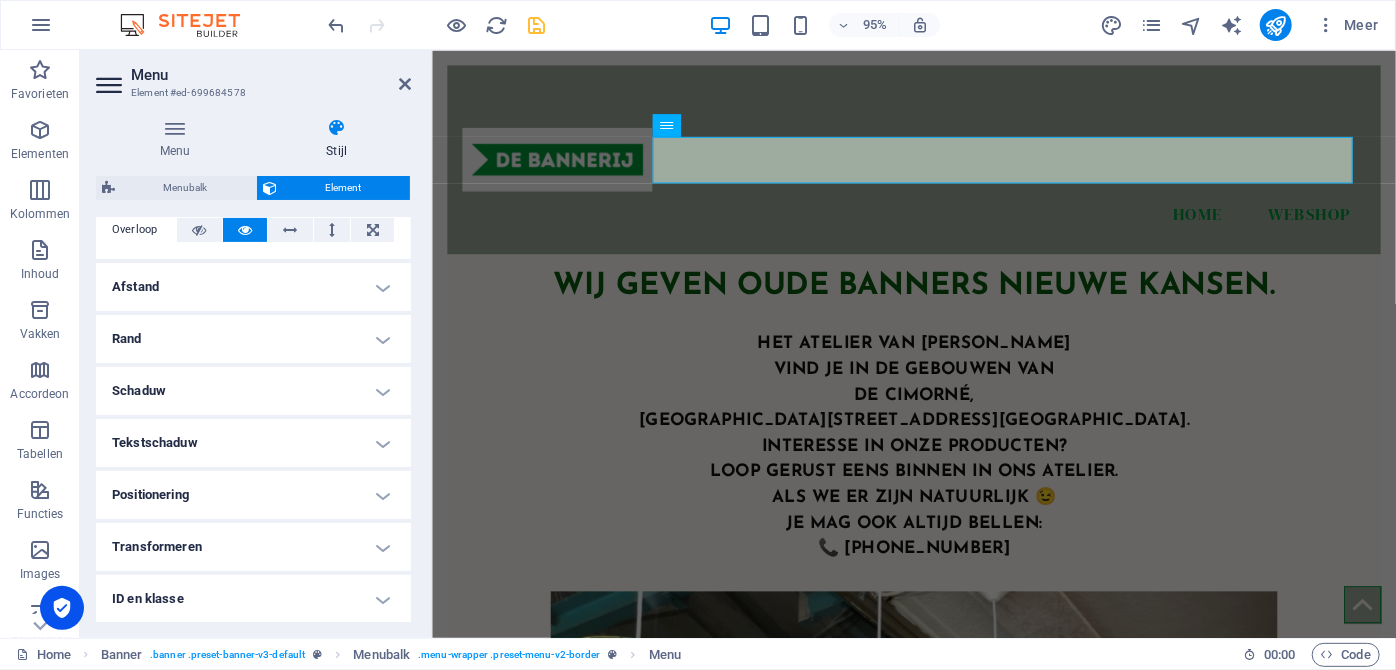 scroll, scrollTop: 353, scrollLeft: 0, axis: vertical 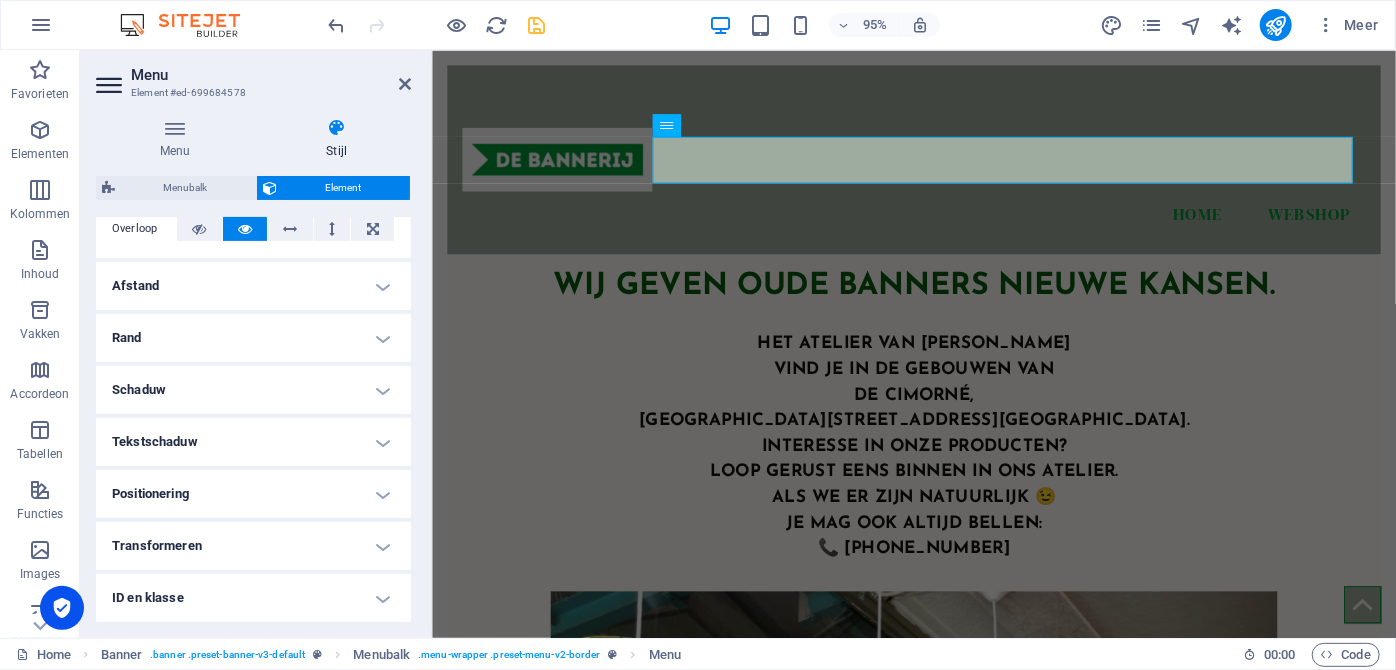 click on "Rand" at bounding box center [253, 338] 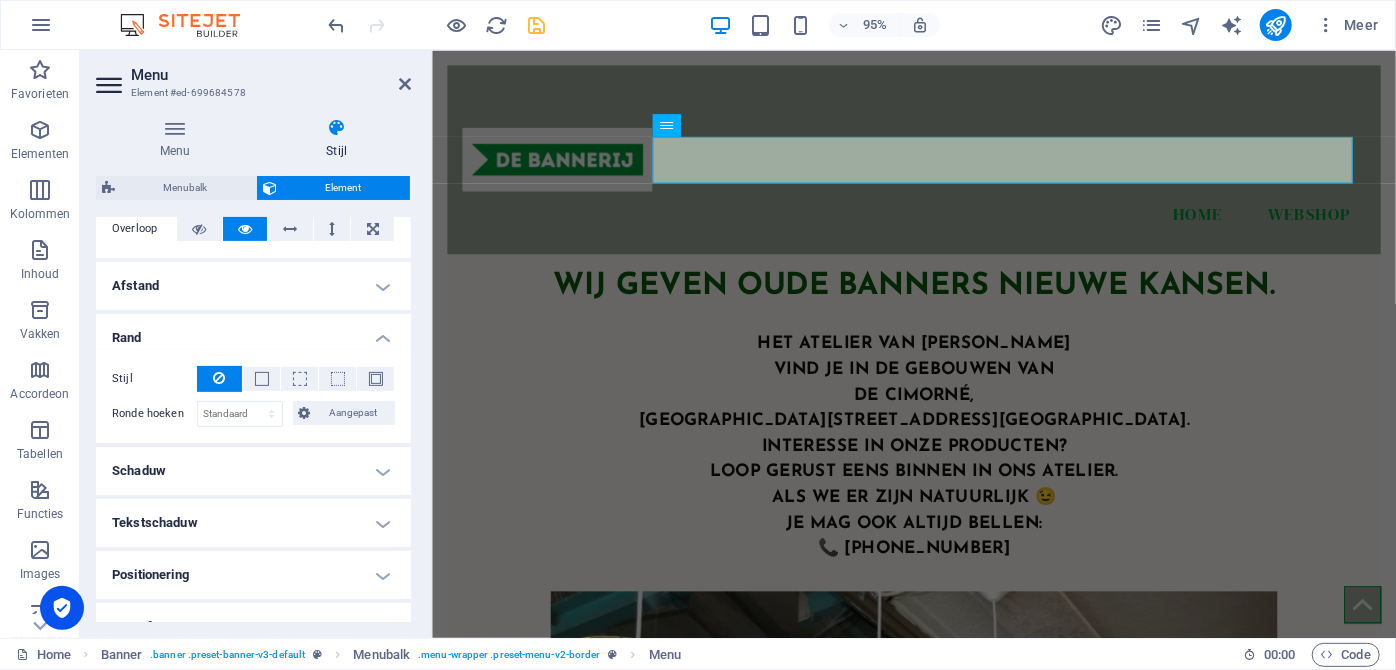 click on "Schaduw" at bounding box center [253, 471] 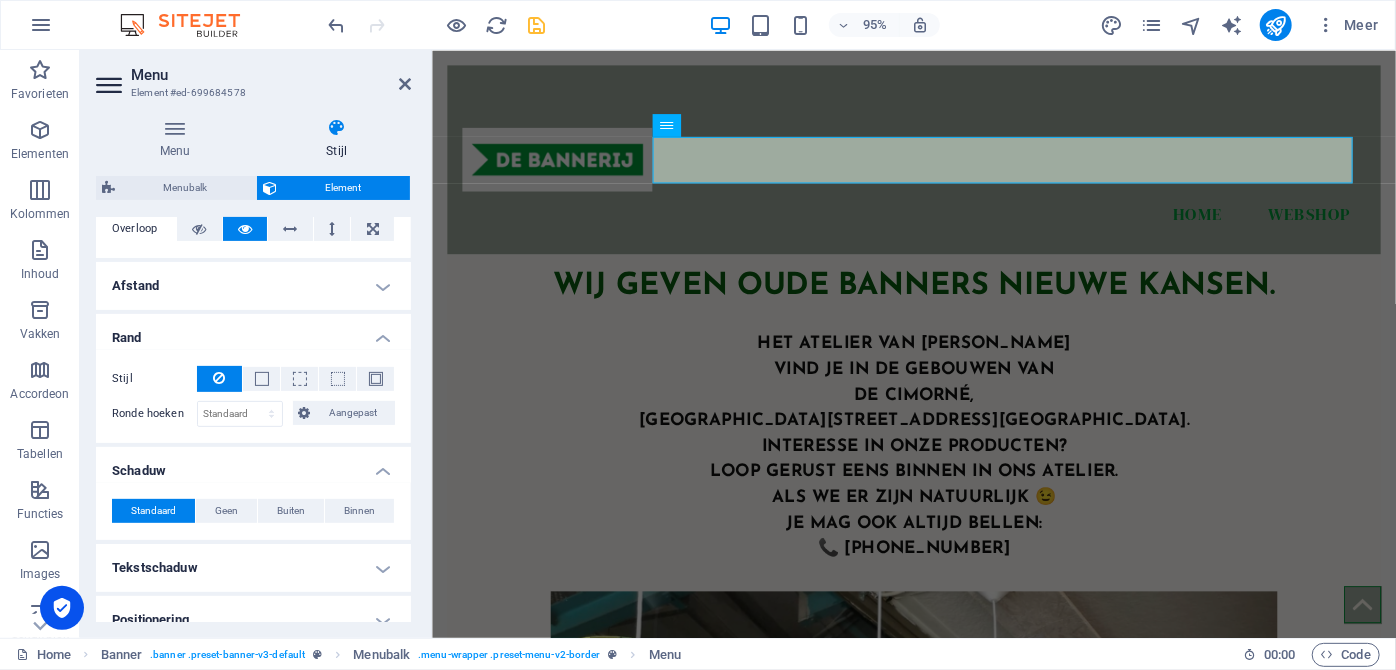 click on "Schaduw" at bounding box center [253, 465] 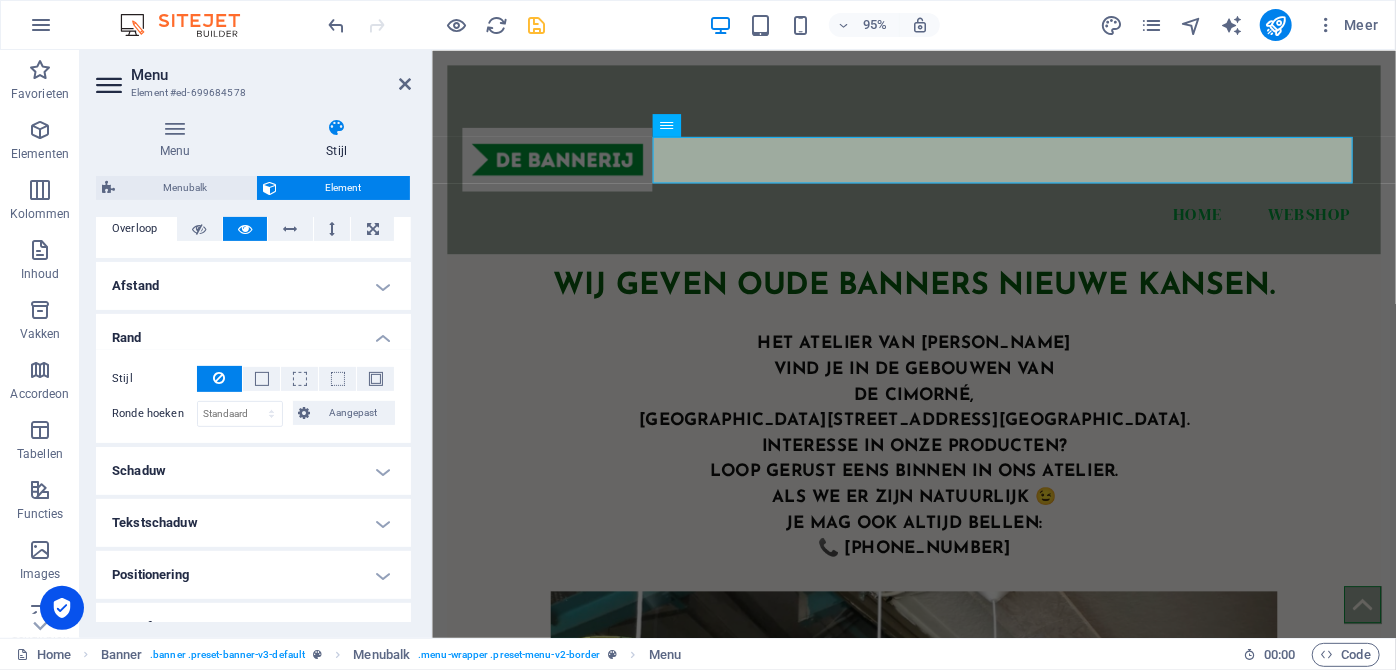 click on "Rand" at bounding box center (253, 332) 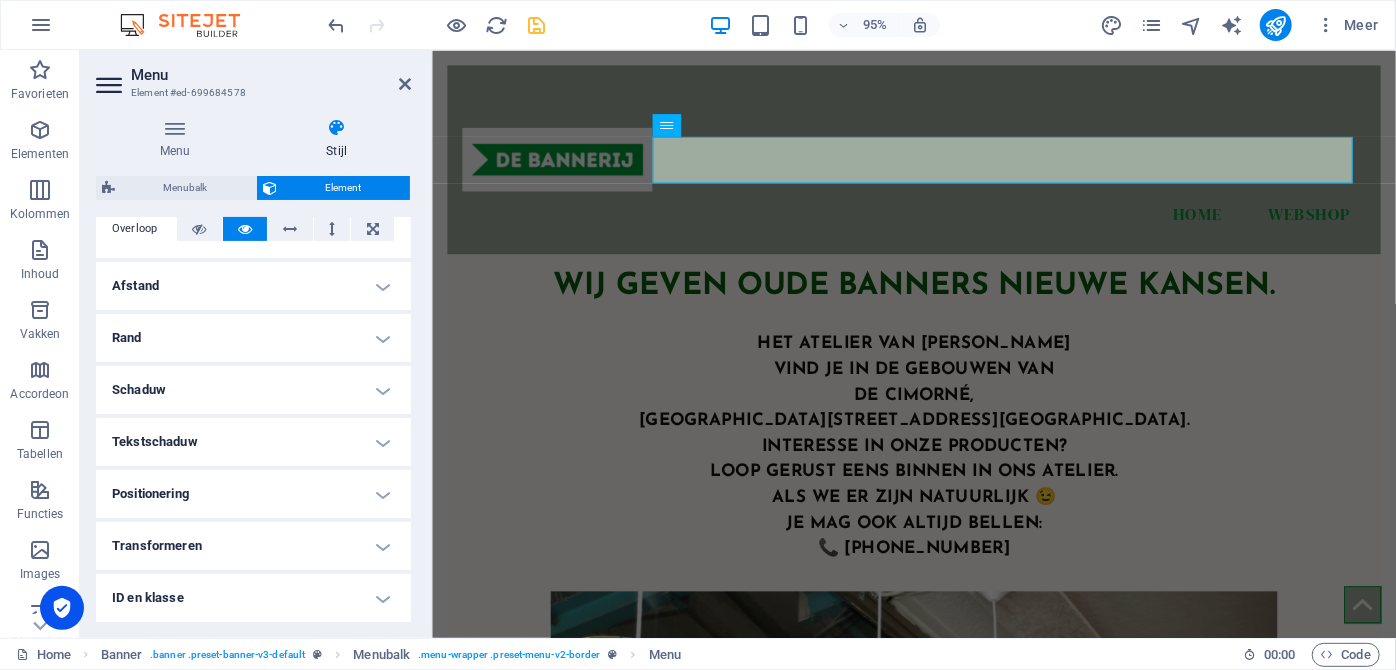 click on "Tekstschaduw" at bounding box center [253, 442] 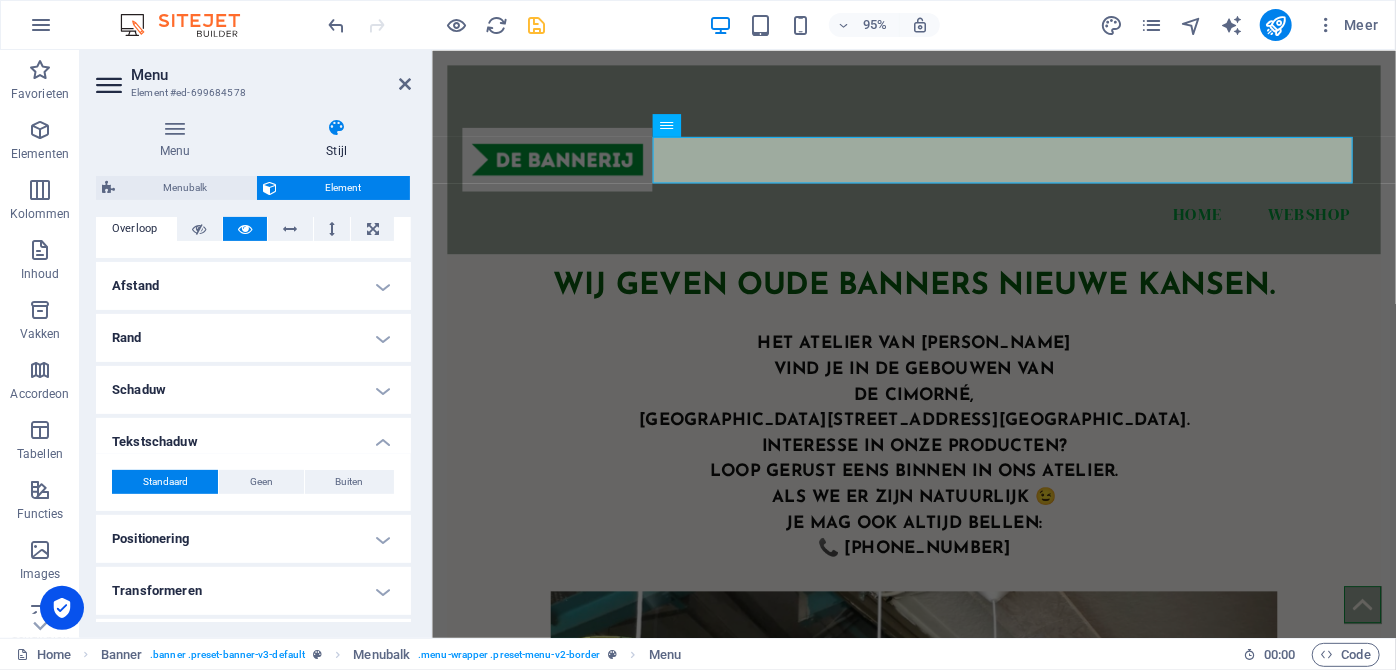 click on "Tekstschaduw" at bounding box center (253, 436) 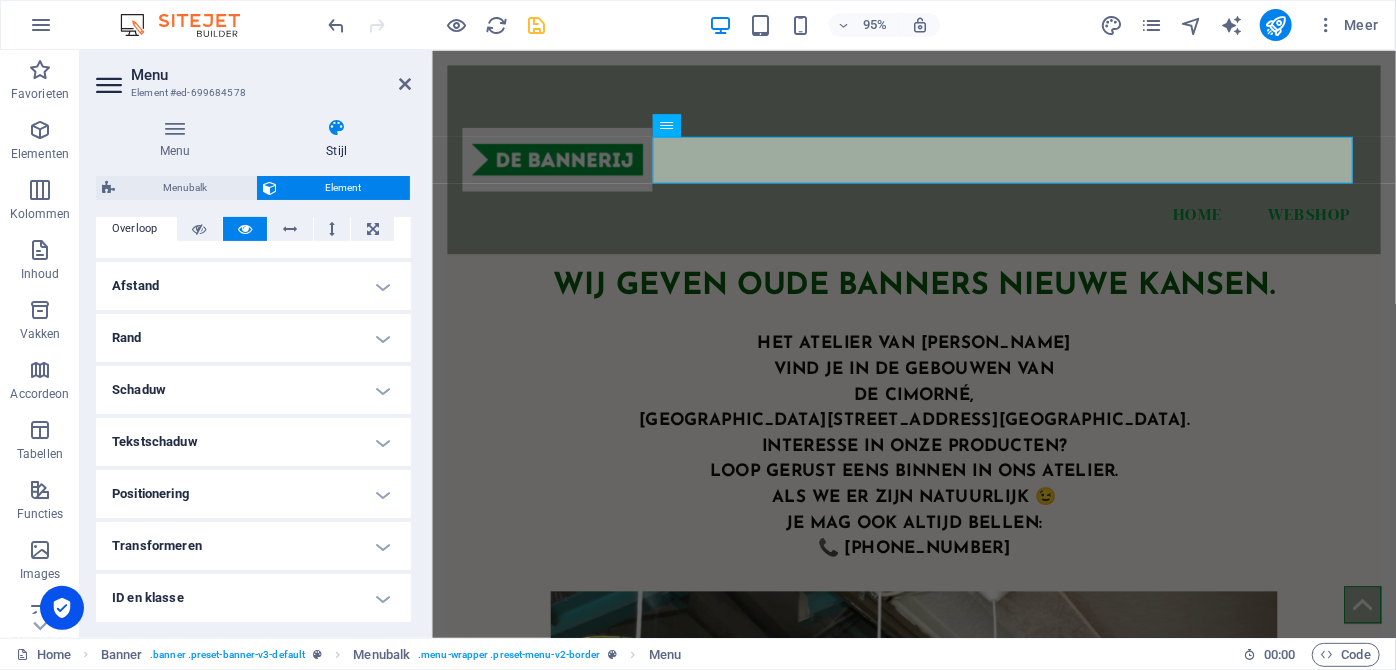 click on "Positionering" at bounding box center (253, 494) 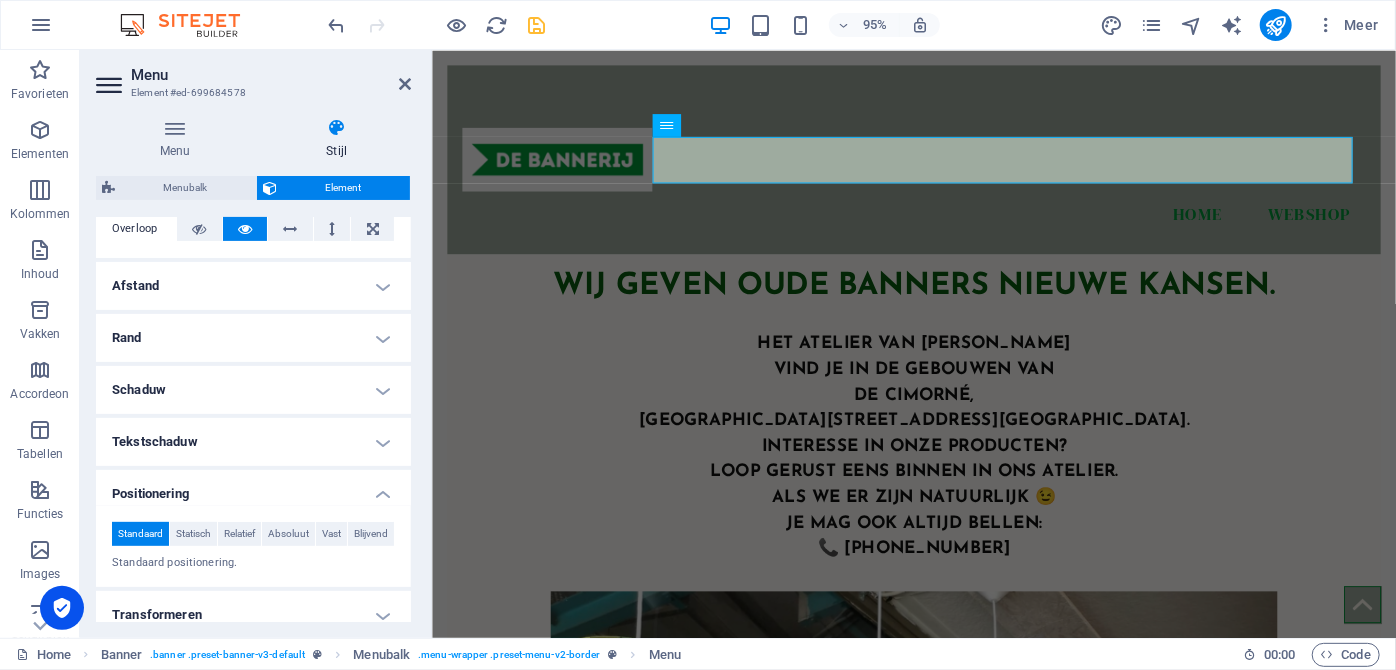 click on "Positionering" at bounding box center [253, 488] 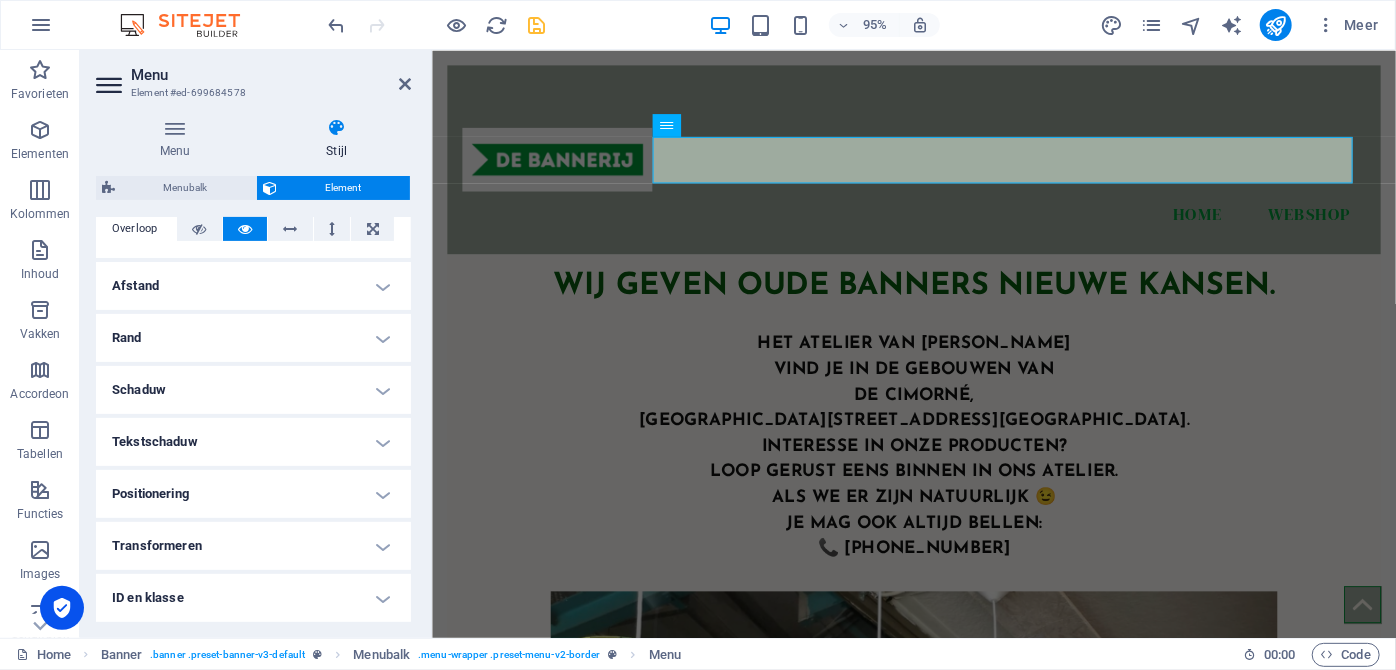 click on "Transformeren" at bounding box center (253, 546) 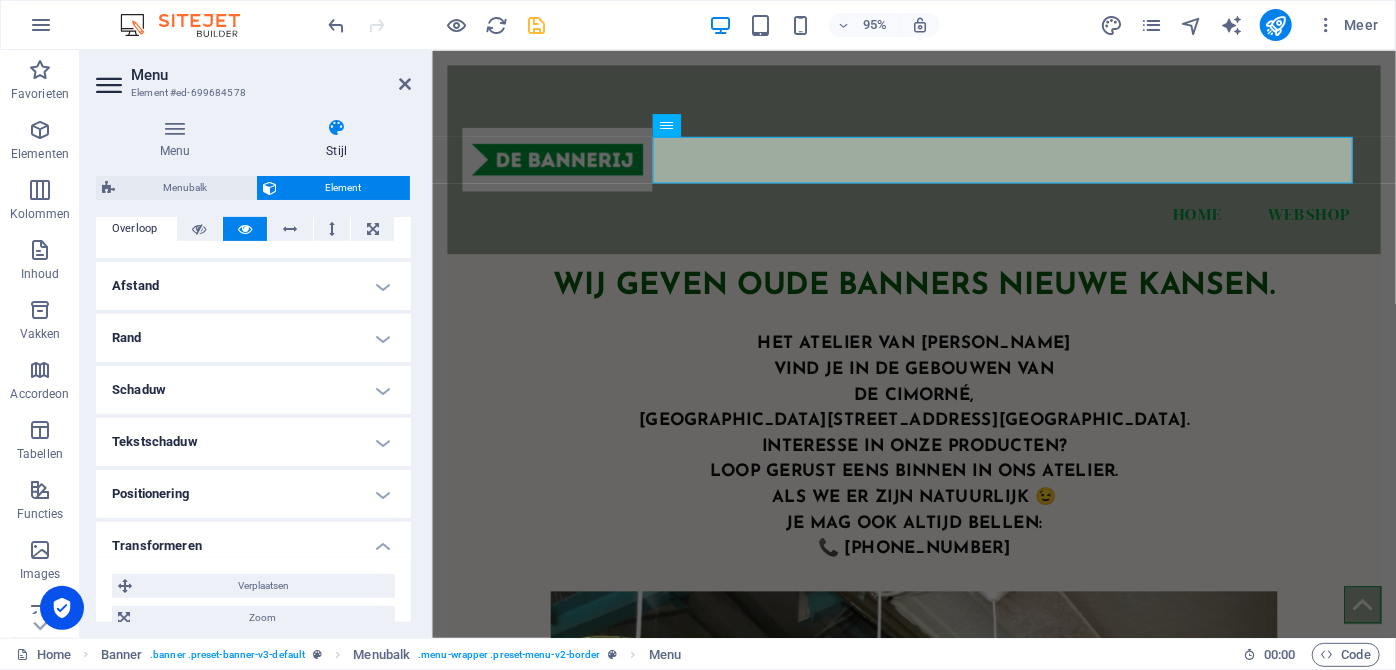click on "Transformeren" at bounding box center [253, 540] 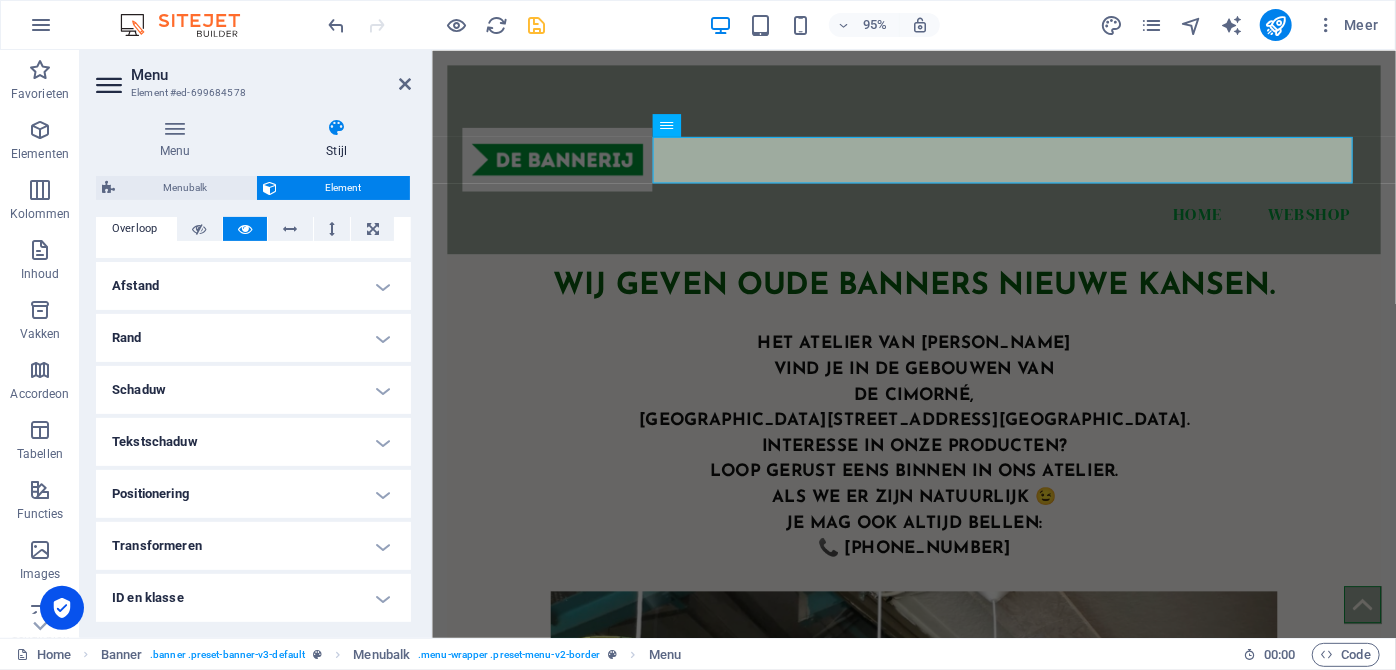 click at bounding box center (336, 128) 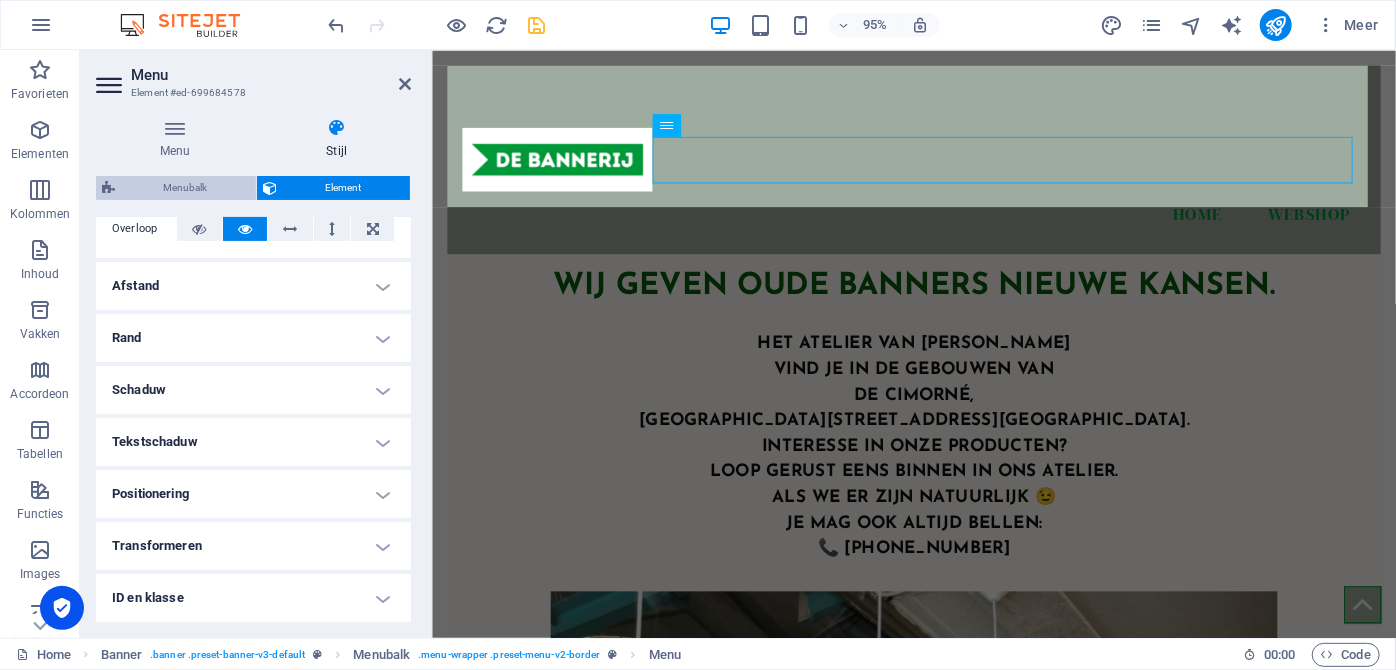 click on "Menubalk" at bounding box center (185, 188) 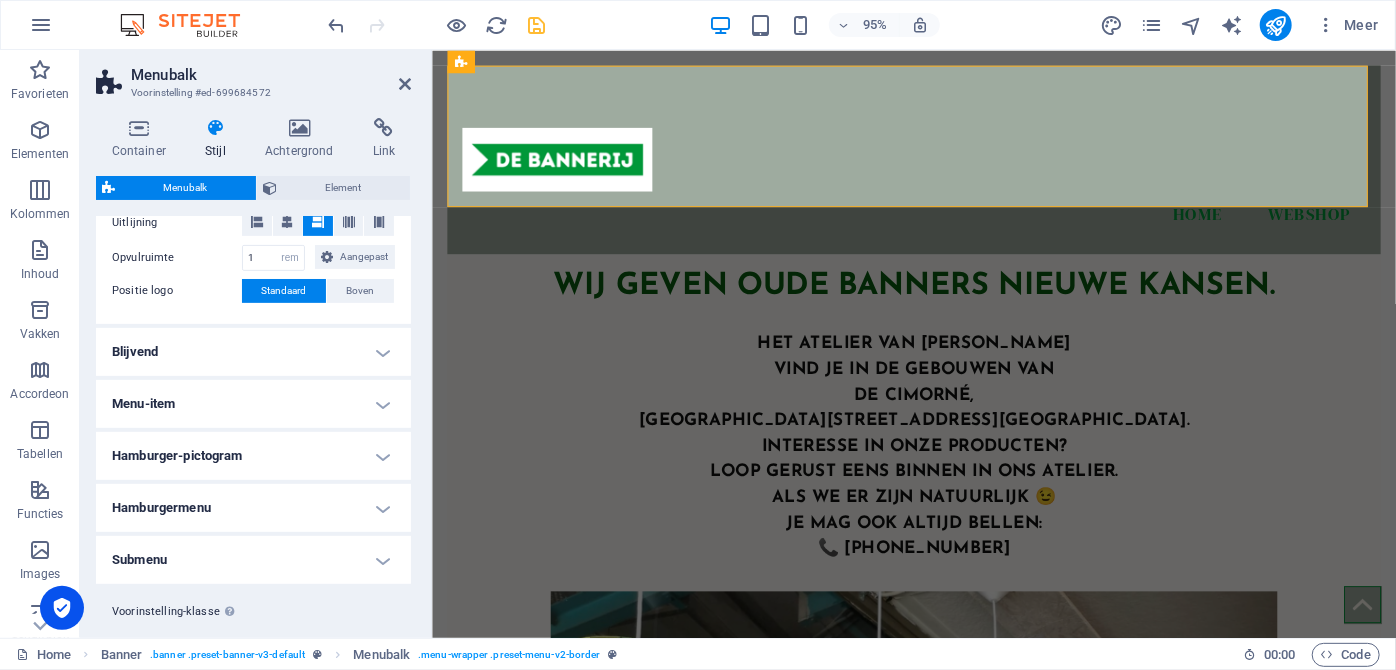 scroll, scrollTop: 474, scrollLeft: 0, axis: vertical 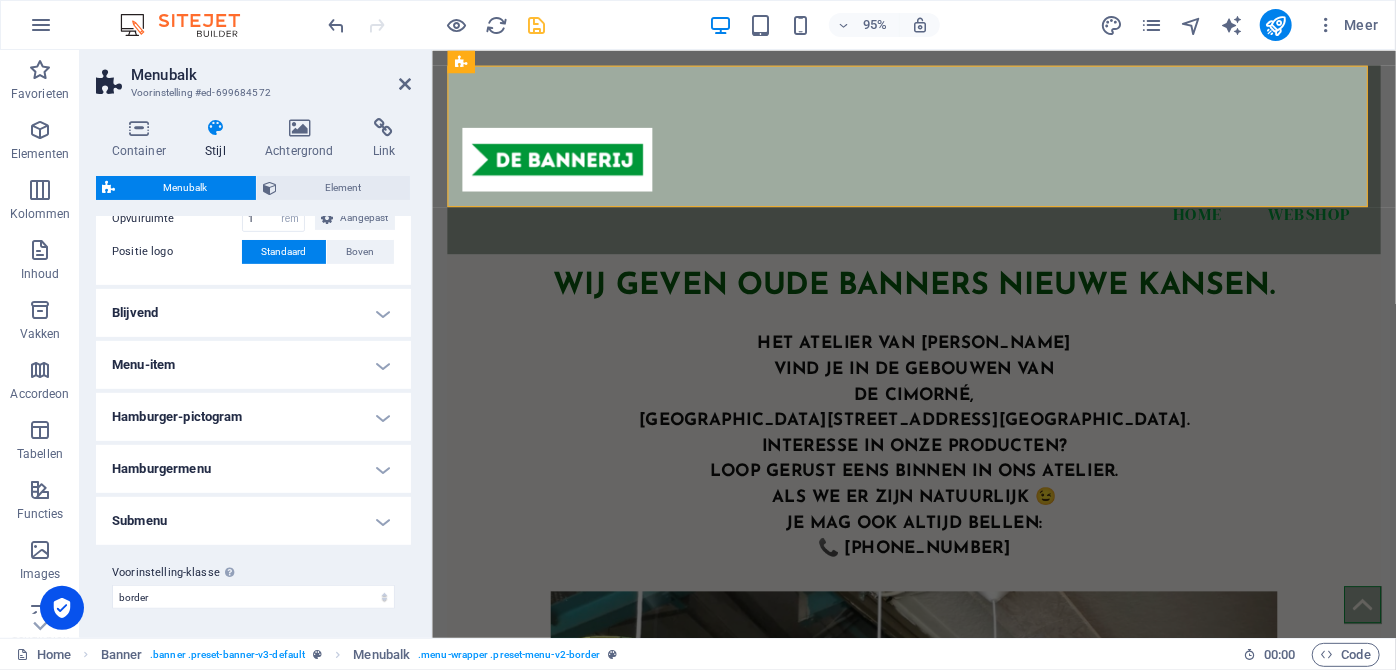 click on "Hamburgermenu" at bounding box center [253, 469] 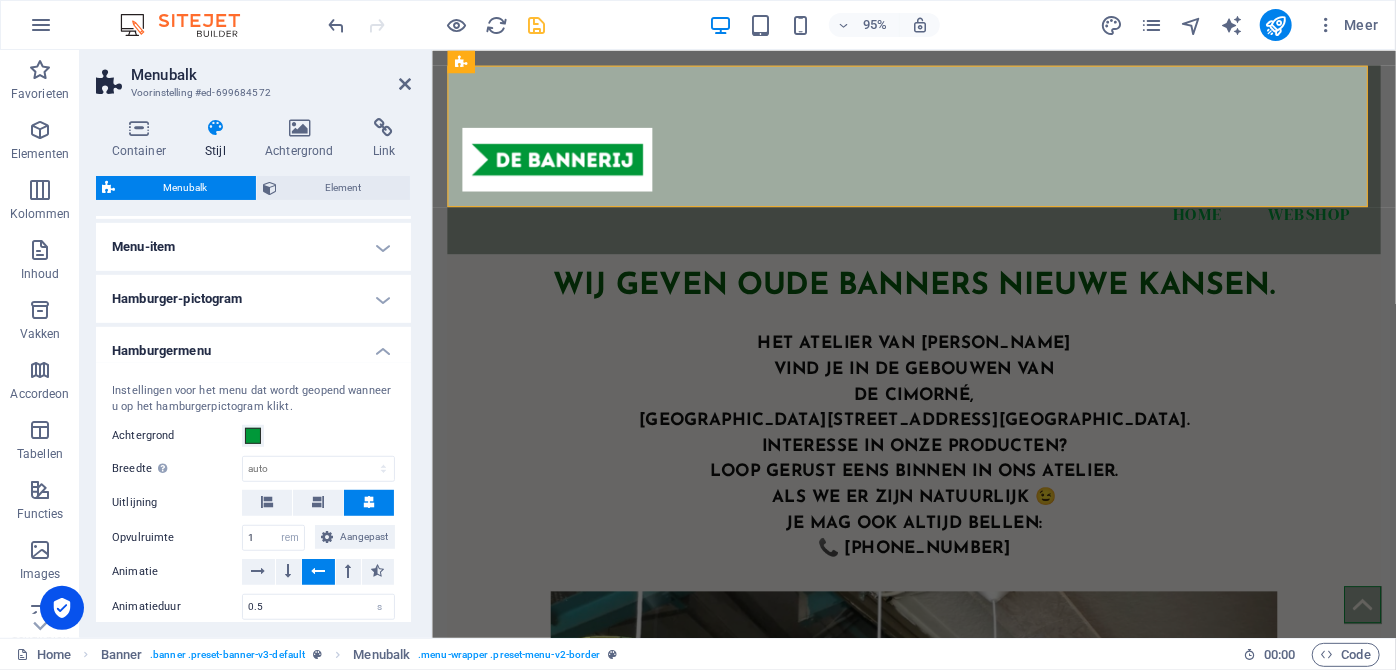 scroll, scrollTop: 594, scrollLeft: 0, axis: vertical 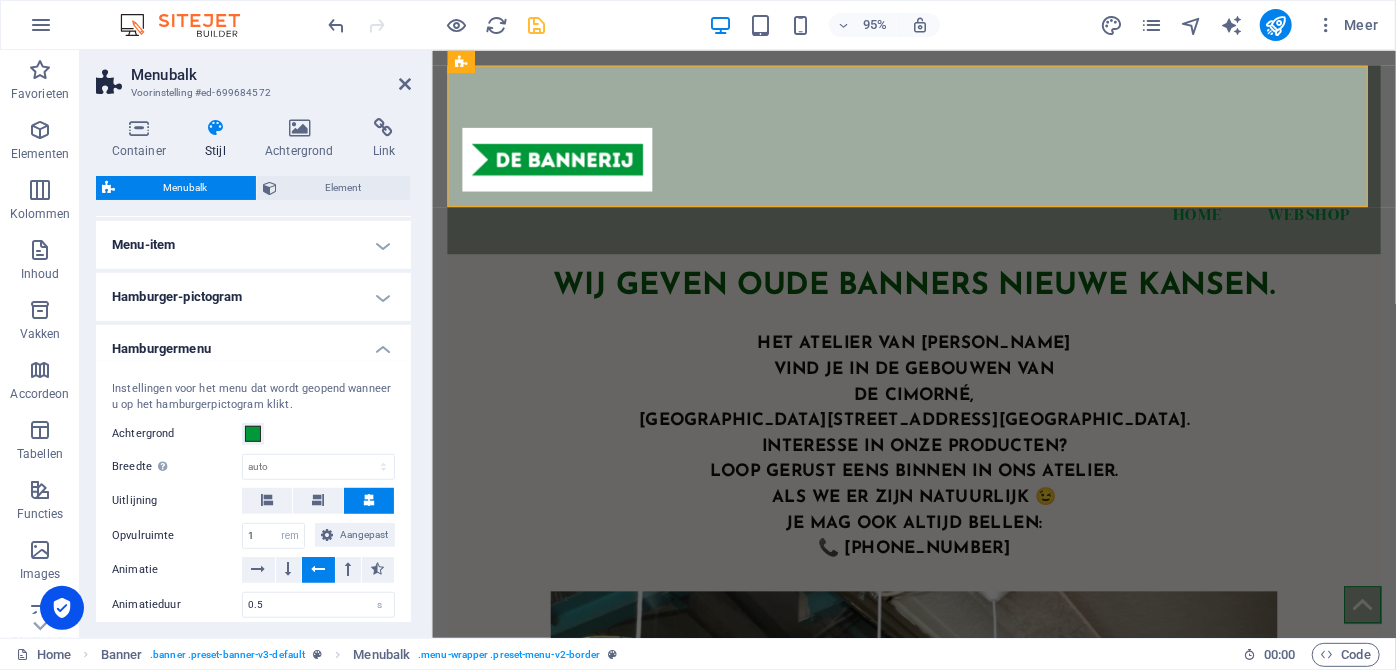click on "Hamburger-pictogram" at bounding box center (253, 297) 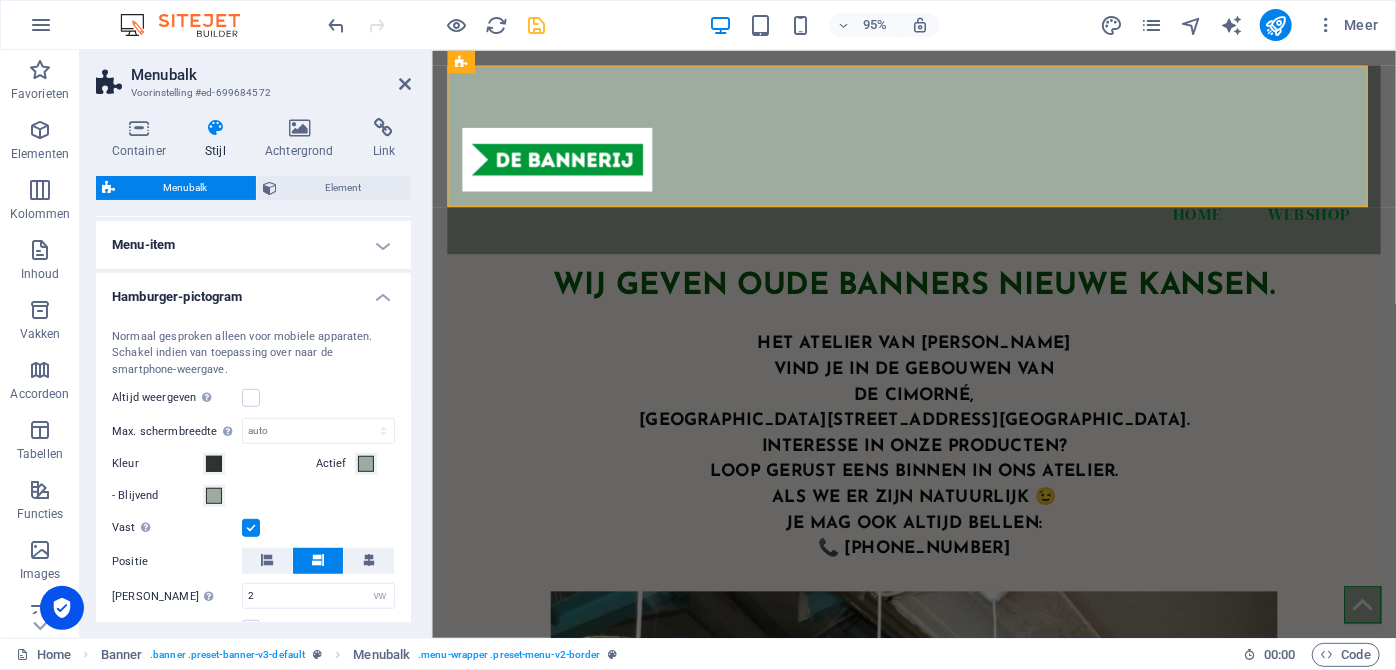 click on "Menu-item" at bounding box center [253, 245] 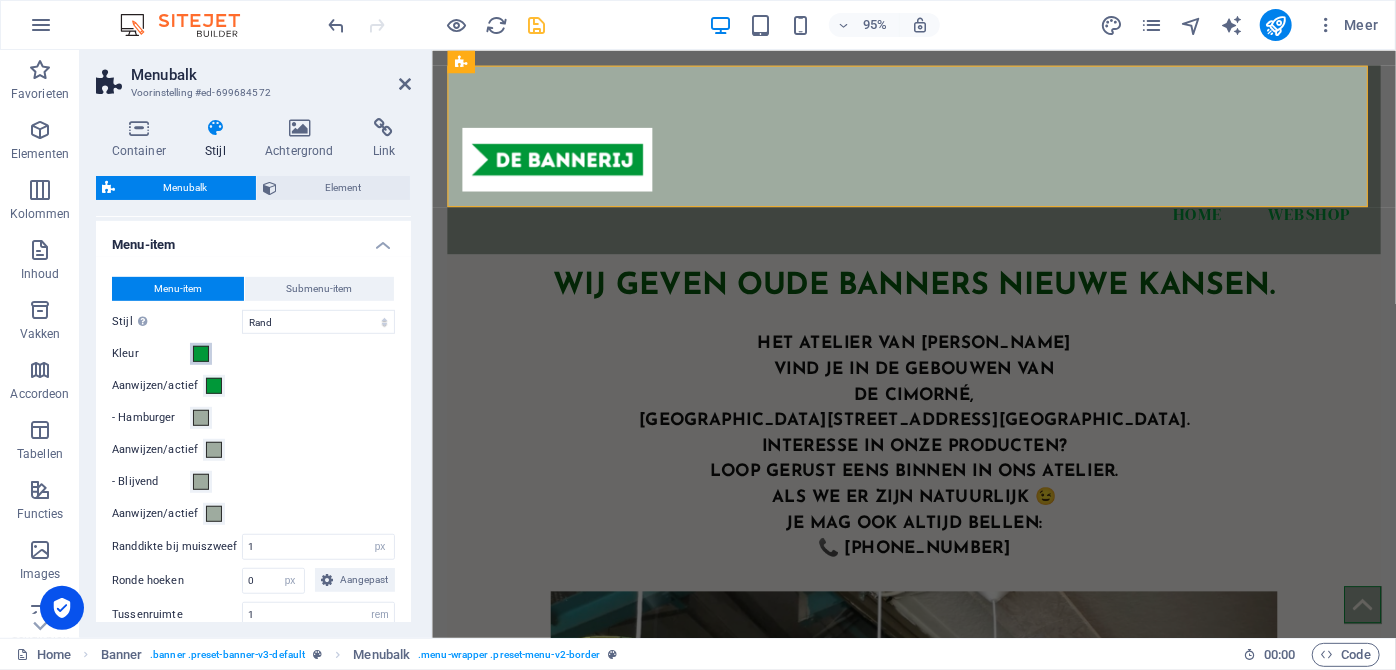 click at bounding box center [201, 354] 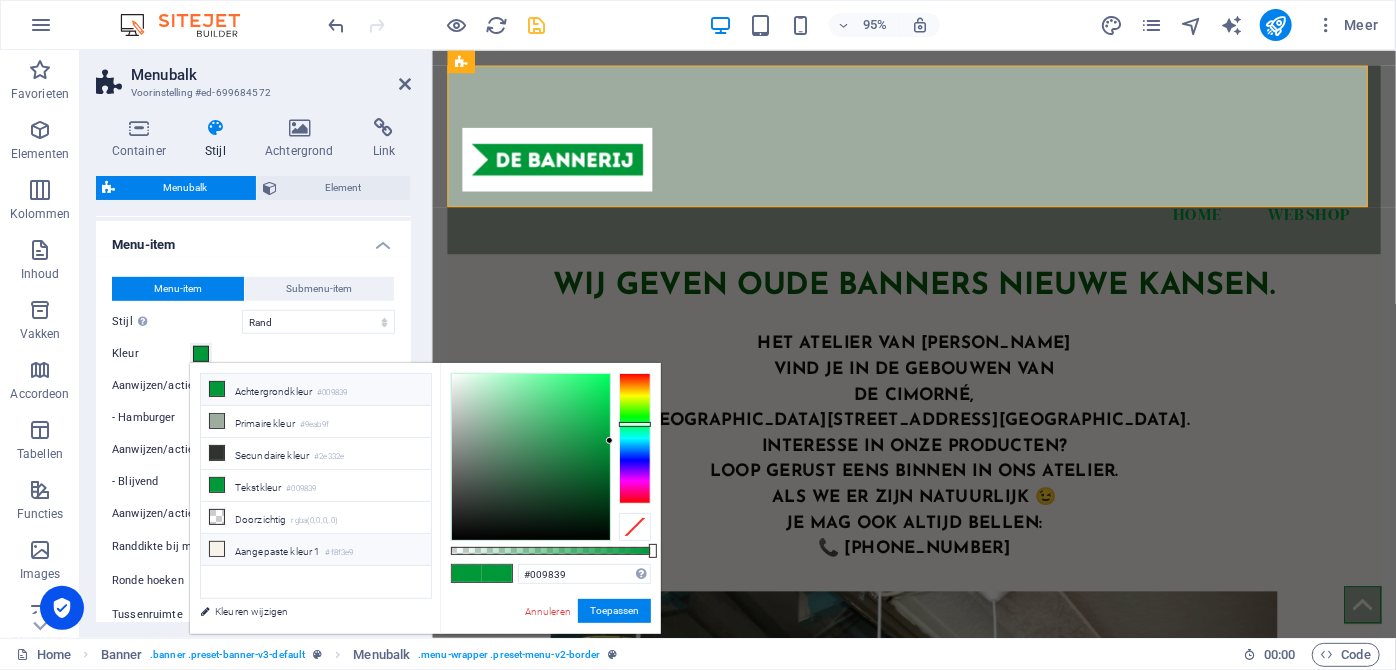 click at bounding box center (217, 549) 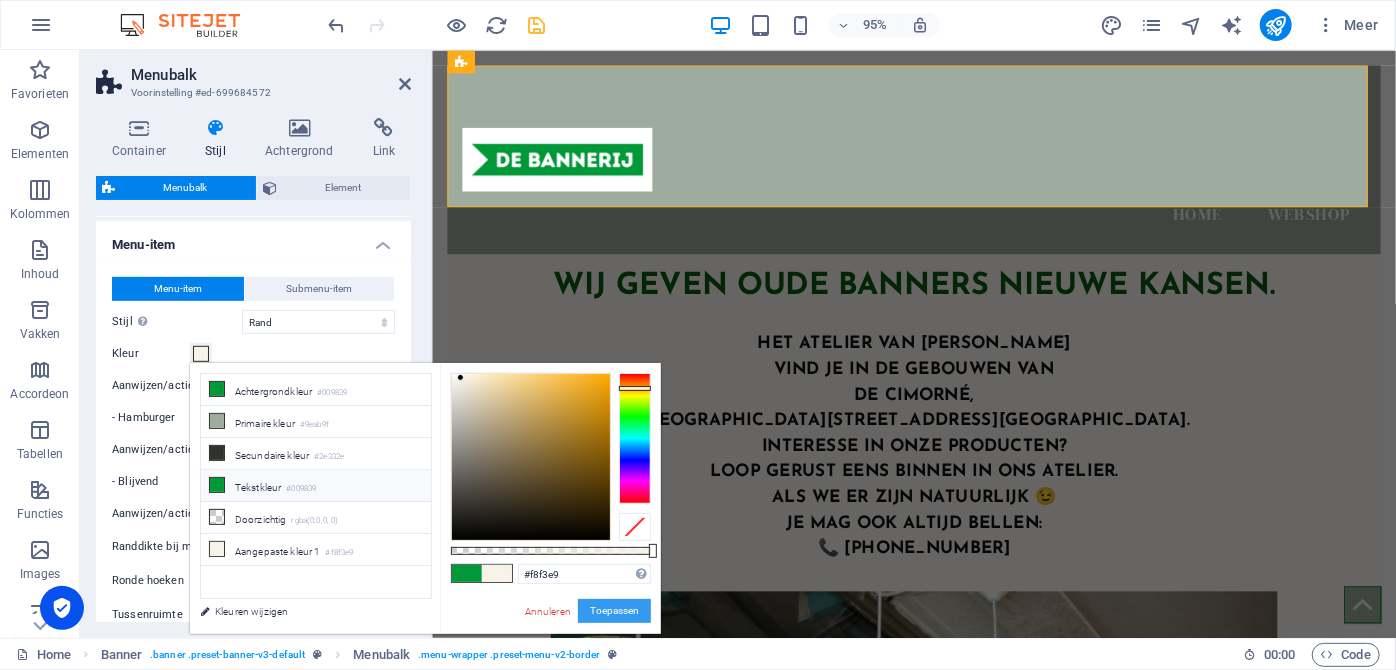click on "Toepassen" at bounding box center (614, 611) 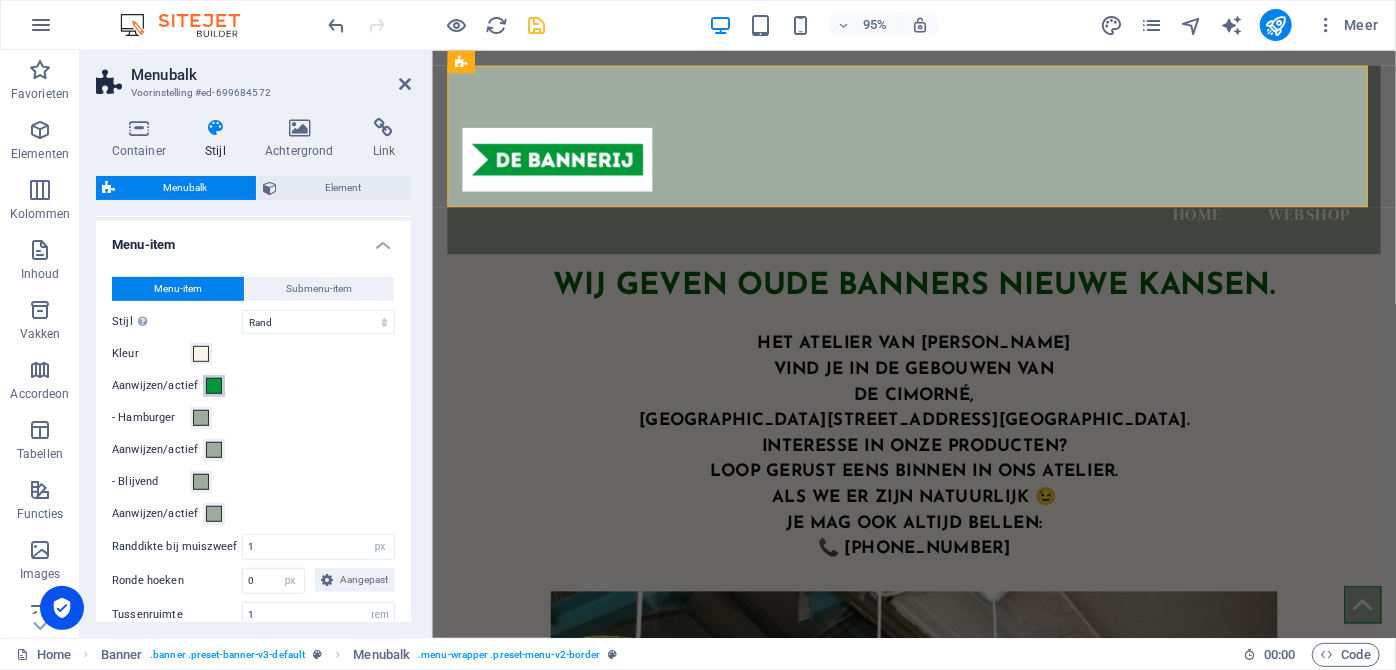 click at bounding box center [214, 386] 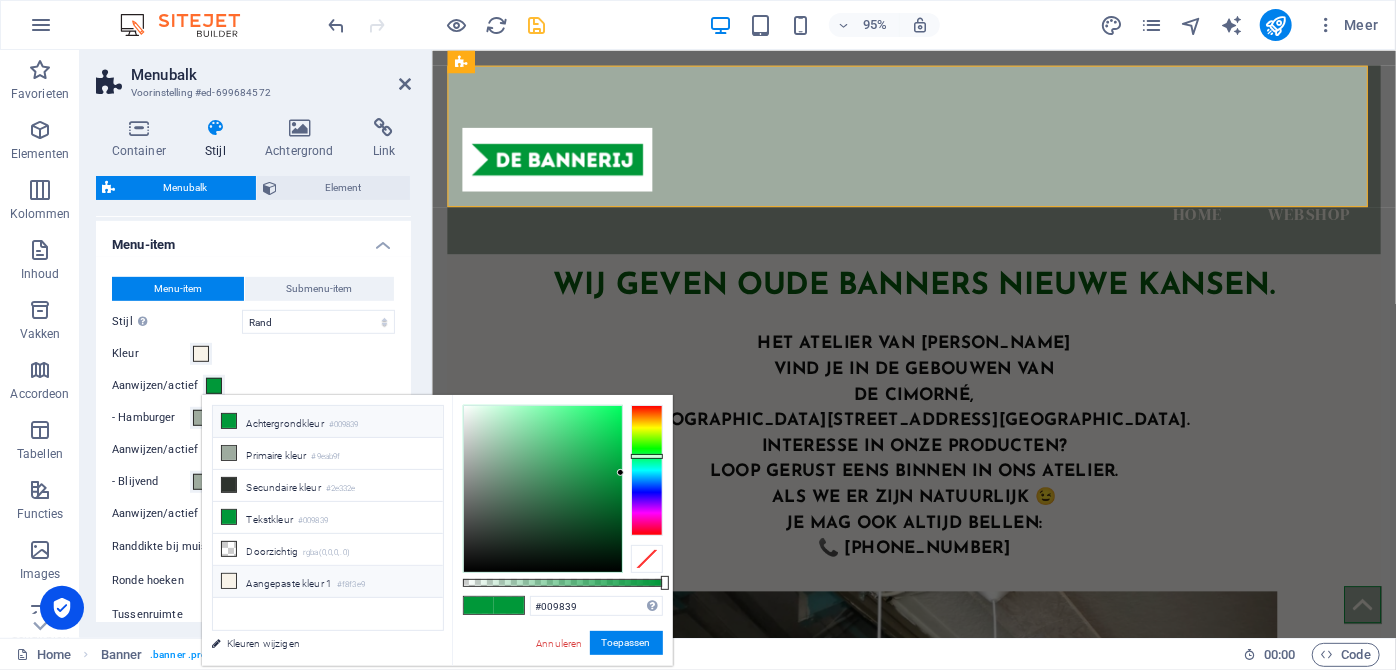 click at bounding box center [229, 581] 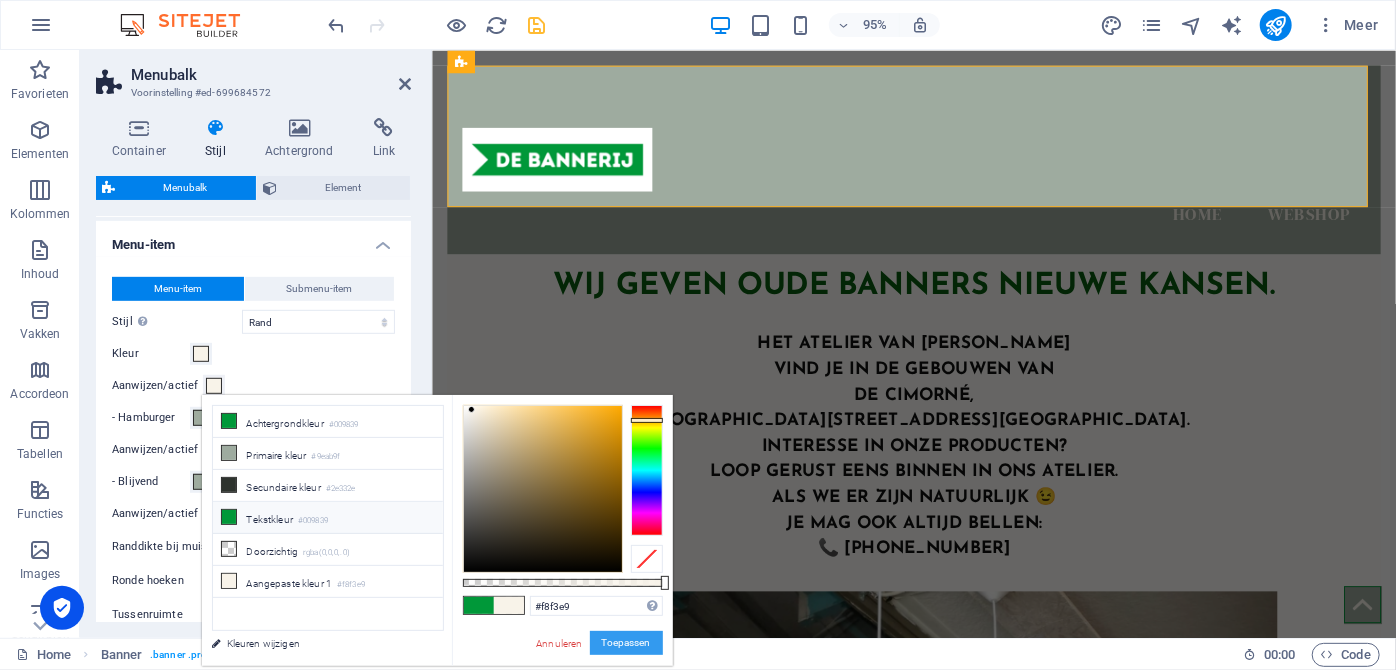 click on "Toepassen" at bounding box center [626, 643] 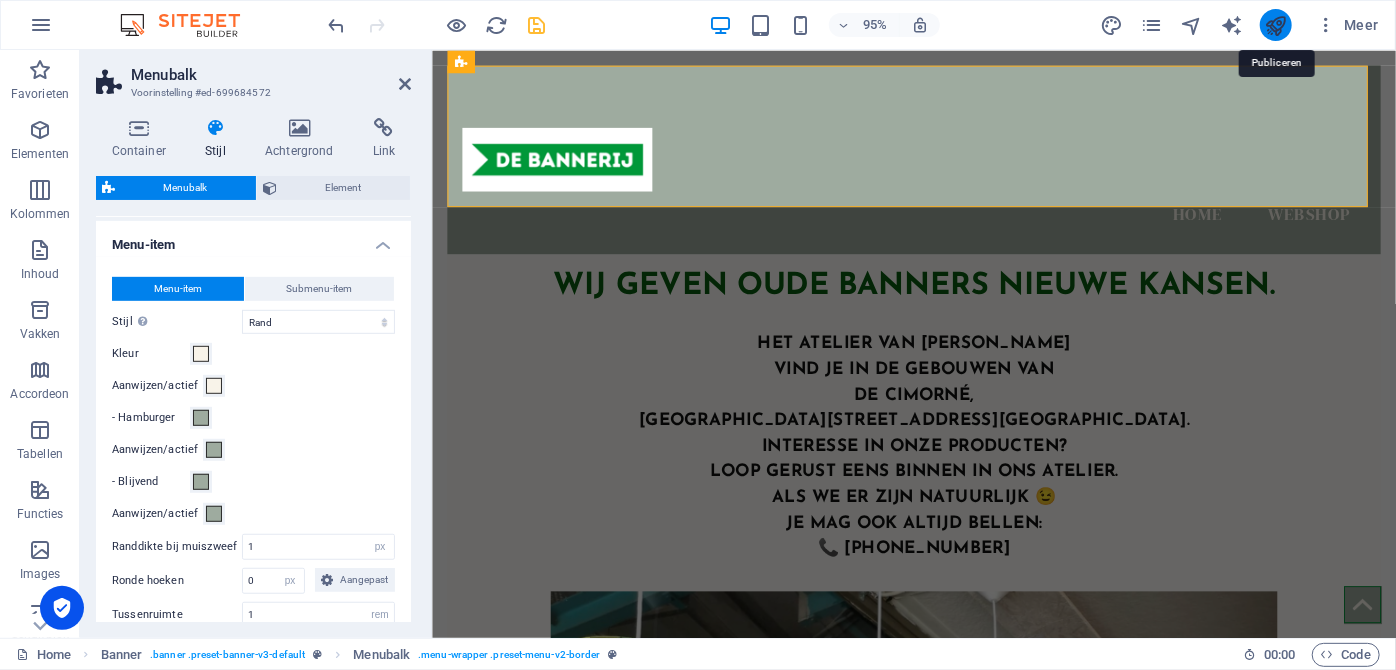 click at bounding box center [1275, 25] 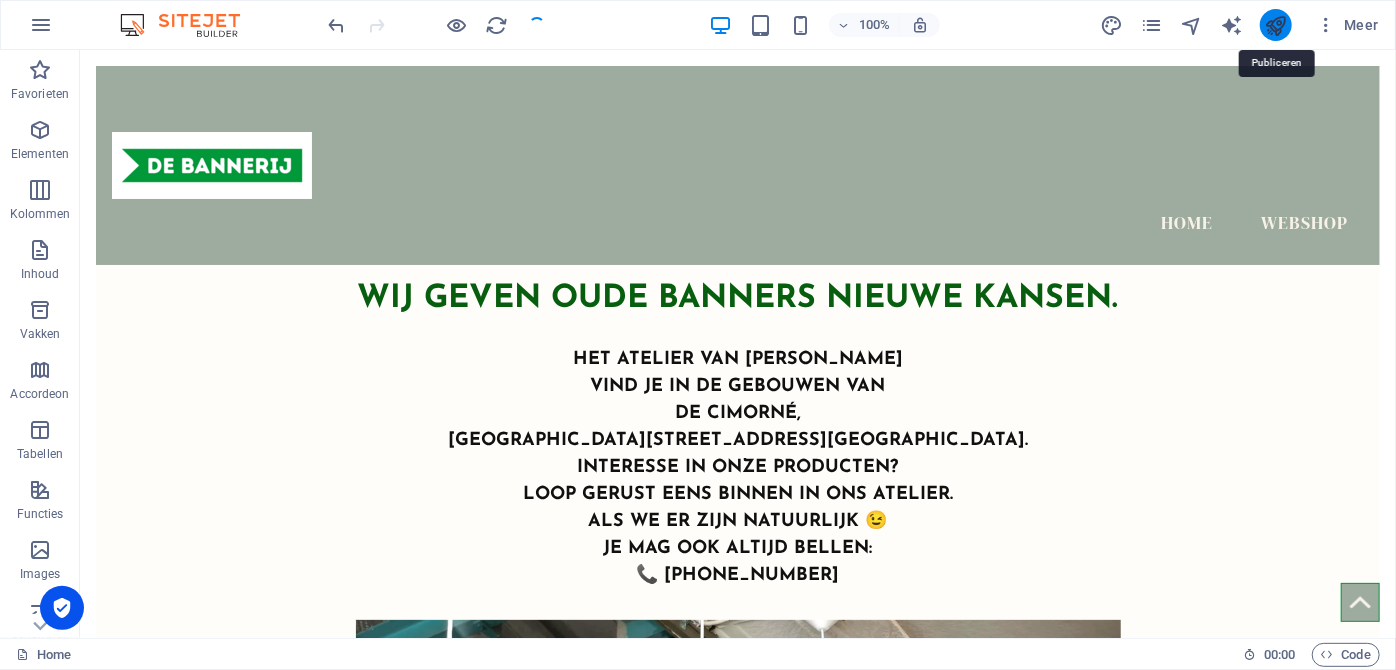 click at bounding box center [1275, 25] 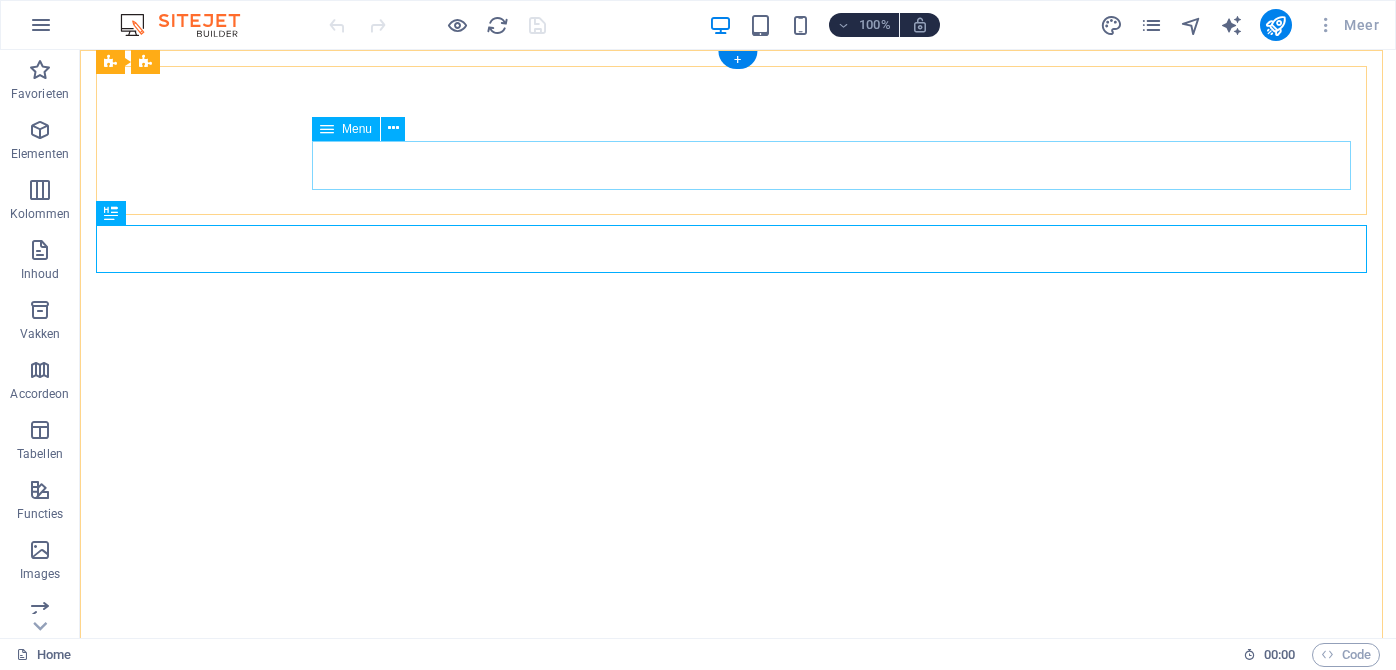 scroll, scrollTop: 0, scrollLeft: 0, axis: both 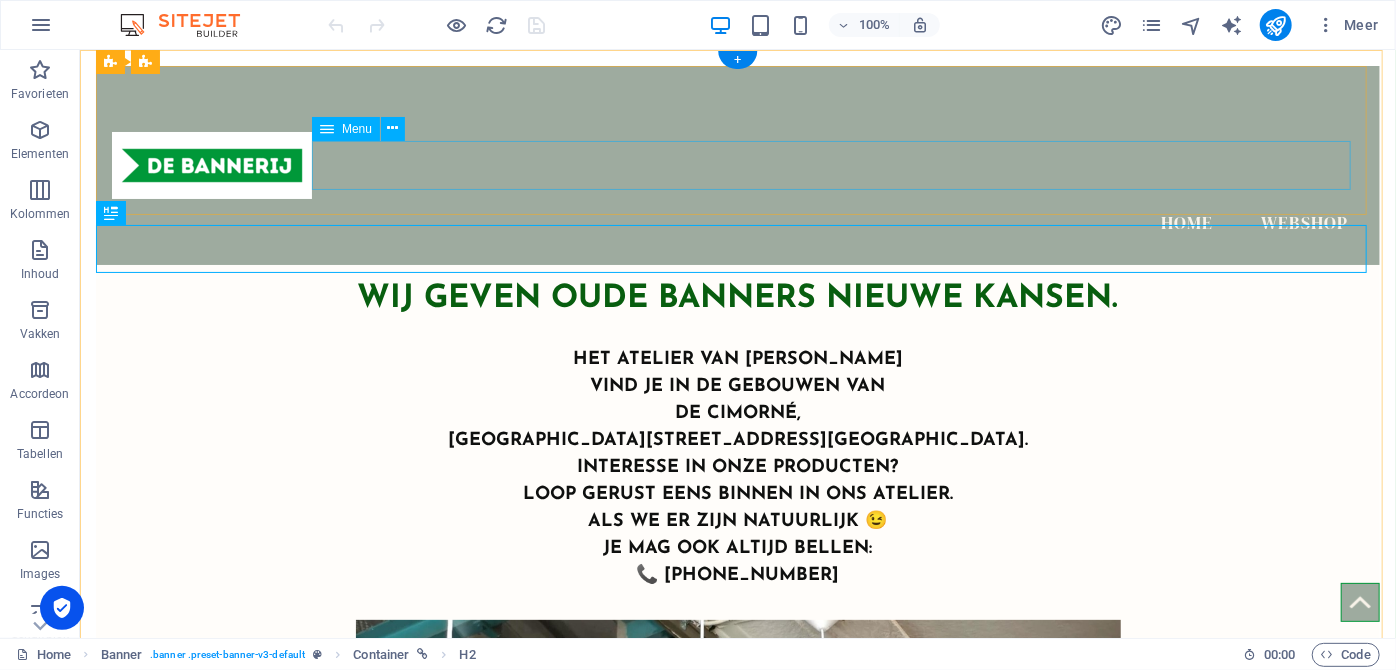 click on "Home Webshop" at bounding box center [737, 223] 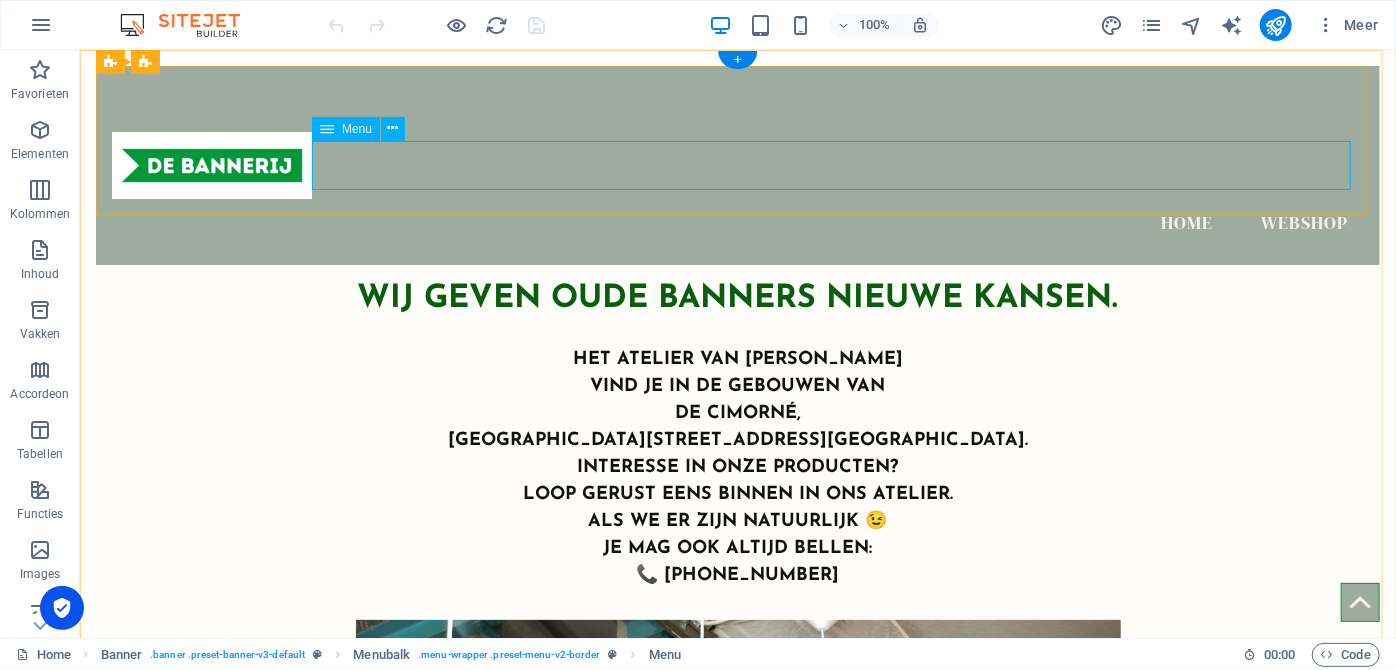 click on "Home Webshop" at bounding box center (737, 223) 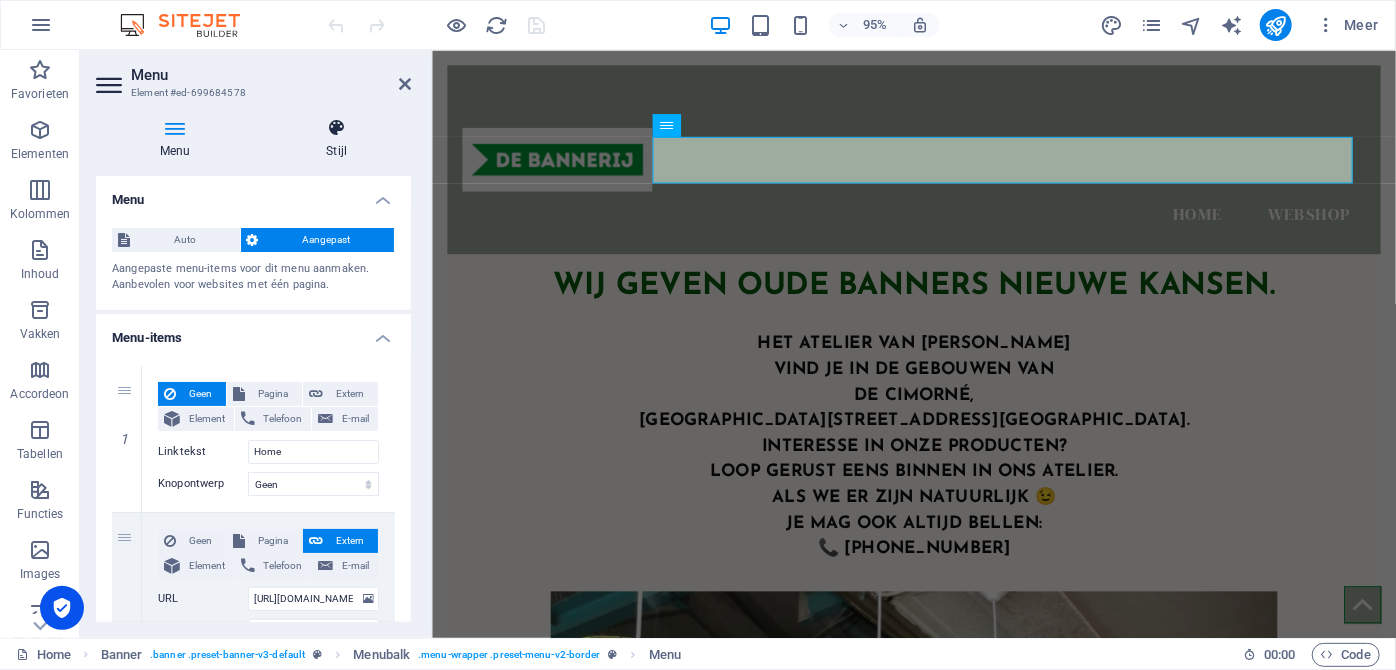 click at bounding box center [336, 128] 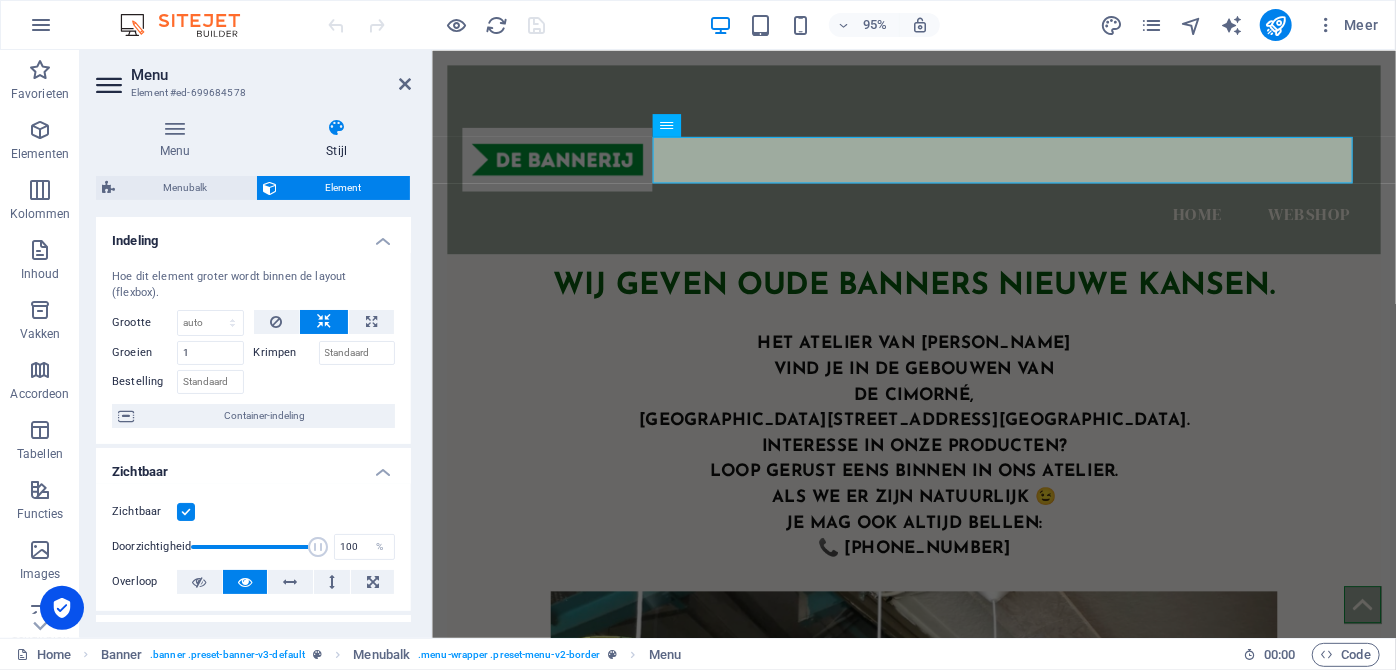 drag, startPoint x: 407, startPoint y: 323, endPoint x: 422, endPoint y: 384, distance: 62.817196 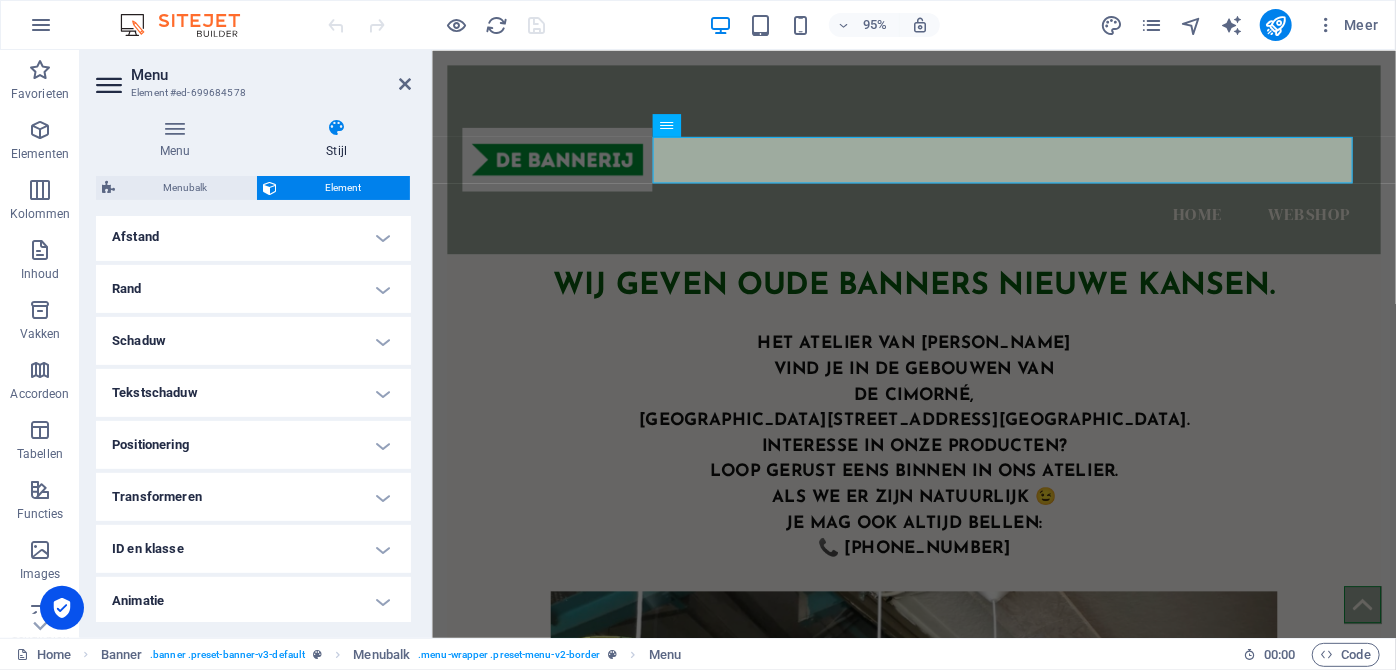 scroll, scrollTop: 439, scrollLeft: 0, axis: vertical 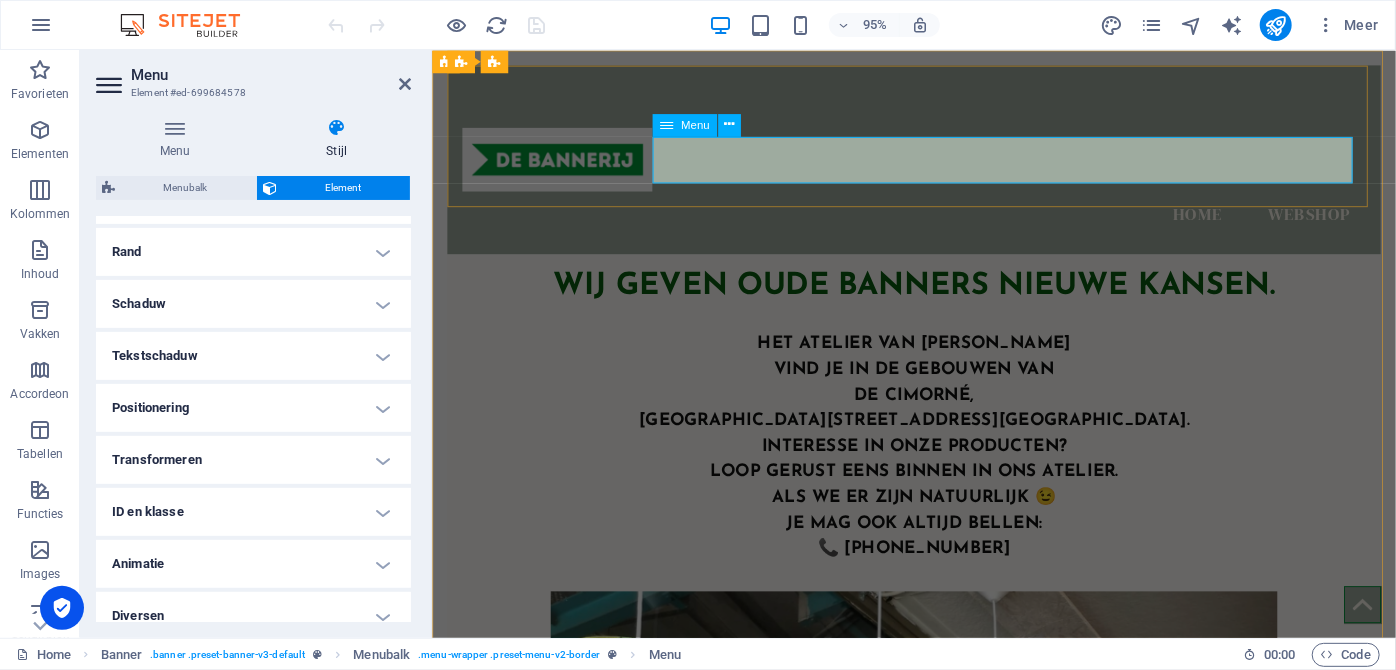 click on "Home Webshop" at bounding box center [938, 223] 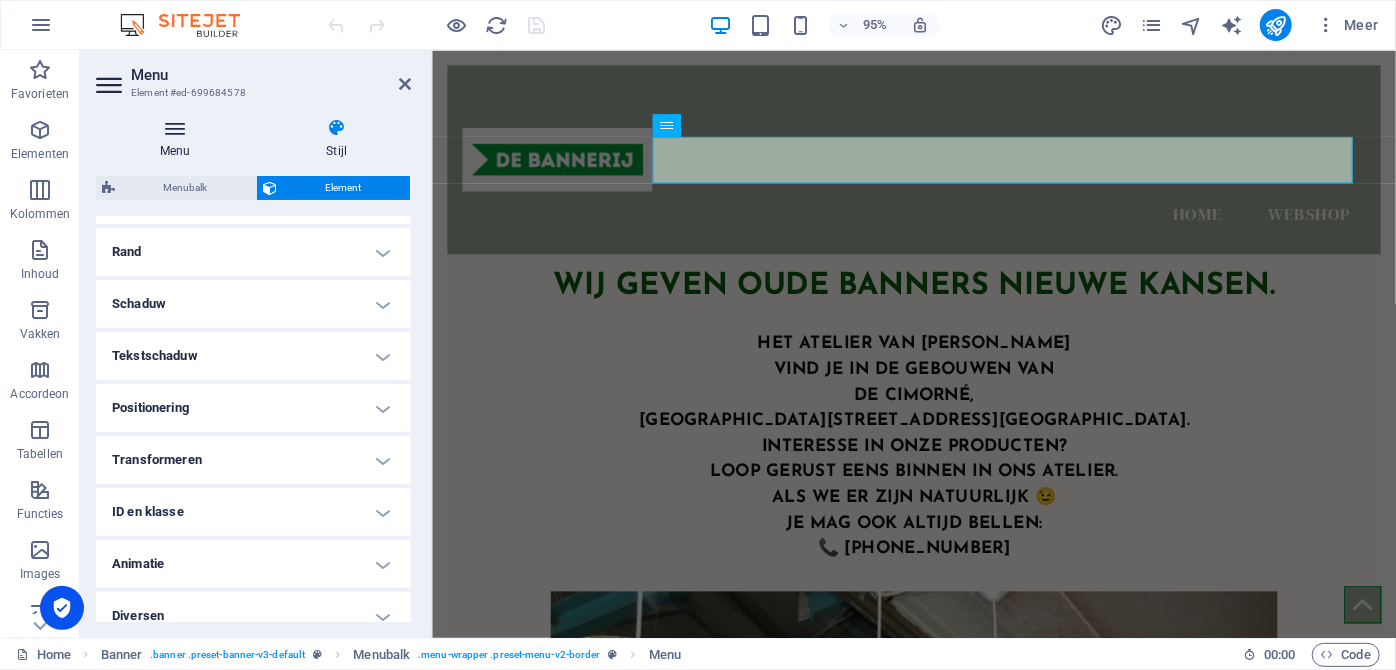 click at bounding box center [175, 128] 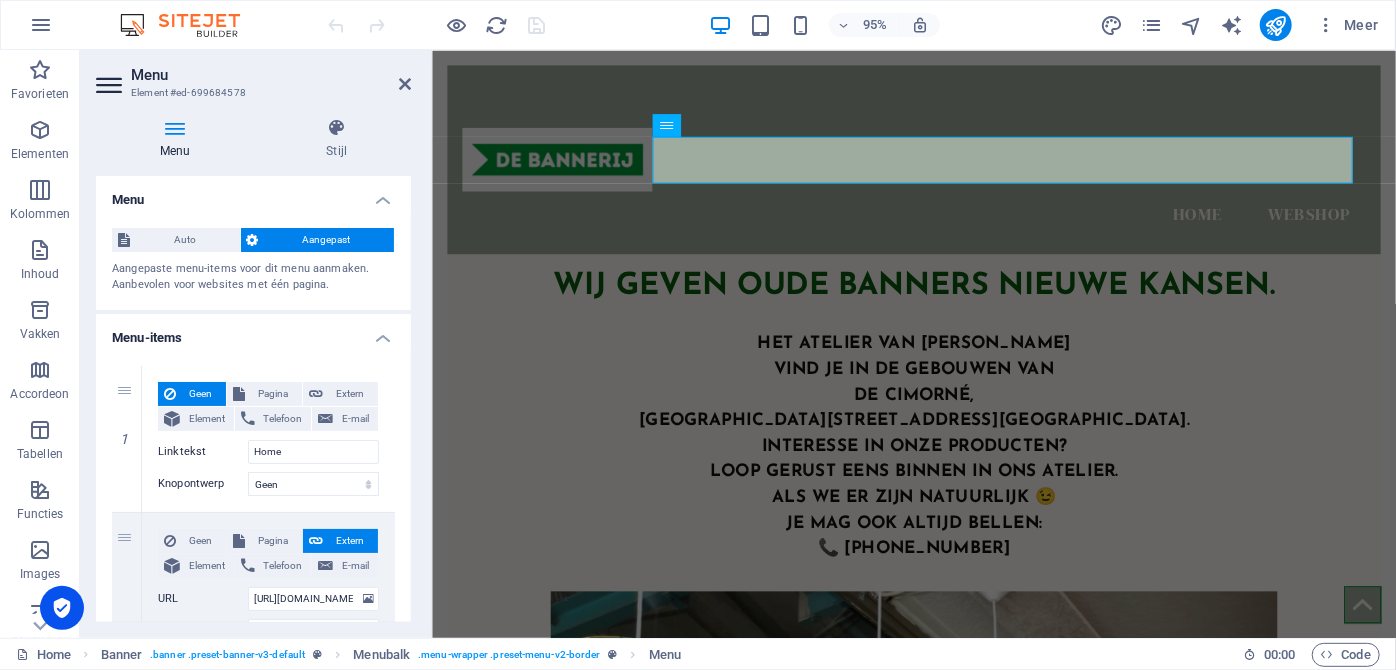 drag, startPoint x: 406, startPoint y: 327, endPoint x: 408, endPoint y: 371, distance: 44.04543 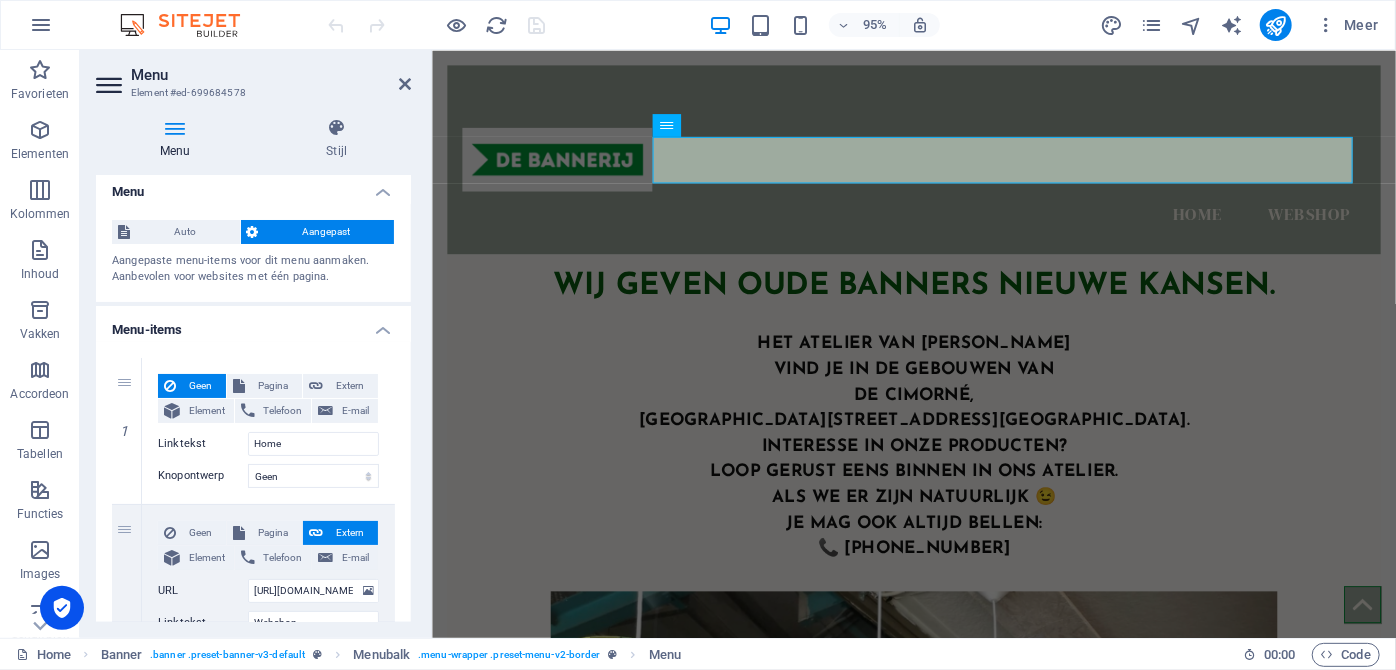 scroll, scrollTop: 0, scrollLeft: 0, axis: both 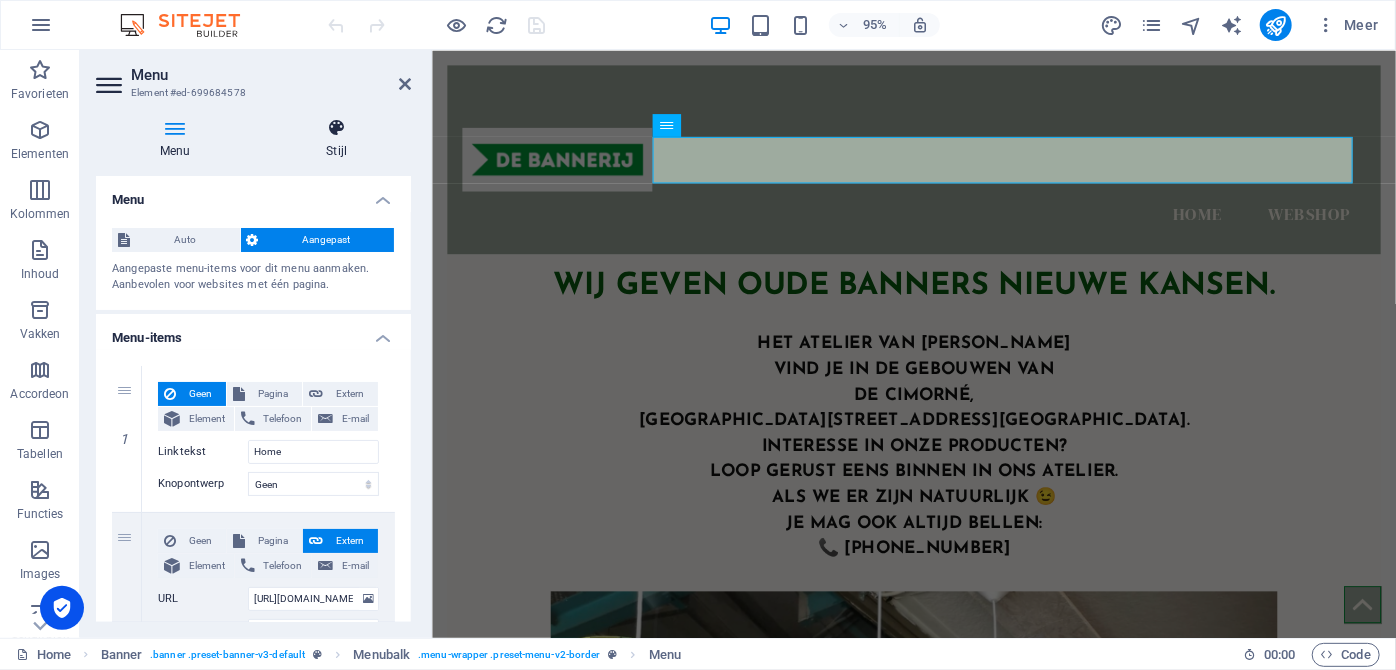 click at bounding box center (336, 128) 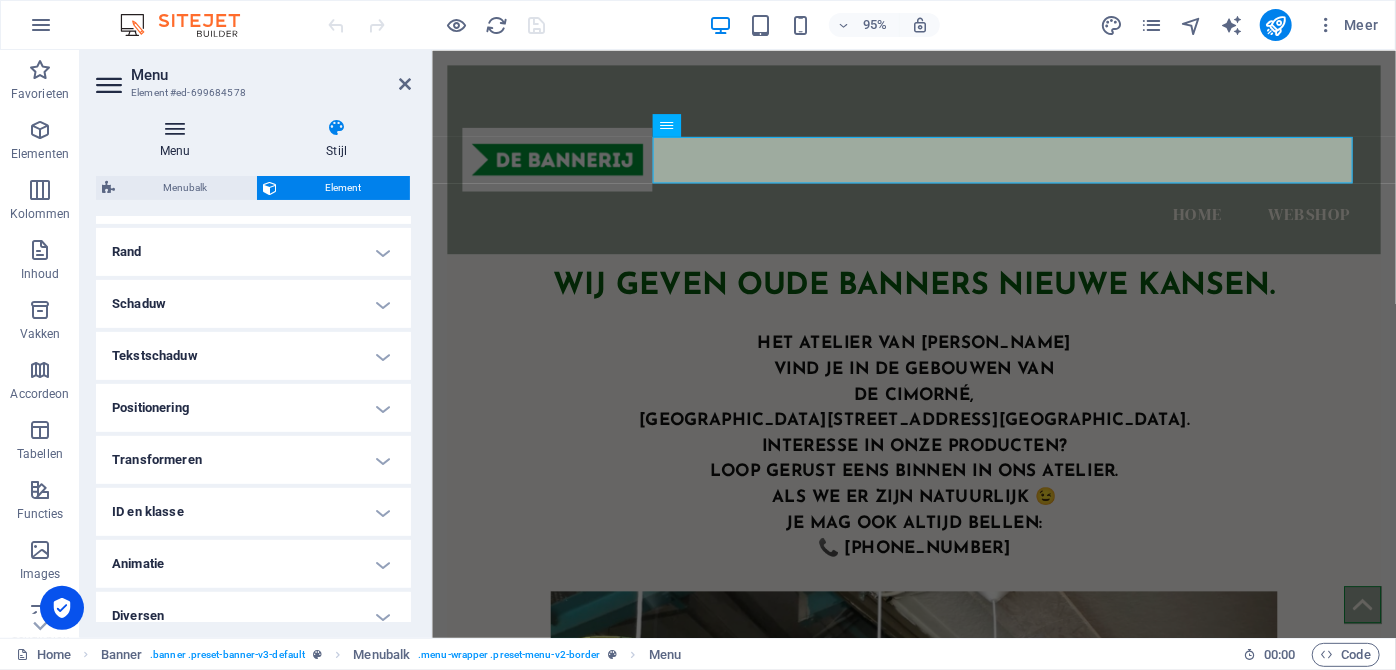 click at bounding box center (175, 128) 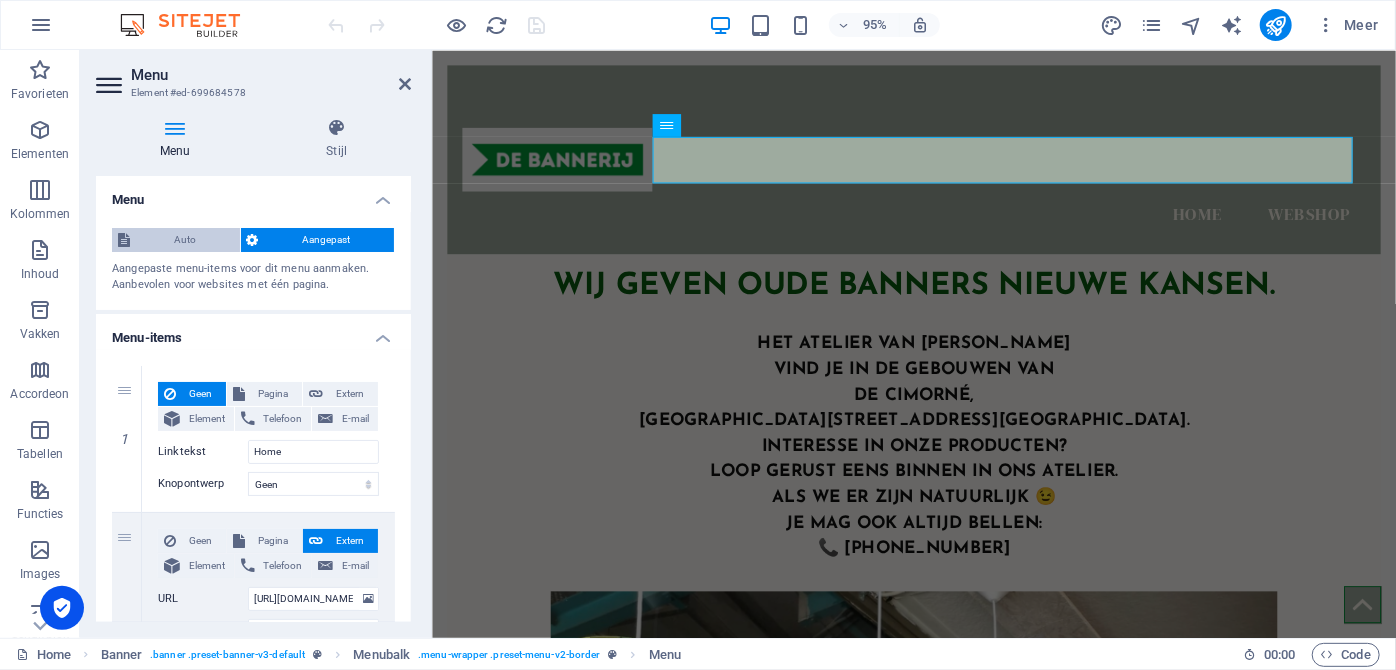 click on "Auto" at bounding box center [185, 240] 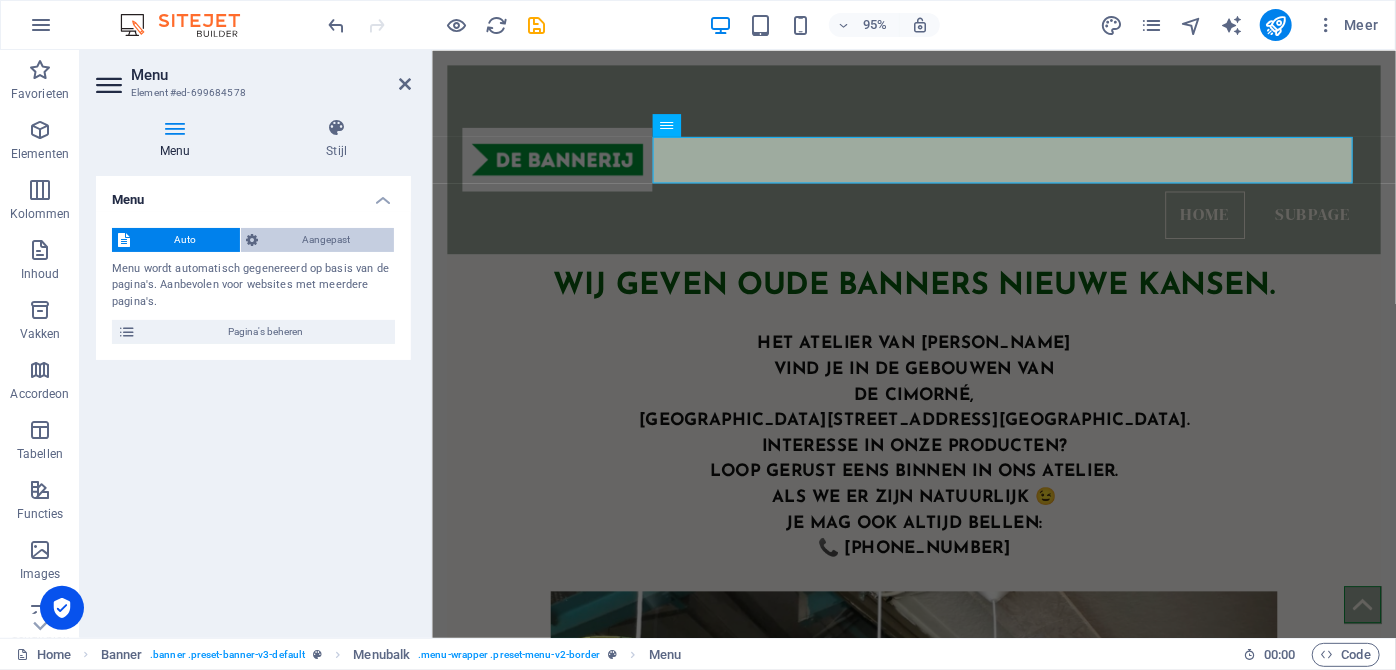 click on "Aangepast" at bounding box center [327, 240] 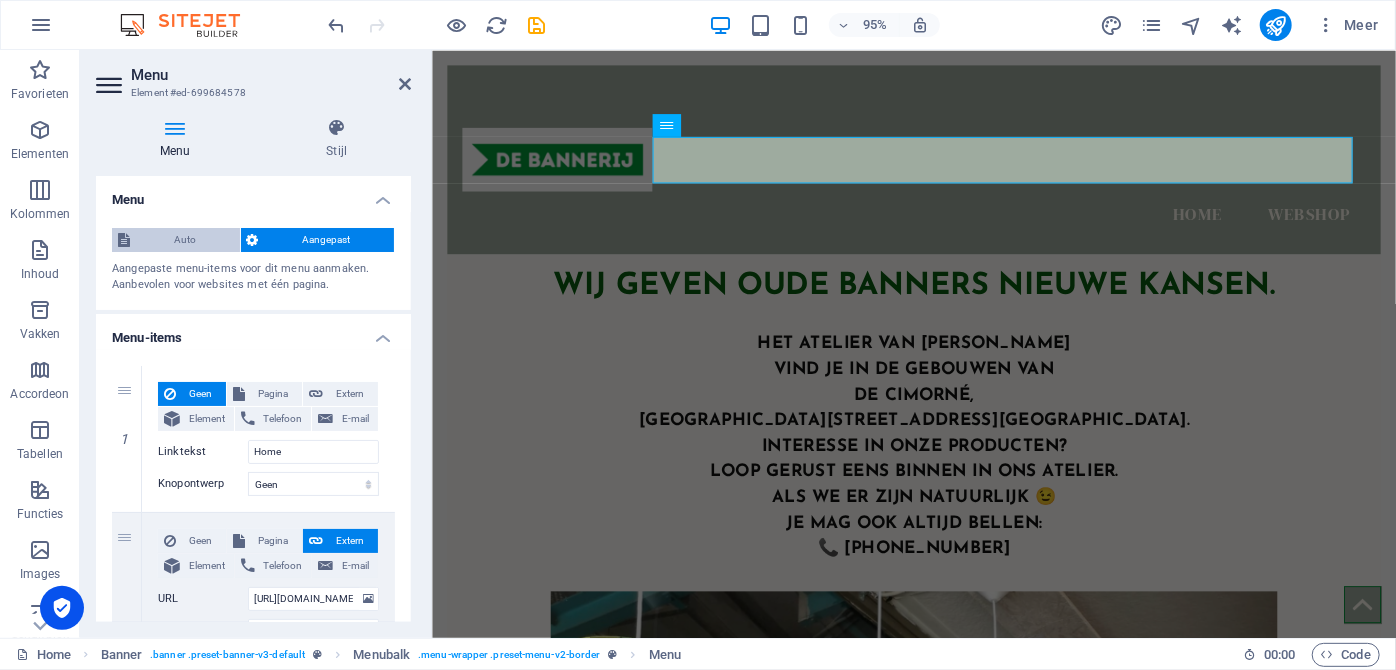 click on "Auto" at bounding box center (185, 240) 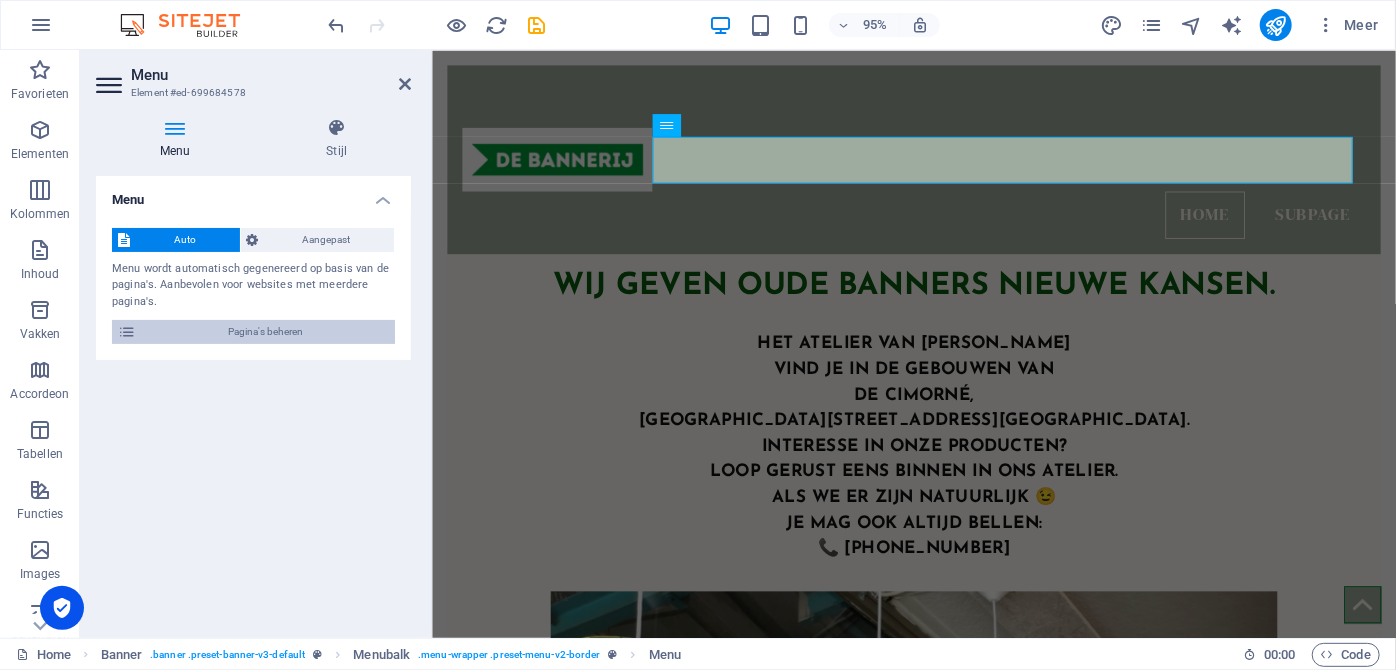 click on "Pagina's beheren" at bounding box center (265, 332) 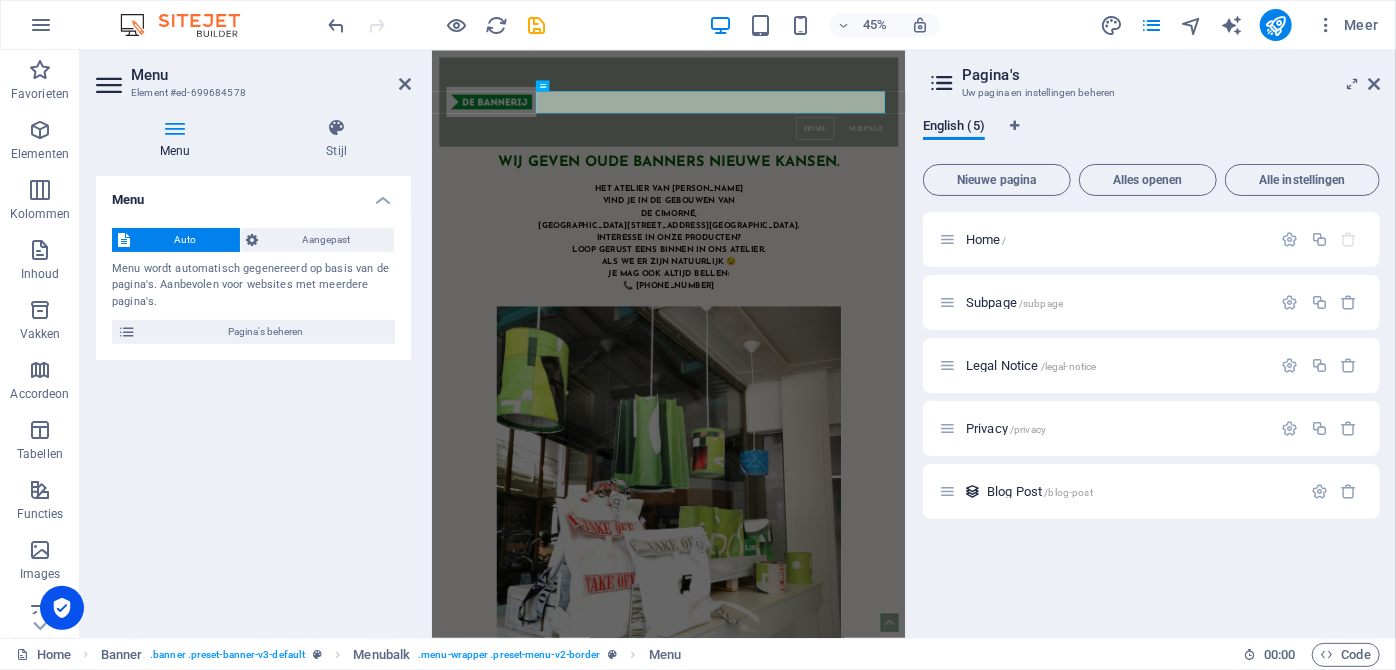 click at bounding box center (175, 128) 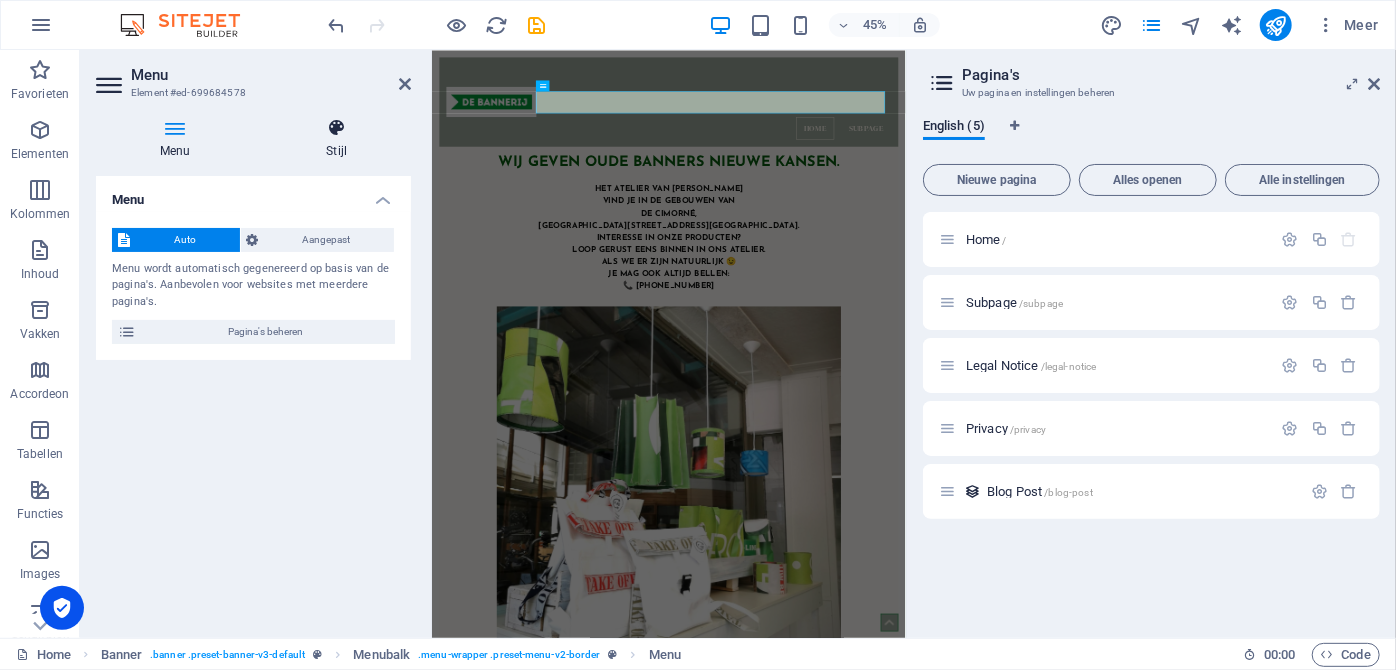 click at bounding box center [336, 128] 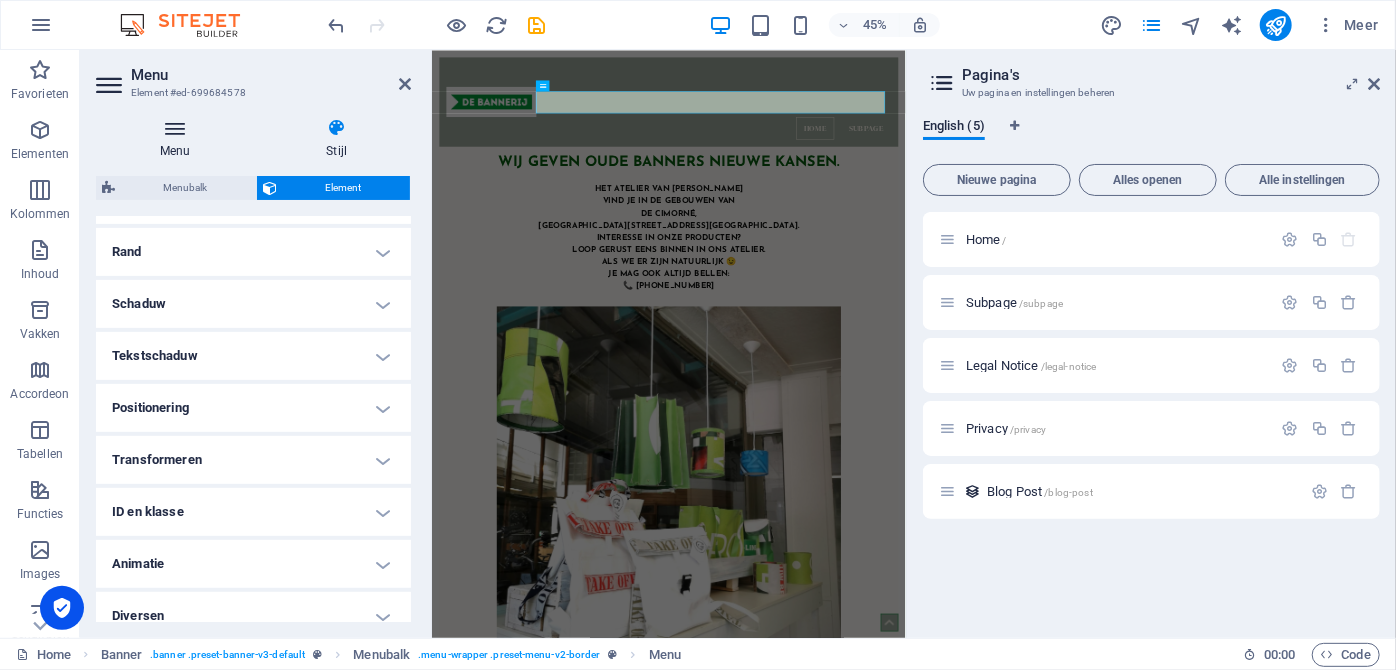 click at bounding box center [175, 128] 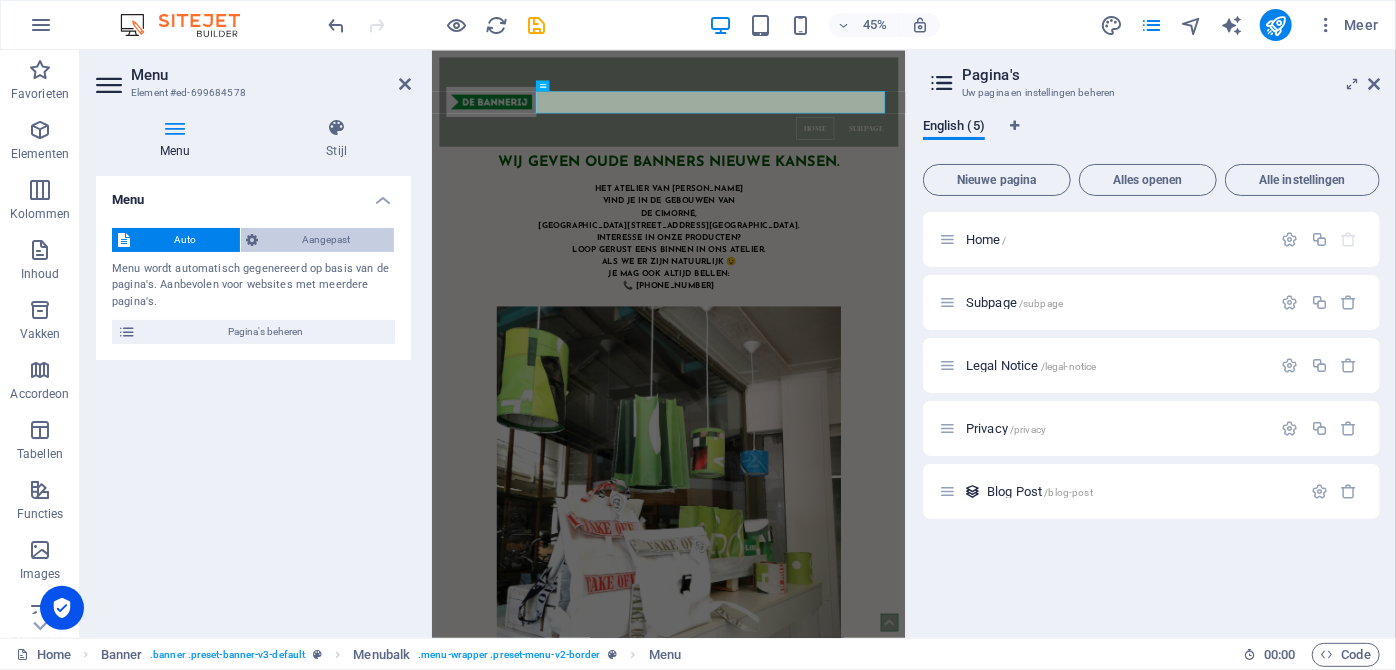 click on "Aangepast" at bounding box center (327, 240) 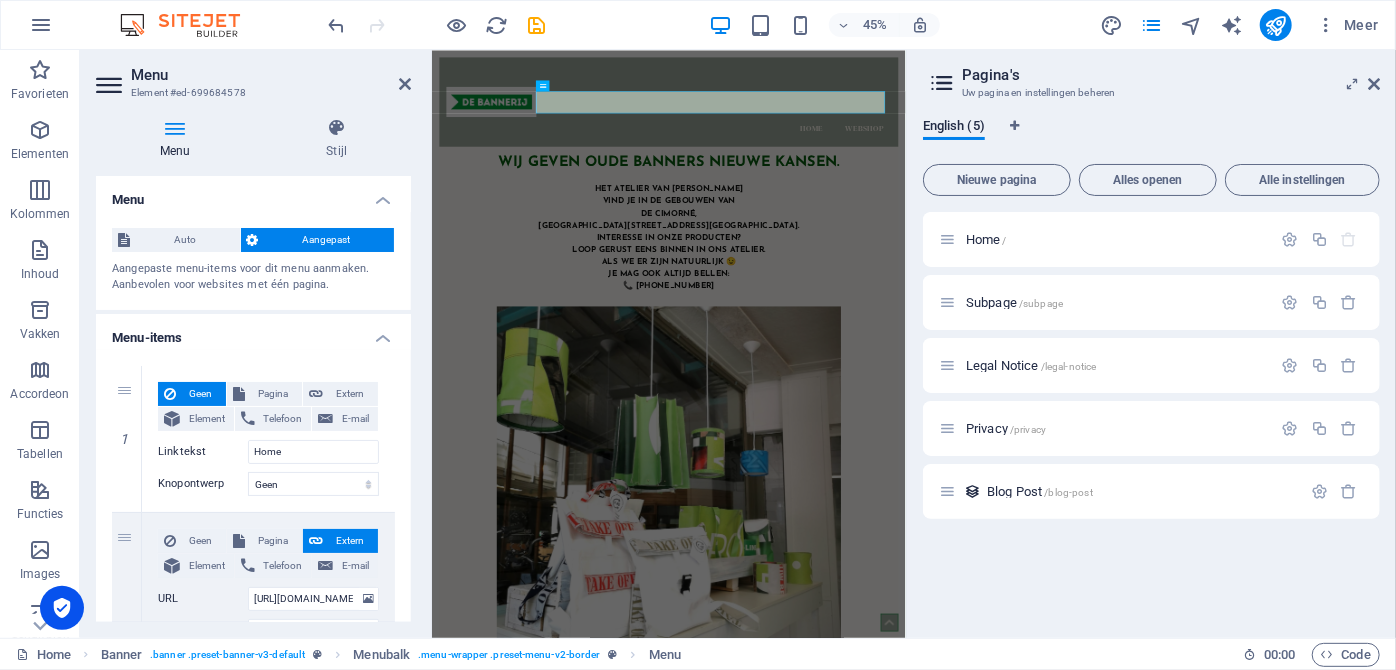 drag, startPoint x: 406, startPoint y: 286, endPoint x: 408, endPoint y: 344, distance: 58.034473 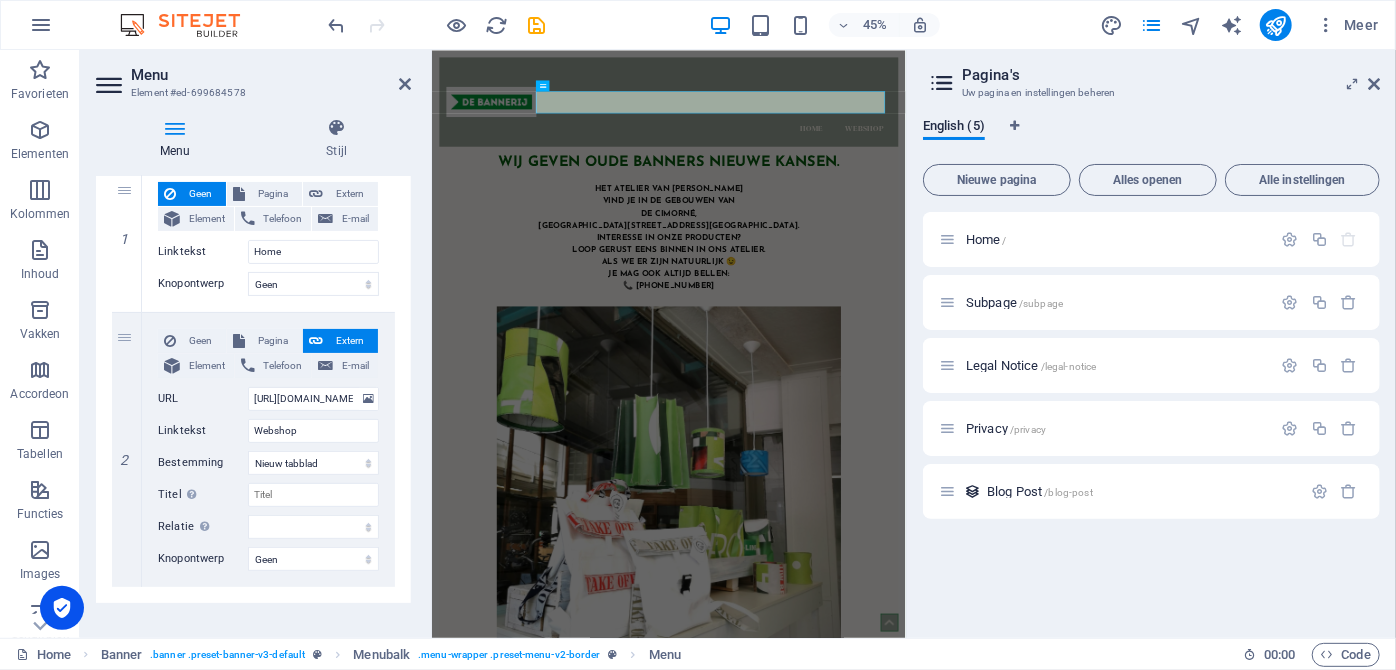scroll, scrollTop: 234, scrollLeft: 0, axis: vertical 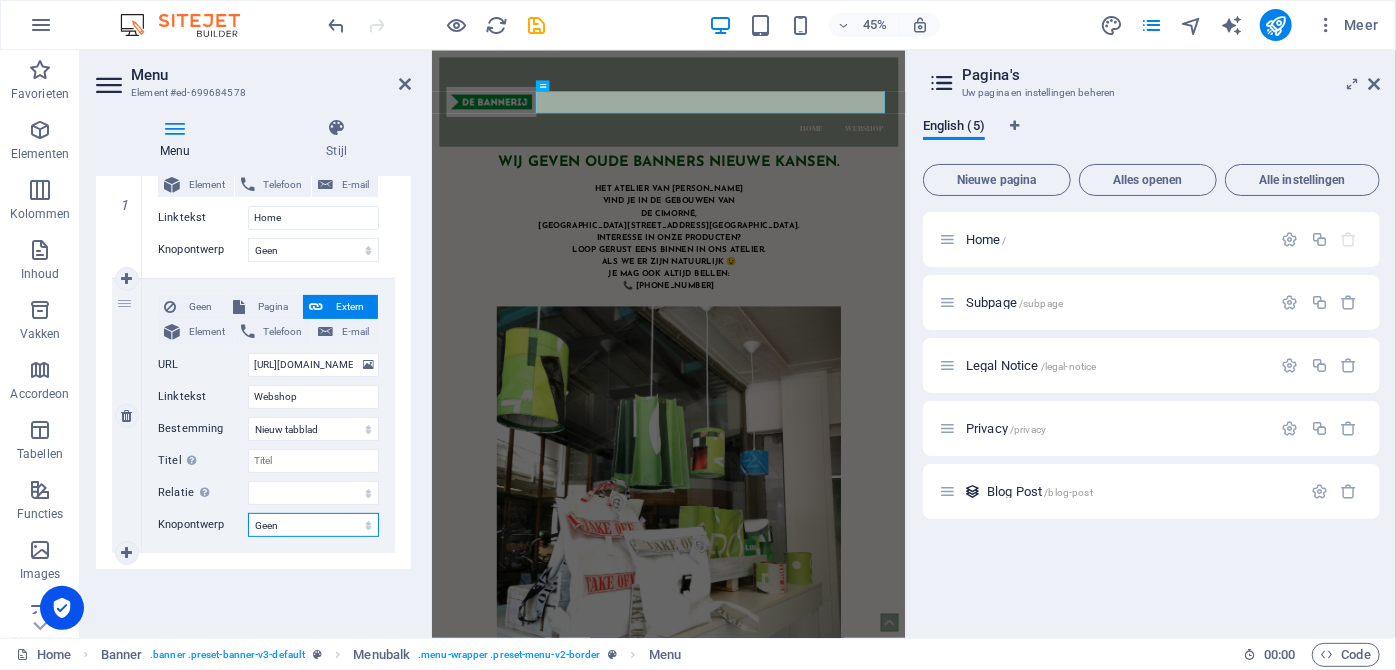 click on "Geen Standaard Primair Secondair" at bounding box center (313, 525) 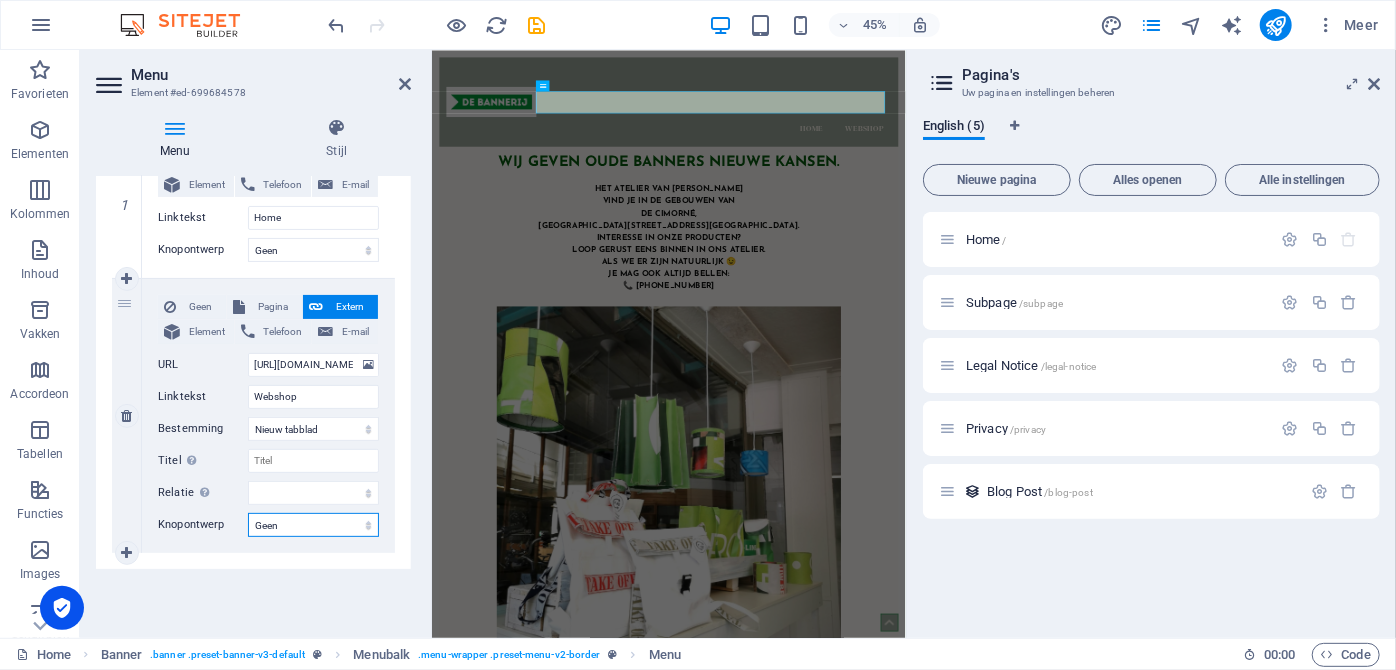 select on "default" 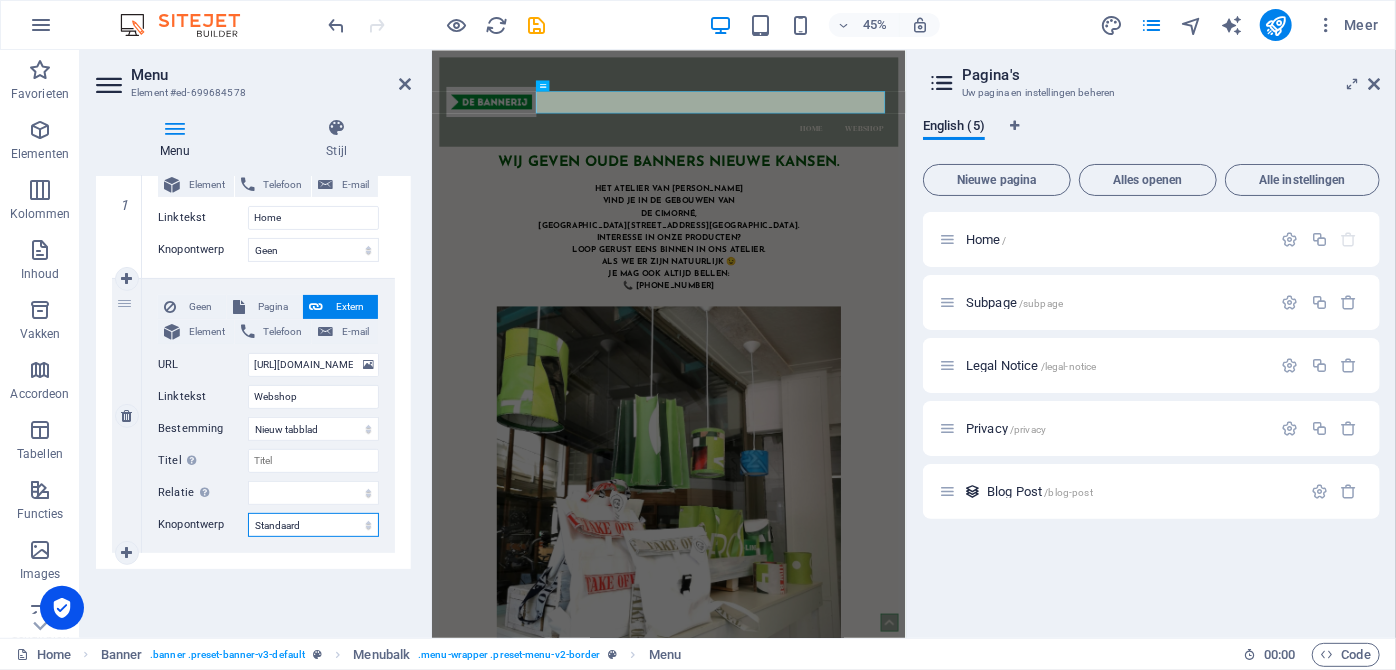 click on "Geen Standaard Primair Secondair" at bounding box center [313, 525] 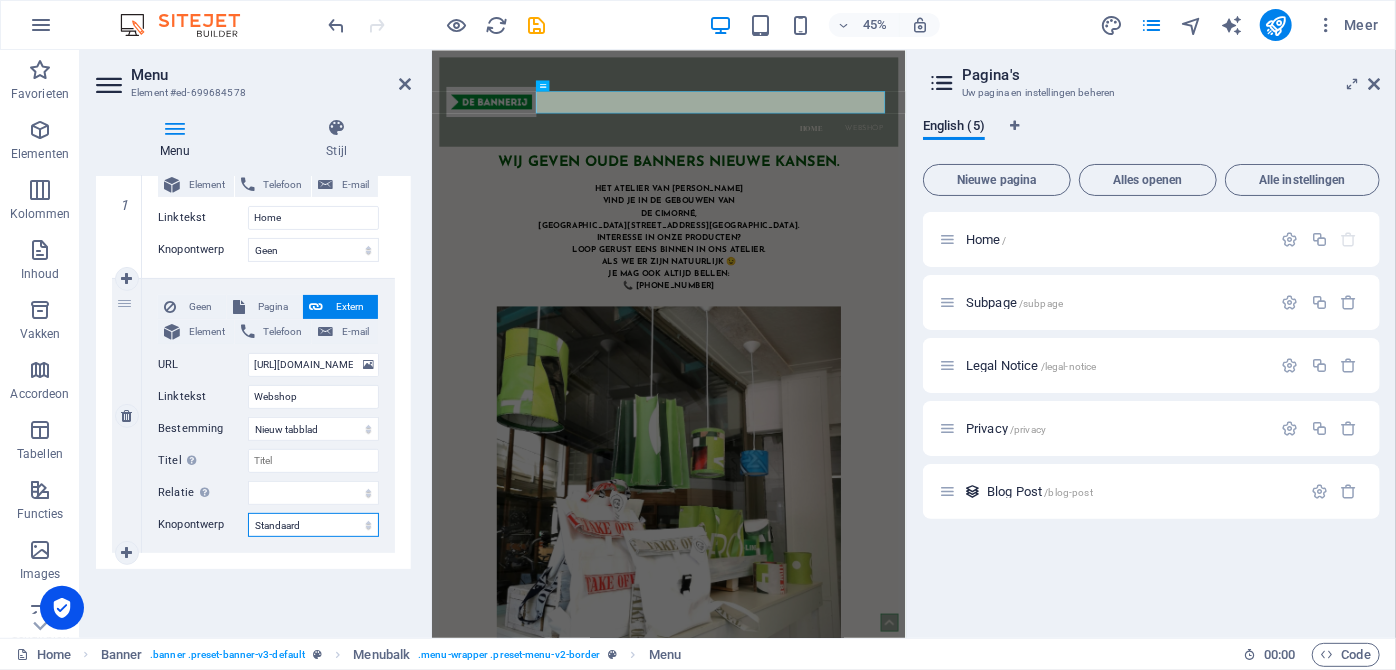 click on "Geen Standaard Primair Secondair" at bounding box center (313, 525) 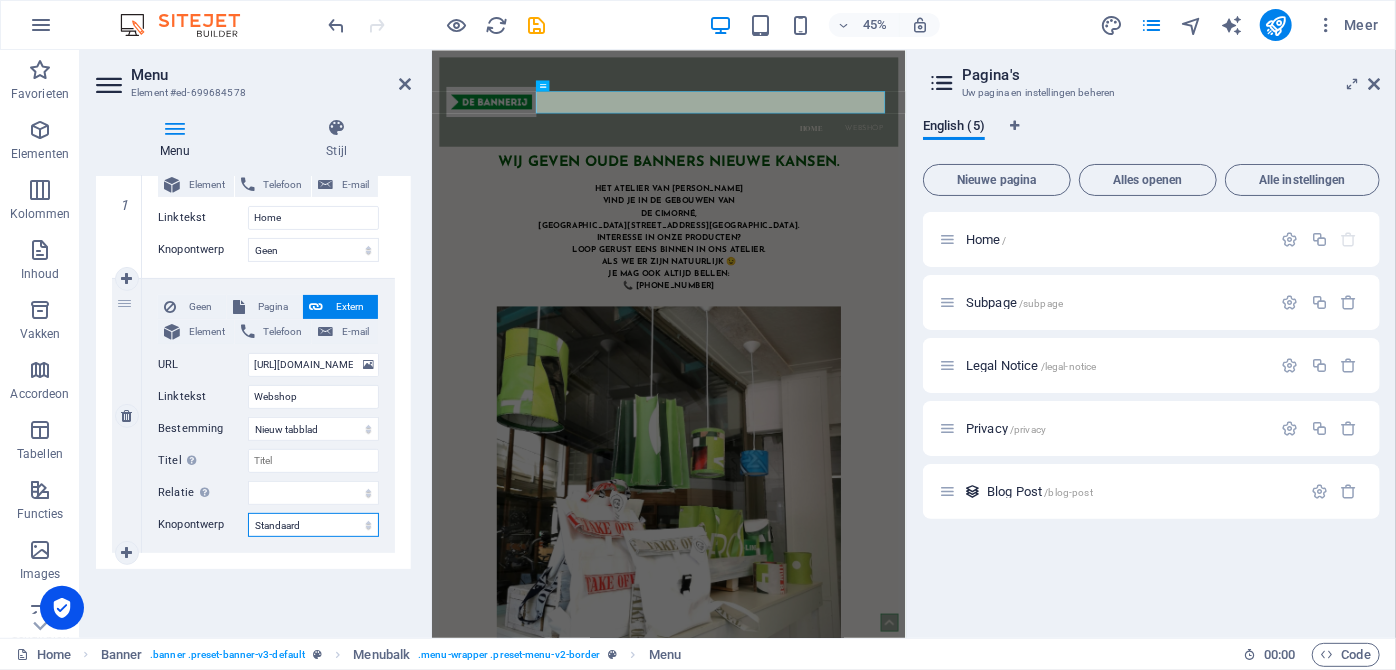 select on "primary" 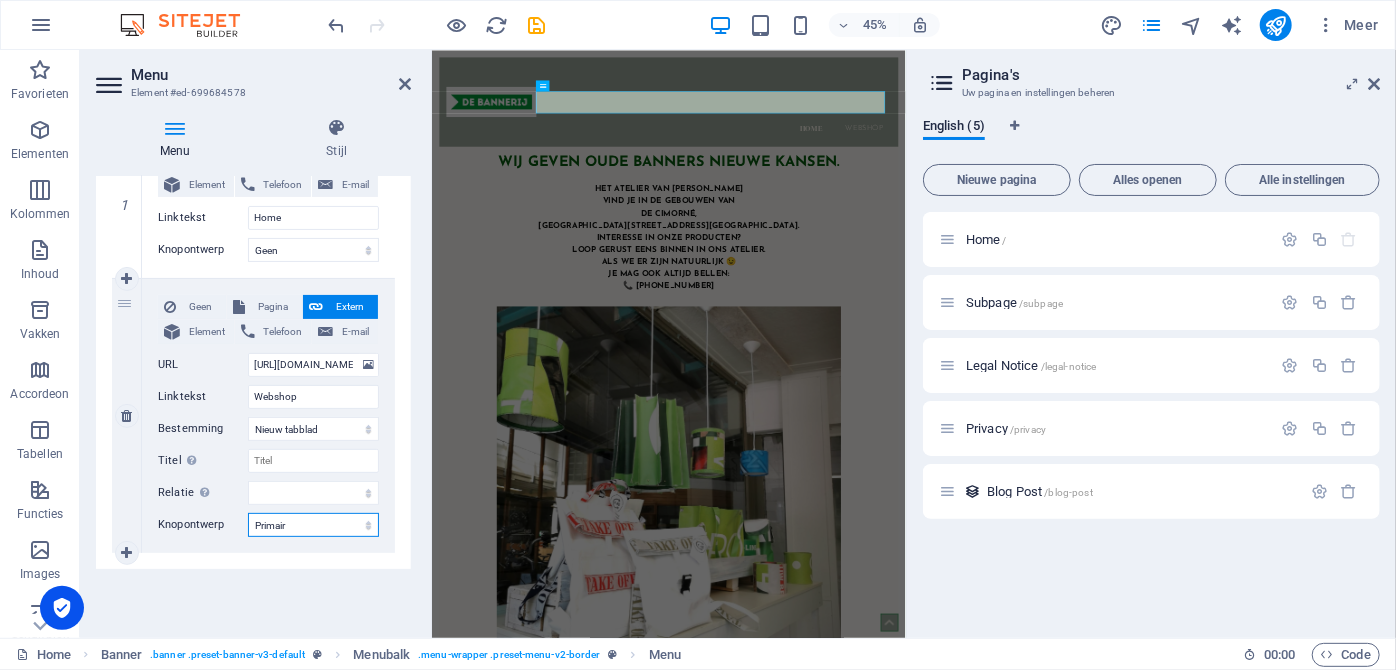 click on "Geen Standaard Primair Secondair" at bounding box center (313, 525) 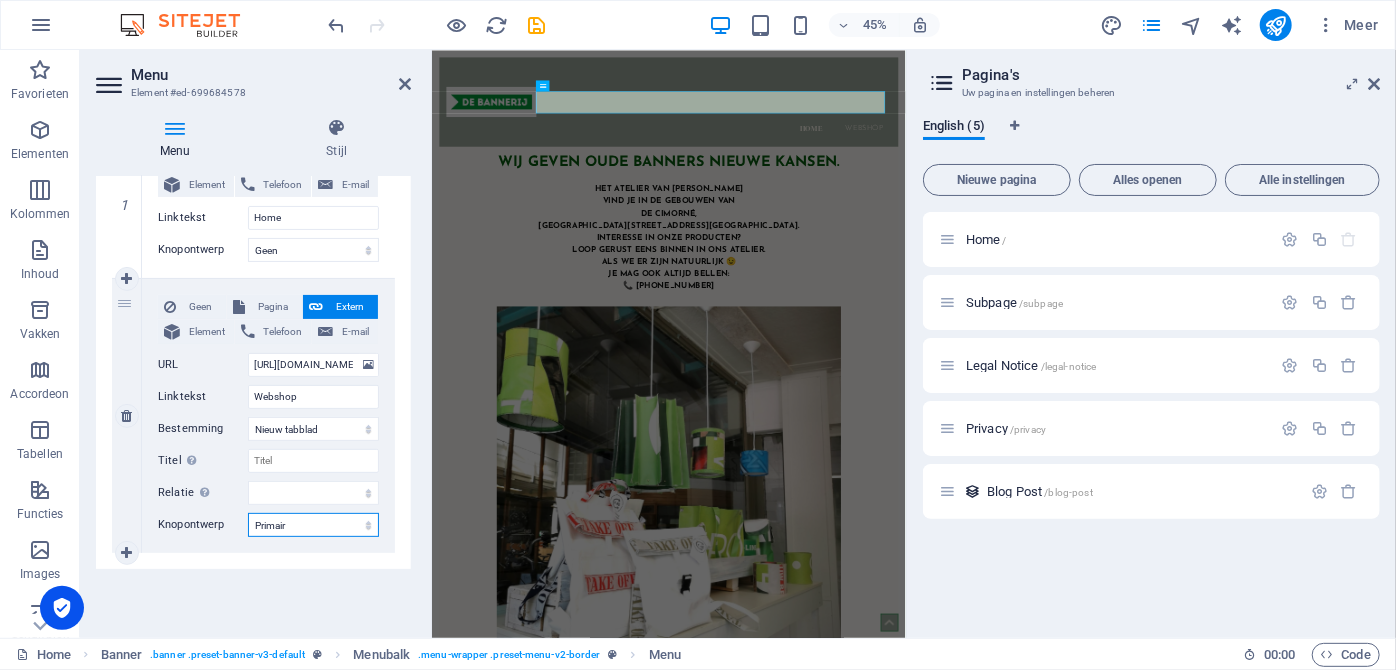 click on "Geen Standaard Primair Secondair" at bounding box center [313, 525] 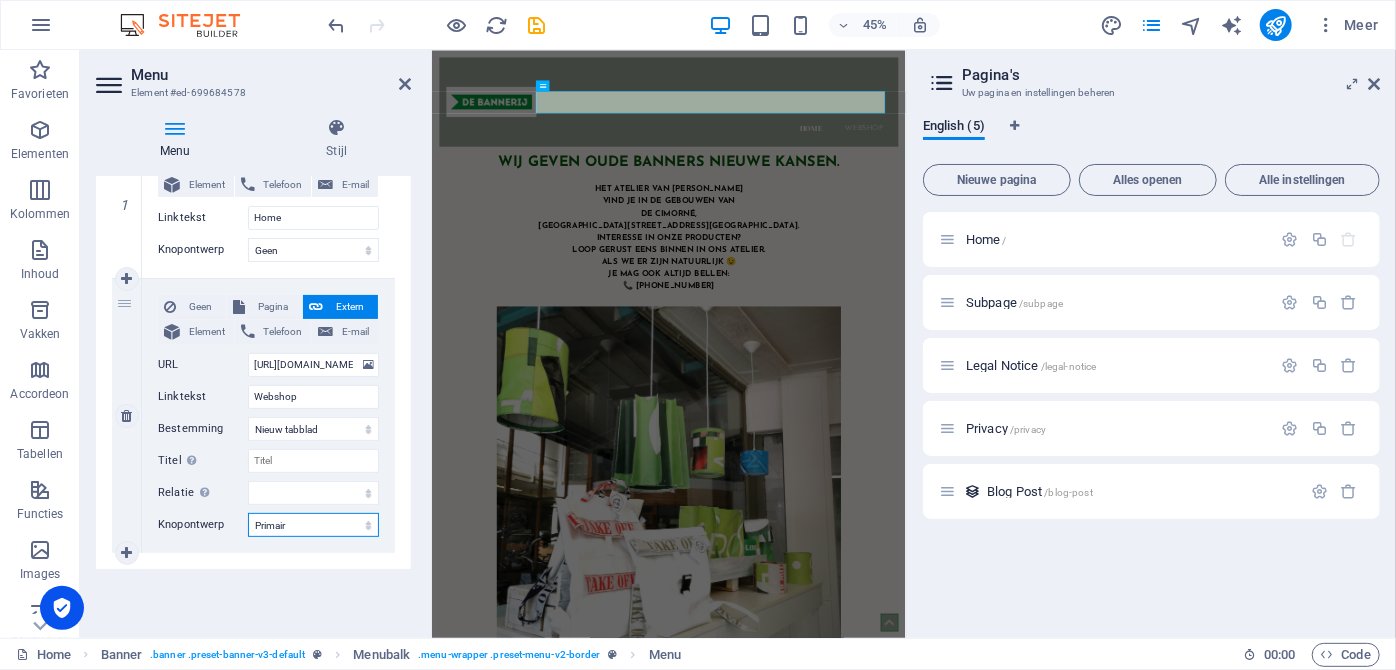 select 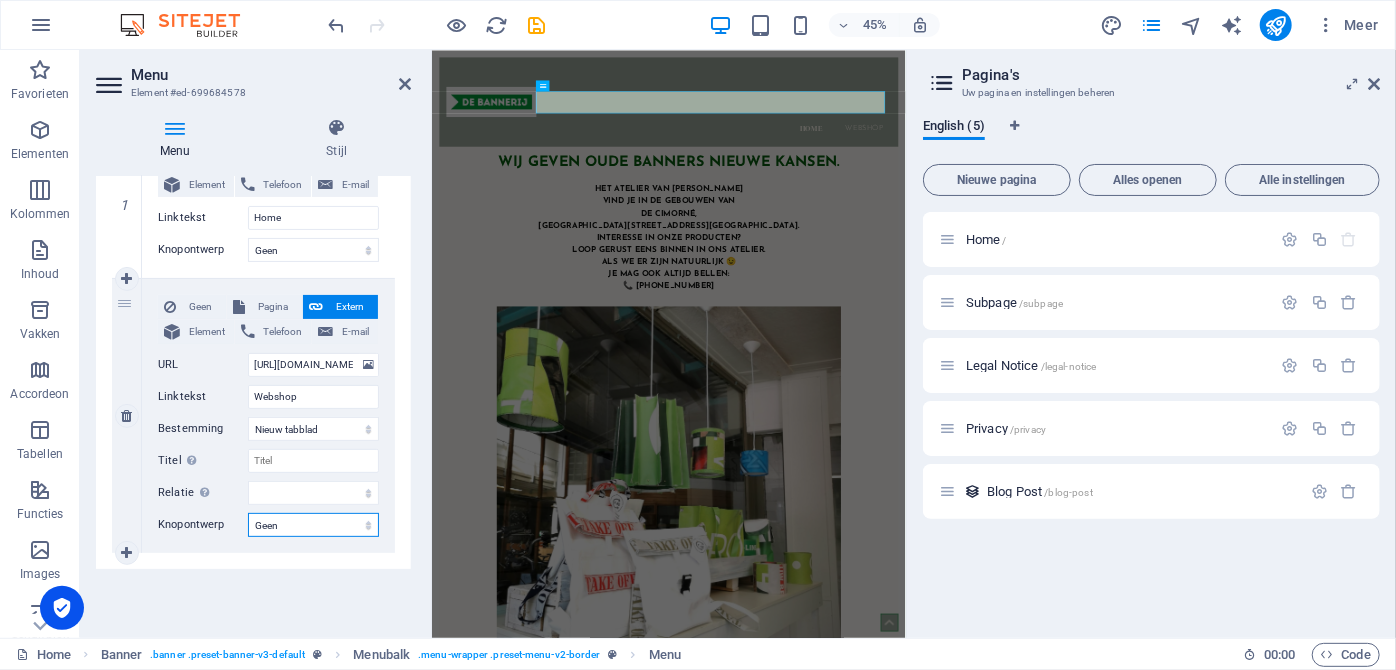 click on "Geen Standaard Primair Secondair" at bounding box center [313, 525] 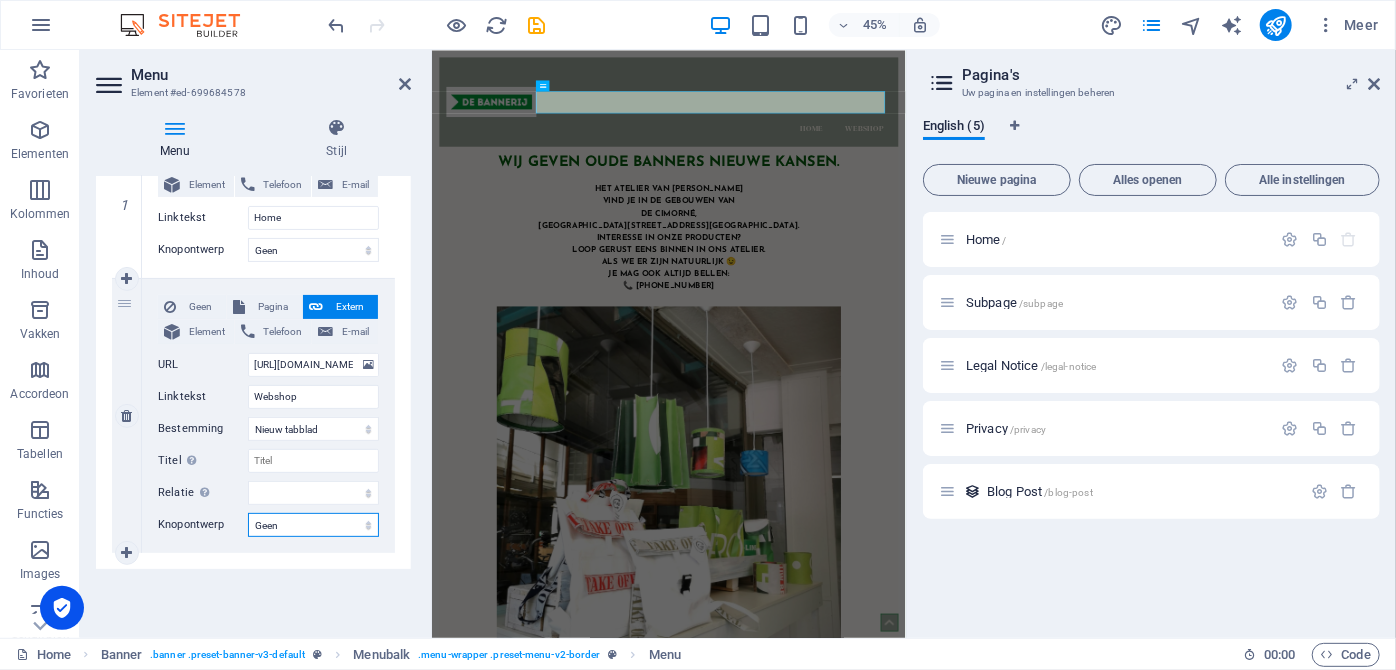 click on "Geen Standaard Primair Secondair" at bounding box center [313, 525] 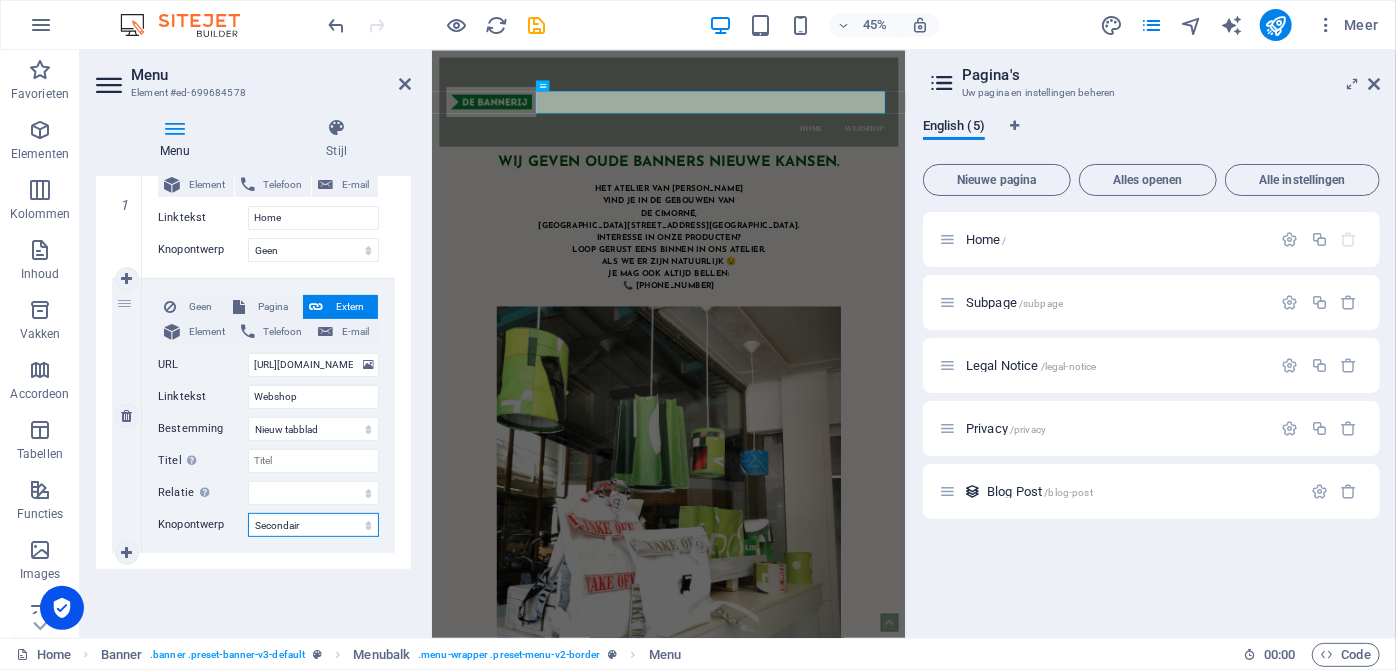 click on "Geen Standaard Primair Secondair" at bounding box center (313, 525) 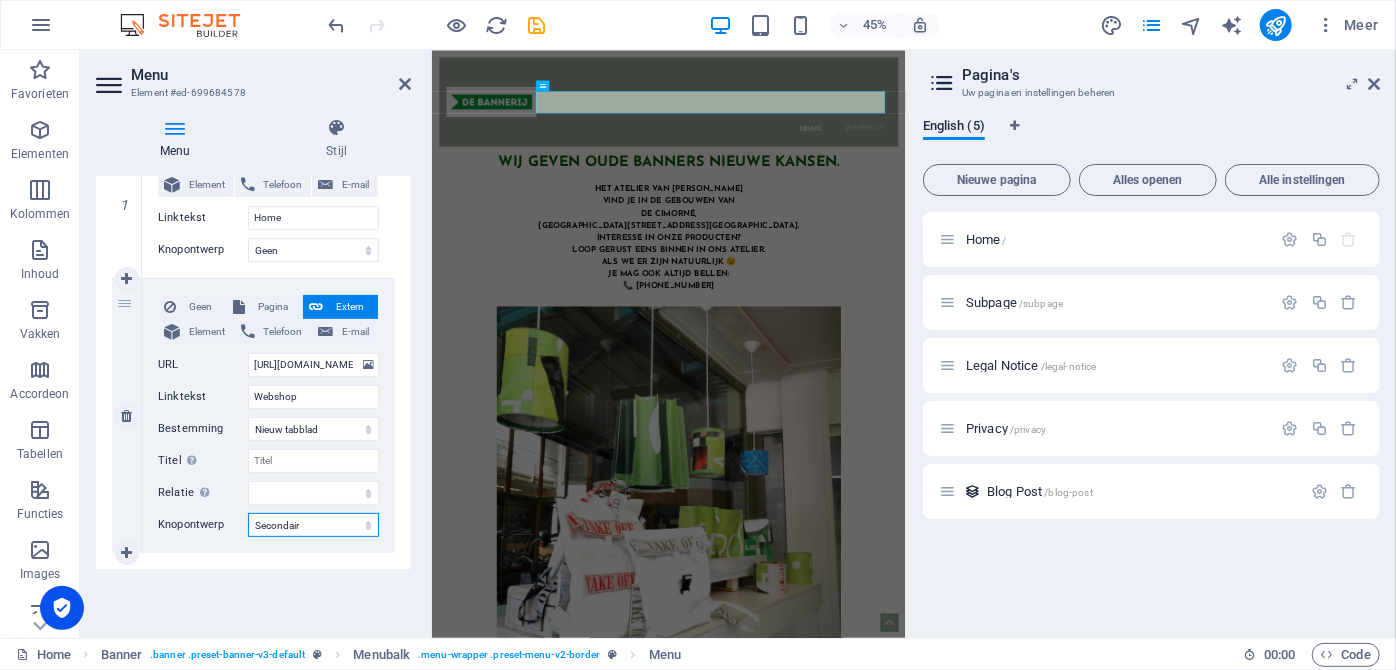 click on "Geen Standaard Primair Secondair" at bounding box center [313, 525] 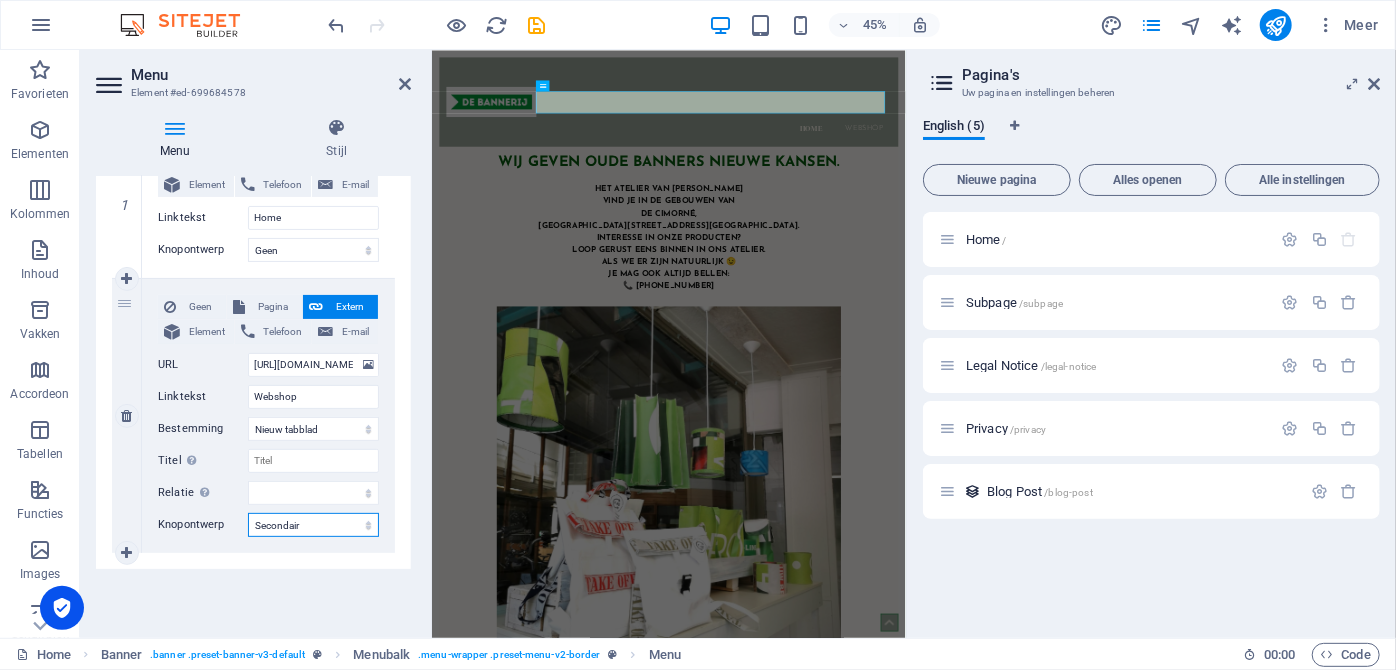 select 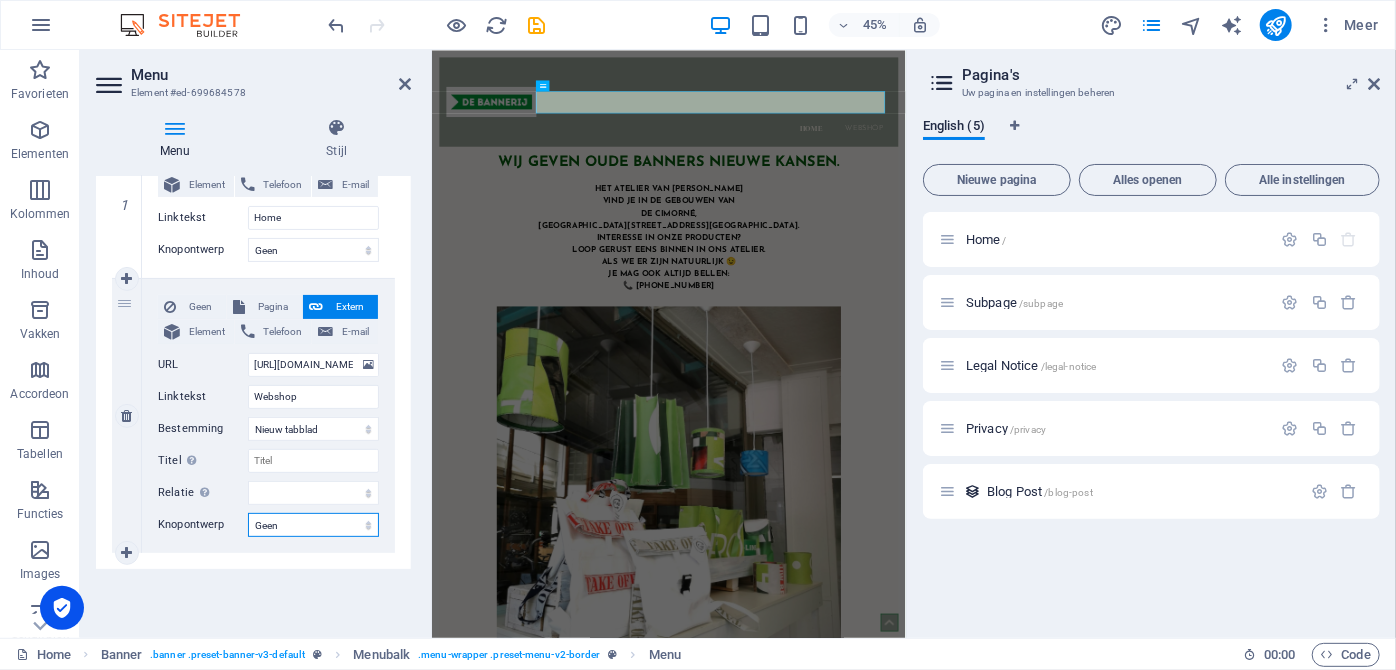 click on "Geen Standaard Primair Secondair" at bounding box center [313, 525] 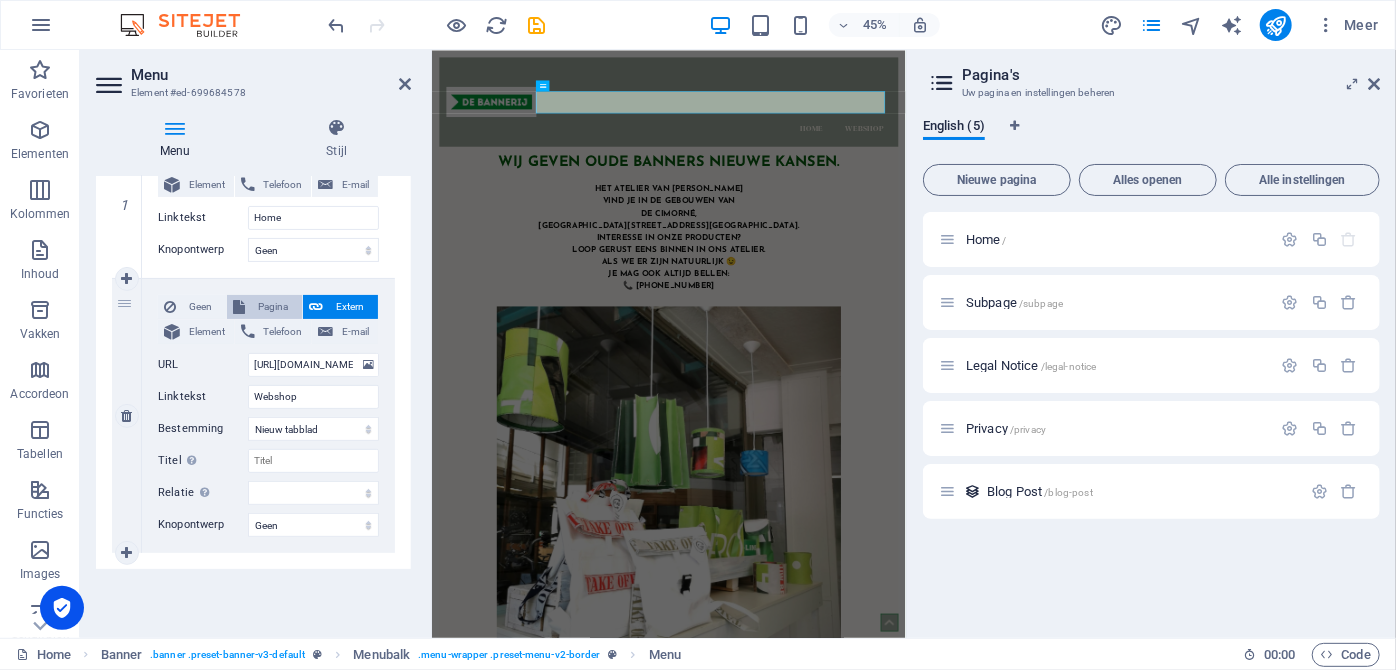click on "Pagina" at bounding box center (273, 307) 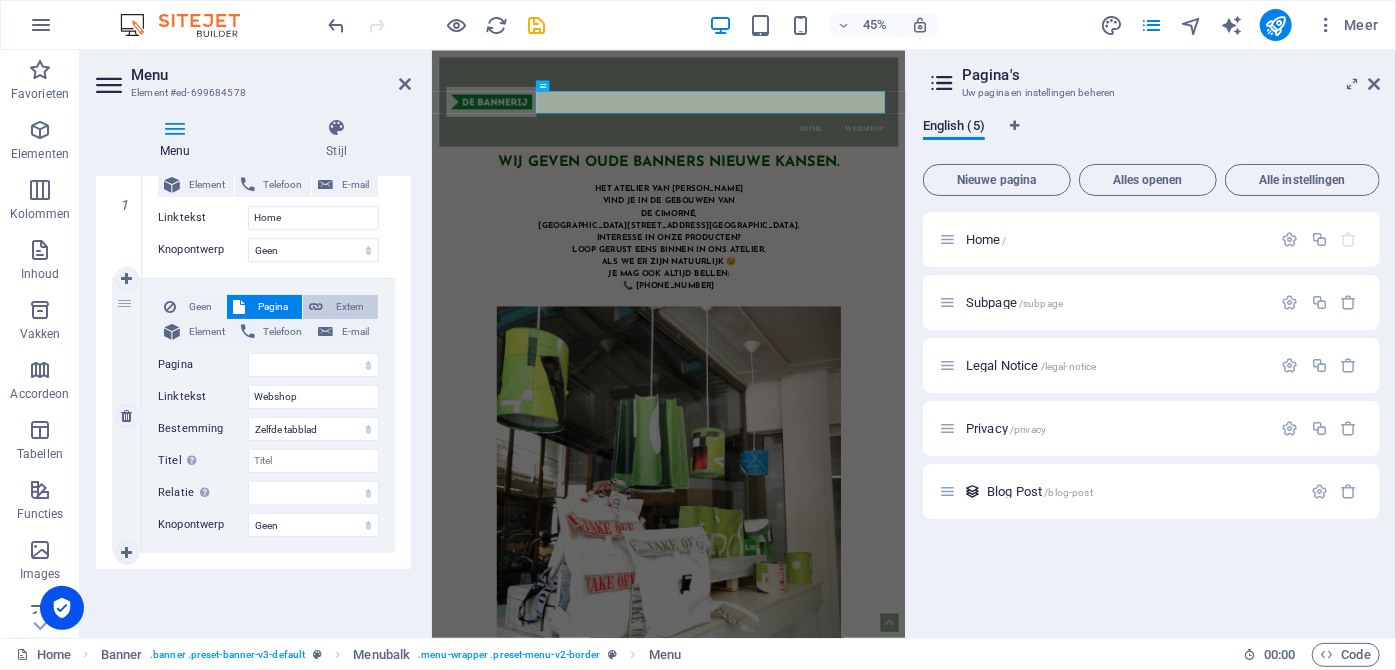 click on "Extern" at bounding box center [350, 307] 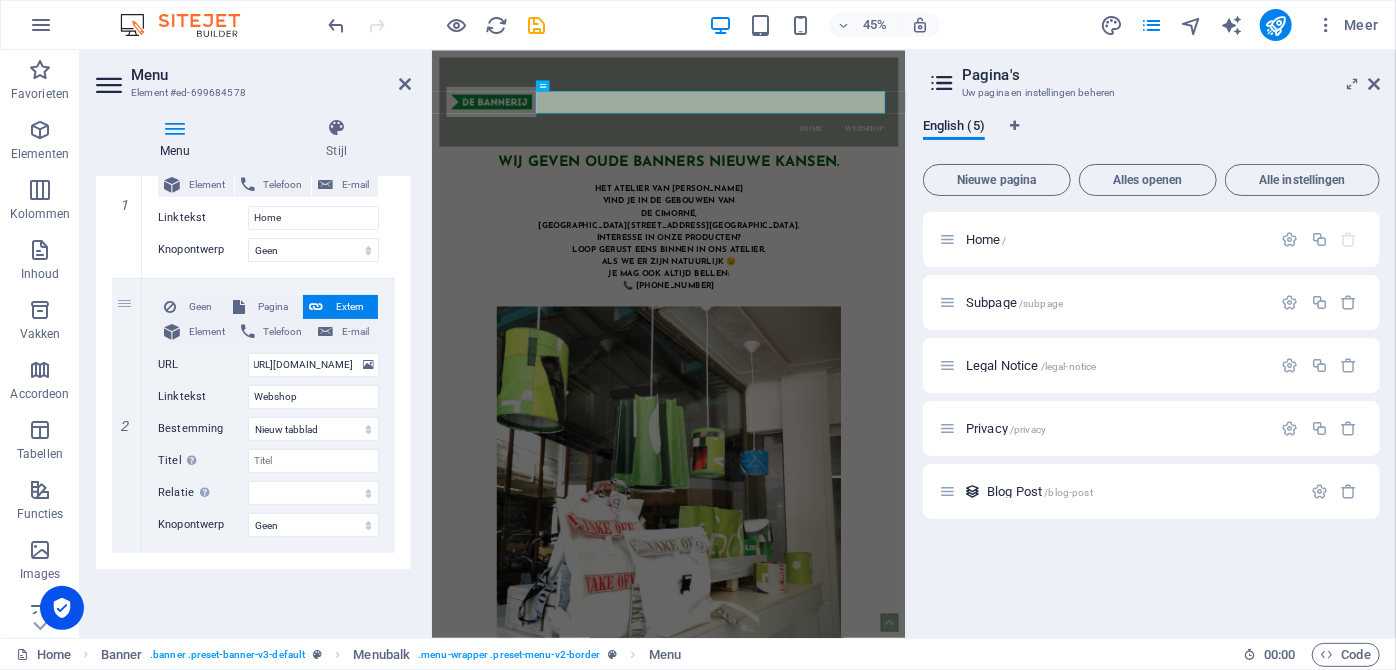 scroll, scrollTop: 0, scrollLeft: 0, axis: both 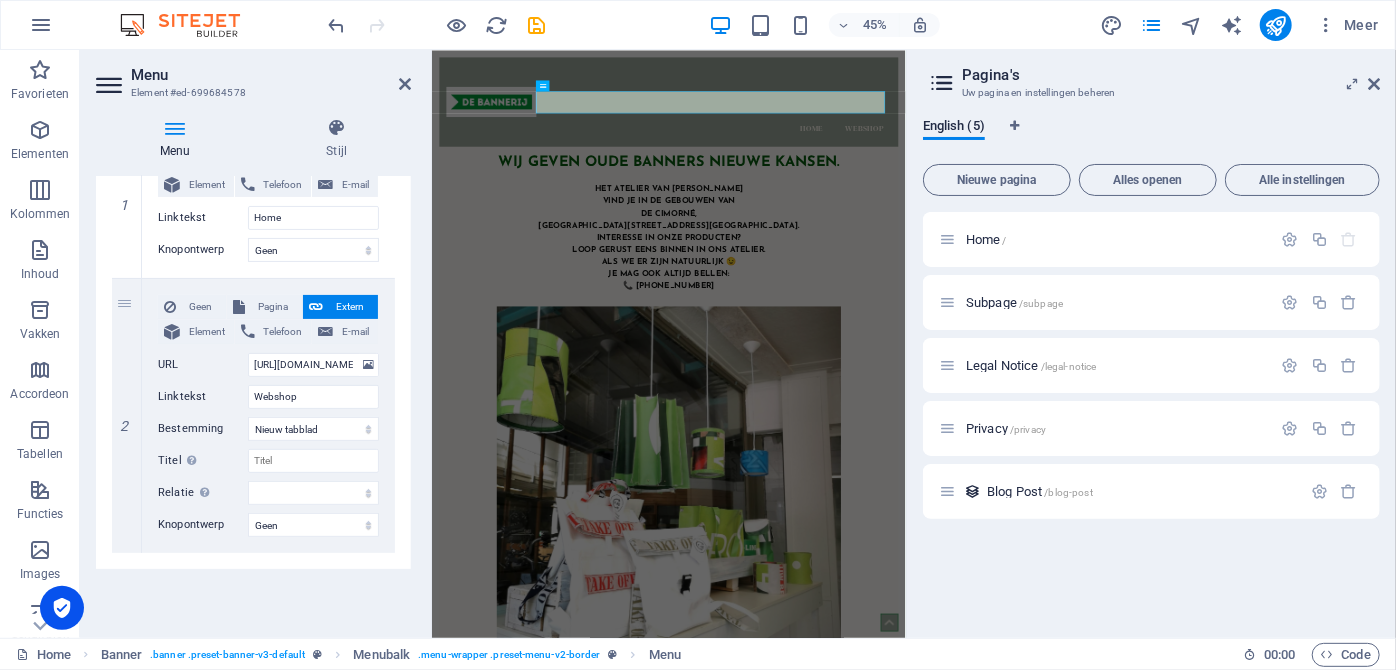 click on "Menu Stijl Menu Auto Aangepast Aangepaste menu-items voor dit menu aanmaken. Aanbevolen voor websites met één pagina. Pagina's beheren Menu-items 1 Geen Pagina Extern Element Telefoon E-mail Pagina Home Subpage Legal Notice Privacy Element
URL Telefoon E-mail Linktekst Home Bestemming Nieuw tabblad Zelfde tabblad Overlay Titel Aanvullende linkomschrijving, mag niet gelijk zijn aan de linktekst. De titel wordt doorgaans weergegeven als tooltip wanneer de muis boven het element zweeft. Laat dit veld leeg als je het niet zeker weet. Relatie Geeft de  relatie van deze link met de bestemming  aan. De waarde "nofollow" zegt tegen bijvoorbeeld zoekmachines dat ze de link niet moeten volgen. Dit veld kan leeg worden gelaten. afwisselend auteur bladwijzer extern hulp licentie volgende nofollow noreferrer noopener vorige zoeken tag Knopontwerp Geen Standaard Primair Secondair 2 Geen Pagina Extern Element Telefoon E-mail Pagina Home Subpage Legal Notice Privacy Element
%" at bounding box center (253, 370) 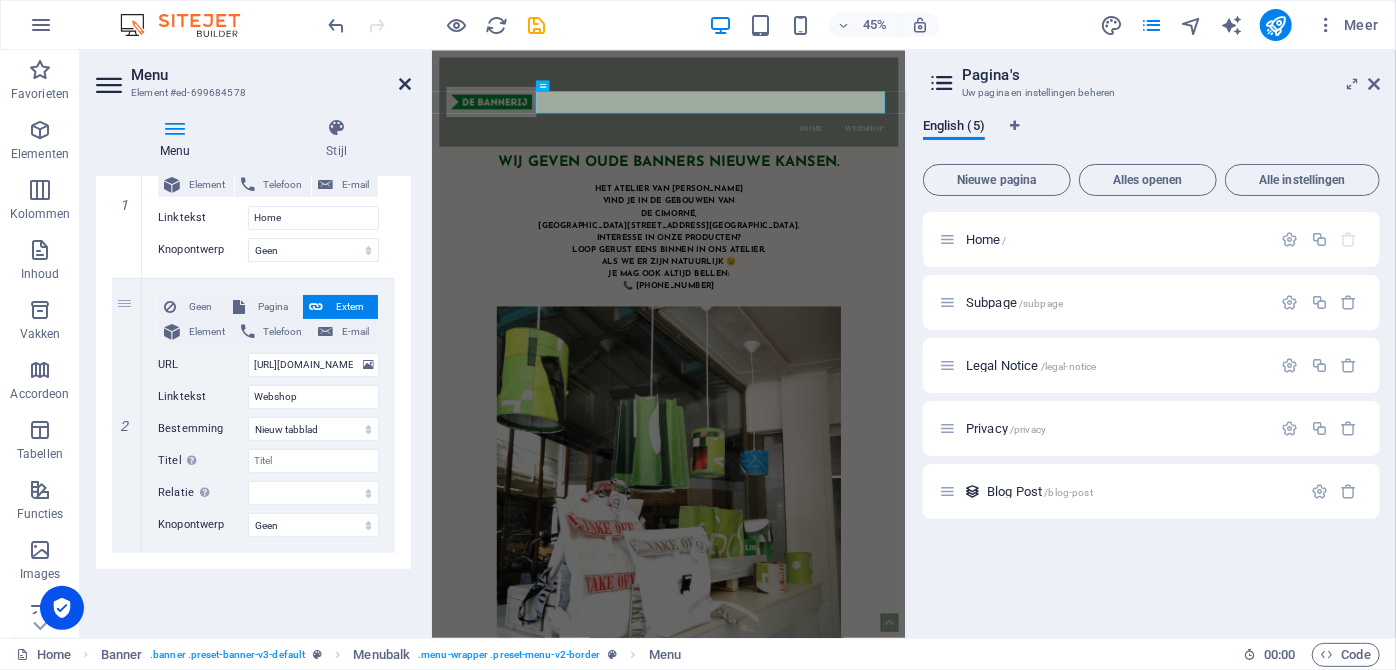 click at bounding box center (405, 84) 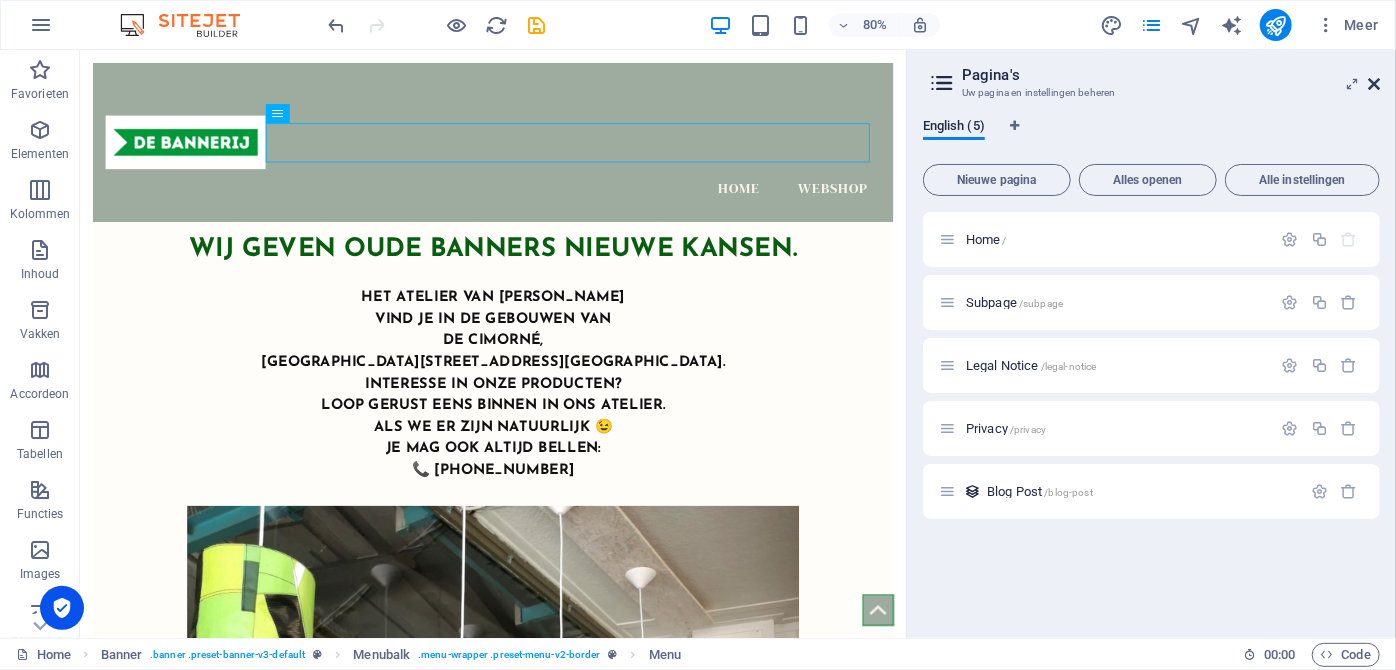 click at bounding box center (1374, 84) 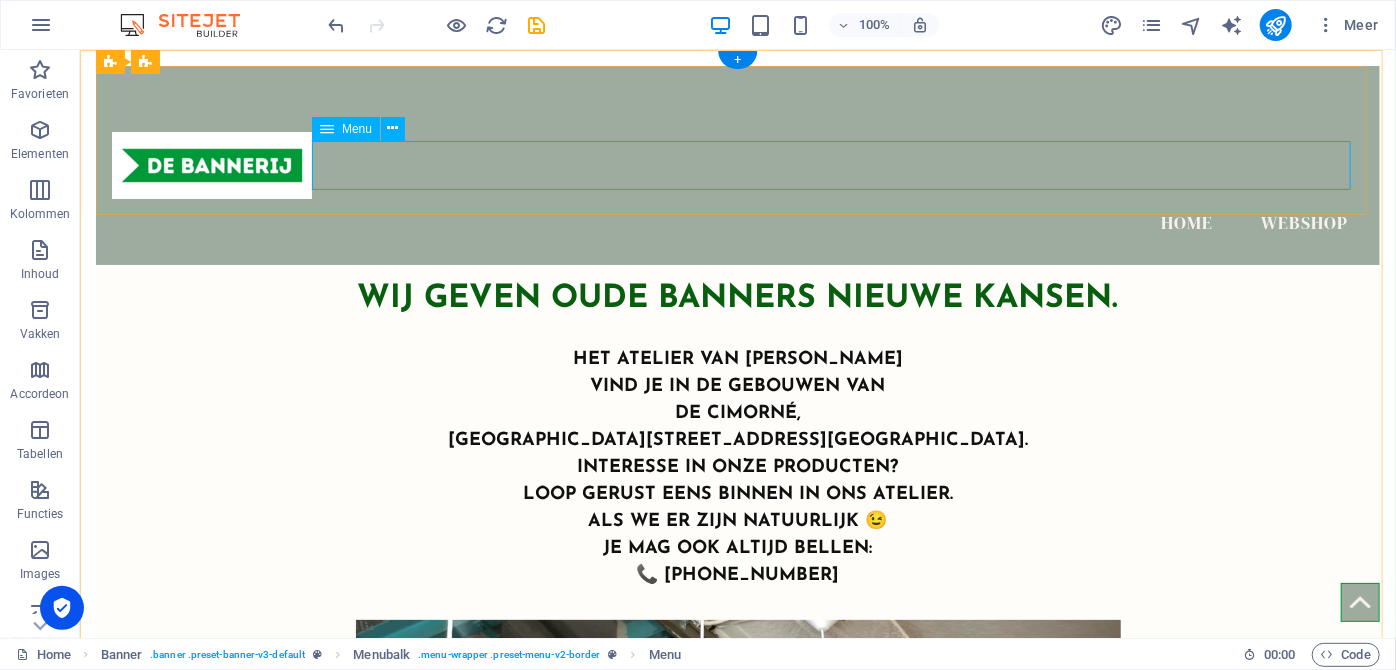 click on "Home Webshop" at bounding box center [737, 223] 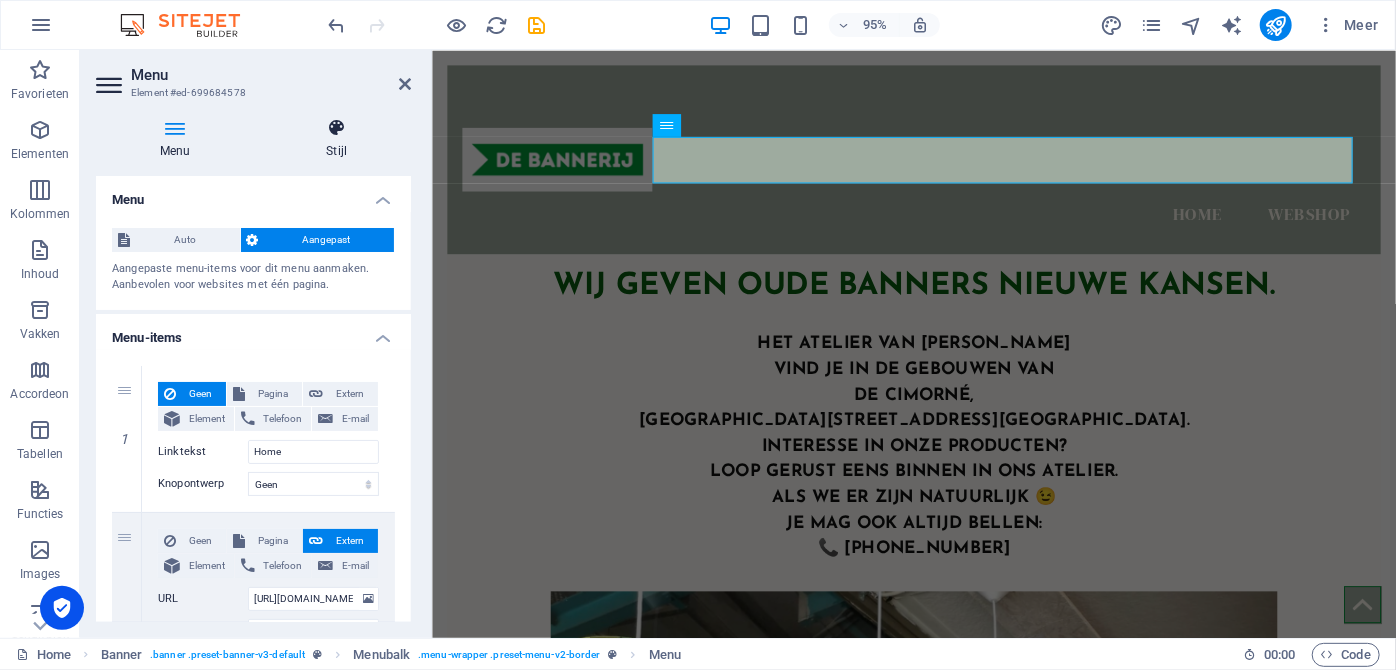 click at bounding box center (336, 128) 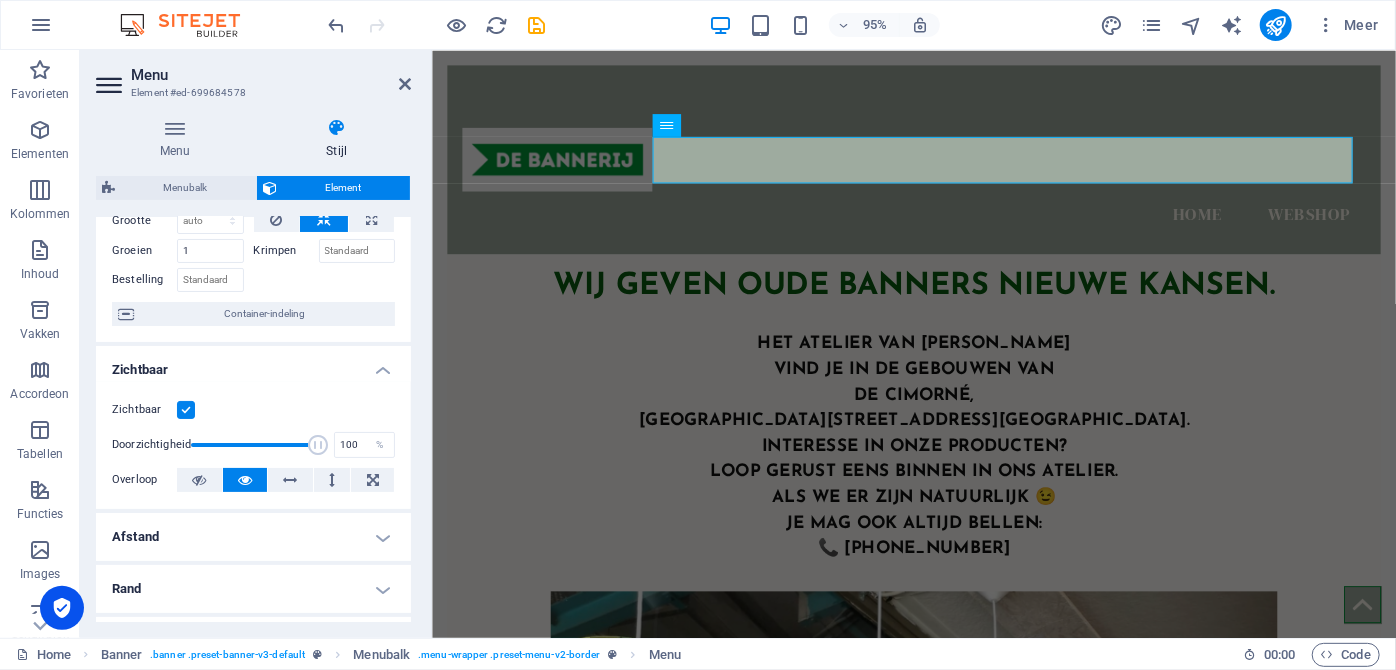 scroll, scrollTop: 69, scrollLeft: 0, axis: vertical 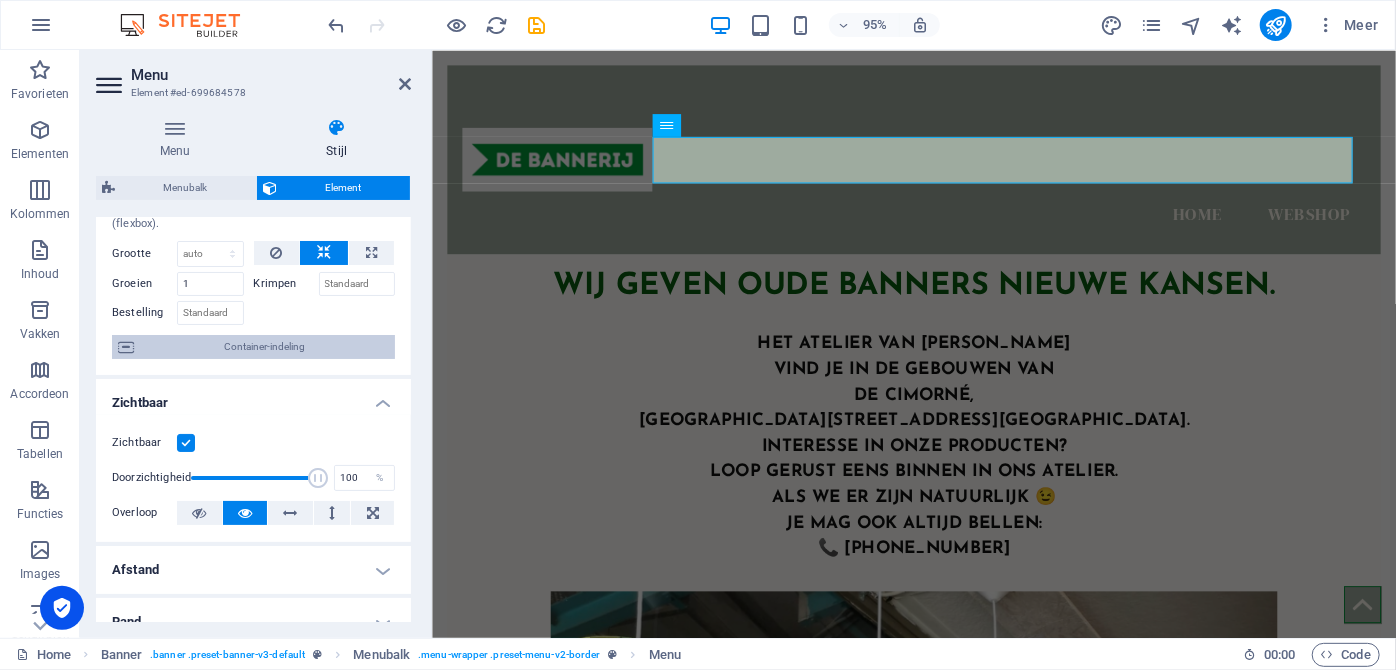 click on "Container-indeling" at bounding box center [264, 347] 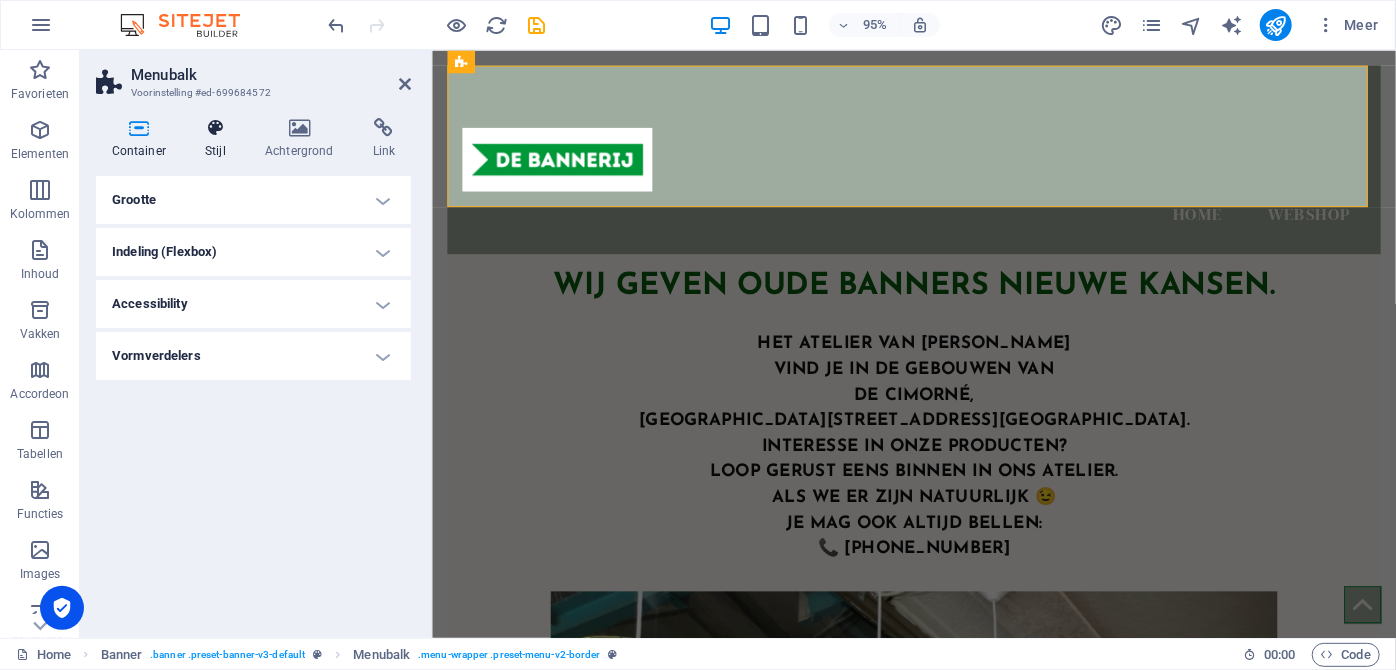 click at bounding box center (216, 128) 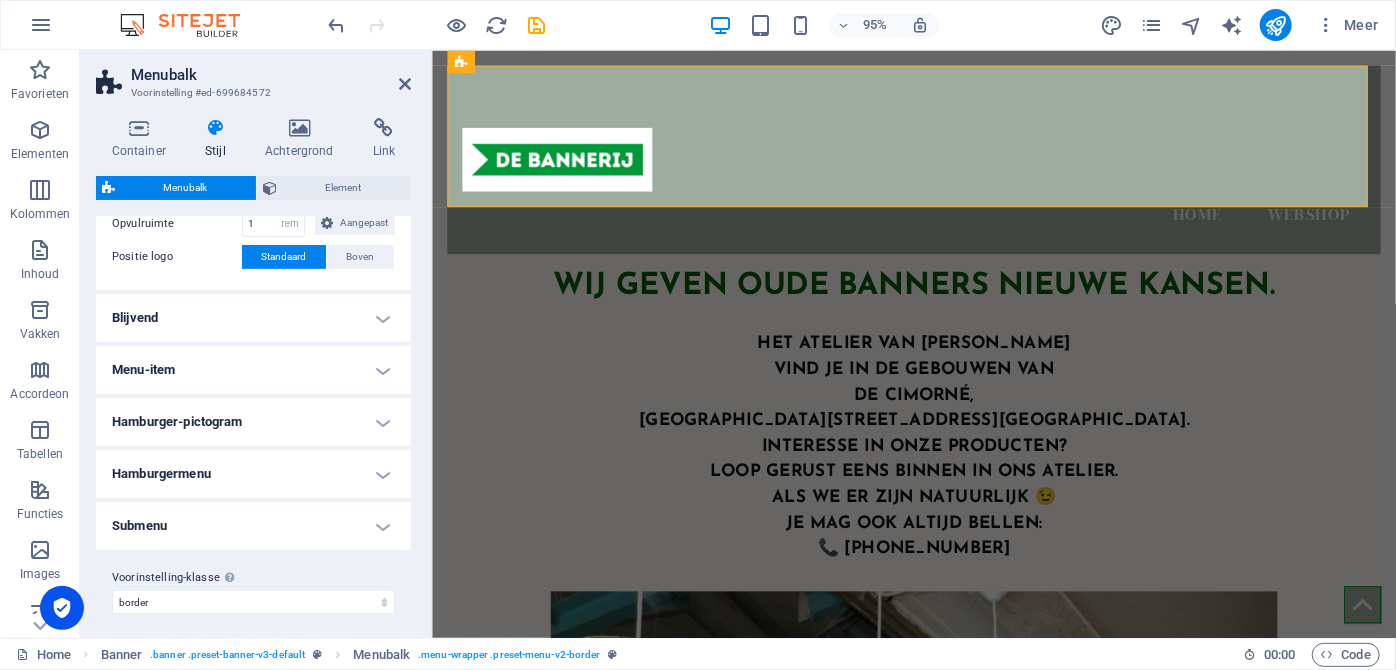 scroll, scrollTop: 474, scrollLeft: 0, axis: vertical 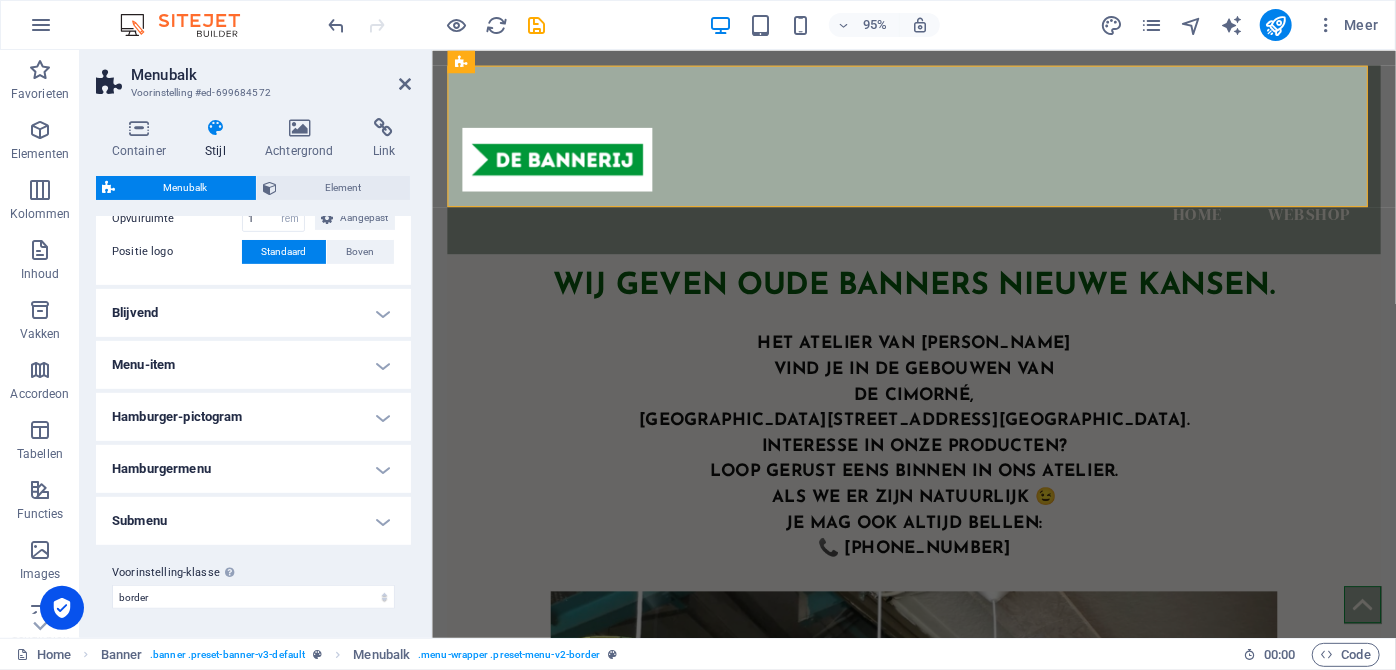 drag, startPoint x: 408, startPoint y: 244, endPoint x: 9, endPoint y: 439, distance: 444.10135 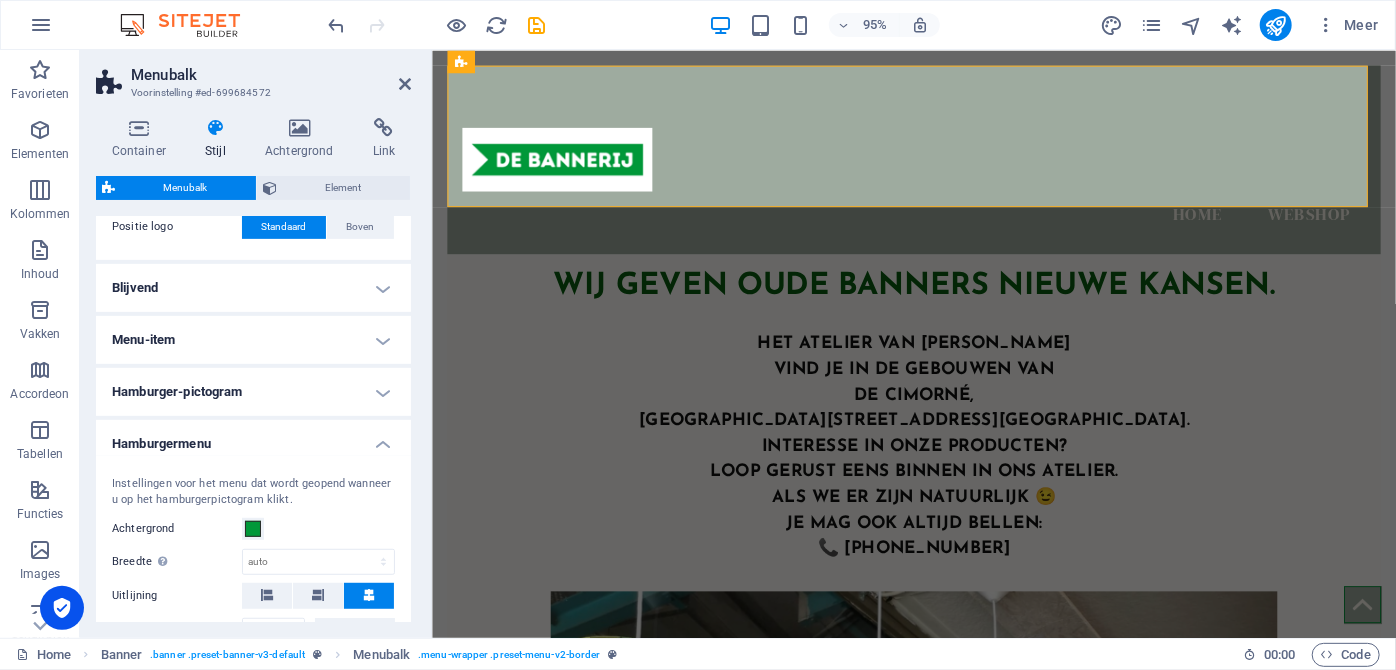 scroll, scrollTop: 495, scrollLeft: 0, axis: vertical 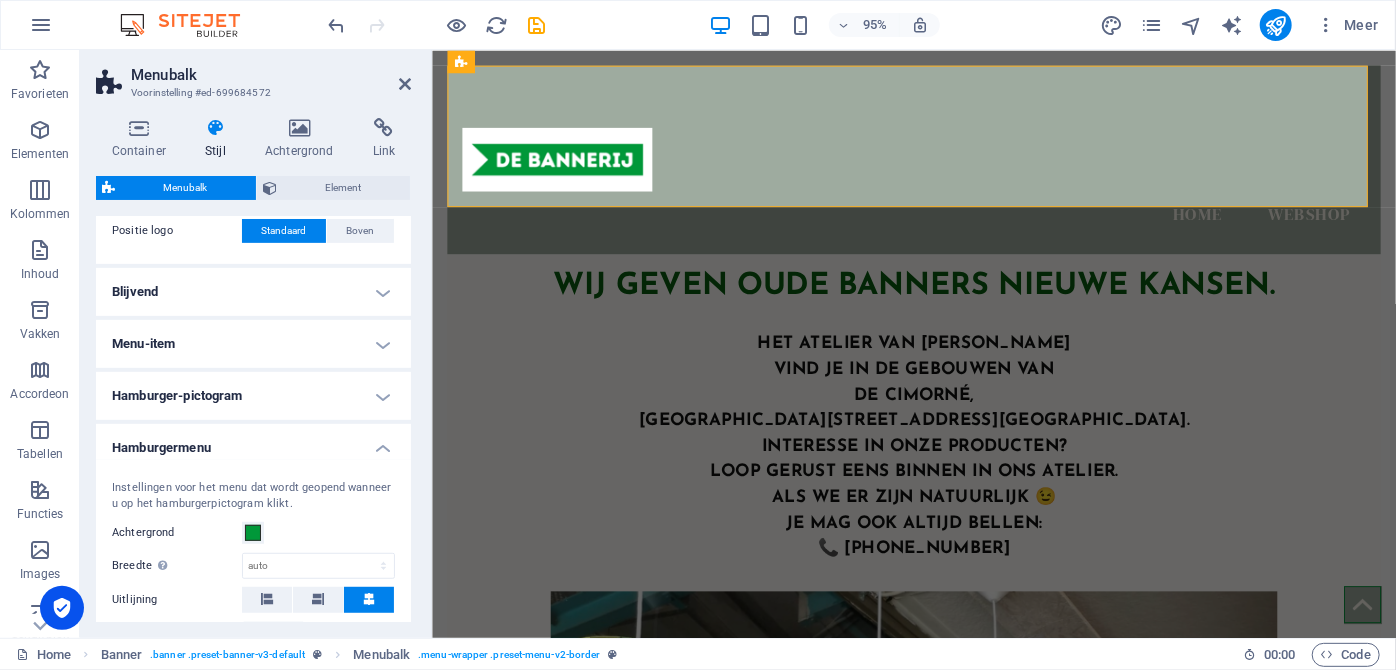 click on "Hamburger-pictogram" at bounding box center [253, 396] 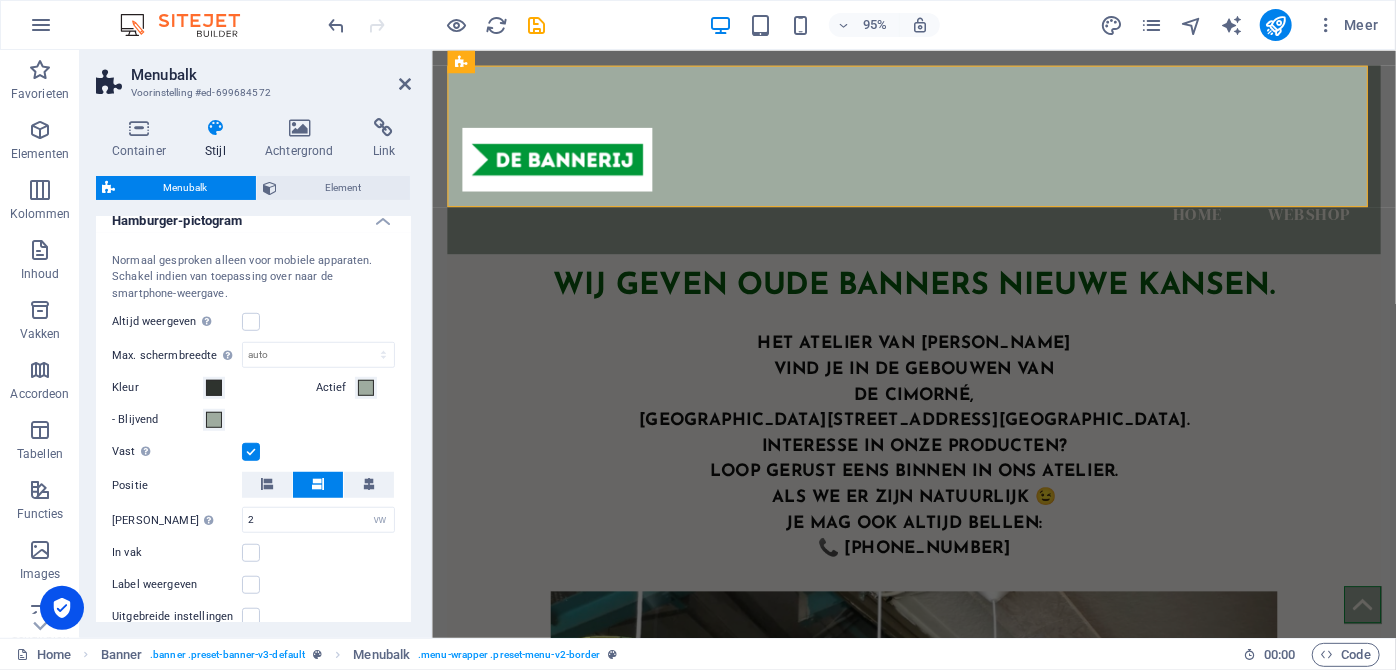 scroll, scrollTop: 673, scrollLeft: 0, axis: vertical 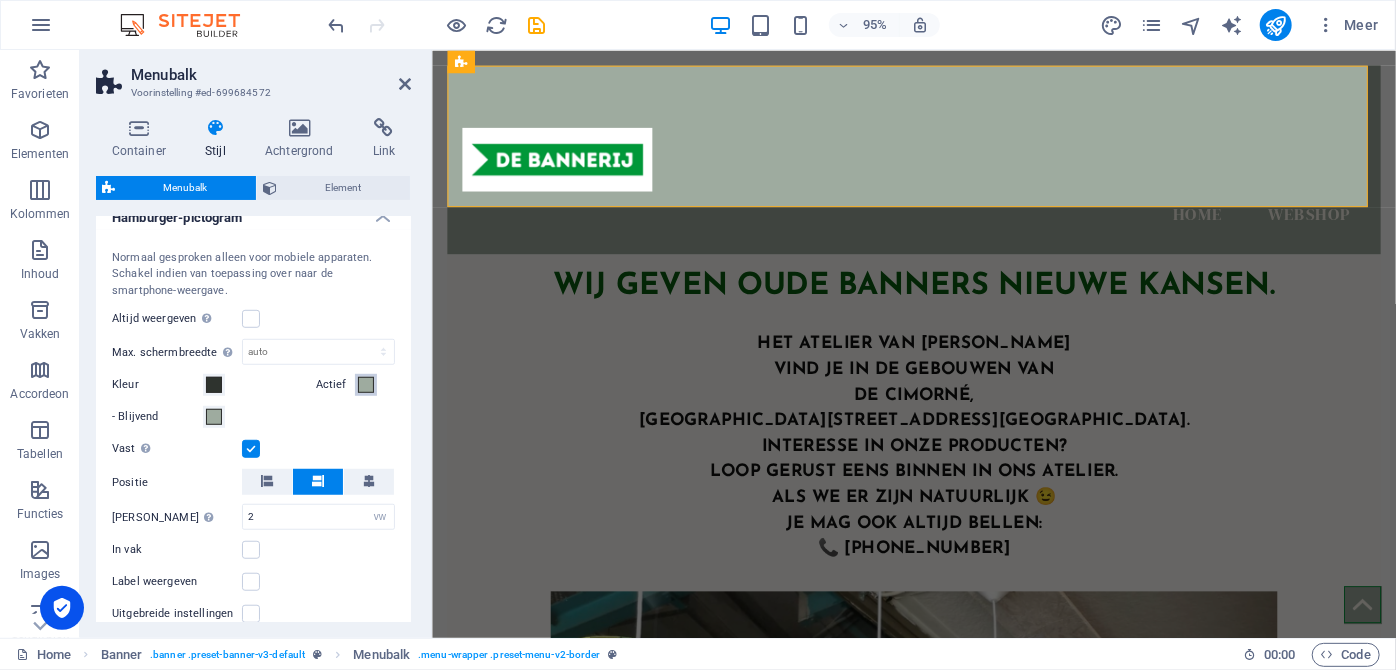 click at bounding box center (366, 385) 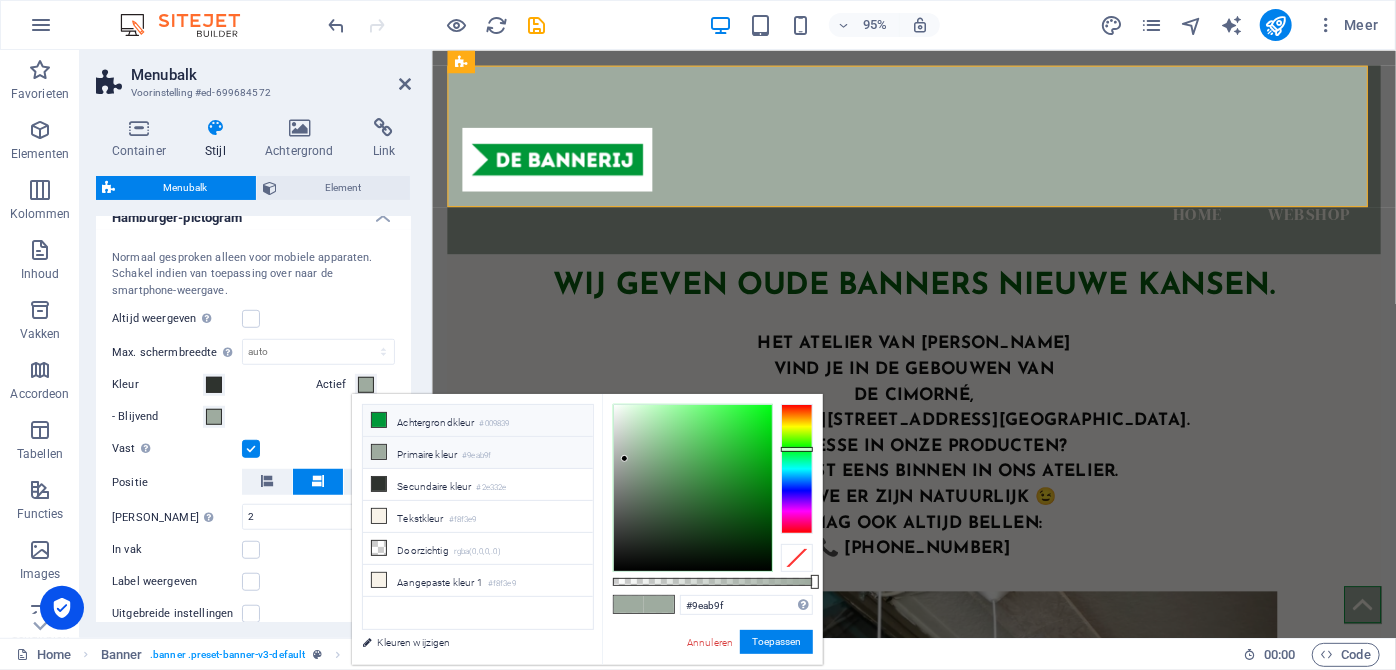 click at bounding box center (379, 420) 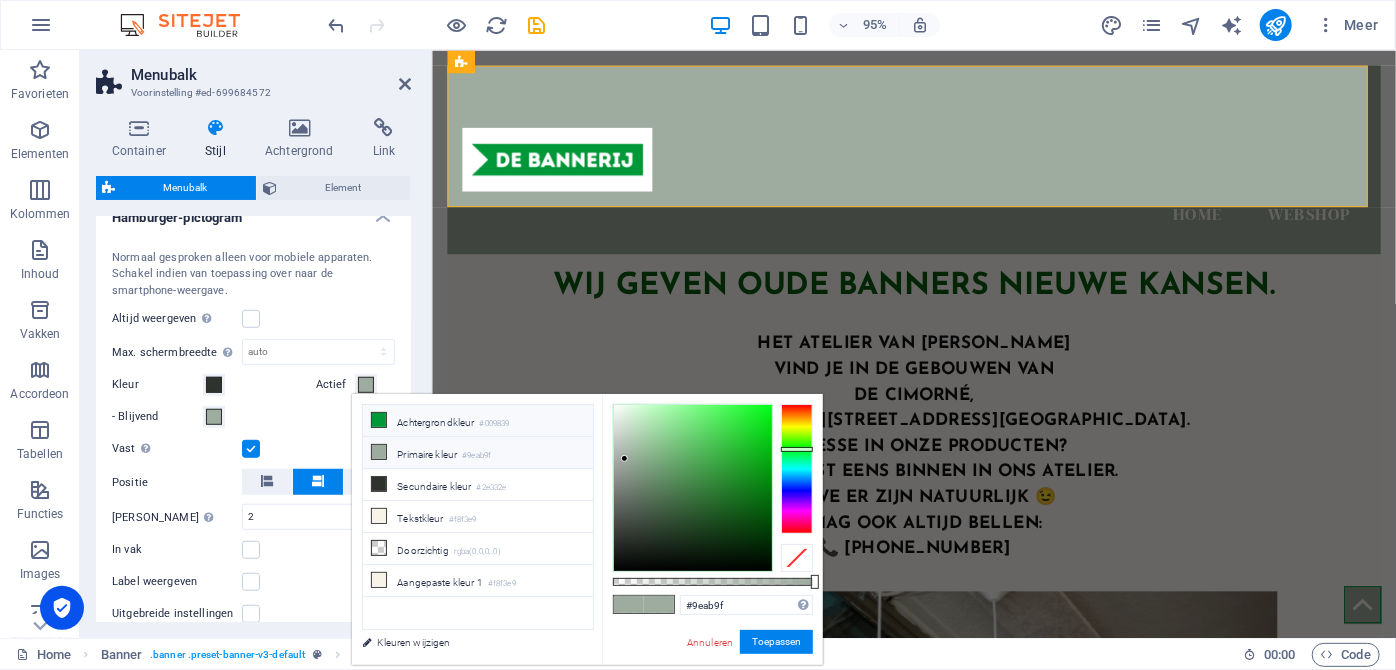 type on "#009839" 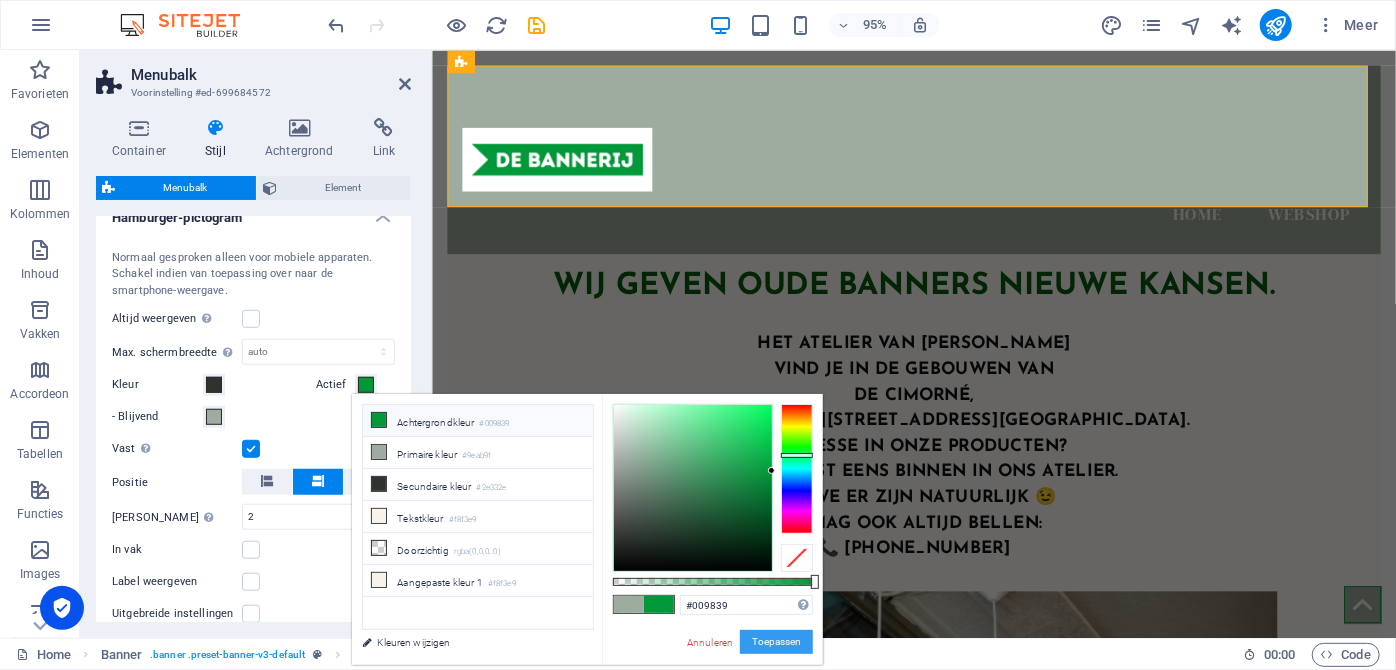 click on "Toepassen" at bounding box center (776, 642) 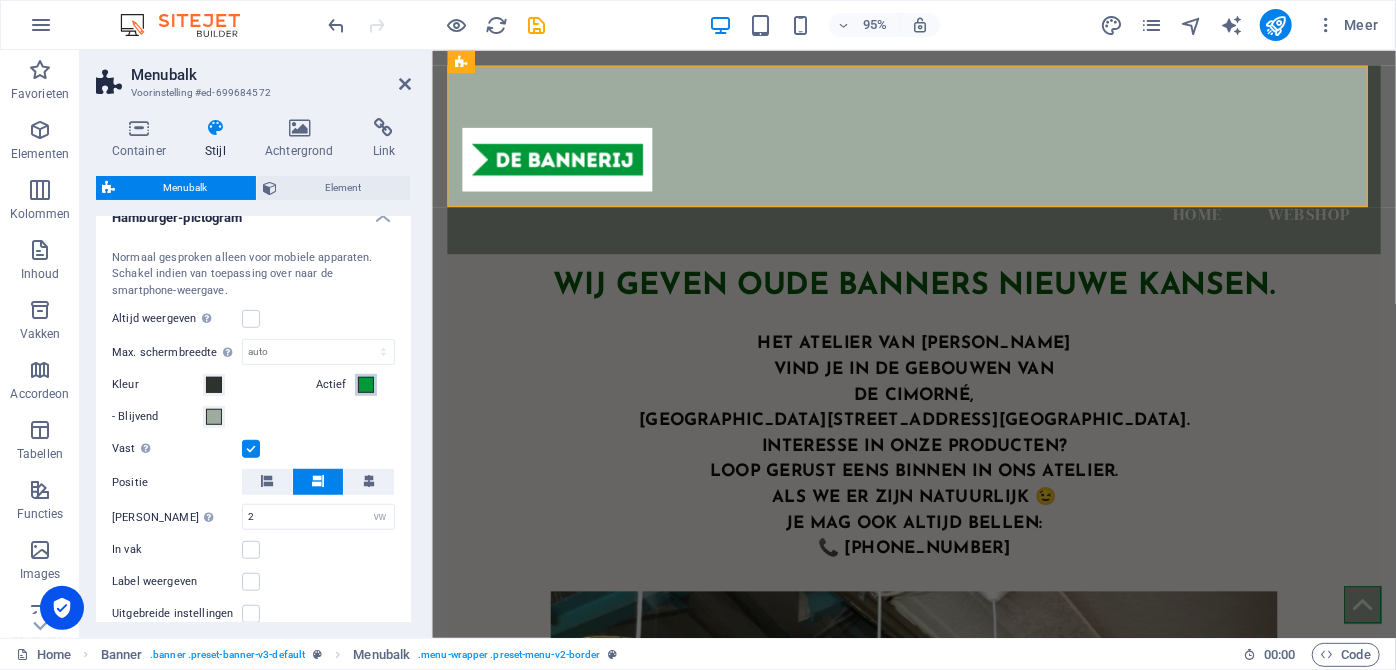 click at bounding box center [366, 385] 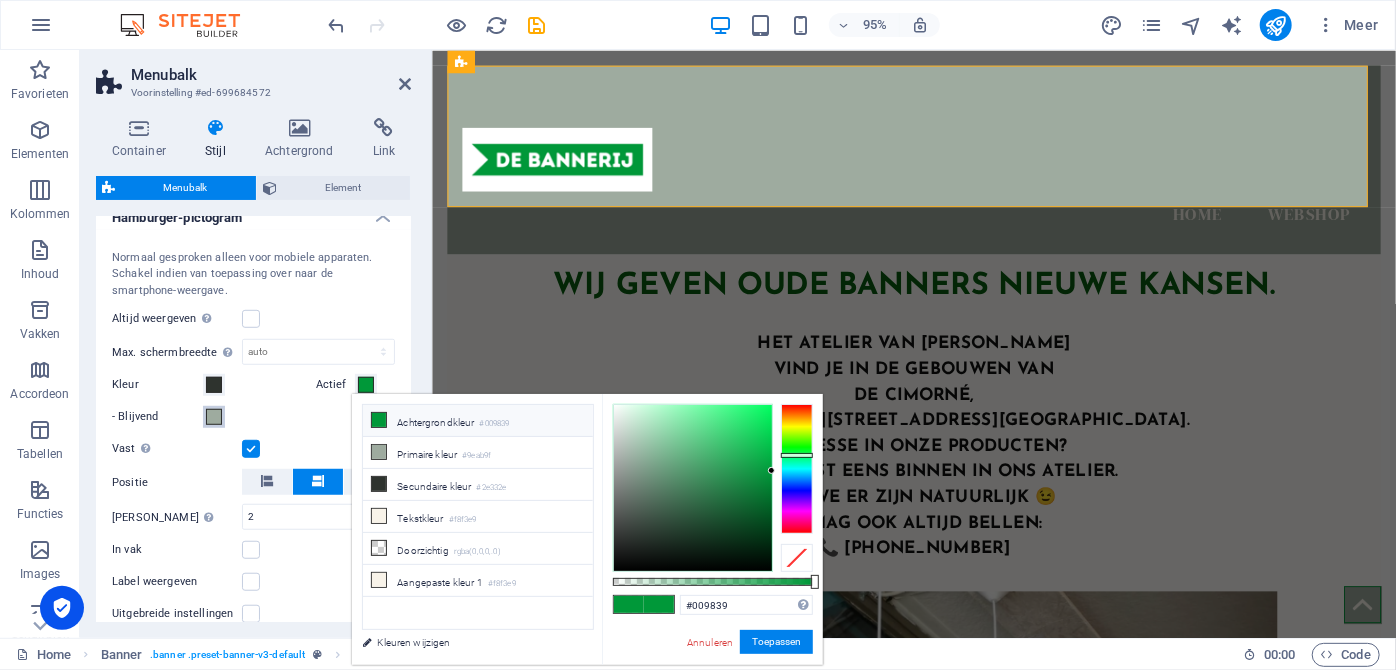 click at bounding box center [214, 417] 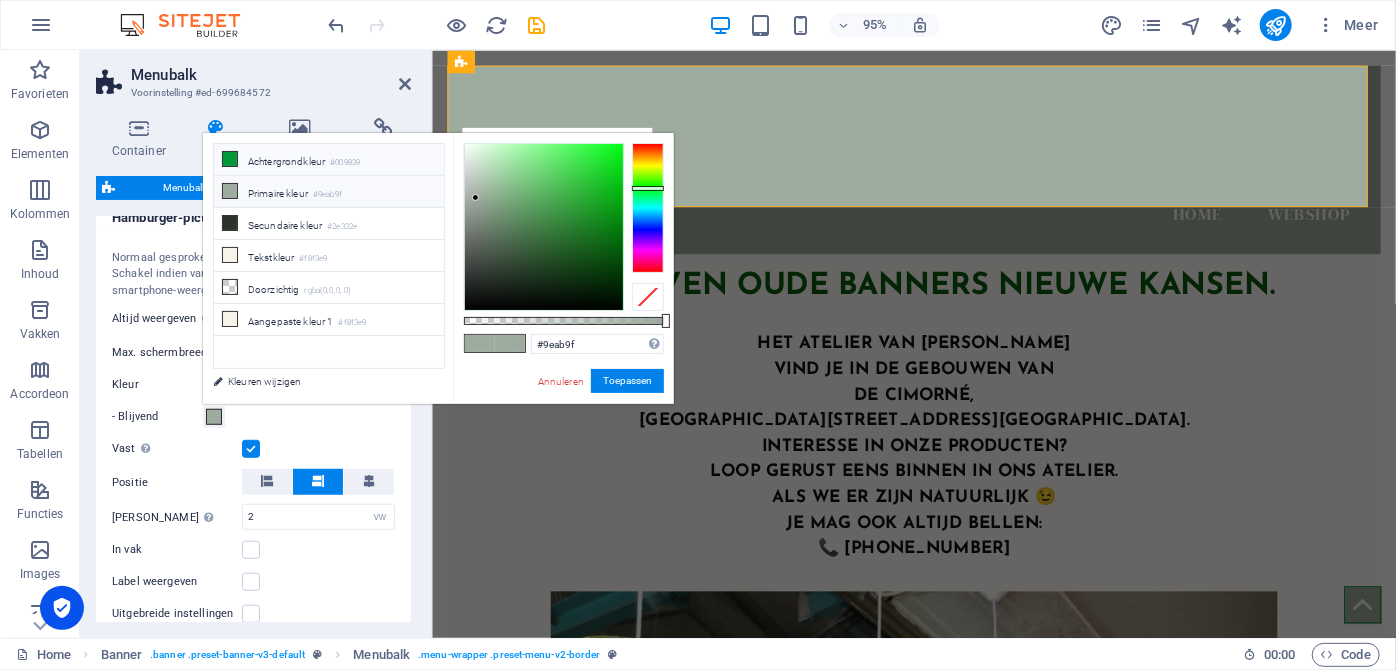 click on "Achtergrondkleur
#009839" at bounding box center (329, 160) 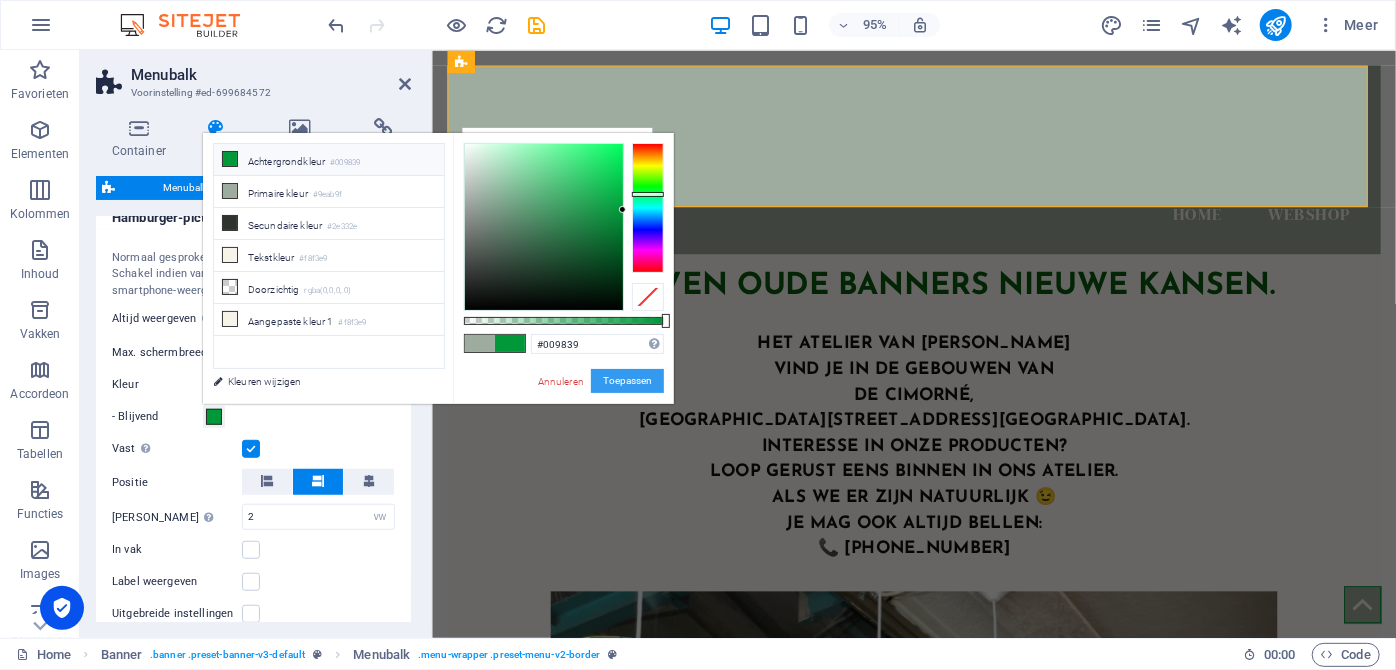 drag, startPoint x: 609, startPoint y: 380, endPoint x: 186, endPoint y: 348, distance: 424.20868 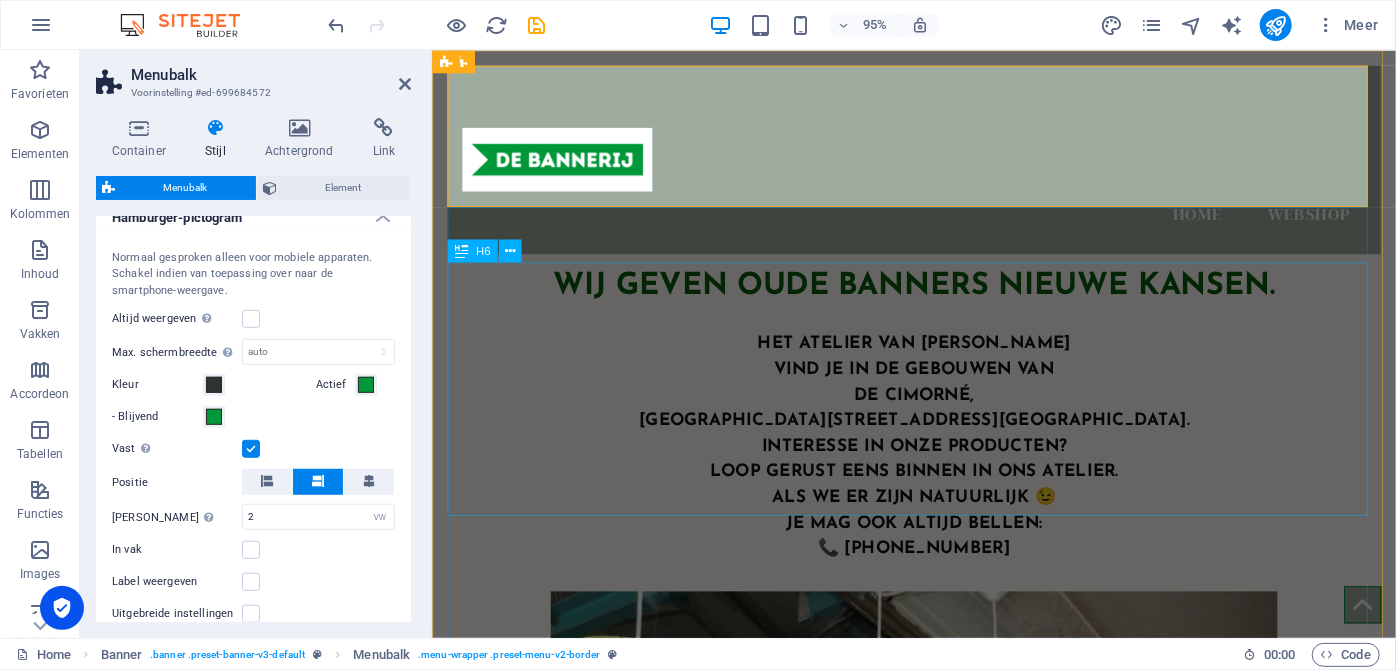 click on "​​​​​ Het atelier van De Bannerij vind je in de gebouwen van De Cimorné, Alfred Nichelstraat 14, Aalst. Interesse in onze producten? Loop gerust eens binnen in ons atelier. als we er zijn natuurlijk 😉 Je mag ook altijd bellen: 📞 0496 25 04 99" at bounding box center [938, 455] 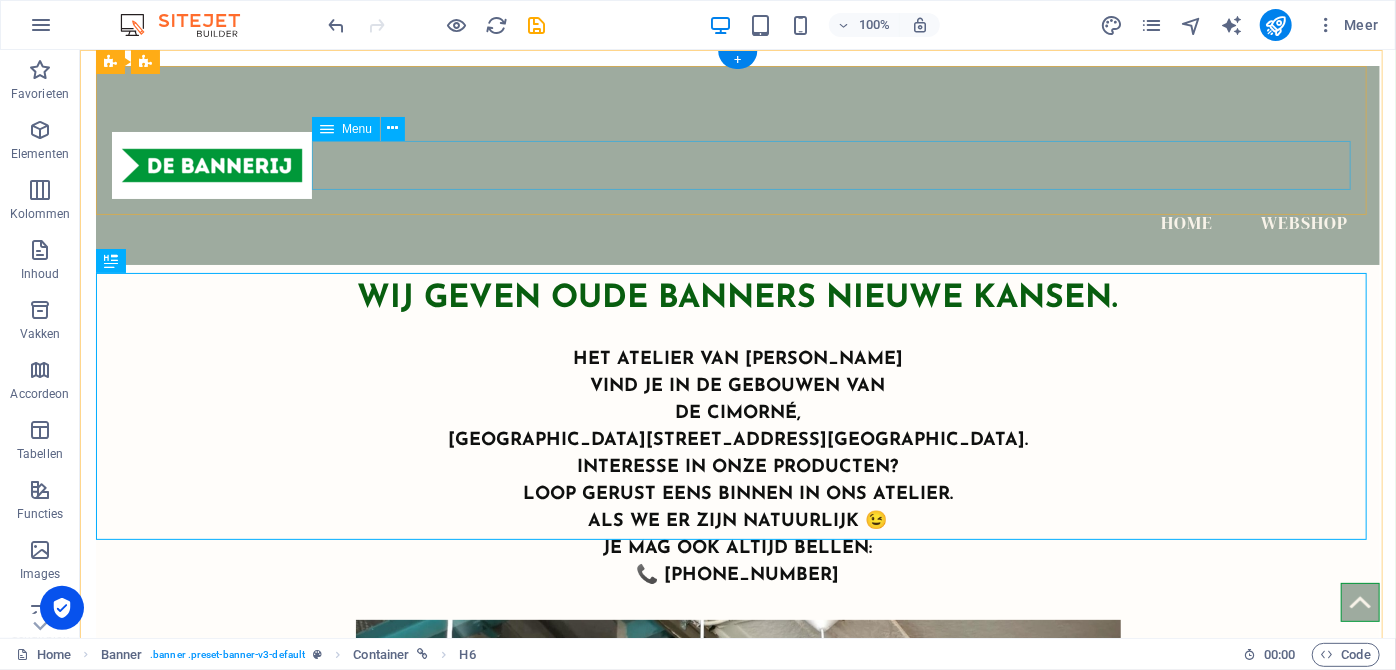 click on "Home Webshop" at bounding box center [737, 223] 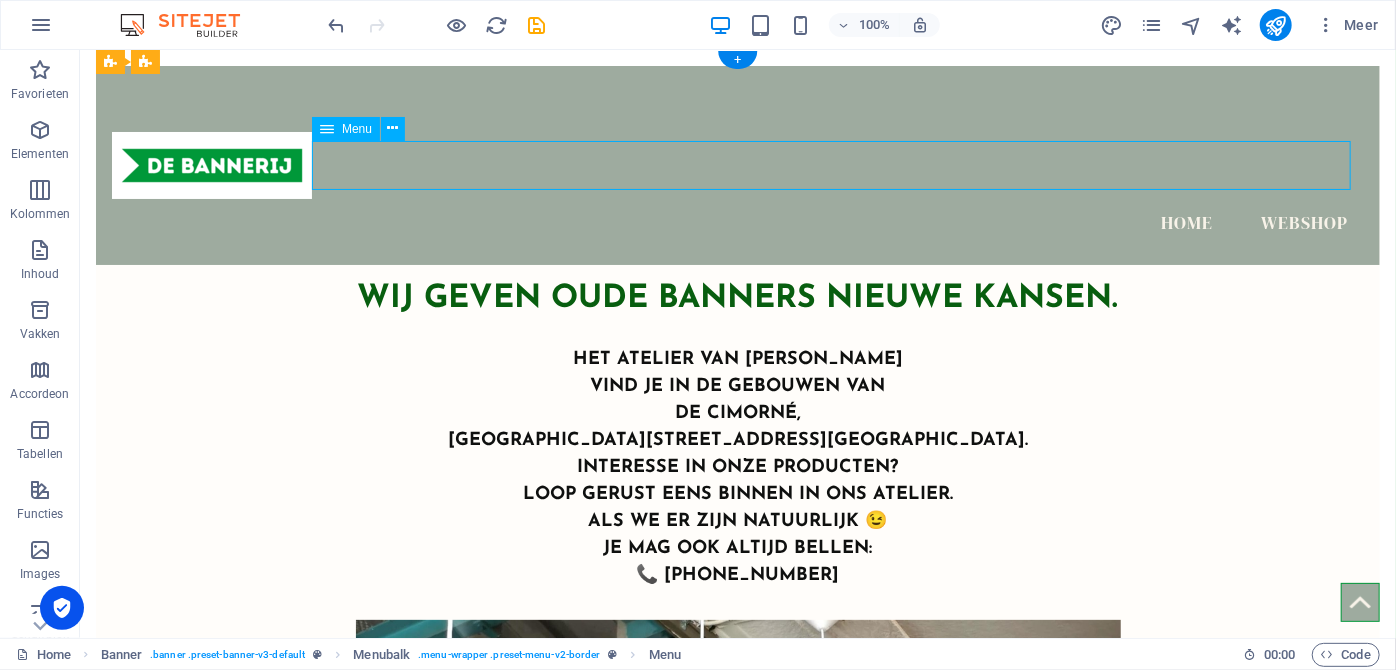 click on "Home Webshop" at bounding box center [737, 223] 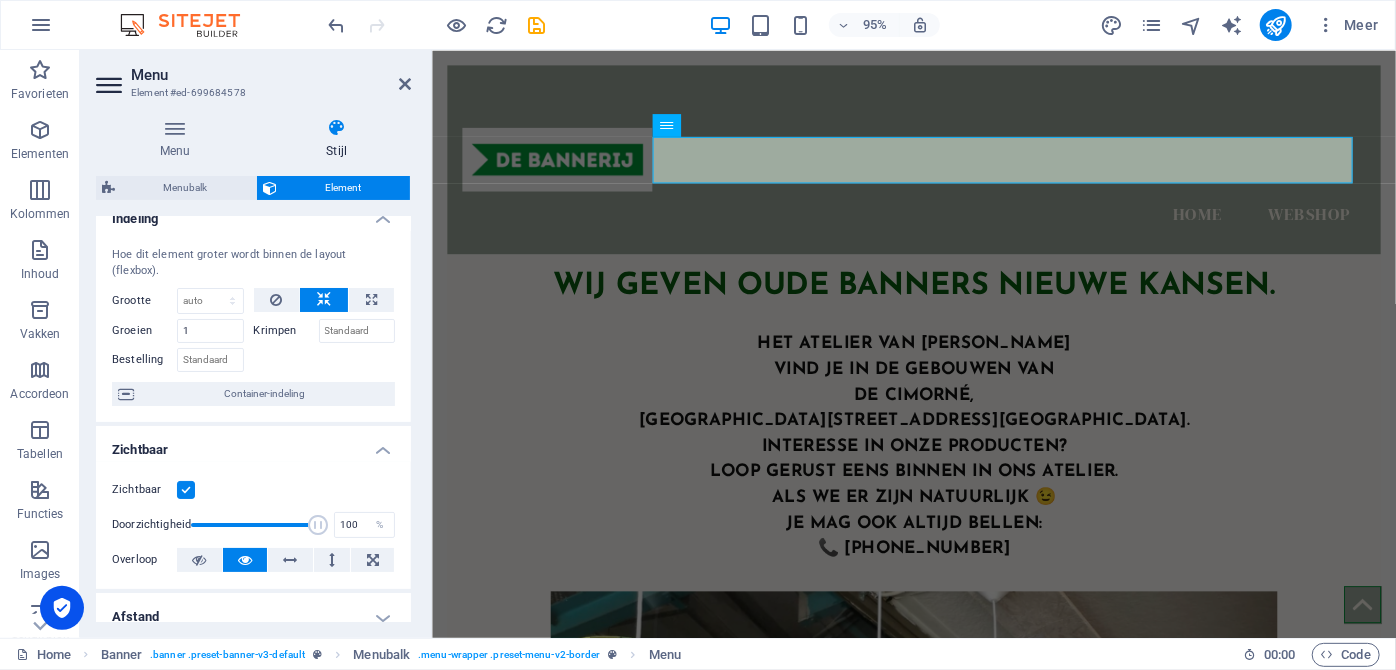 scroll, scrollTop: 0, scrollLeft: 0, axis: both 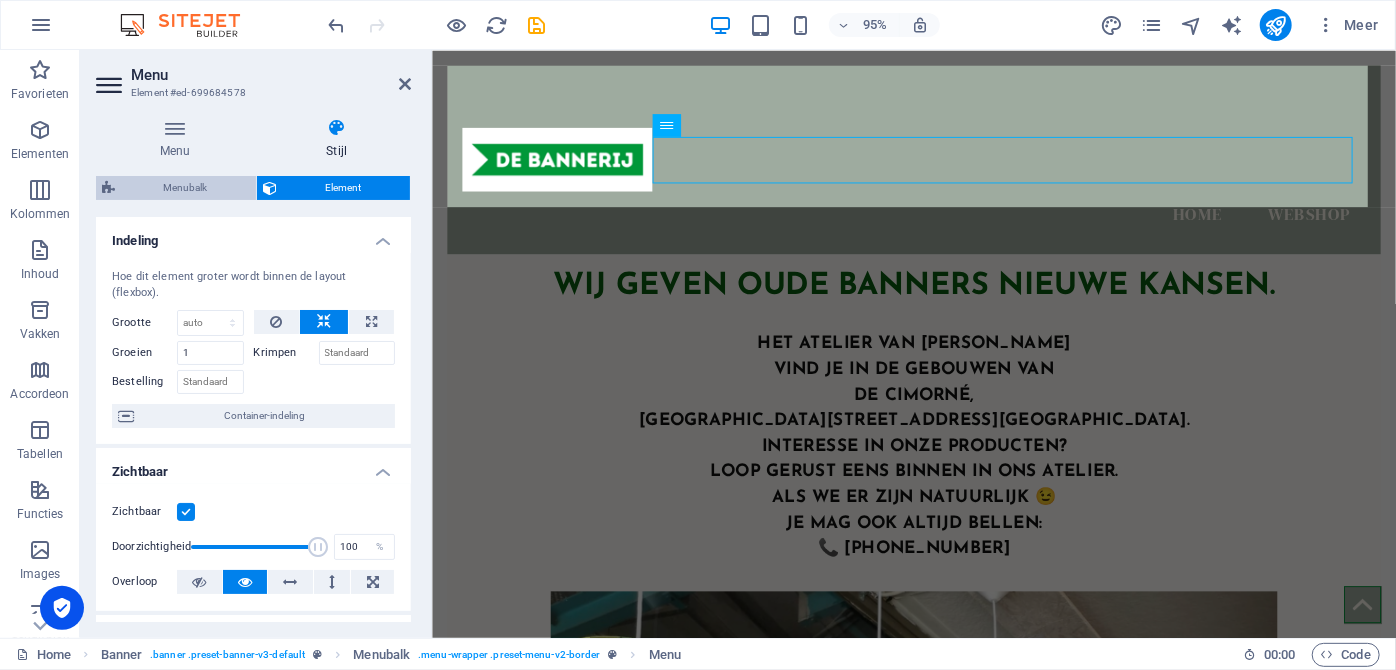 click on "Menubalk" at bounding box center [185, 188] 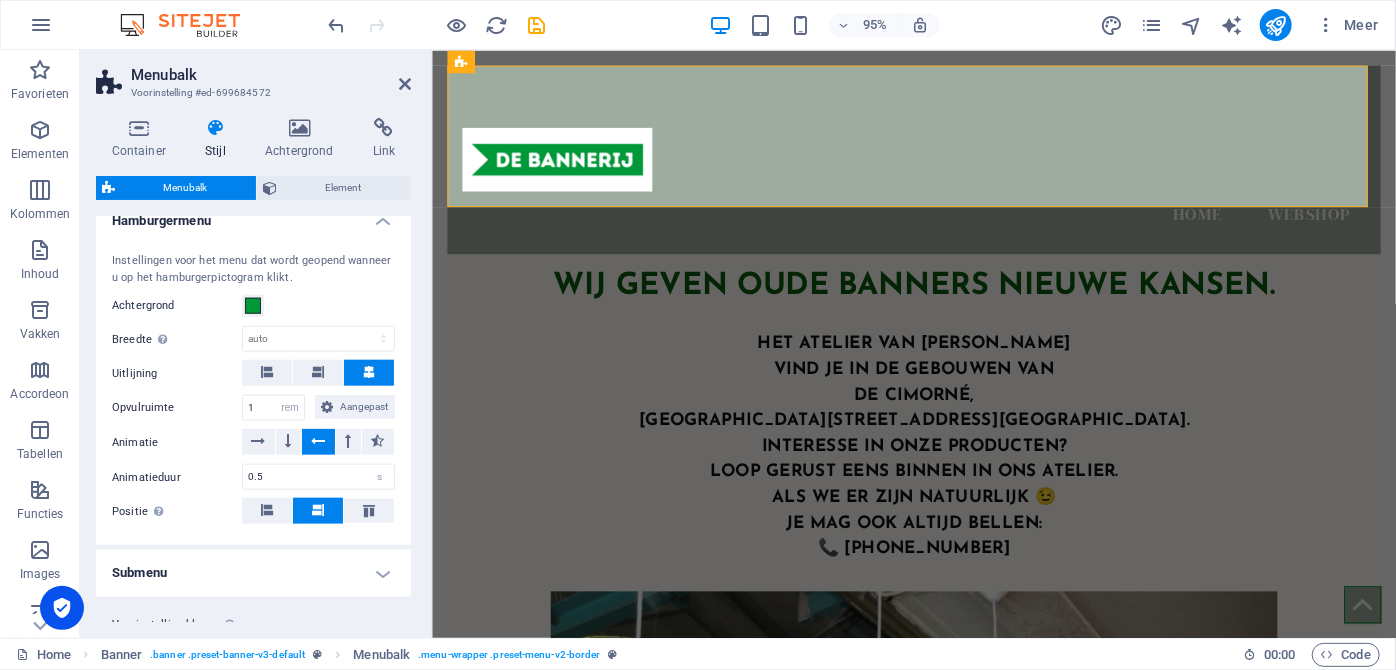 scroll, scrollTop: 1174, scrollLeft: 0, axis: vertical 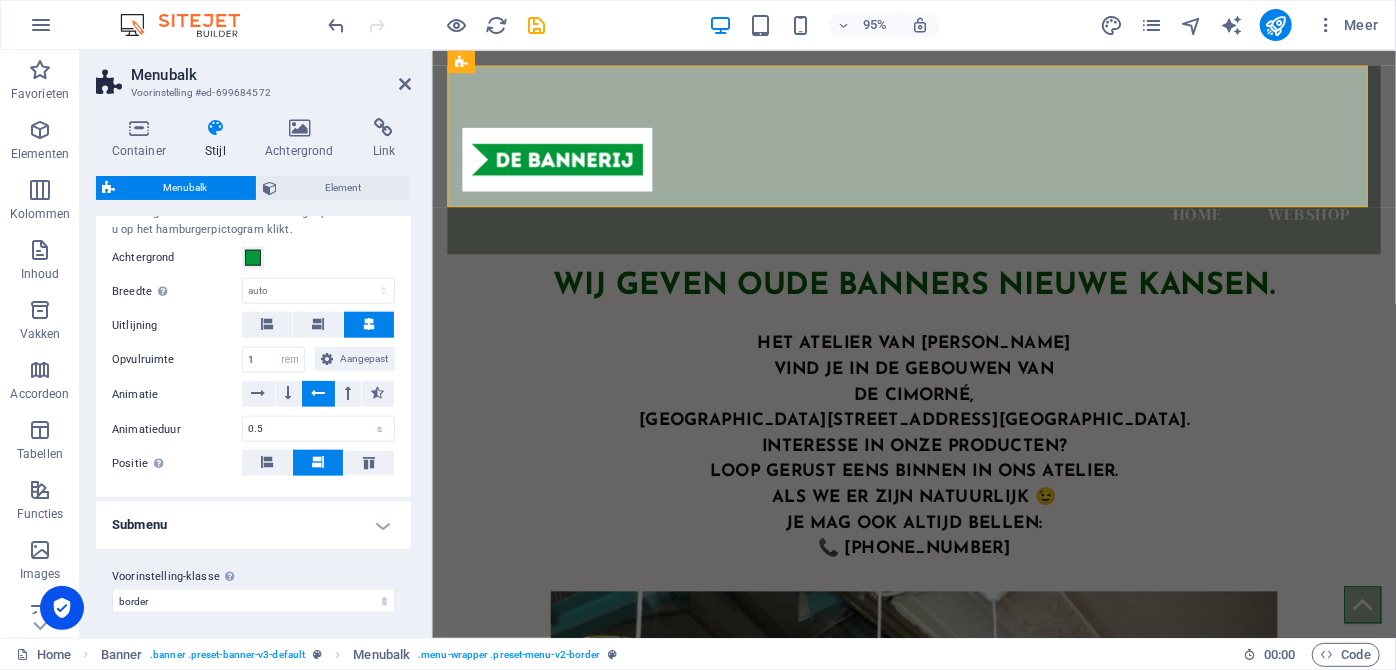 click on "Submenu" at bounding box center [253, 525] 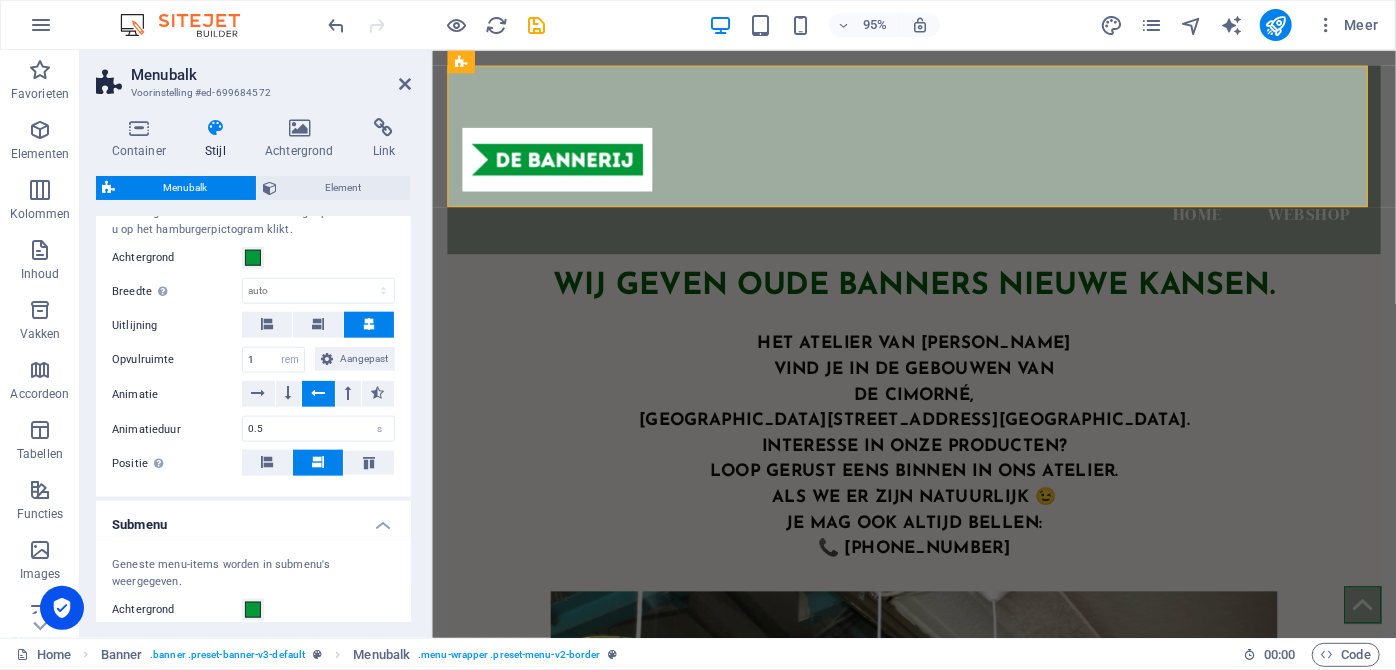 drag, startPoint x: 406, startPoint y: 515, endPoint x: 410, endPoint y: 547, distance: 32.24903 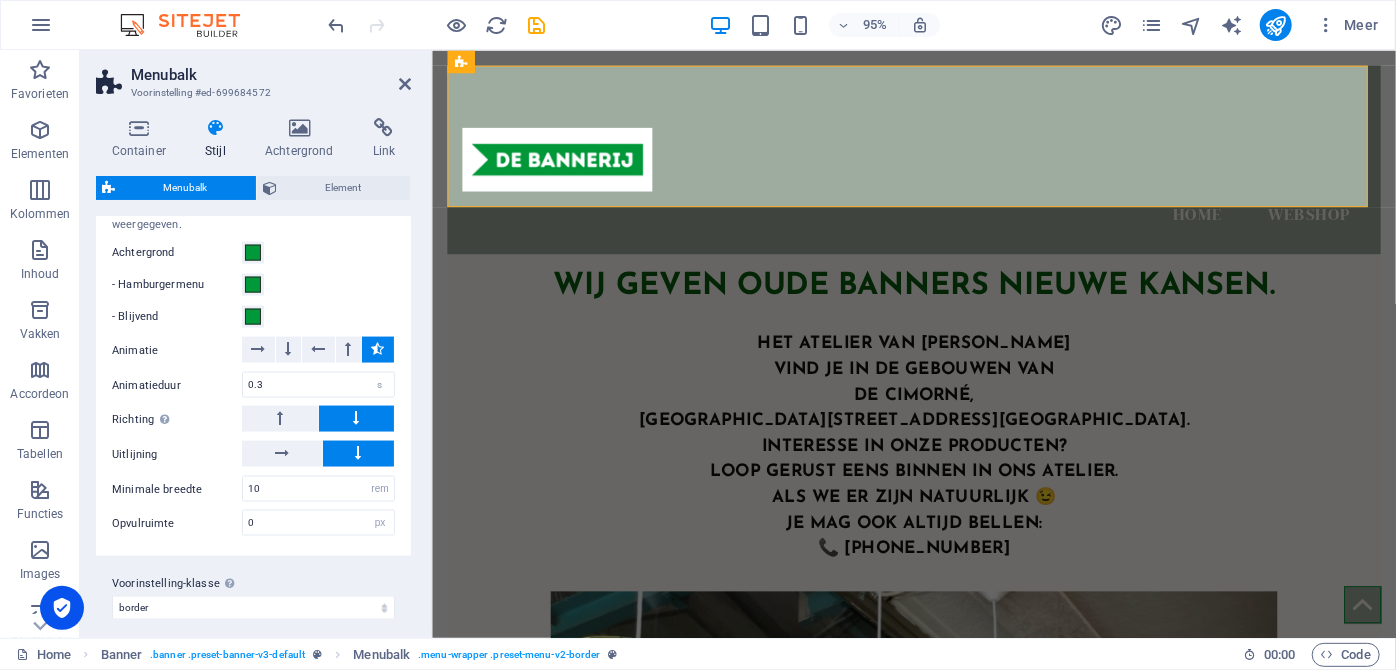 scroll, scrollTop: 1535, scrollLeft: 0, axis: vertical 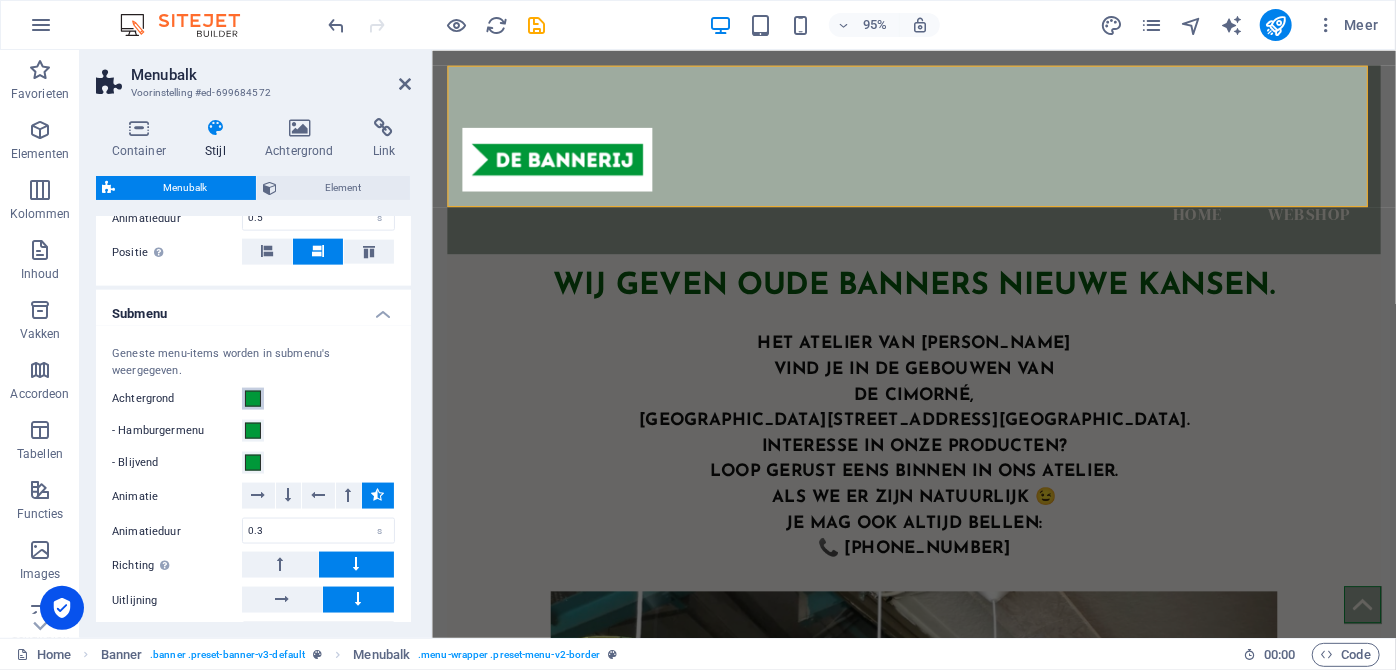 click at bounding box center (253, 399) 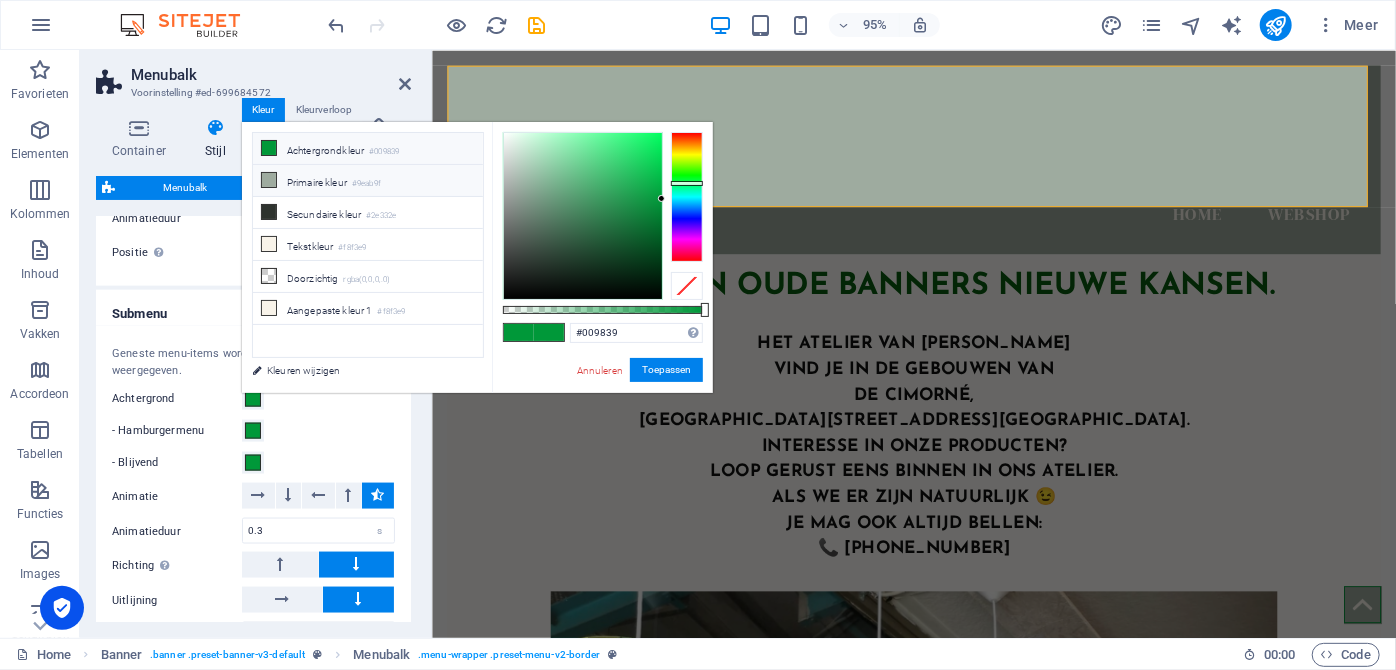 click at bounding box center (269, 180) 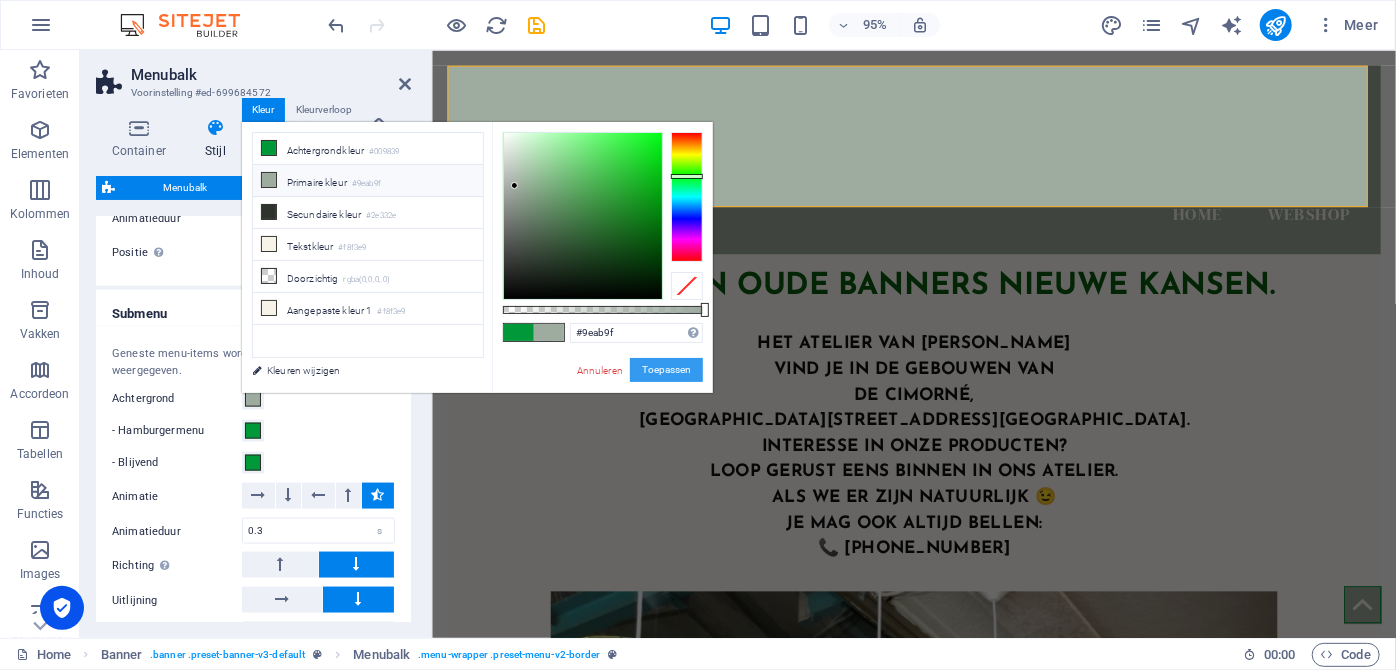 click on "Toepassen" at bounding box center (666, 370) 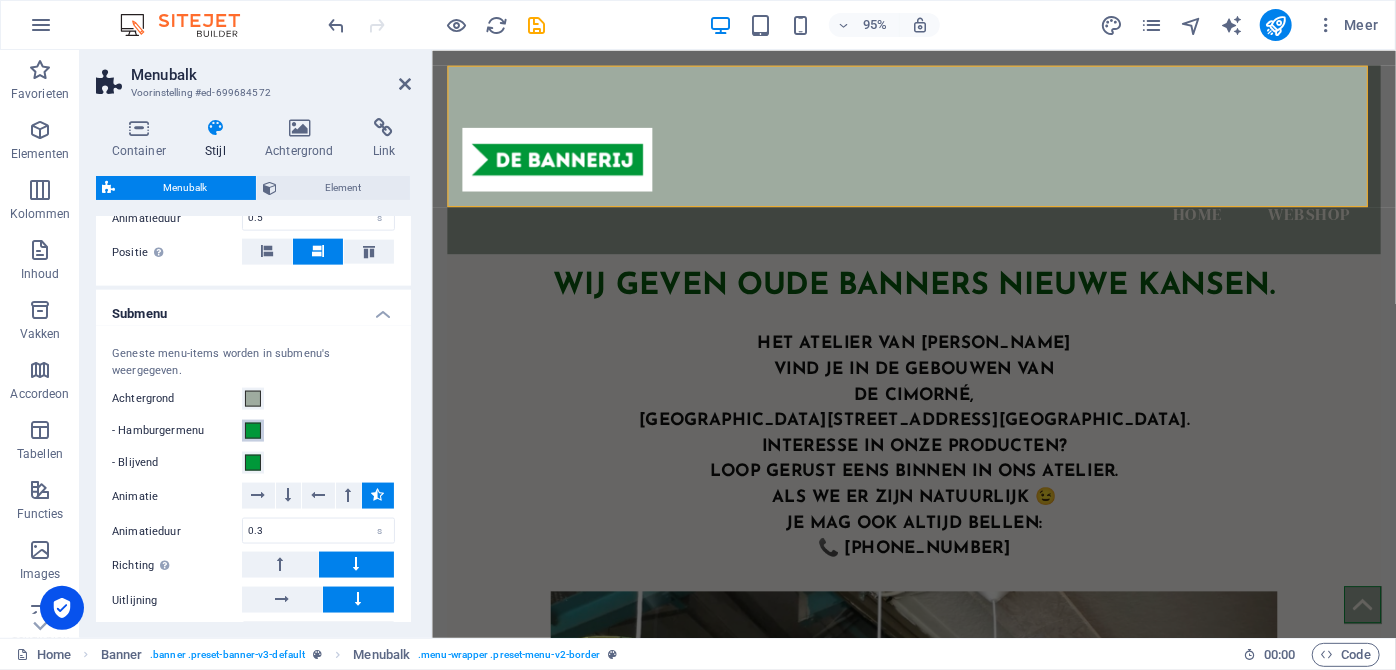 click at bounding box center [253, 431] 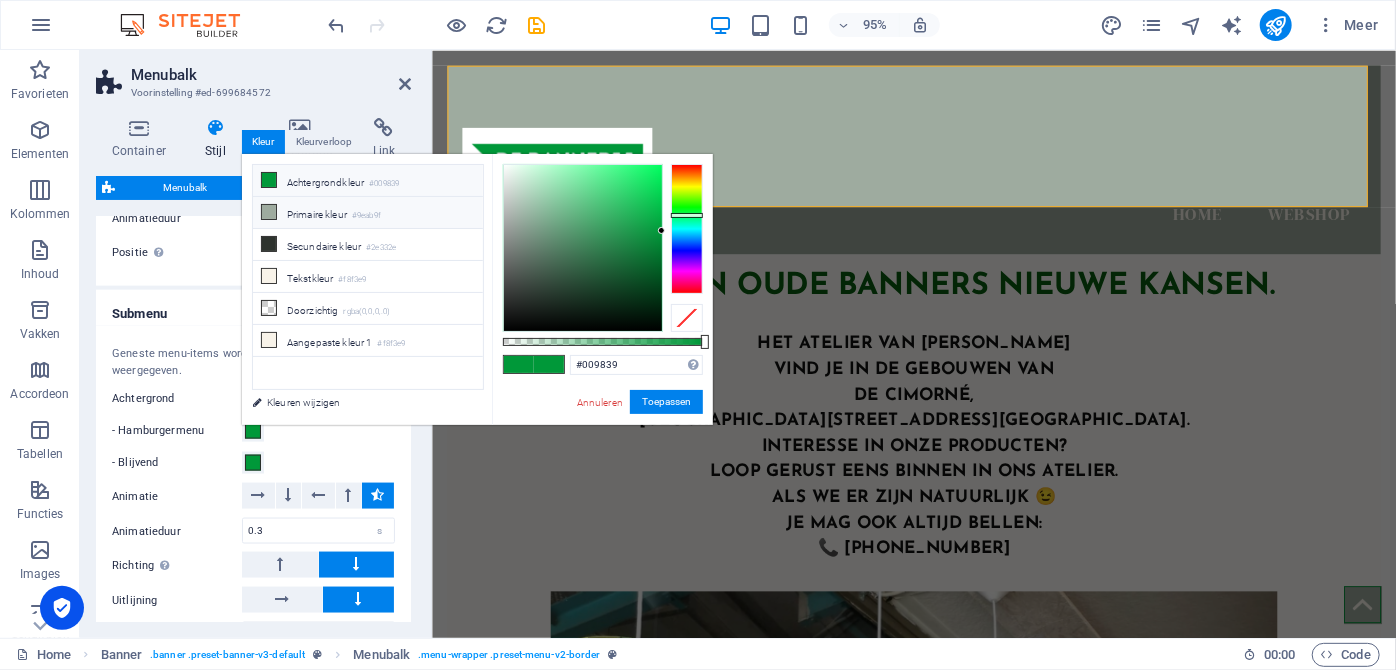 click at bounding box center (269, 212) 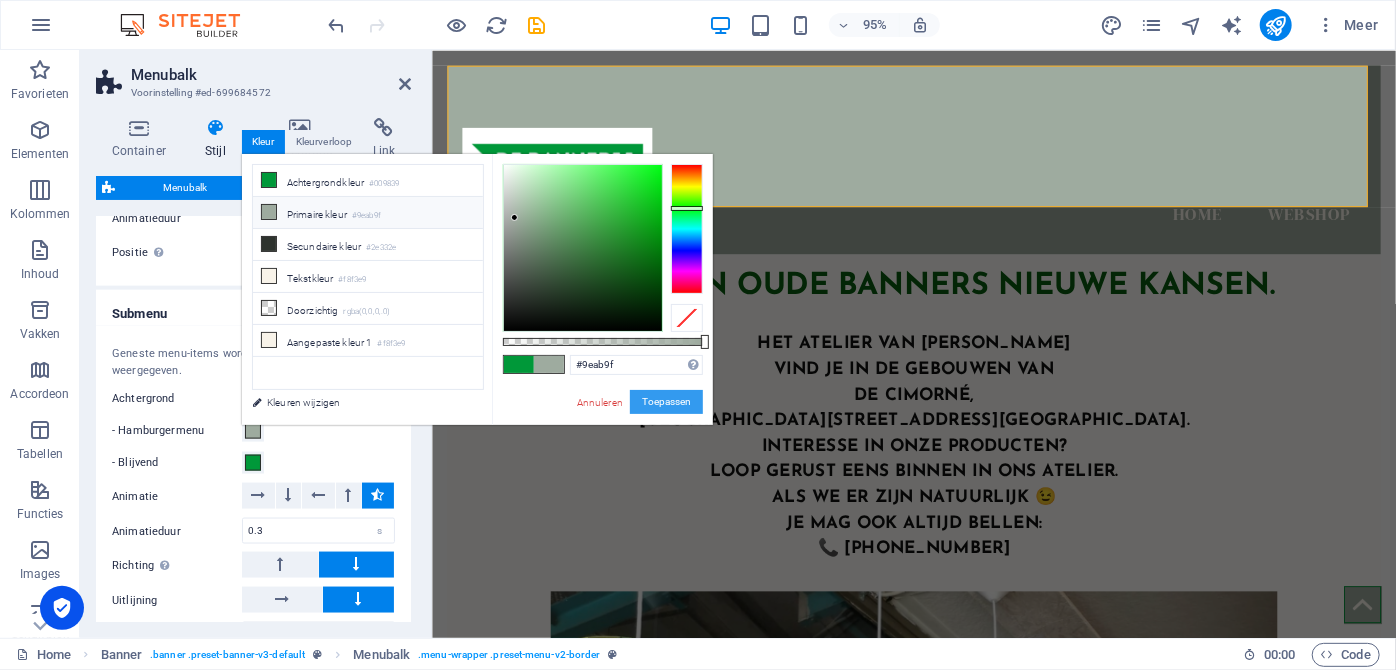 drag, startPoint x: 645, startPoint y: 403, endPoint x: 133, endPoint y: 392, distance: 512.11816 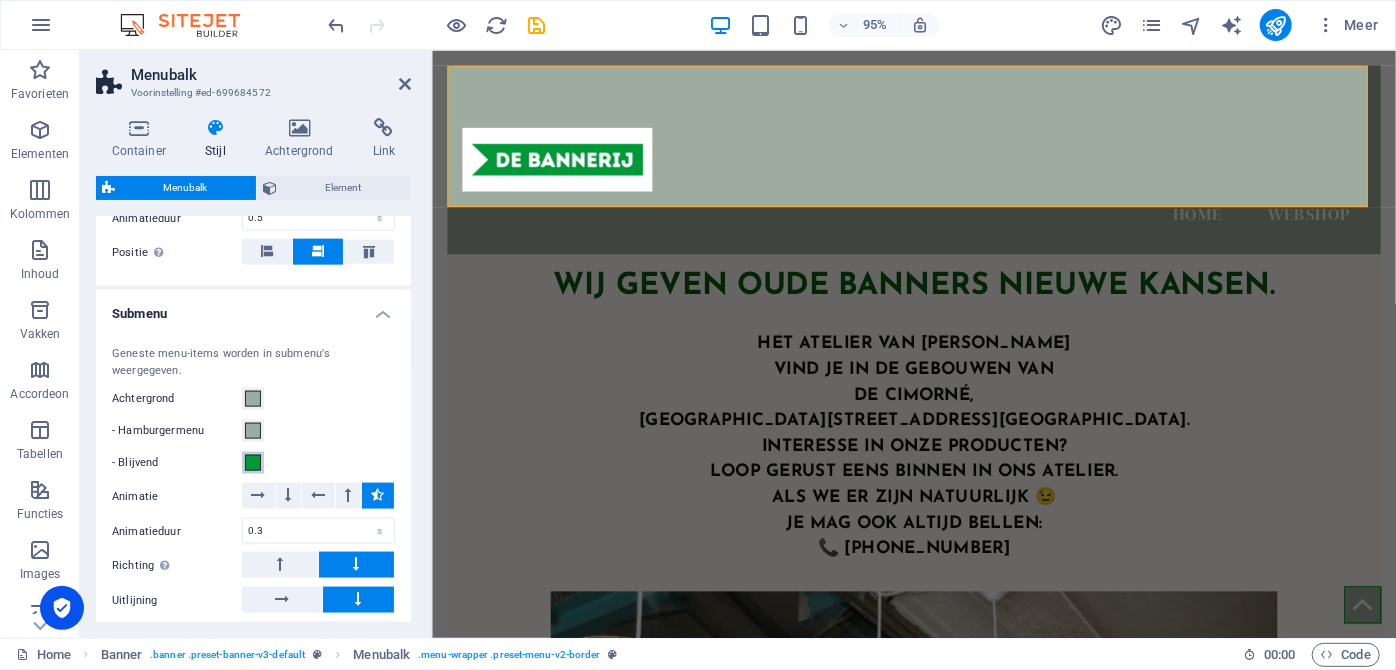 click at bounding box center (253, 463) 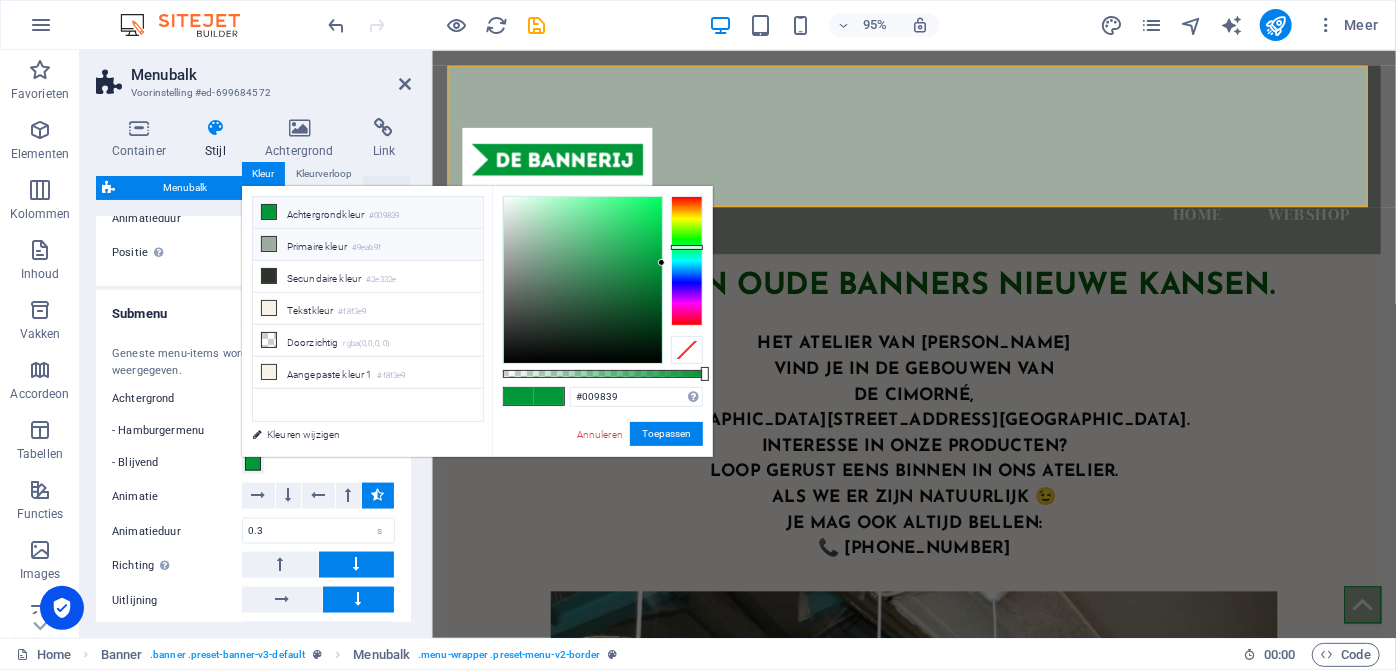 click at bounding box center [269, 244] 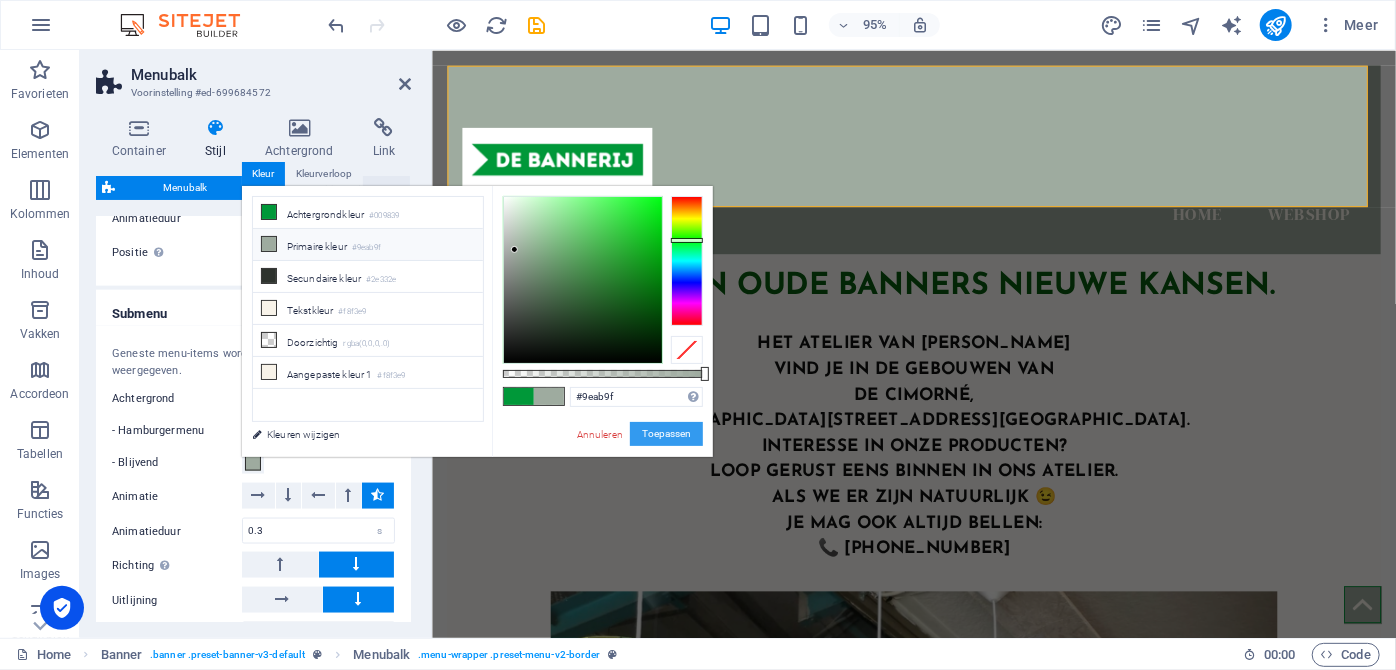 click on "Toepassen" at bounding box center (666, 434) 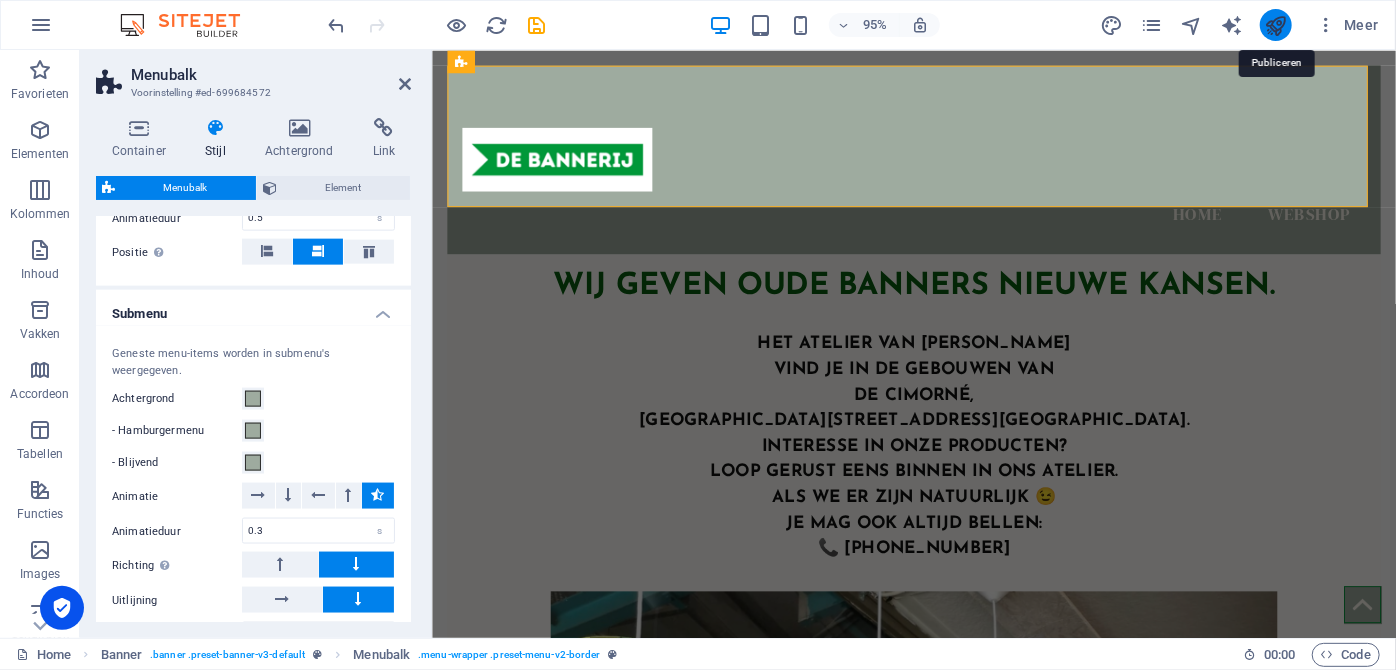 click at bounding box center [1275, 25] 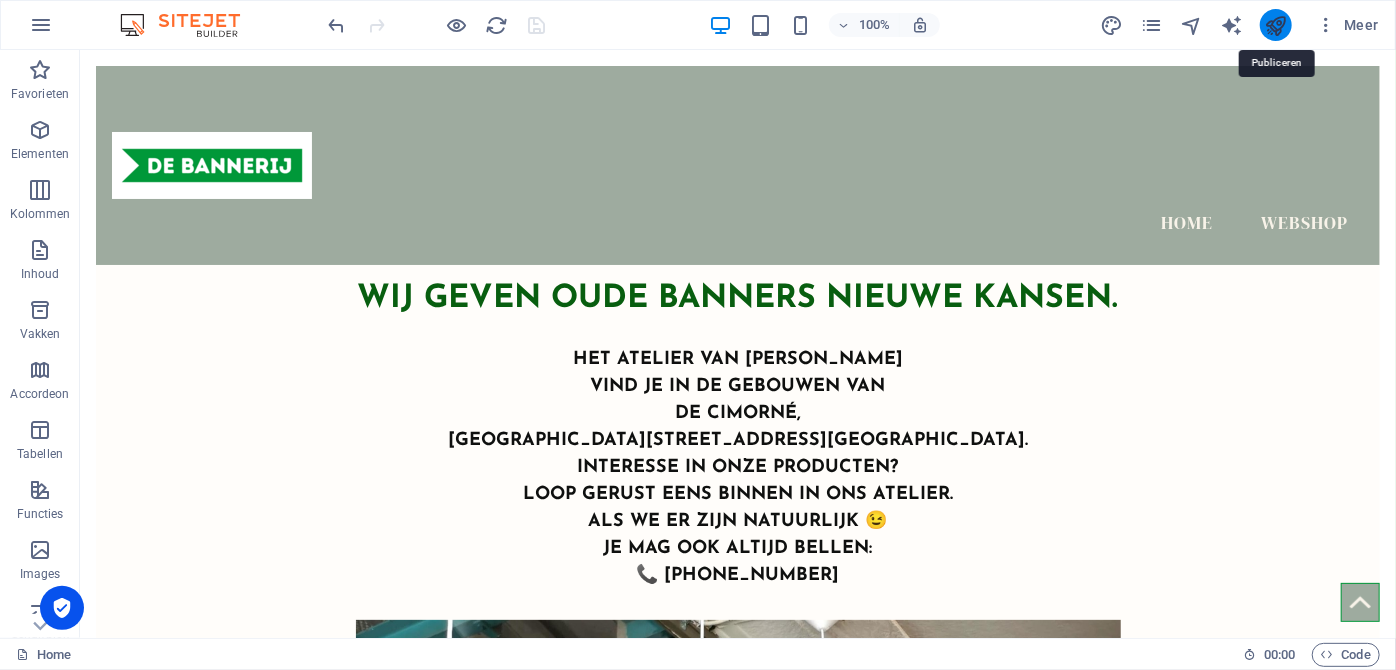 click at bounding box center (1275, 25) 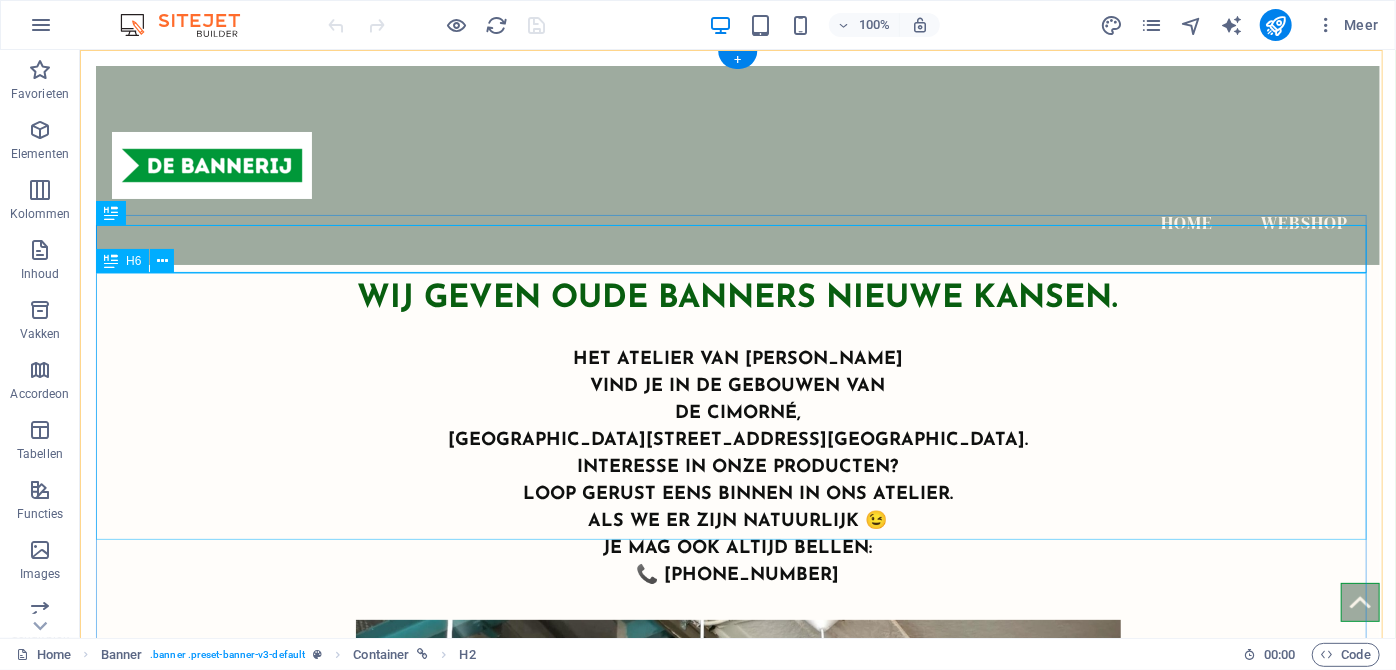 scroll, scrollTop: 0, scrollLeft: 0, axis: both 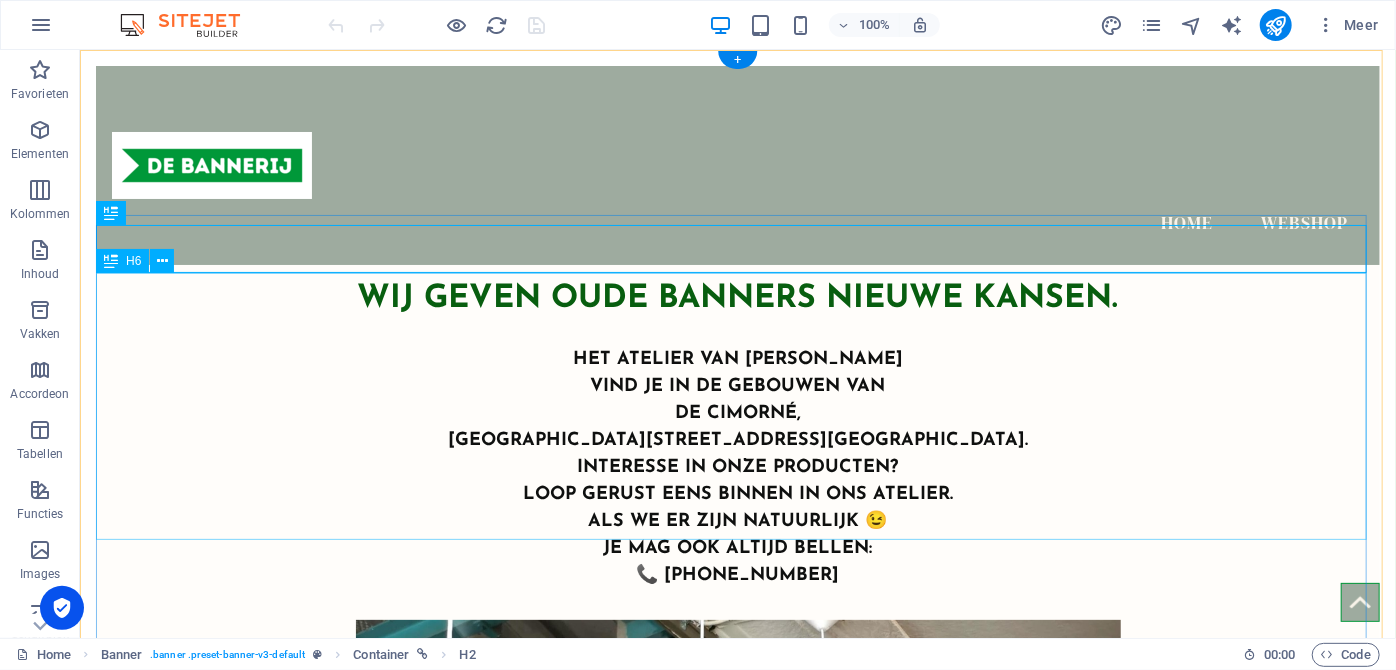 click on "​​​​​ Het atelier van De Bannerij vind je in de gebouwen van De Cimorné, Alfred Nichelstraat 14, Aalst. Interesse in onze producten? Loop gerust eens binnen in ons atelier. als we er zijn natuurlijk 😉 Je mag ook altijd bellen: 📞 0496 25 04 99" at bounding box center (737, 455) 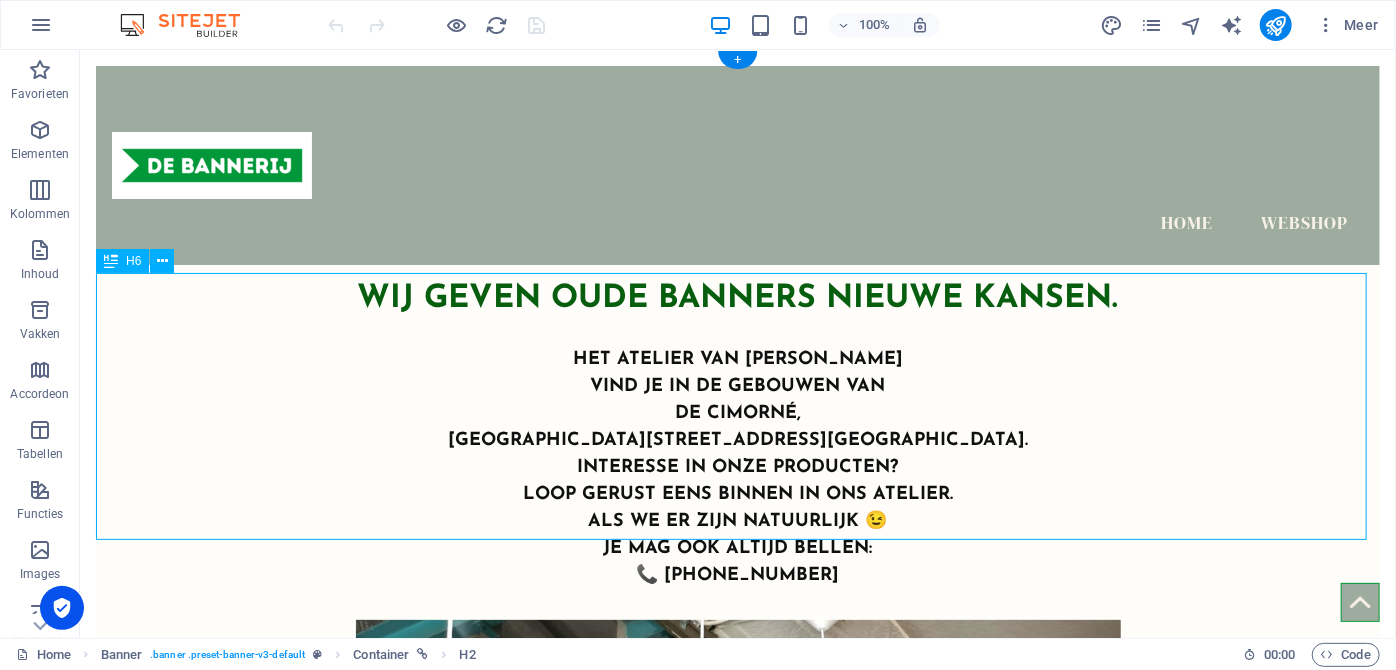 click on "​​​​​ Het atelier van De Bannerij vind je in de gebouwen van De Cimorné, Alfred Nichelstraat 14, Aalst. Interesse in onze producten? Loop gerust eens binnen in ons atelier. als we er zijn natuurlijk 😉 Je mag ook altijd bellen: 📞 0496 25 04 99" at bounding box center [737, 455] 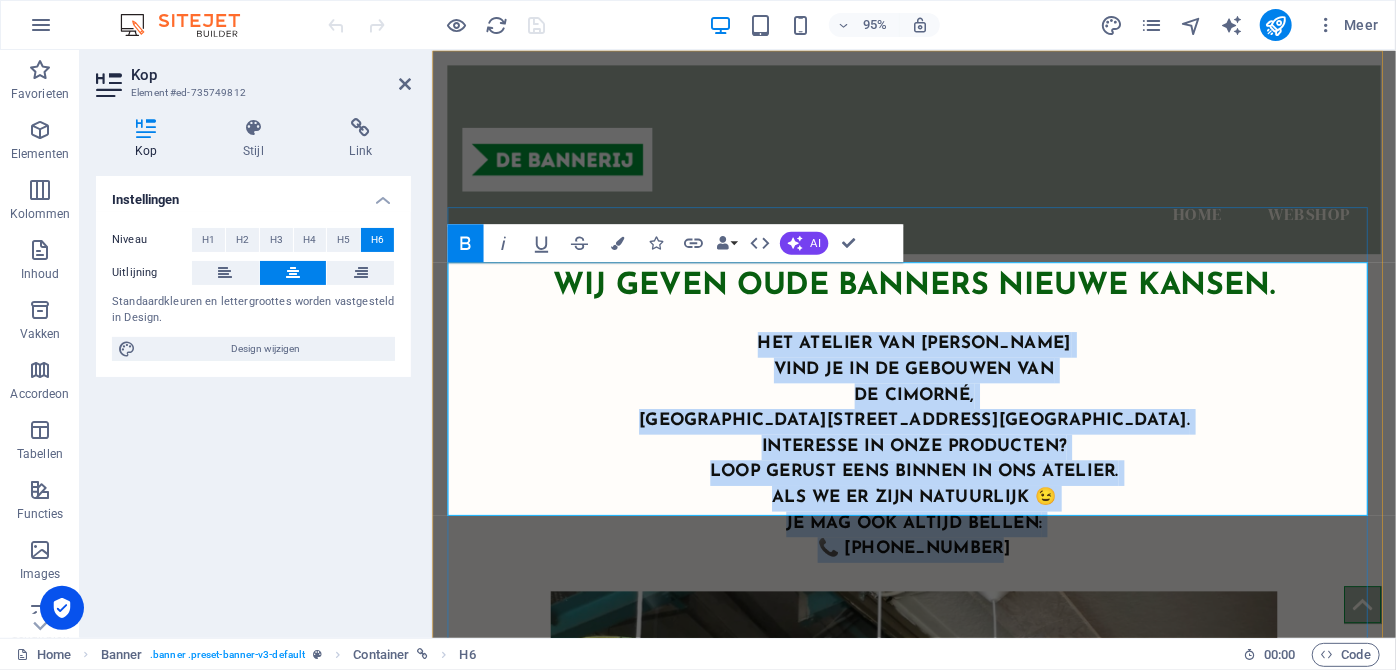 click on "Het atelier van De Bannerij vind je in de gebouwen van De Cimorné, Alfred Nichelstraat 14, Aalst. Interesse in onze producten? Loop gerust eens binnen in ons atelier. als we er zijn natuurlijk 😉 Je mag ook altijd bellen: 📞 0496 25 04 99" at bounding box center [938, 467] 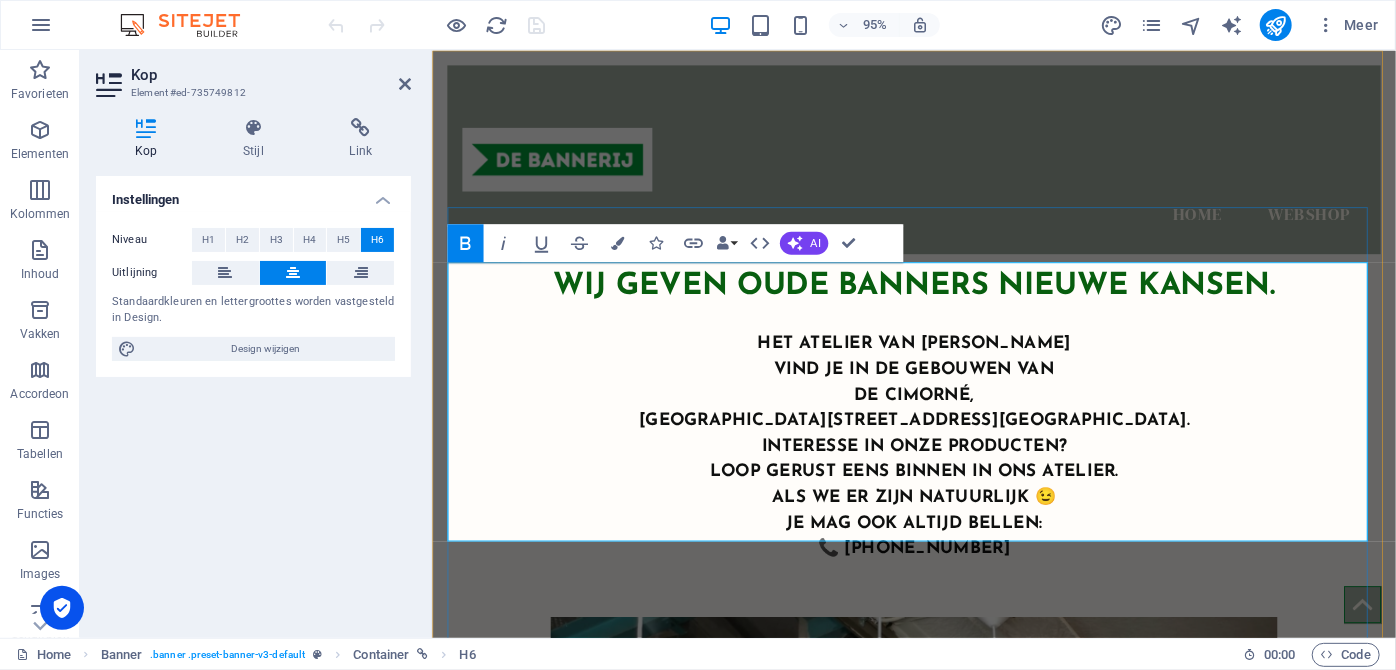 type 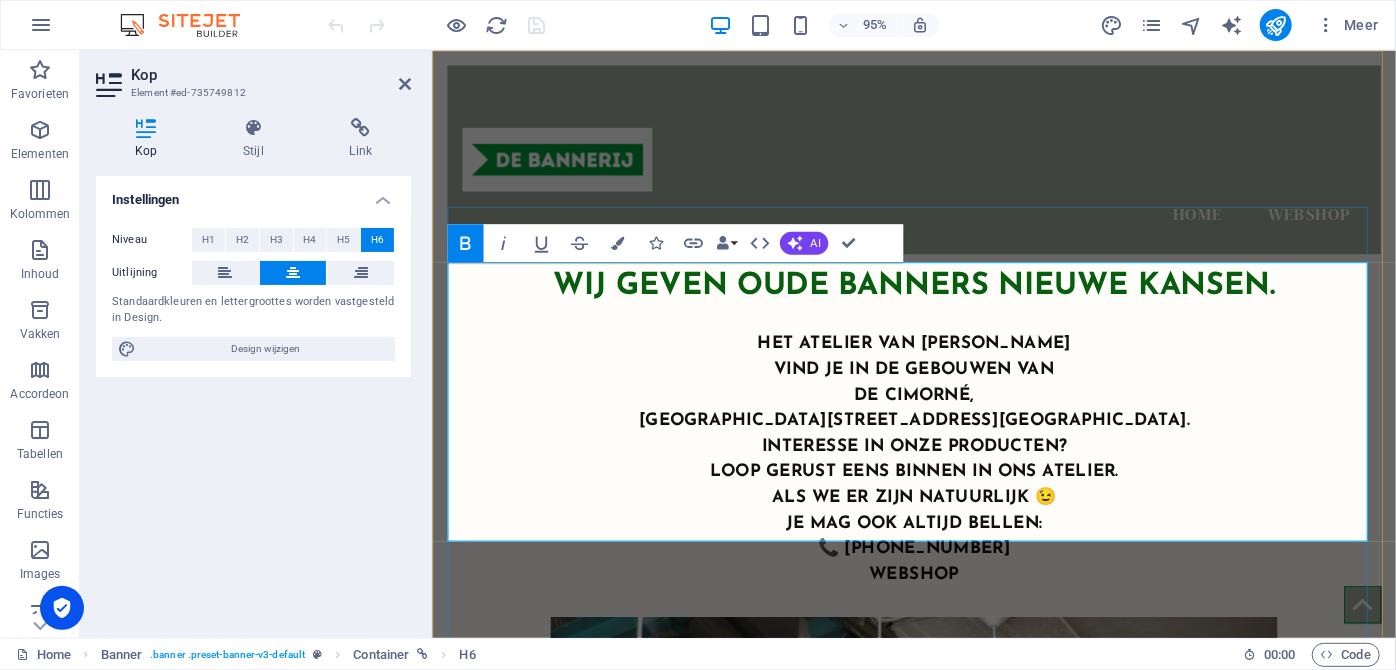 click on "Het atelier van De Bannerij vind je in de gebouwen van De Cimorné, Alfred Nichelstraat 14, Aalst. Interesse in onze producten? Loop gerust eens binnen in ons atelier. als we er zijn natuurlijk 😉 Je mag ook altijd bellen: 📞 0496 25 04 99 ‌WEBSHOP" at bounding box center [938, 481] 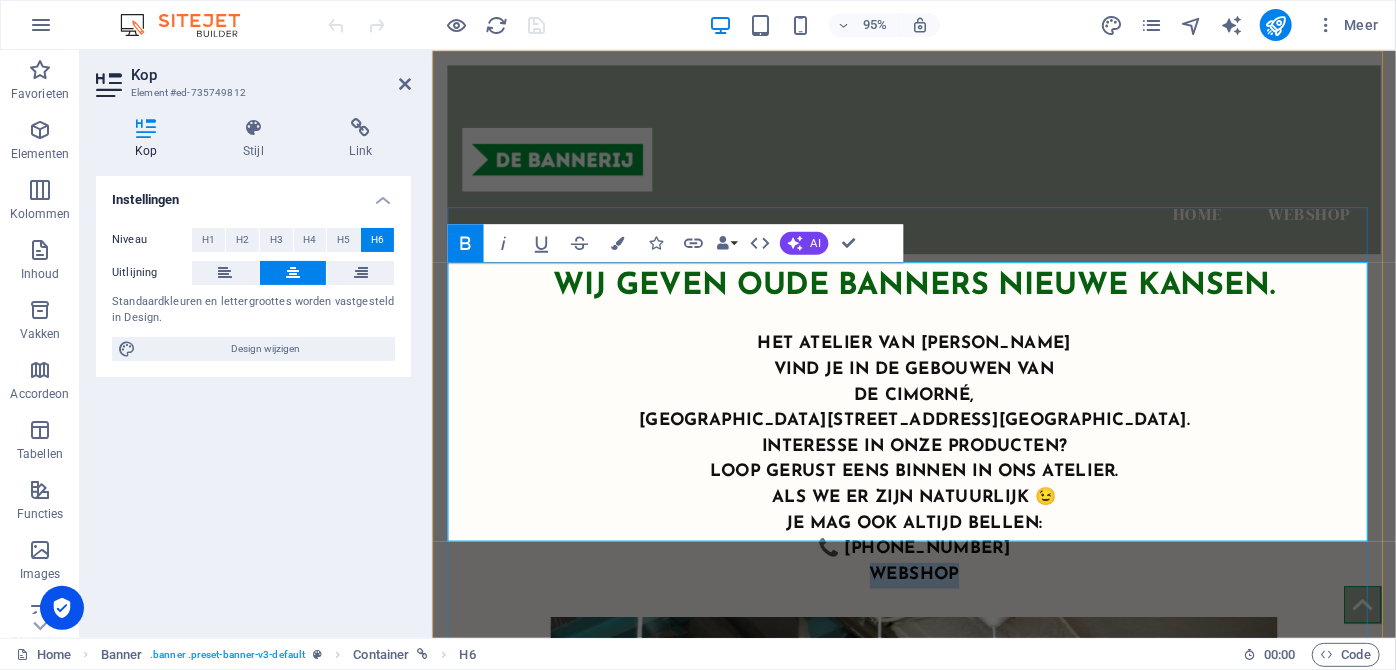 click on "Het atelier van De Bannerij vind je in de gebouwen van De Cimorné, Alfred Nichelstraat 14, Aalst. Interesse in onze producten? Loop gerust eens binnen in ons atelier. als we er zijn natuurlijk 😉 Je mag ook altijd bellen: 📞 0496 25 04 99 ‌WEBSHOP" at bounding box center (938, 481) 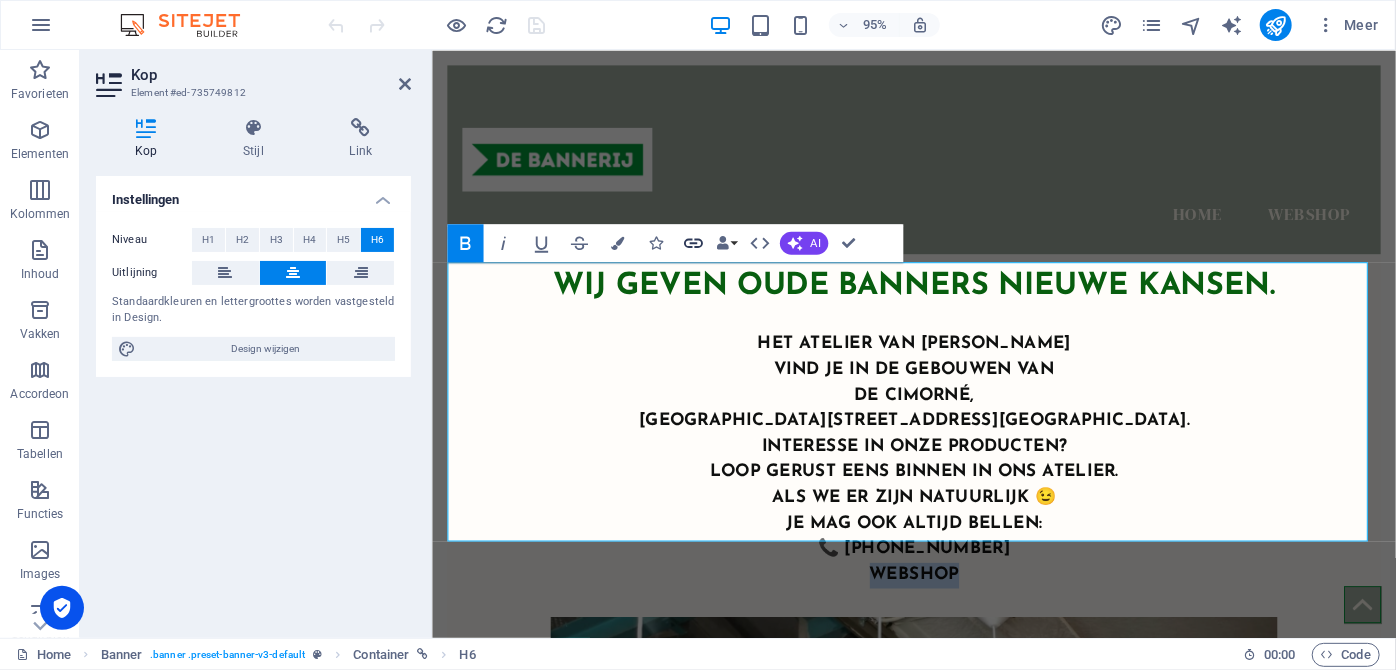 click 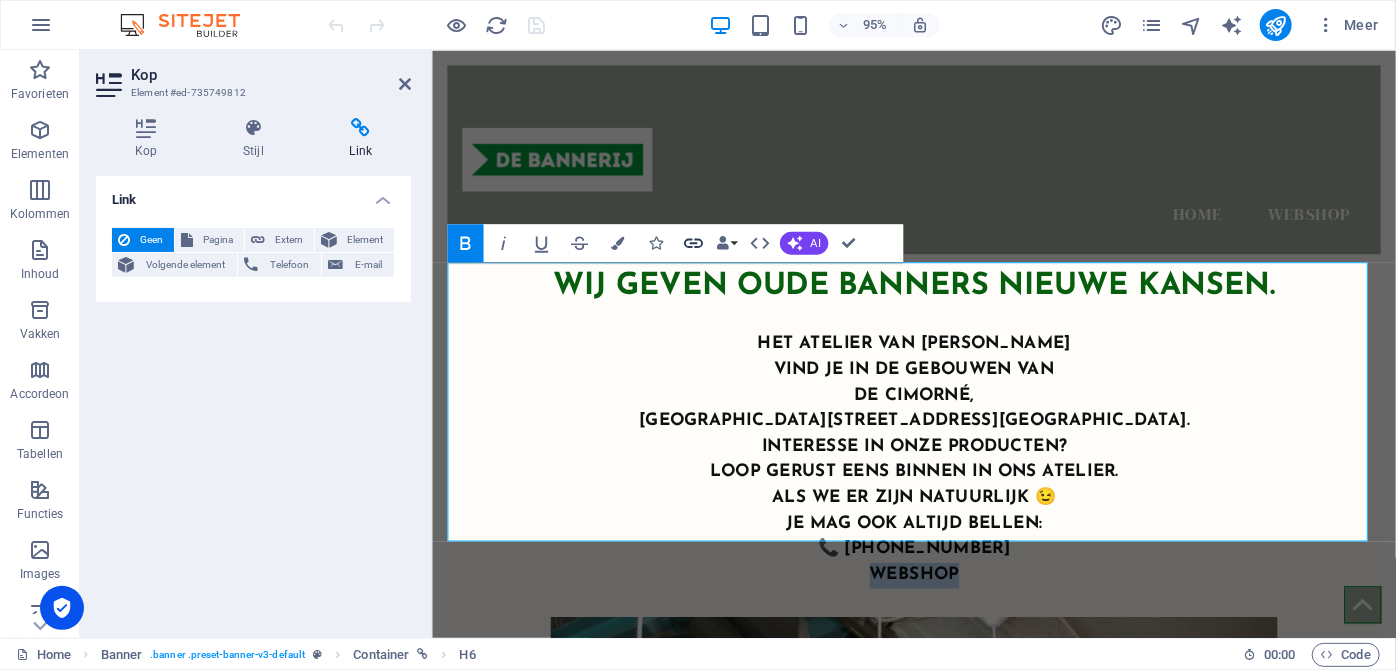 click 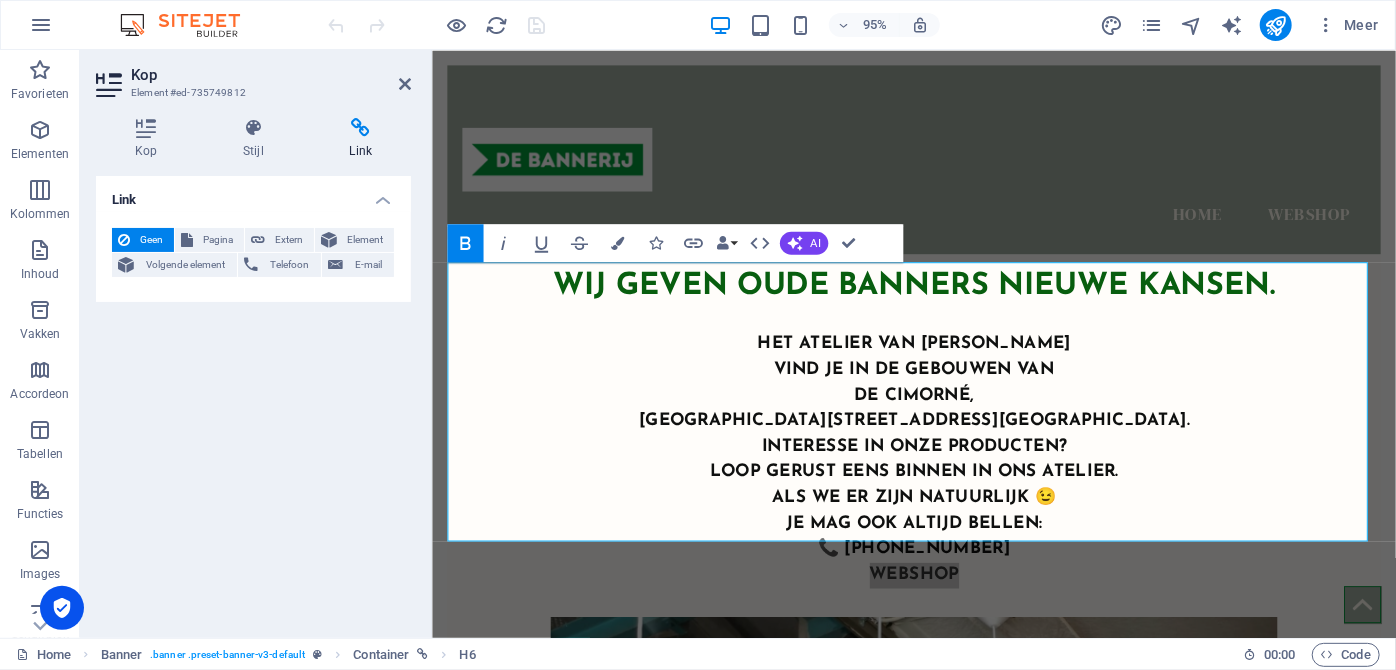 click on "Link" at bounding box center [361, 139] 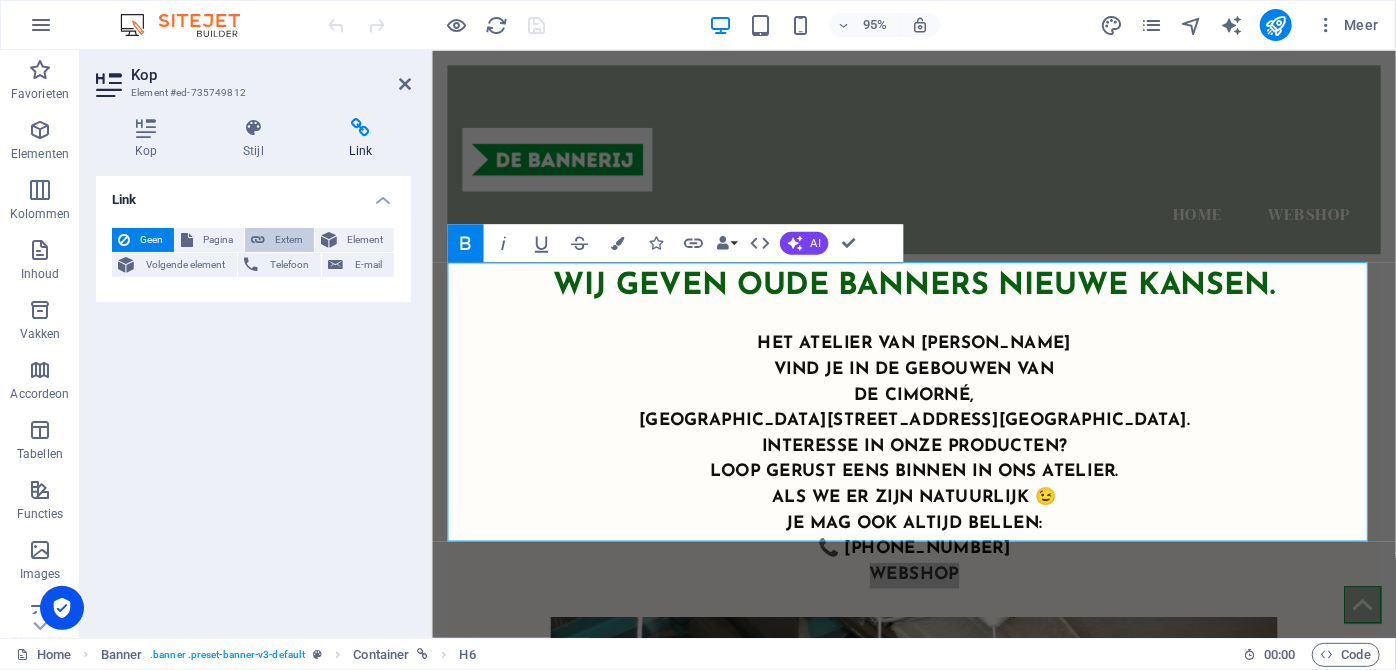 click on "Extern" at bounding box center [289, 240] 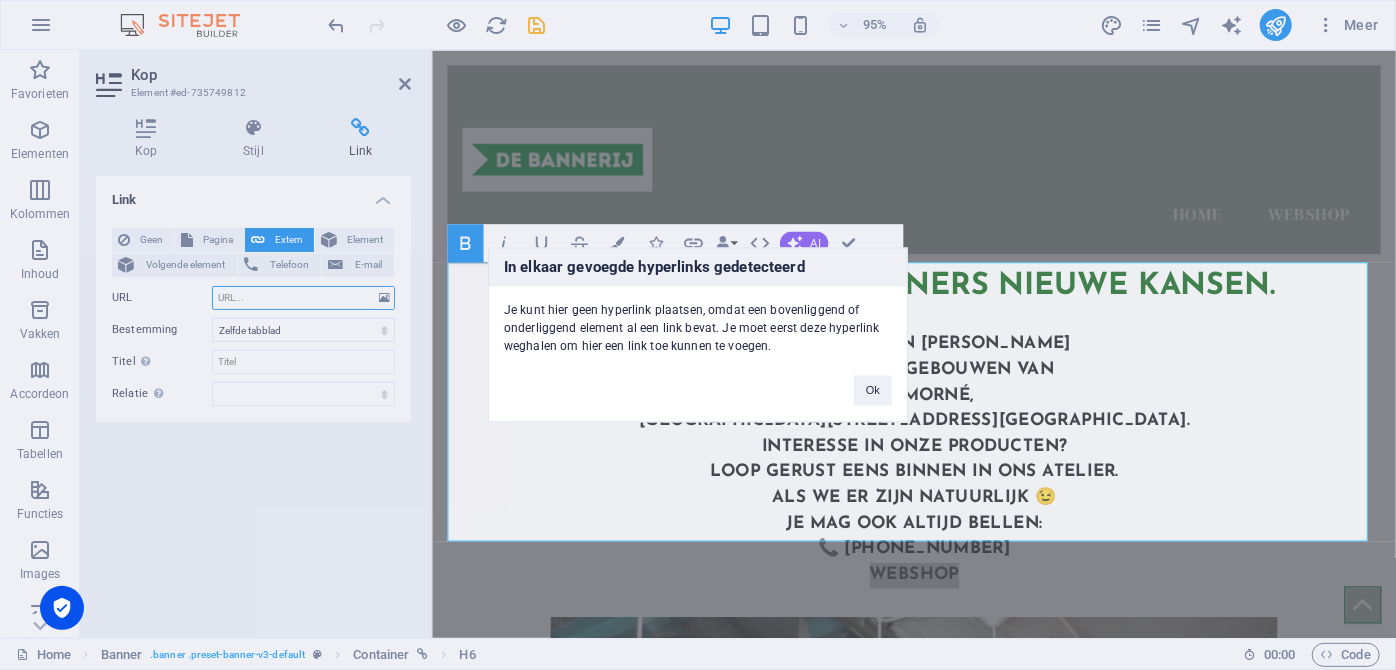 select on "blank" 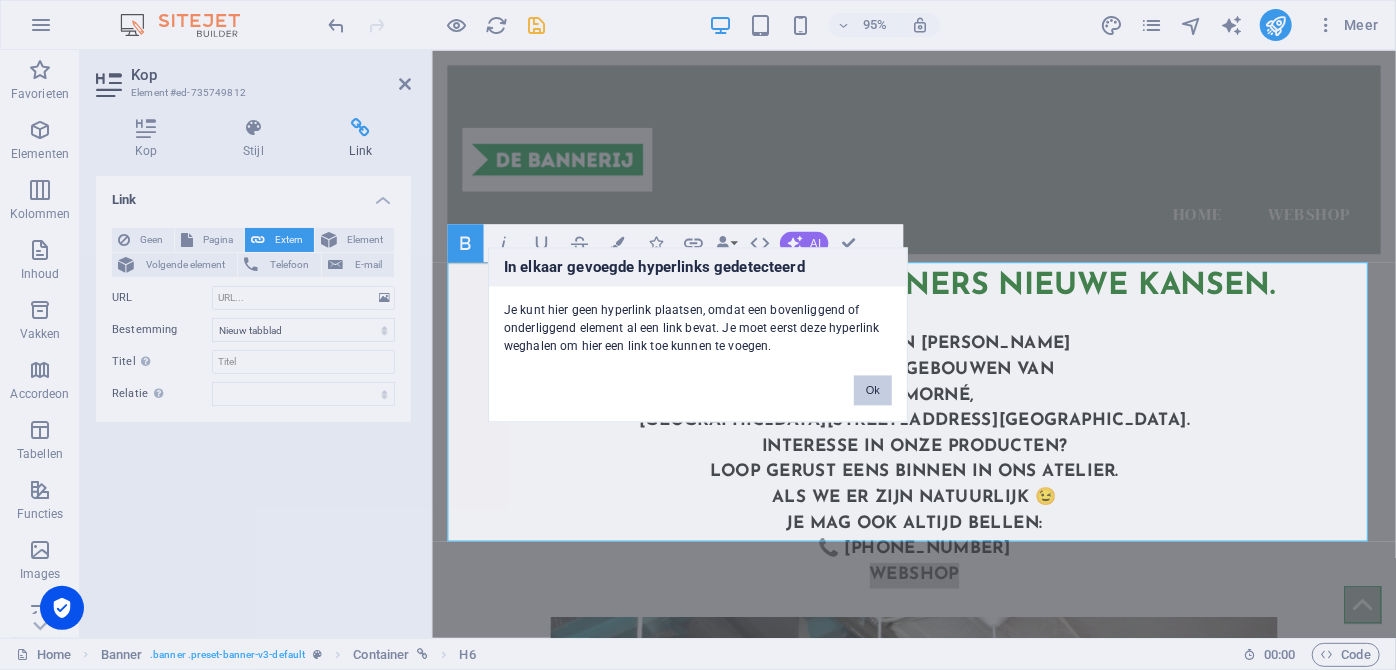 click on "Ok" at bounding box center (873, 391) 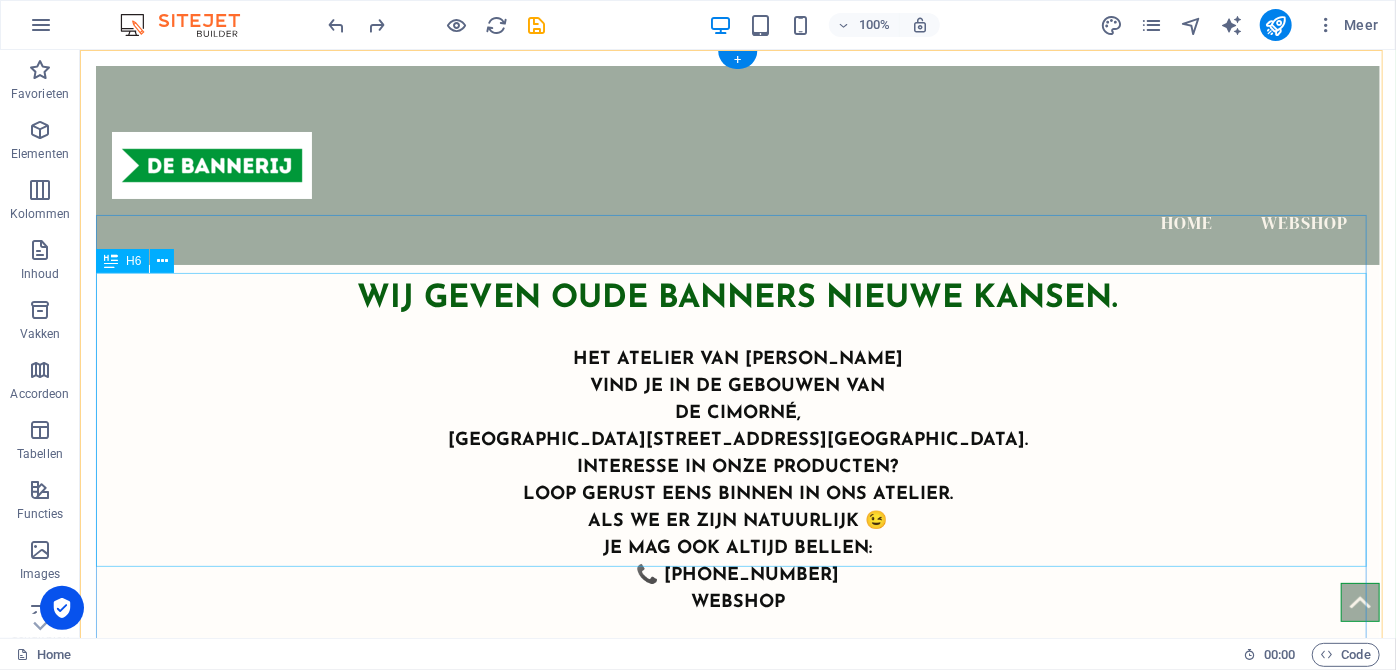 click on "​​​​​ Het atelier van De Bannerij vind je in de gebouwen van De Cimorné, Alfred Nichelstraat 14, Aalst. Interesse in onze producten? Loop gerust eens binnen in ons atelier. als we er zijn natuurlijk 😉 Je mag ook altijd bellen: 📞 0496 25 04 99 ‌WEBSHOP" at bounding box center [737, 469] 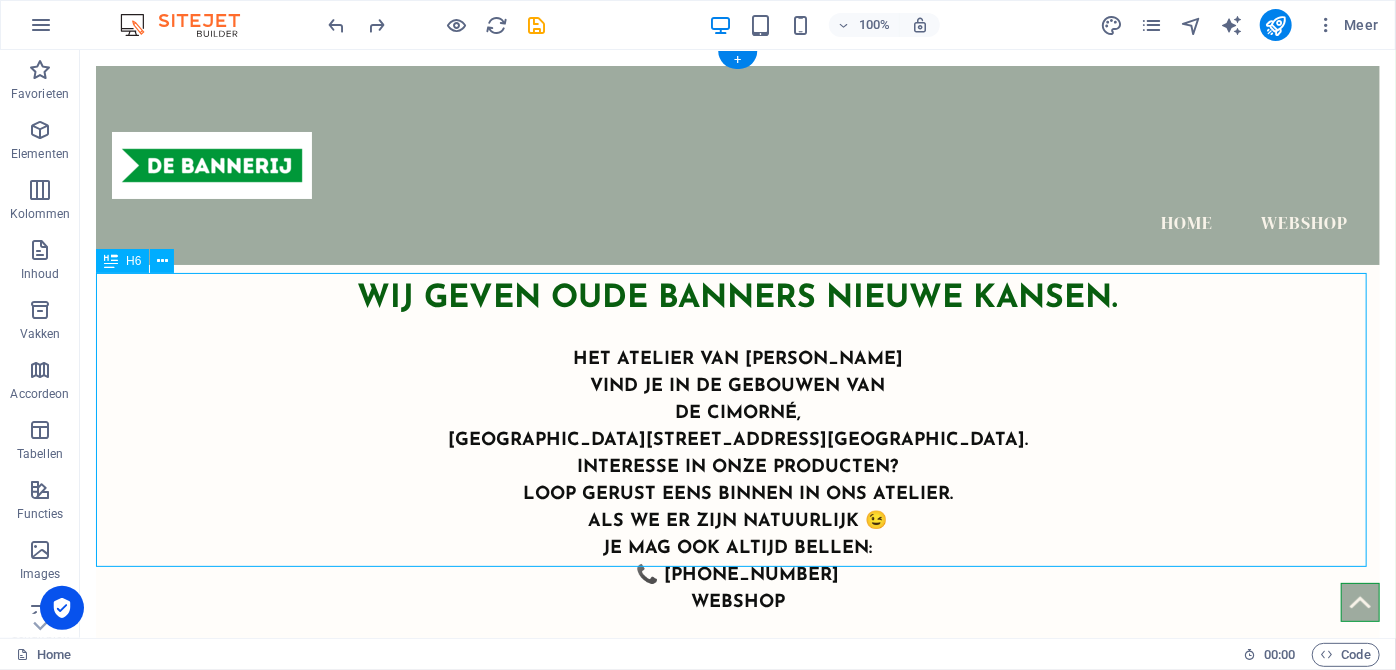 click on "​​​​​ Het atelier van De Bannerij vind je in de gebouwen van De Cimorné, Alfred Nichelstraat 14, Aalst. Interesse in onze producten? Loop gerust eens binnen in ons atelier. als we er zijn natuurlijk 😉 Je mag ook altijd bellen: 📞 0496 25 04 99 ‌WEBSHOP" at bounding box center [737, 469] 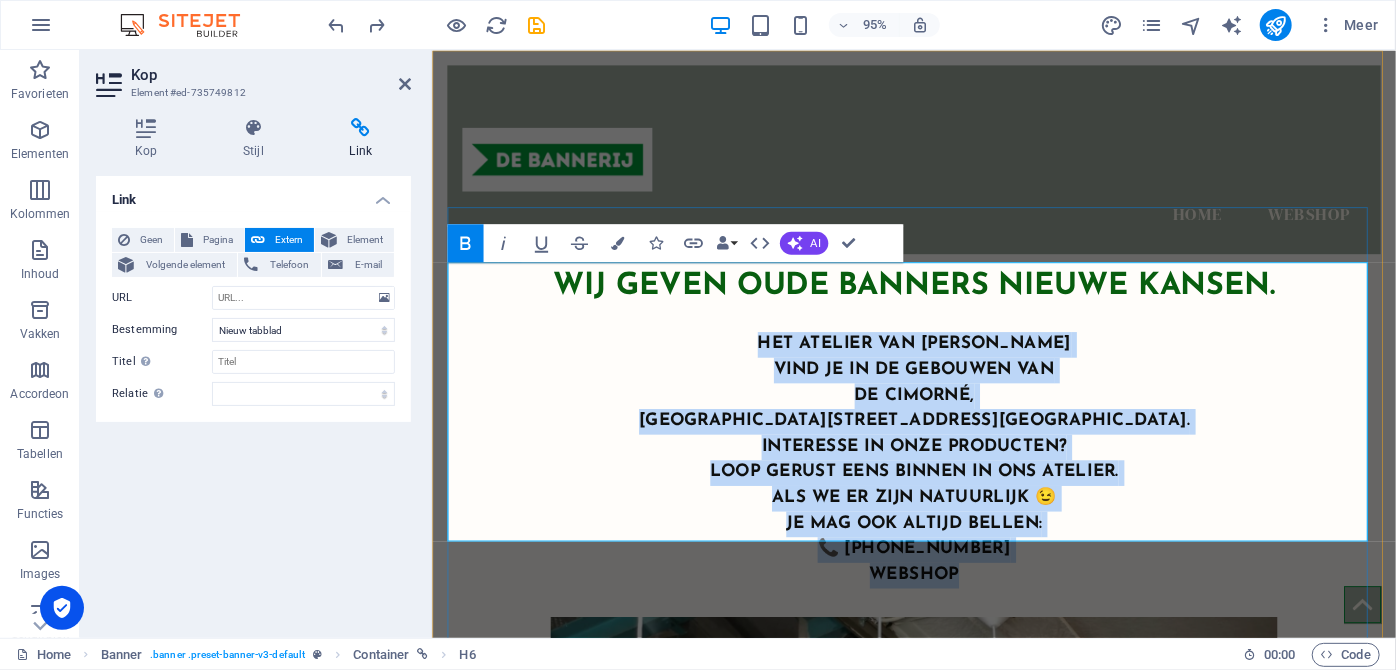 click on "Het atelier van De Bannerij vind je in de gebouwen van De Cimorné, Alfred Nichelstraat 14, Aalst. Interesse in onze producten? Loop gerust eens binnen in ons atelier. als we er zijn natuurlijk 😉 Je mag ook altijd bellen: 📞 0496 25 04 99 ‌WEBSHOP" at bounding box center (939, 480) 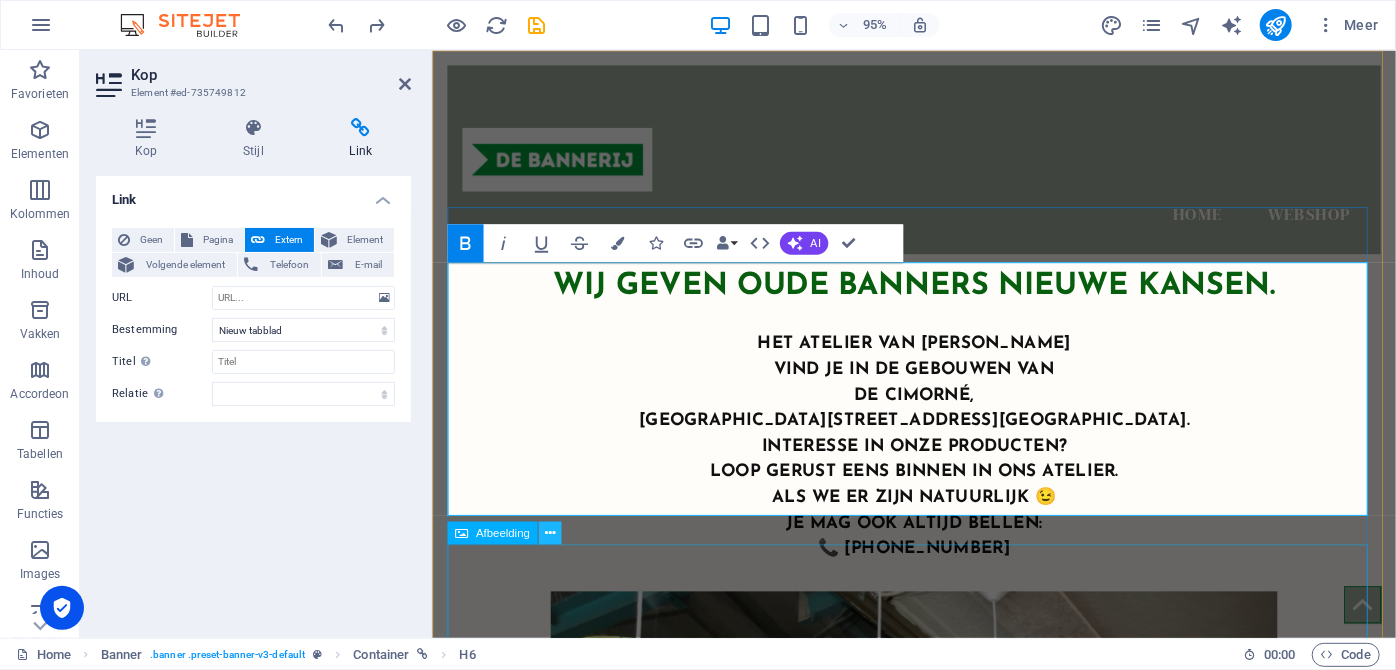 click at bounding box center [549, 533] 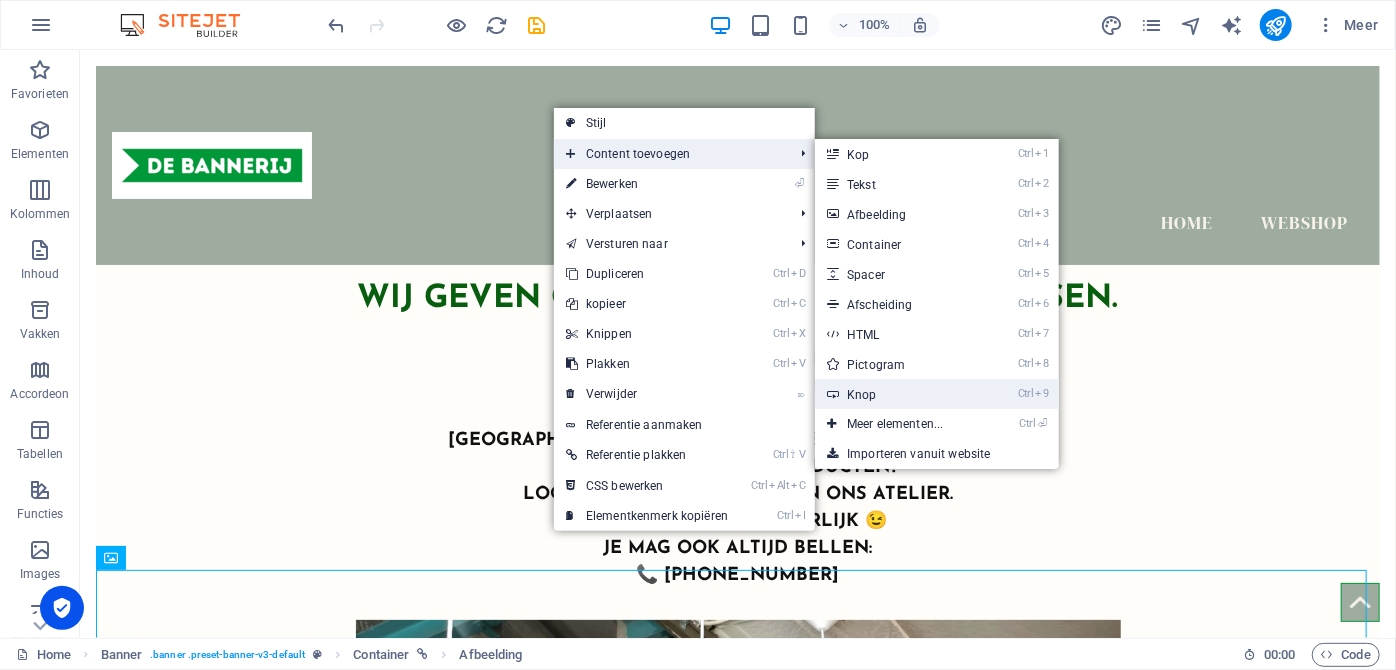 click on "Ctrl 9  Knop" at bounding box center (899, 394) 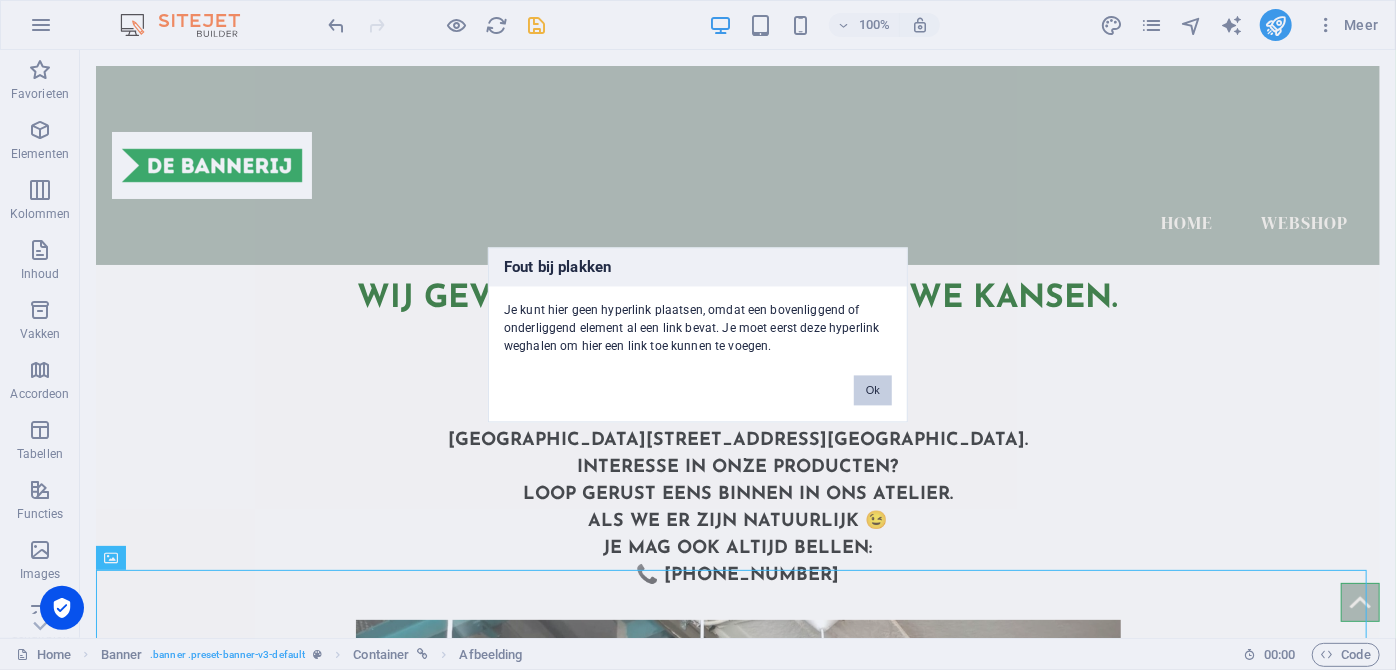 click on "Ok" at bounding box center [873, 391] 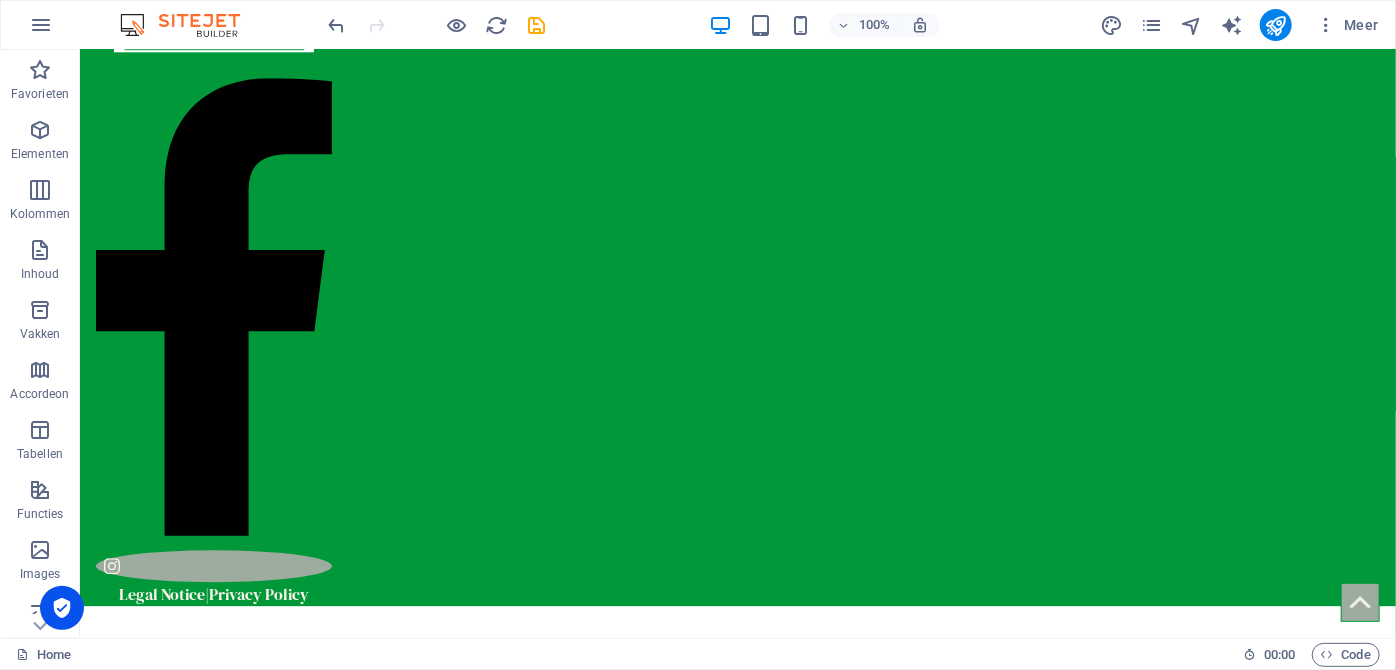 scroll, scrollTop: 2942, scrollLeft: 0, axis: vertical 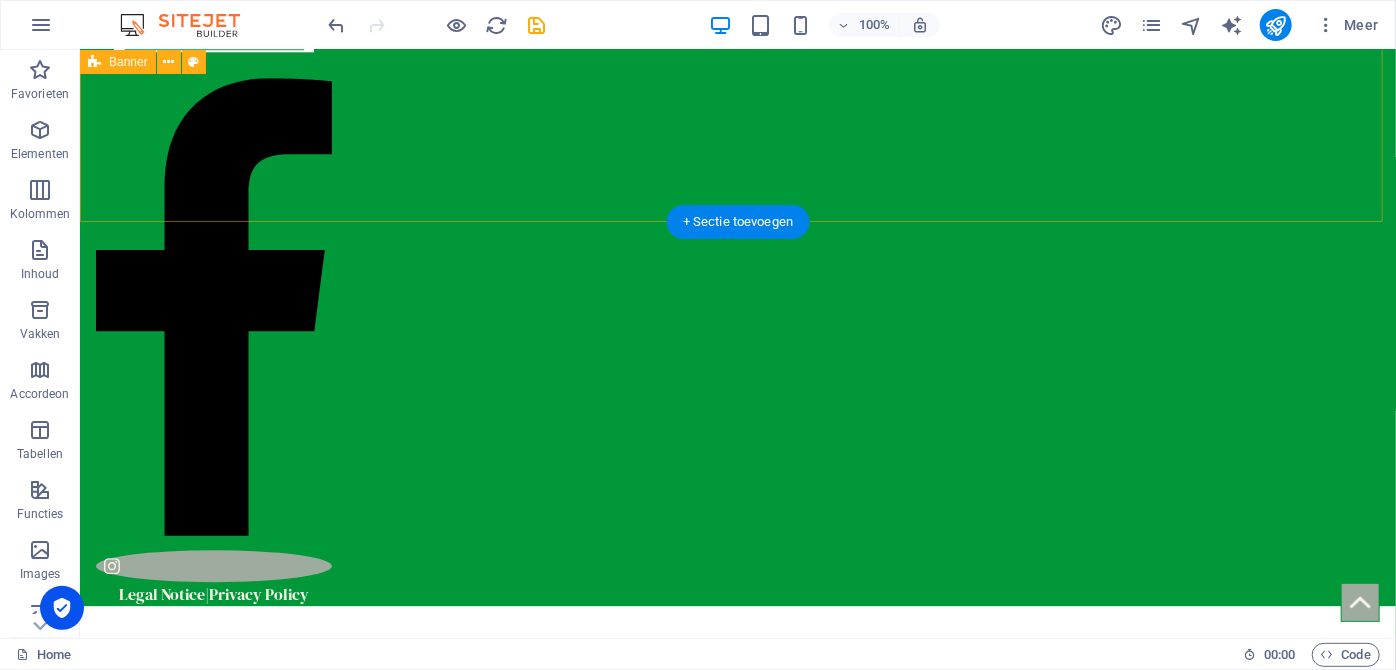 click on "Home Webshop Wij geven oude banners nieuwe kansen. ​​​​​ Het atelier van De Bannerij vind je in de gebouwen van De Cimorné, Alfred Nichelstraat 14, Aalst. Interesse in onze producten? Loop gerust eens binnen in ons atelier. als we er zijn natuurlijk 😉 Je mag ook altijd bellen: 📞 0496 25 04 99 De Bannerij heeft tot nu toe     50   m² afgedankte banners verwerkt" at bounding box center (737, -1624) 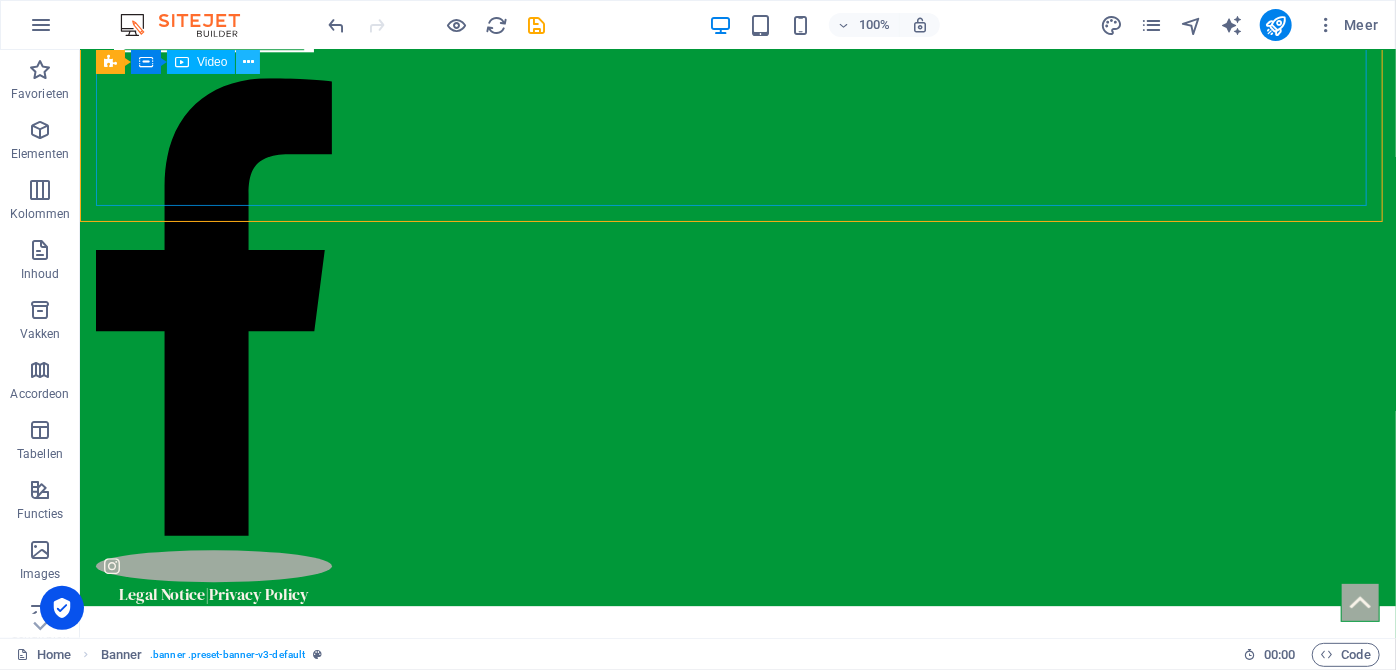 click at bounding box center (248, 62) 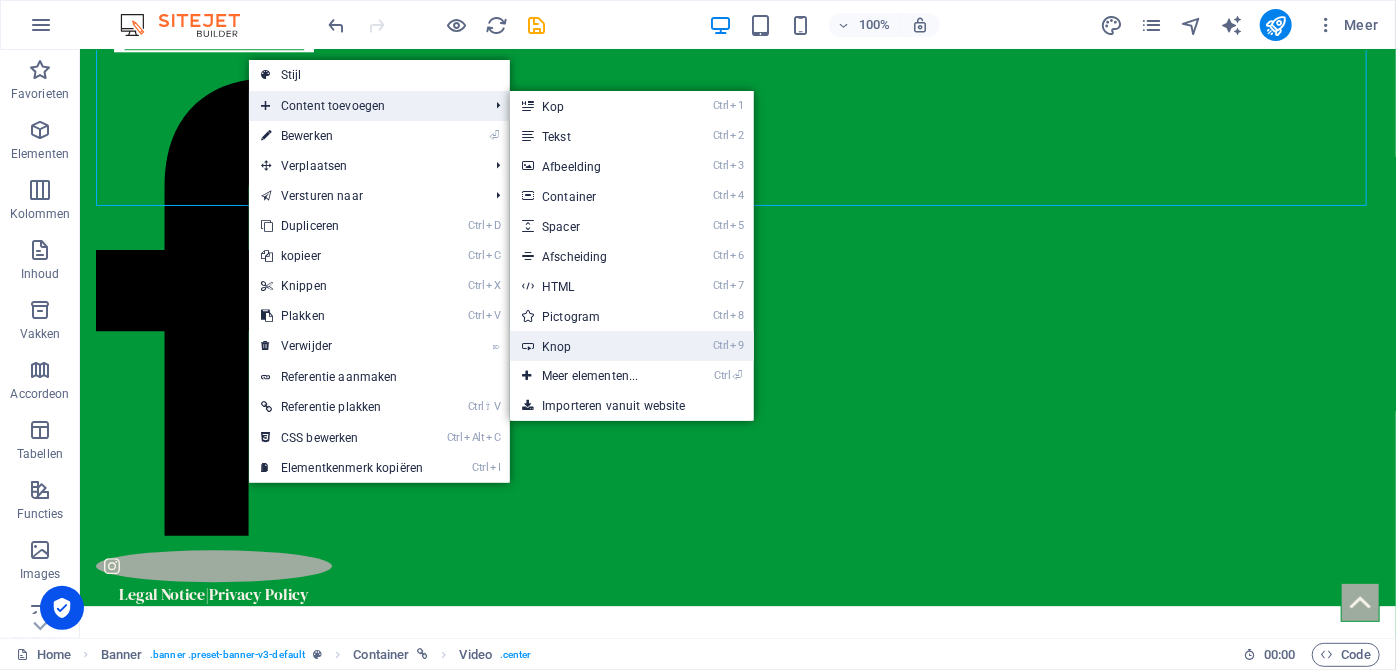 click on "Ctrl 9  Knop" at bounding box center [594, 346] 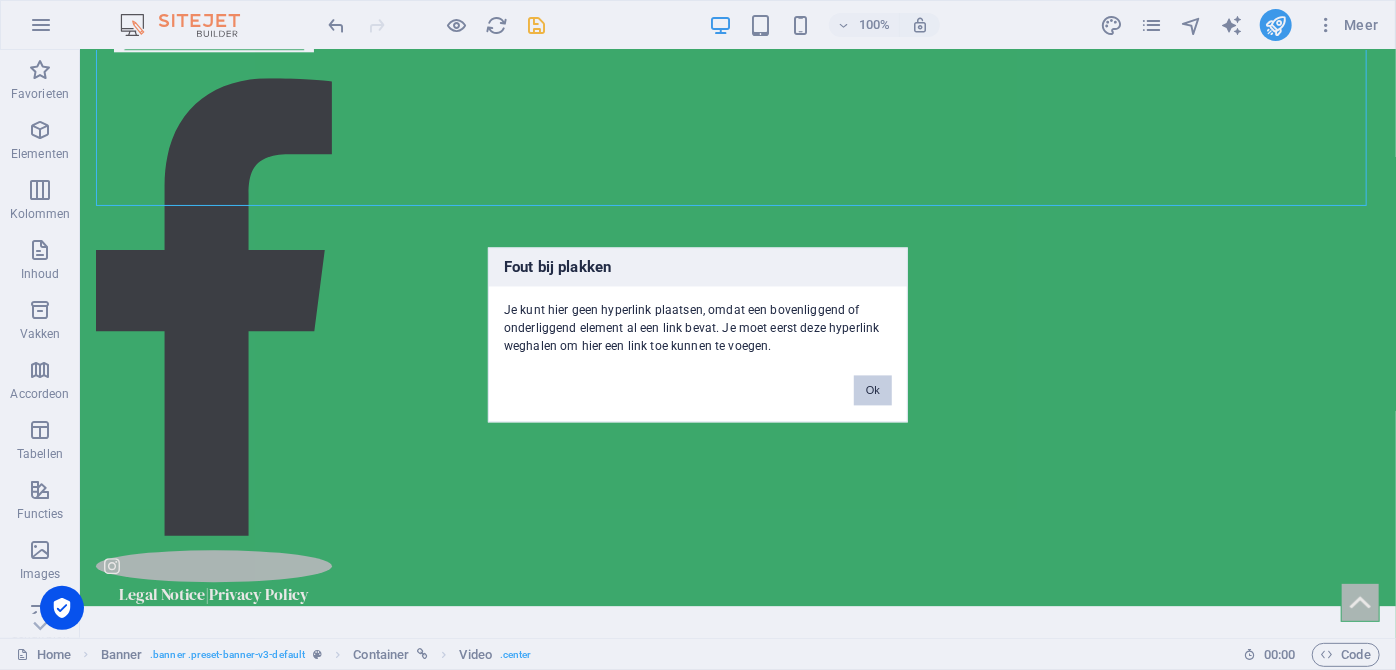 drag, startPoint x: 878, startPoint y: 391, endPoint x: 1218, endPoint y: 222, distance: 379.6854 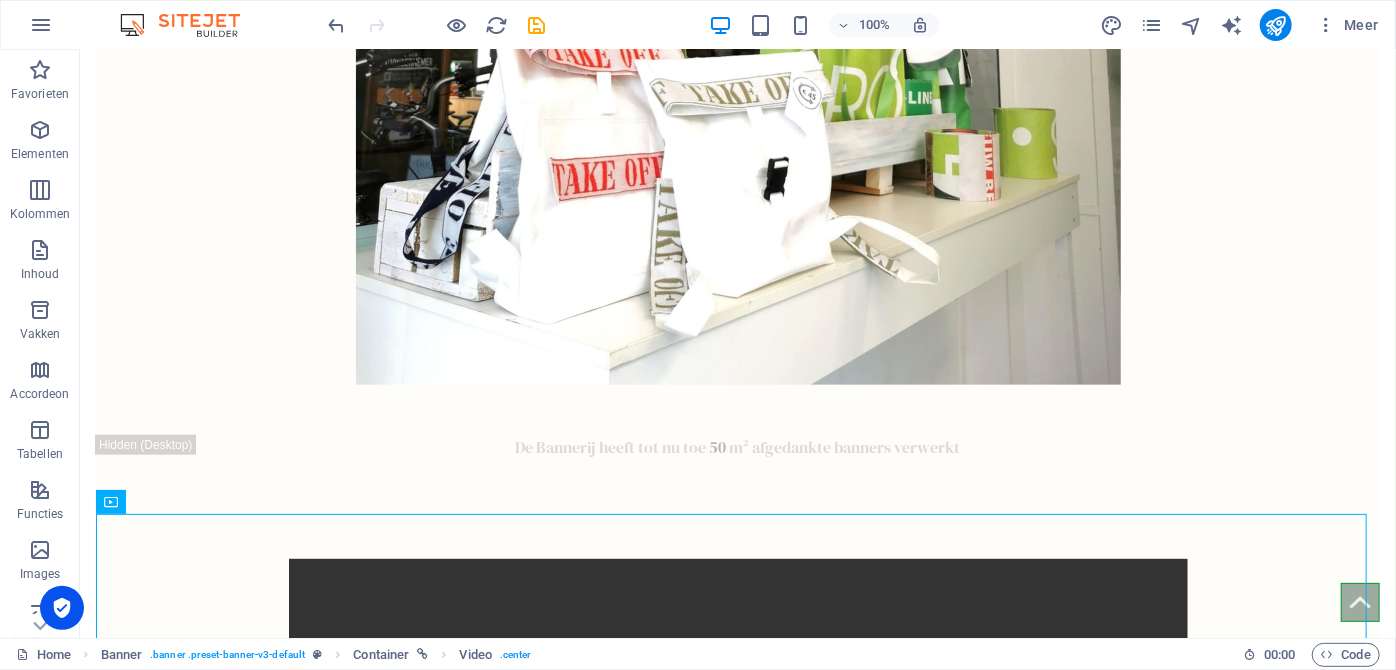 scroll, scrollTop: 1053, scrollLeft: 0, axis: vertical 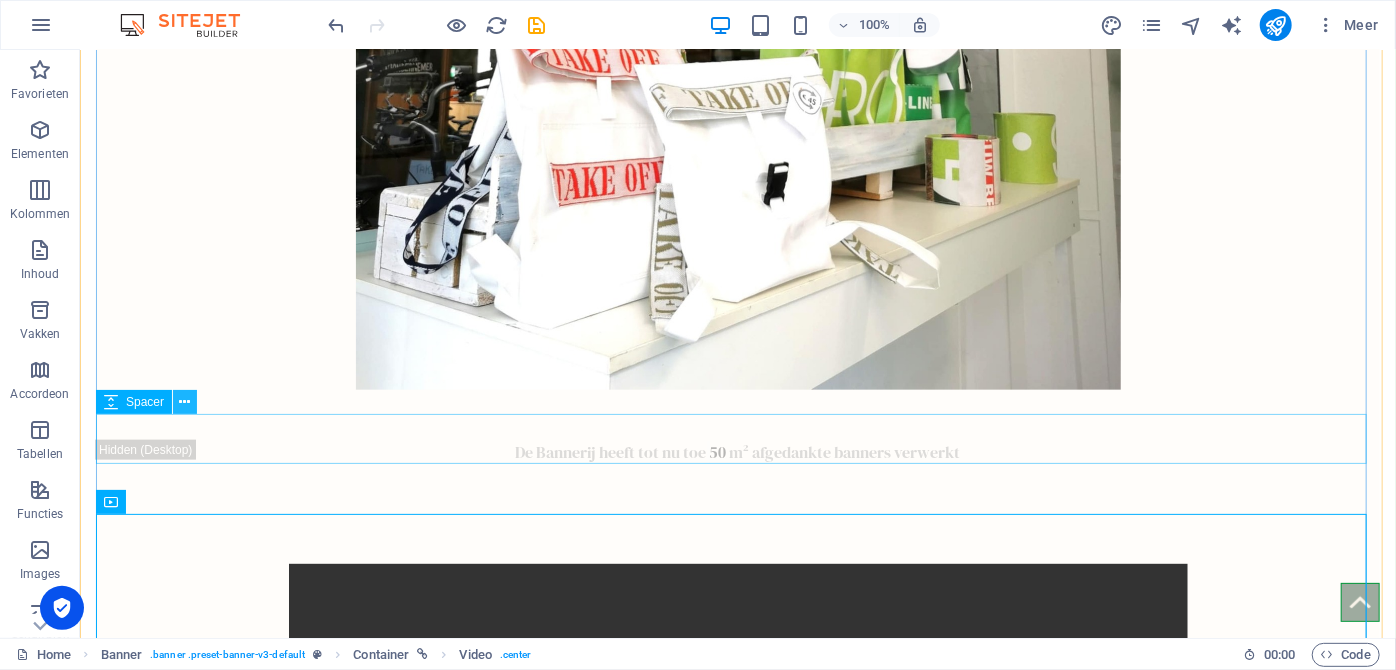 click at bounding box center (185, 402) 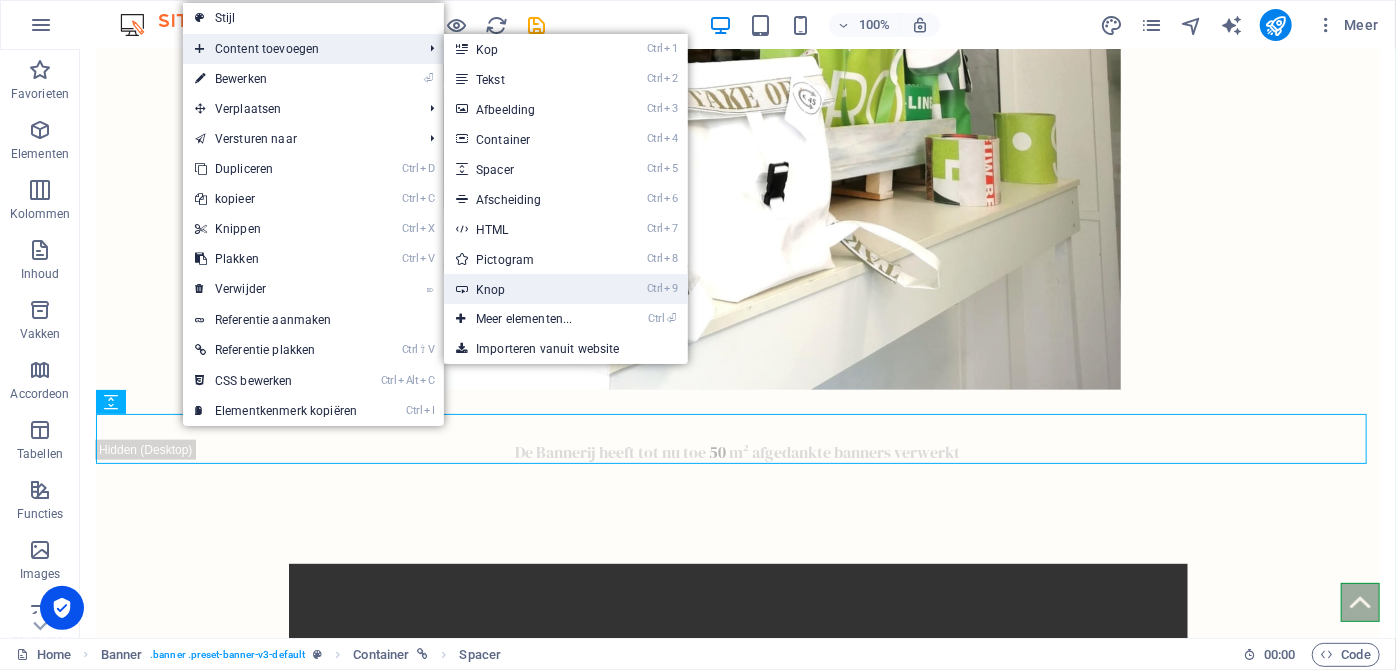 click on "Ctrl 9  Knop" at bounding box center (528, 289) 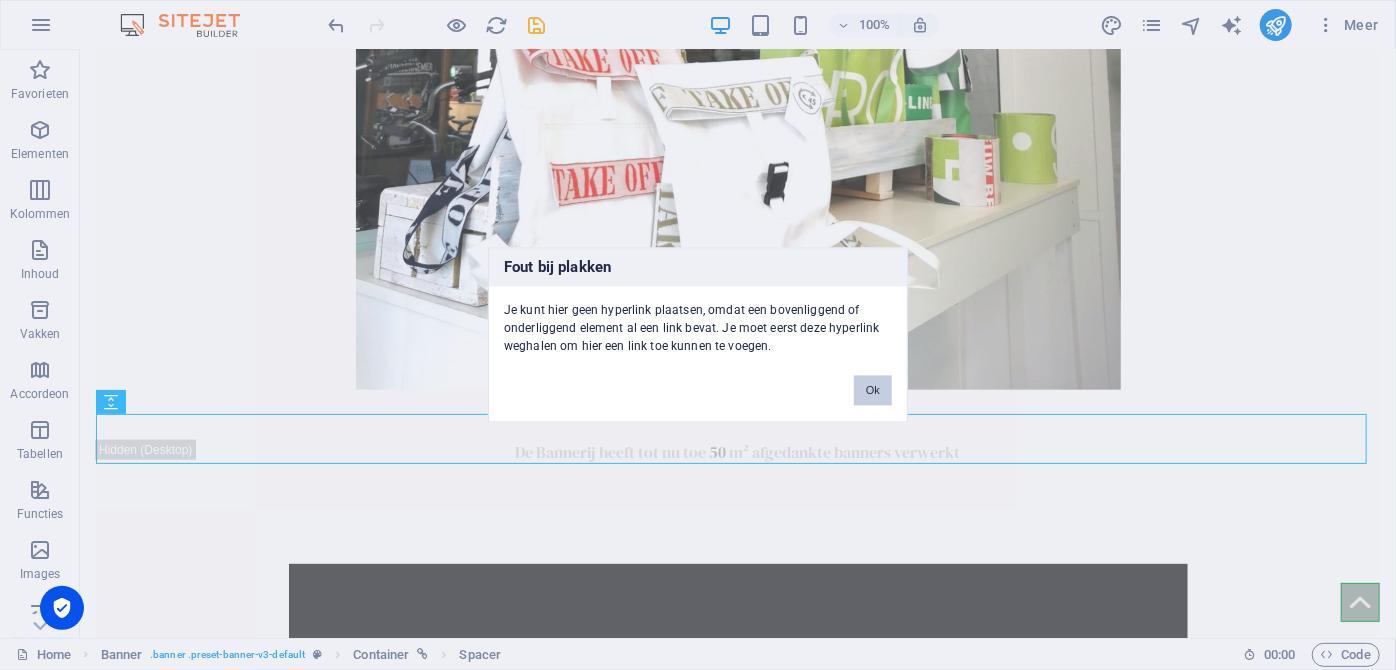 click on "Ok" at bounding box center (873, 391) 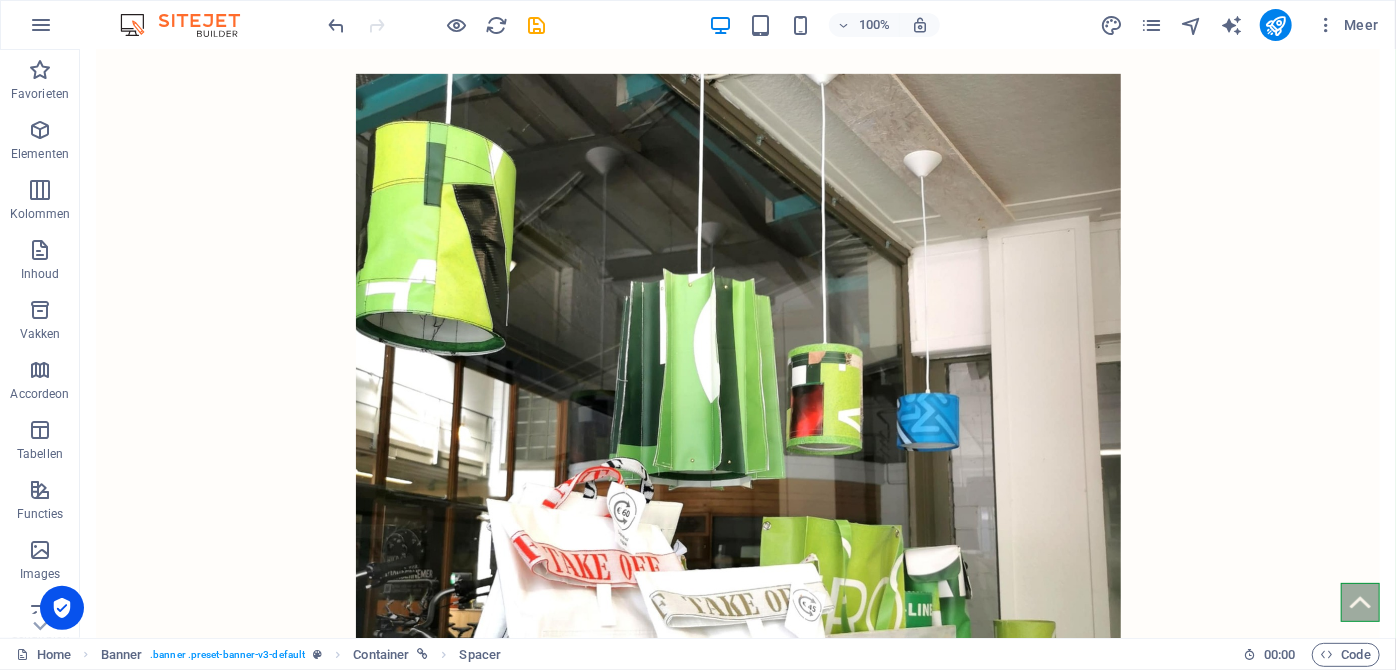 scroll, scrollTop: 0, scrollLeft: 0, axis: both 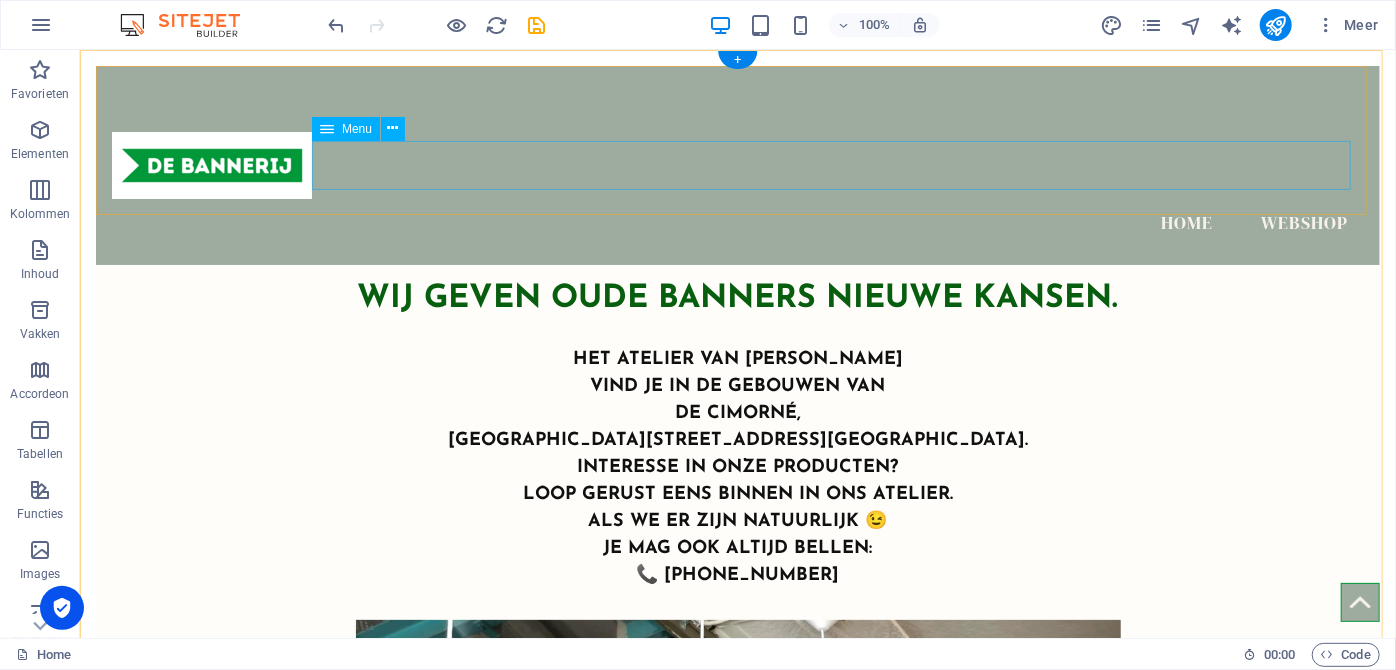 click on "Home Webshop" at bounding box center [737, 223] 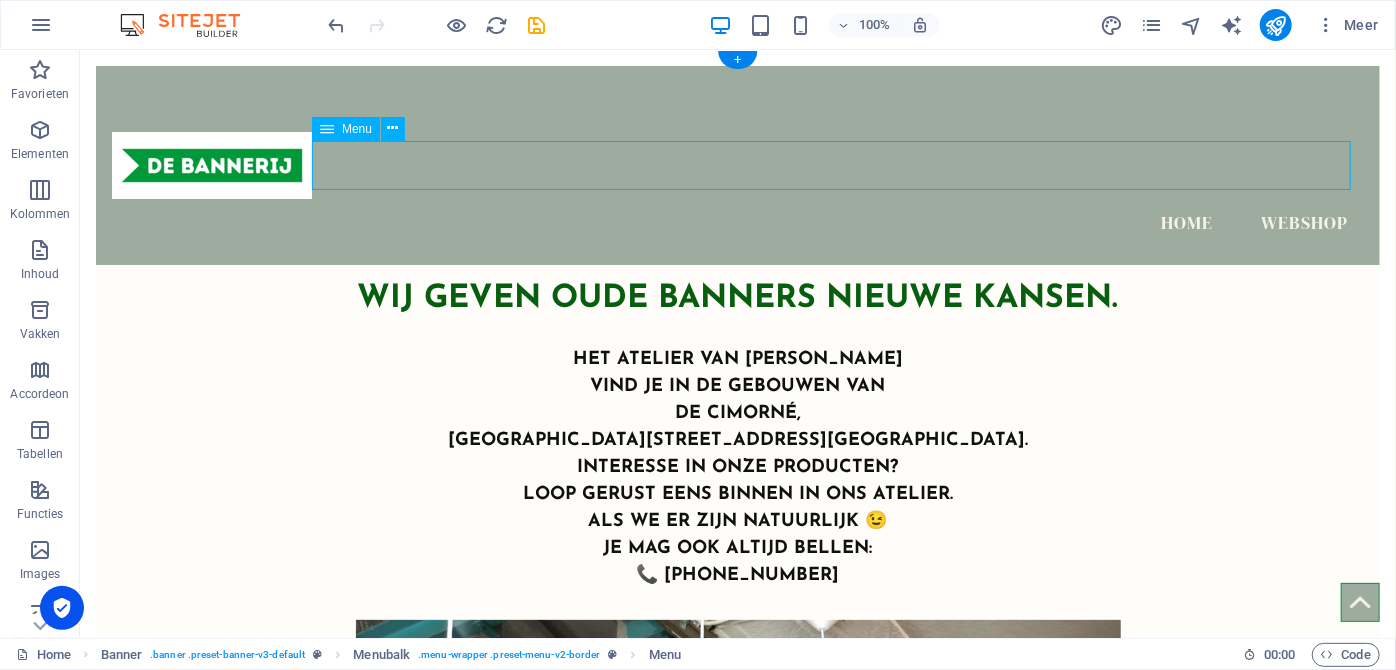 click on "Home Webshop" at bounding box center (737, 223) 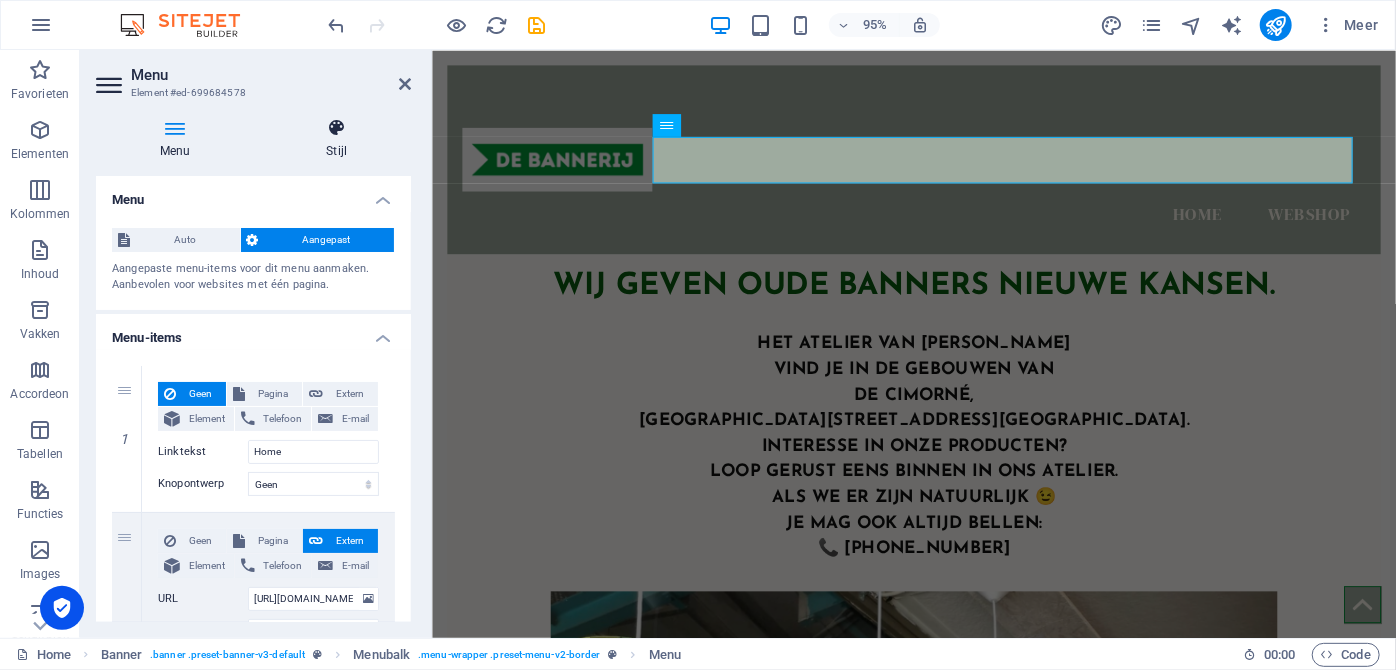 click at bounding box center [336, 128] 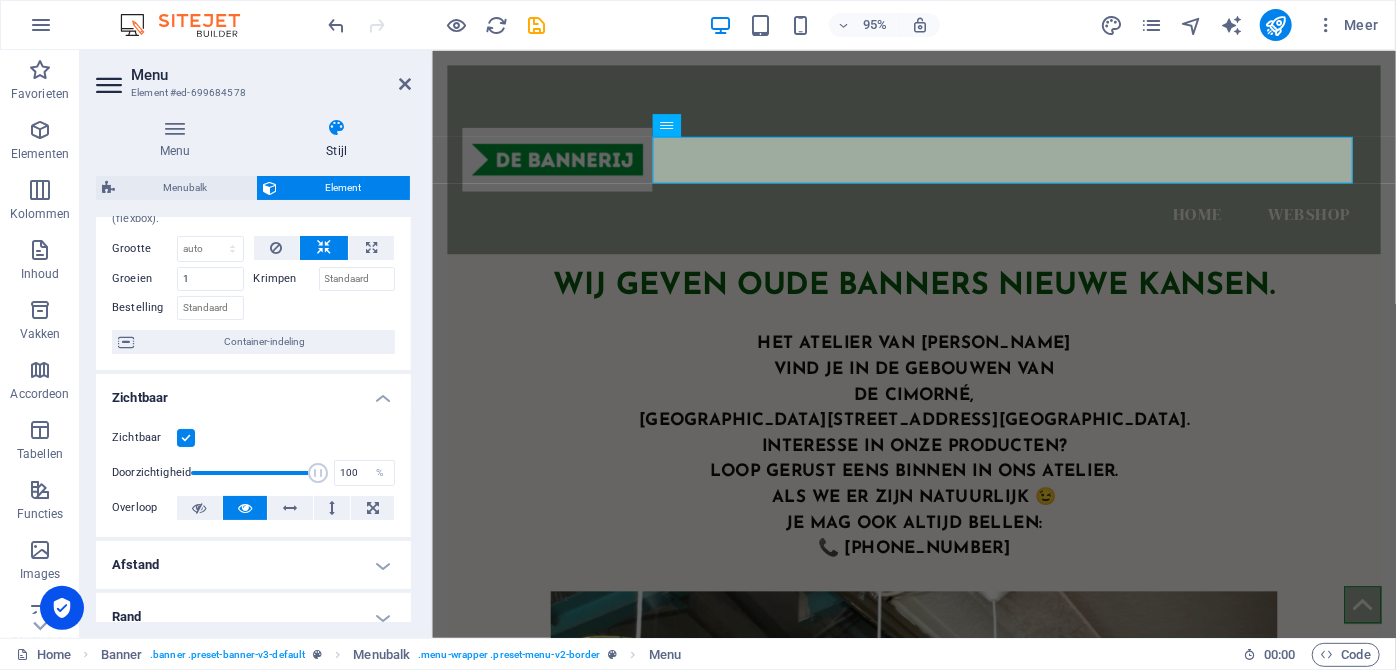 scroll, scrollTop: 0, scrollLeft: 0, axis: both 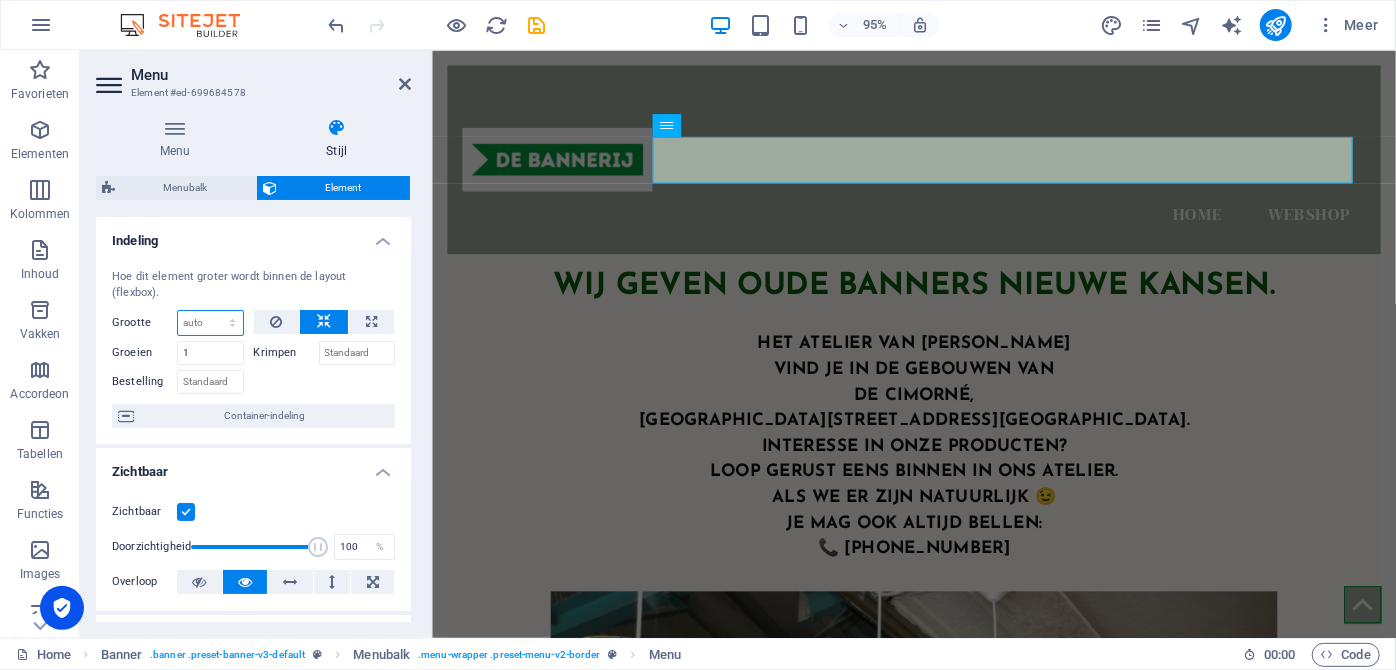click on "Standaard auto px % 1/1 1/2 1/3 1/4 1/5 1/6 1/7 1/8 1/9 1/10" at bounding box center (210, 323) 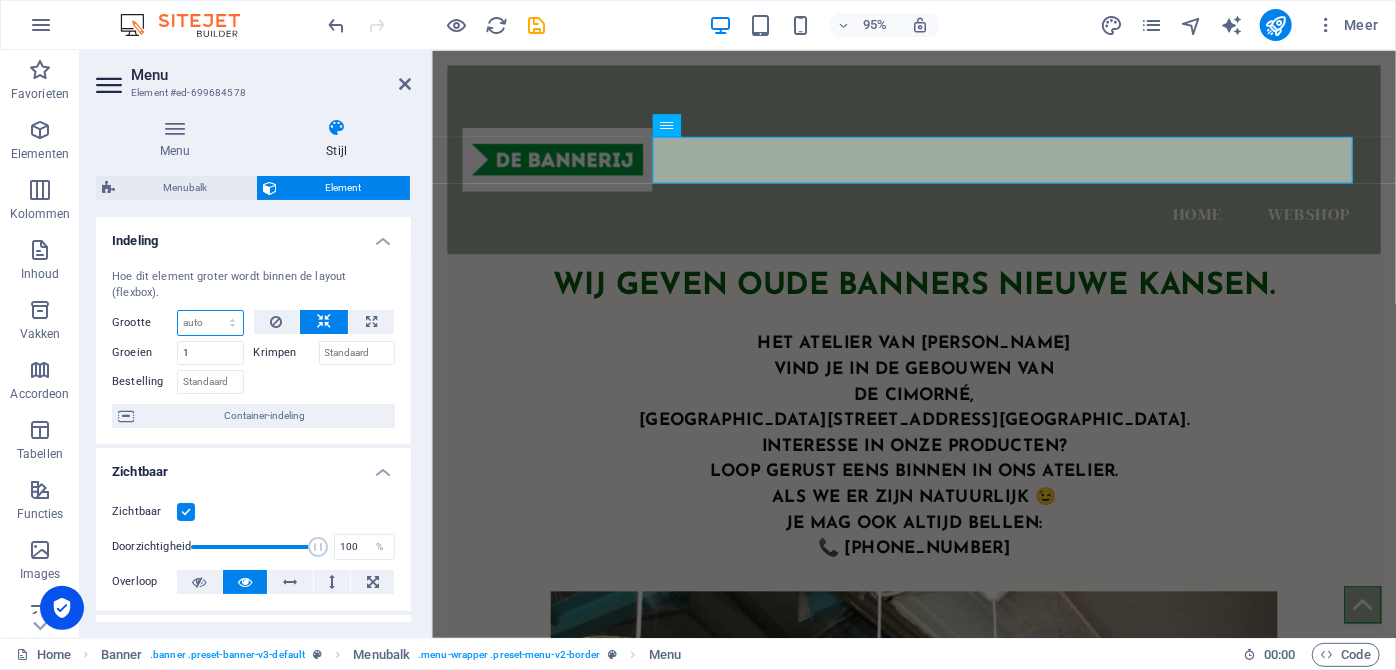 select on "1/8" 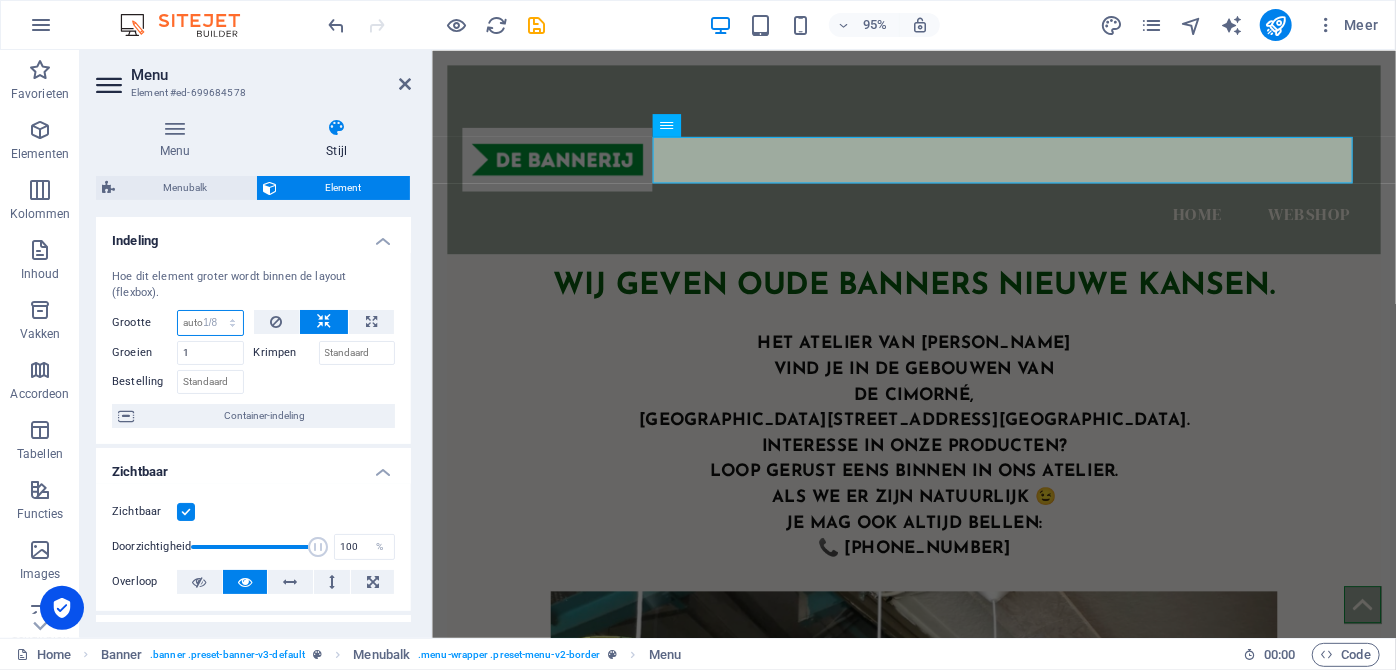 click on "Standaard auto px % 1/1 1/2 1/3 1/4 1/5 1/6 1/7 1/8 1/9 1/10" at bounding box center [210, 323] 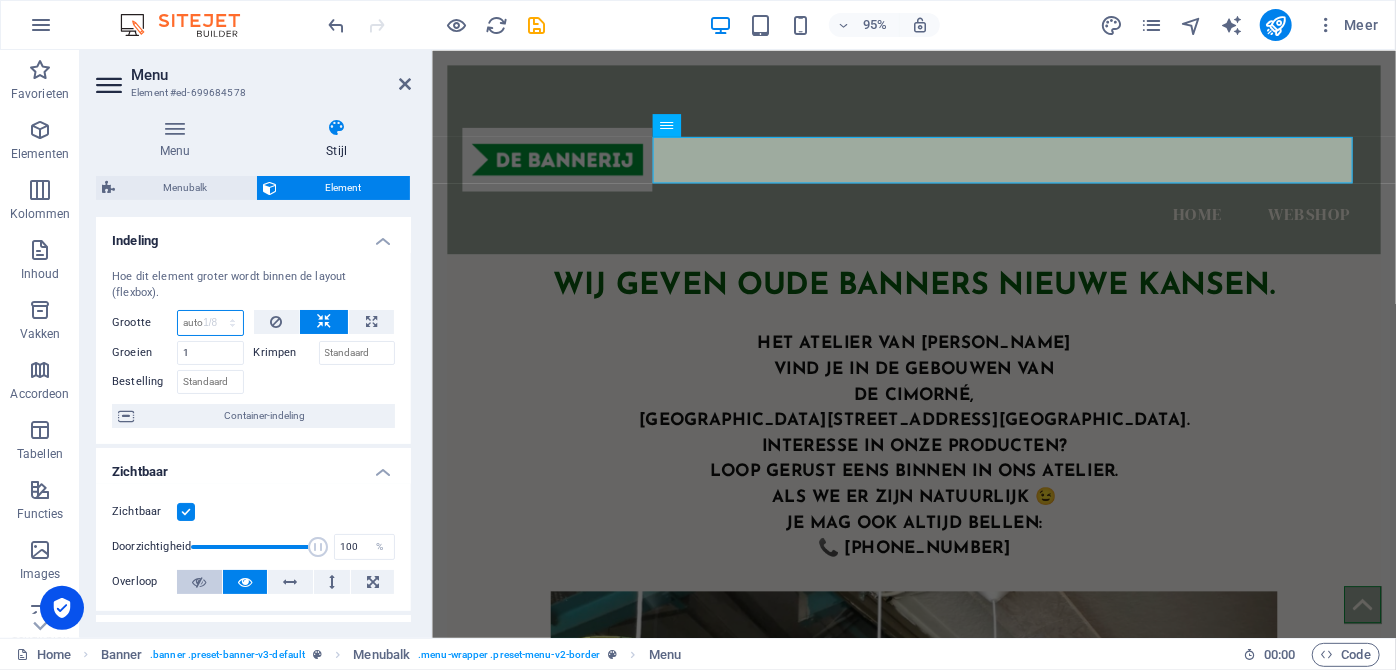 type on "12.5" 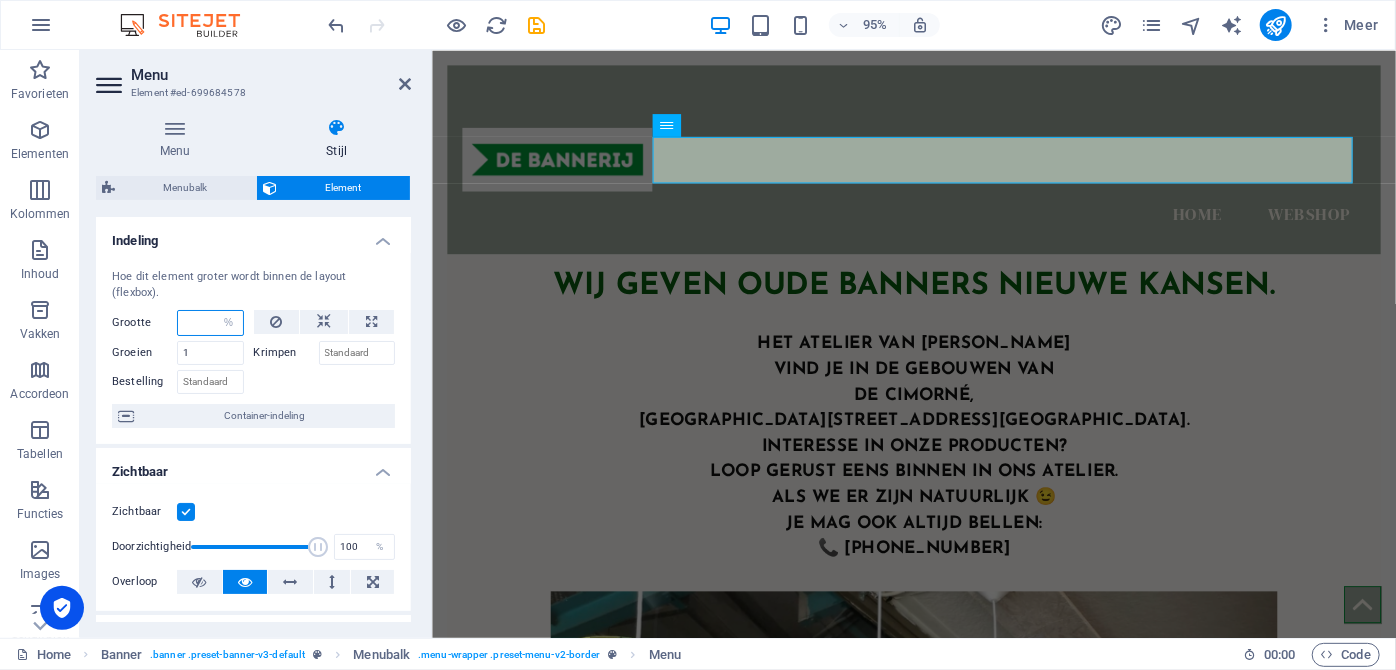 click at bounding box center [210, 323] 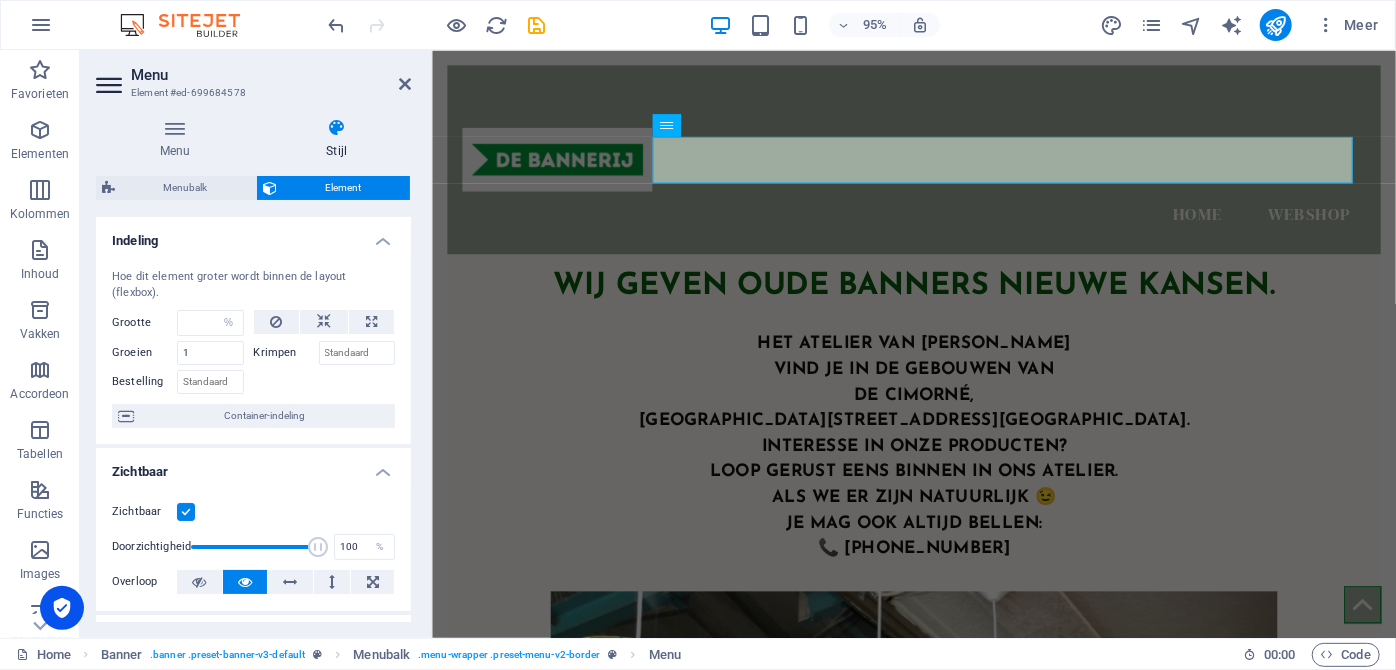 click at bounding box center [325, 379] 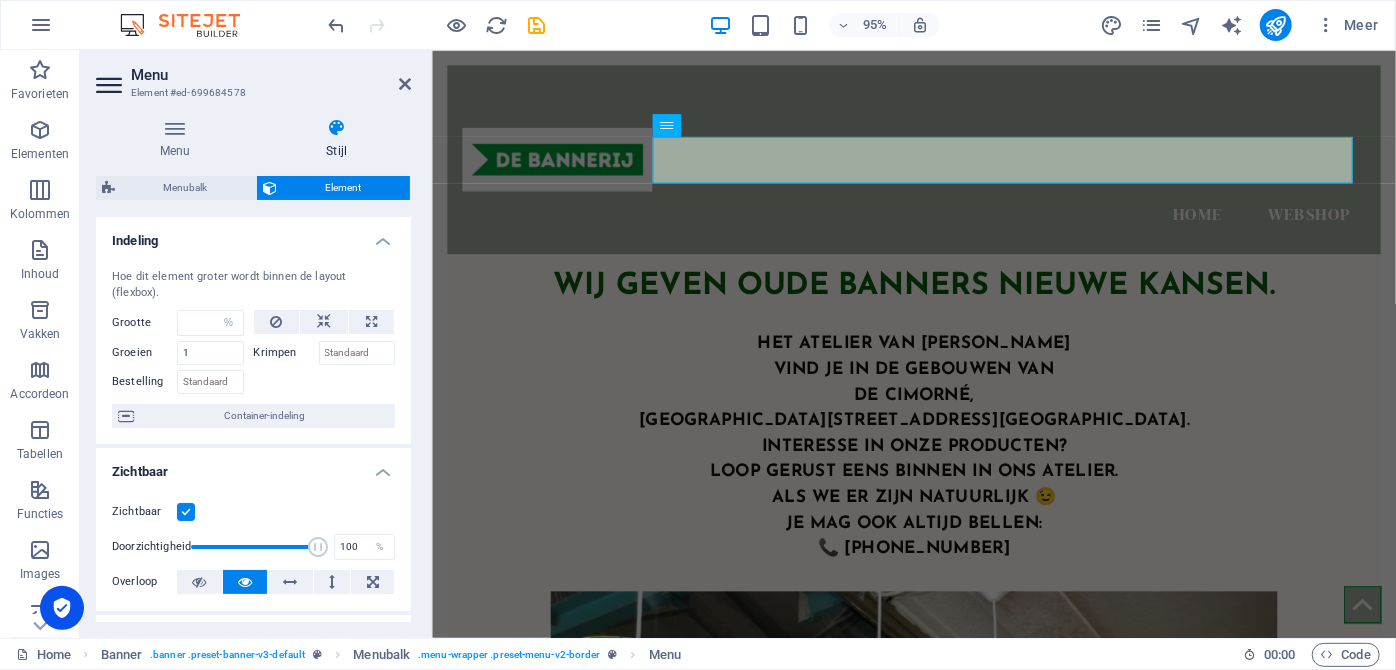 click on "Hoe dit element groter wordt binnen de layout (flexbox). Grootte Standaard auto px % 1/1 1/2 1/3 1/4 1/5 1/6 1/7 1/8 1/9 1/10 Groeien 1 Krimpen Bestelling Container-indeling" at bounding box center [253, 348] 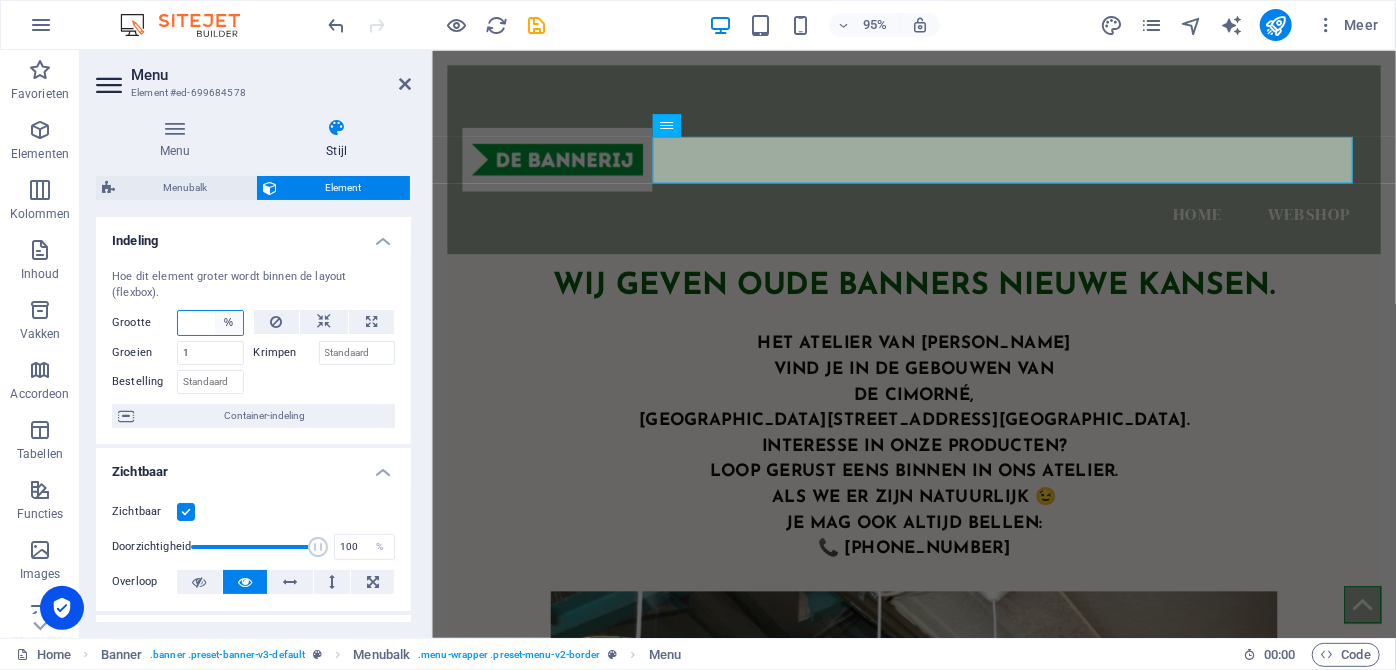 click on "Standaard auto px % 1/1 1/2 1/3 1/4 1/5 1/6 1/7 1/8 1/9 1/10" at bounding box center (229, 323) 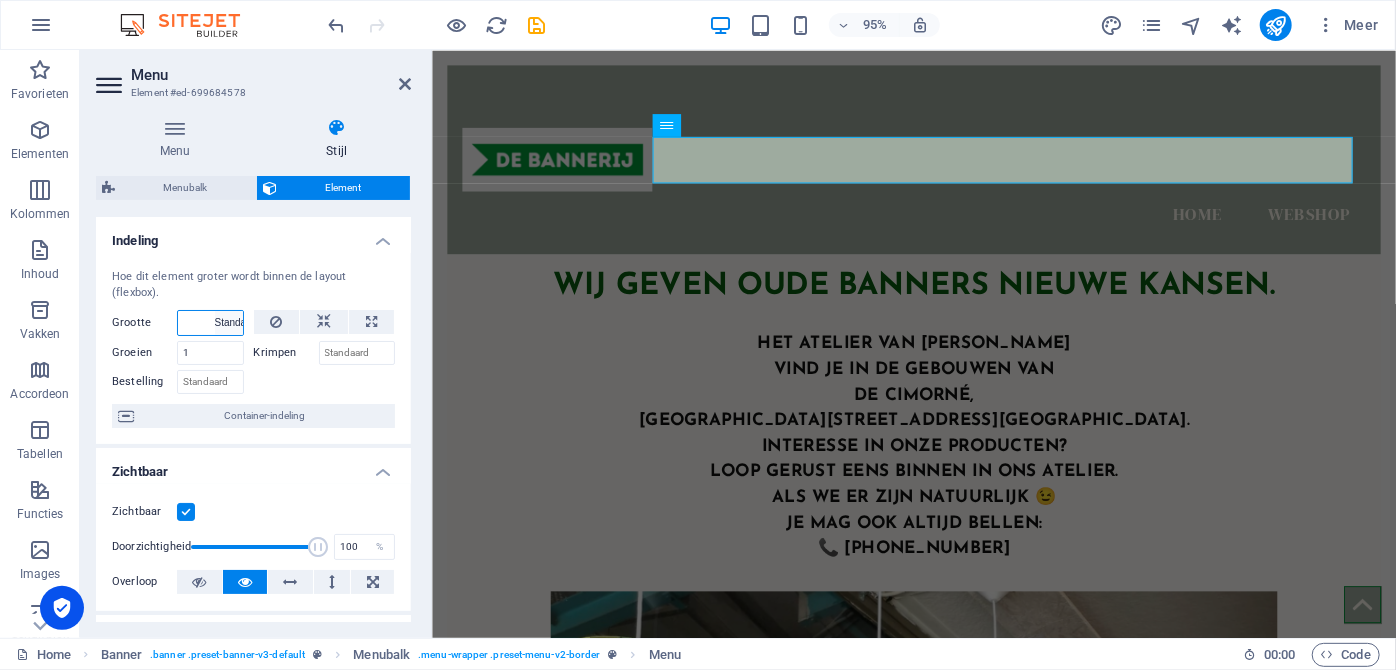click on "Standaard auto px % 1/1 1/2 1/3 1/4 1/5 1/6 1/7 1/8 1/9 1/10" at bounding box center (229, 323) 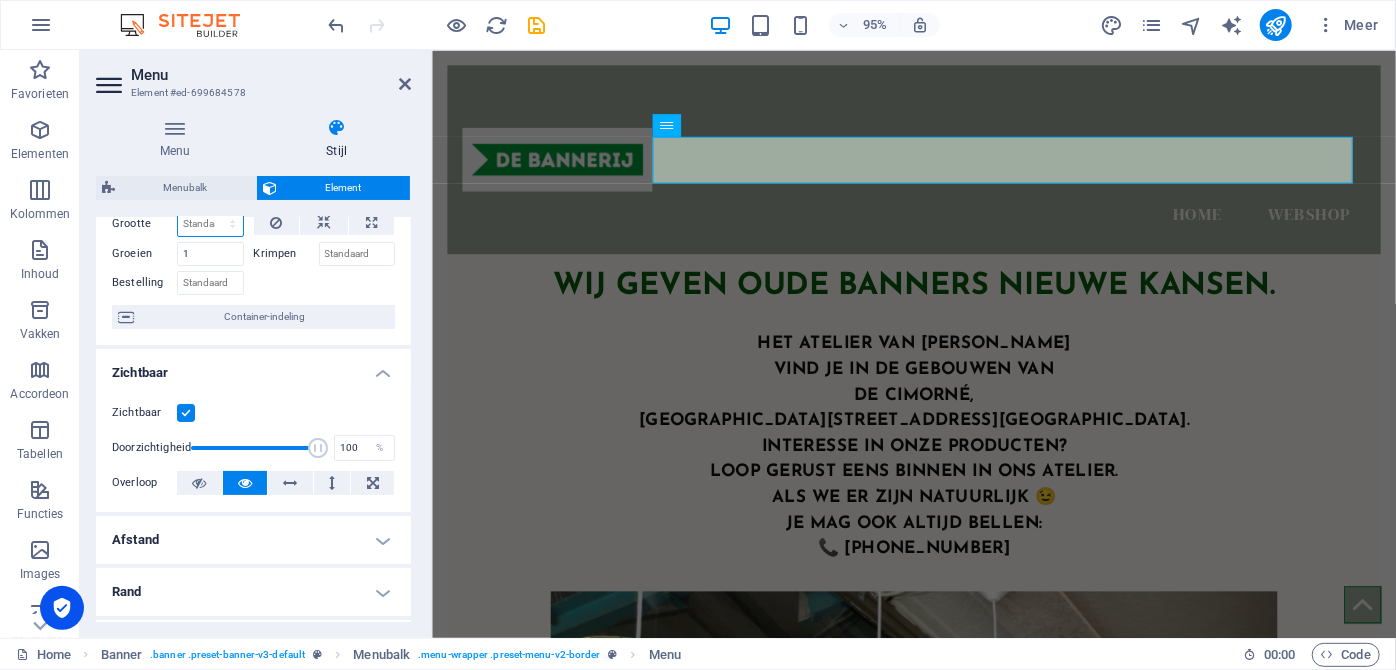 scroll, scrollTop: 0, scrollLeft: 0, axis: both 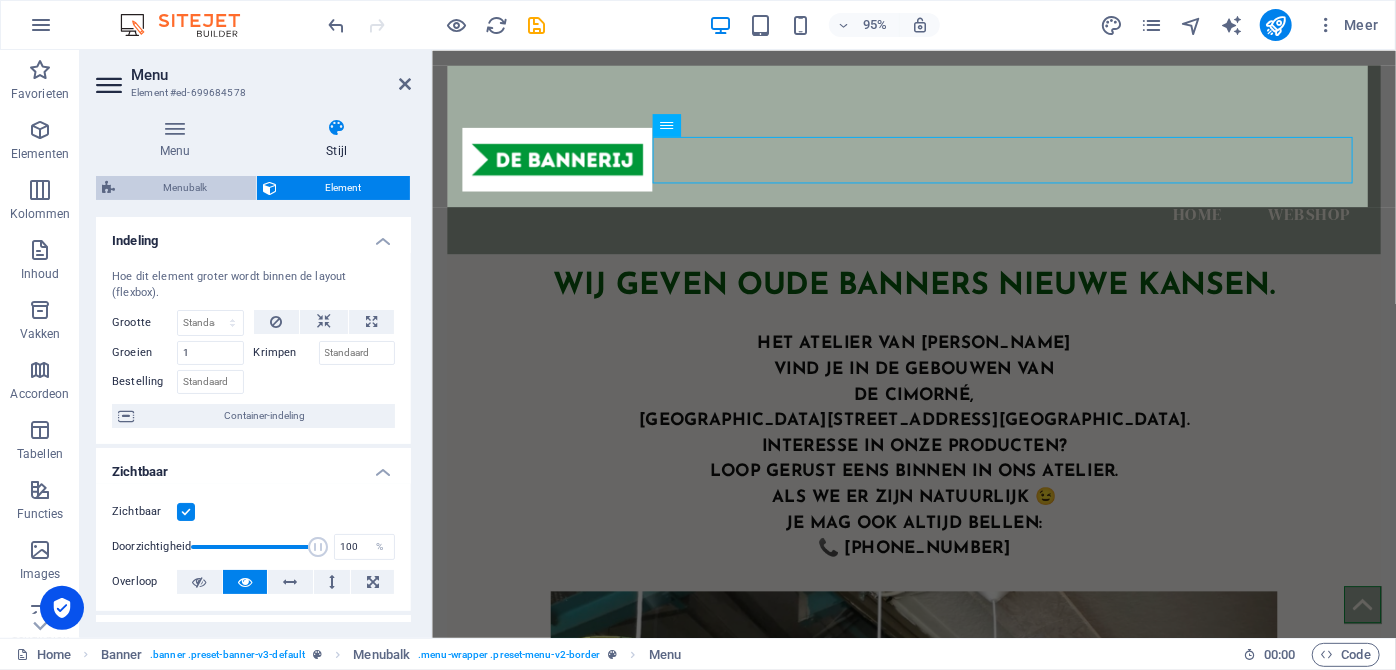 click on "Menubalk" at bounding box center (185, 188) 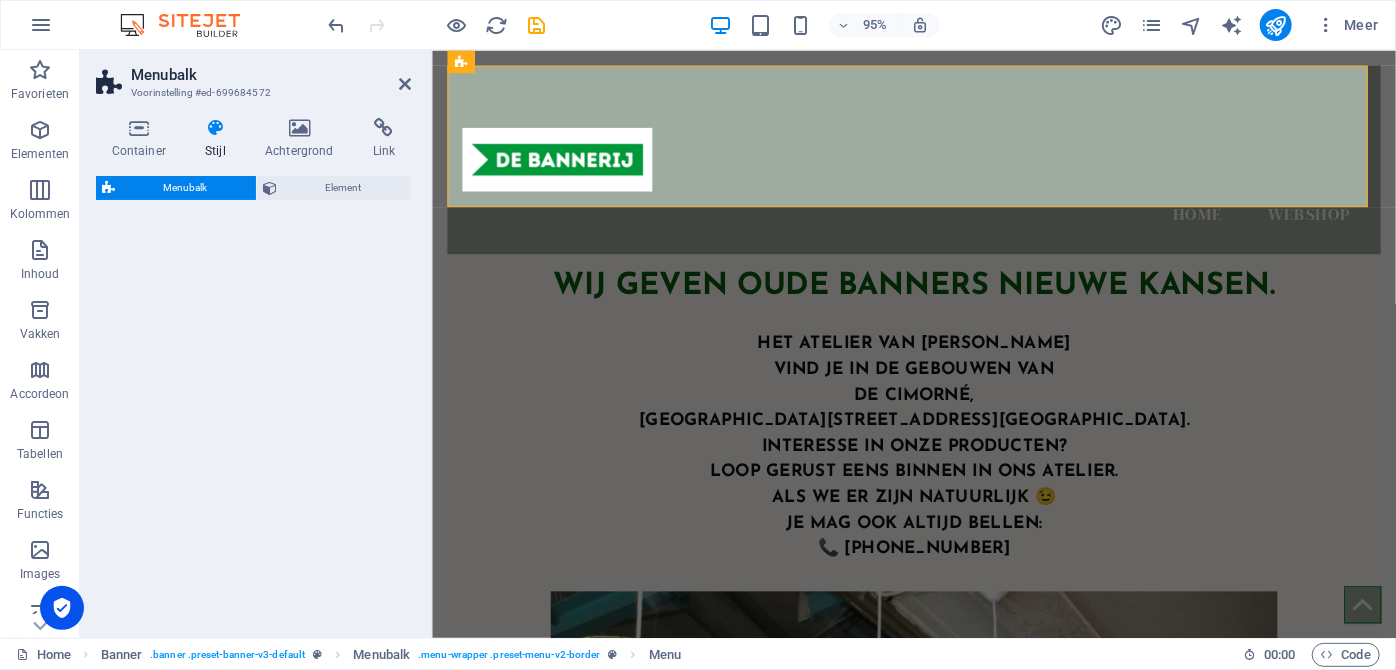 select on "rem" 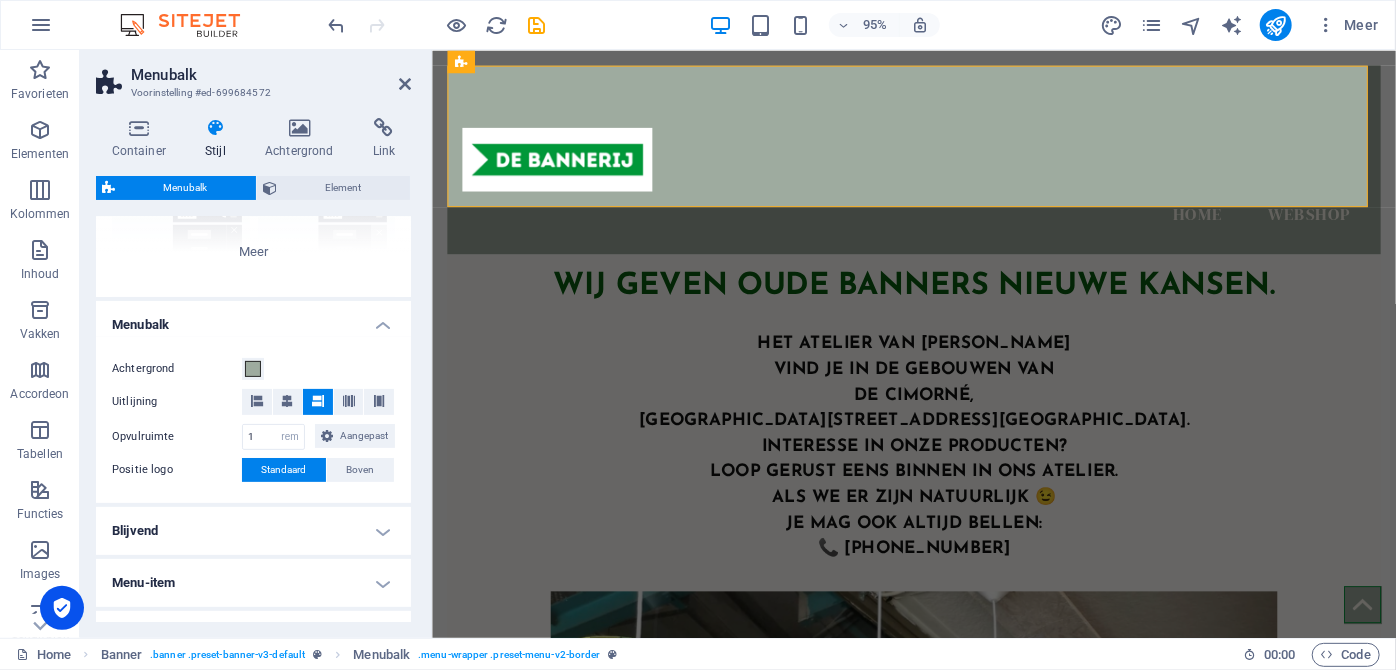 scroll, scrollTop: 256, scrollLeft: 0, axis: vertical 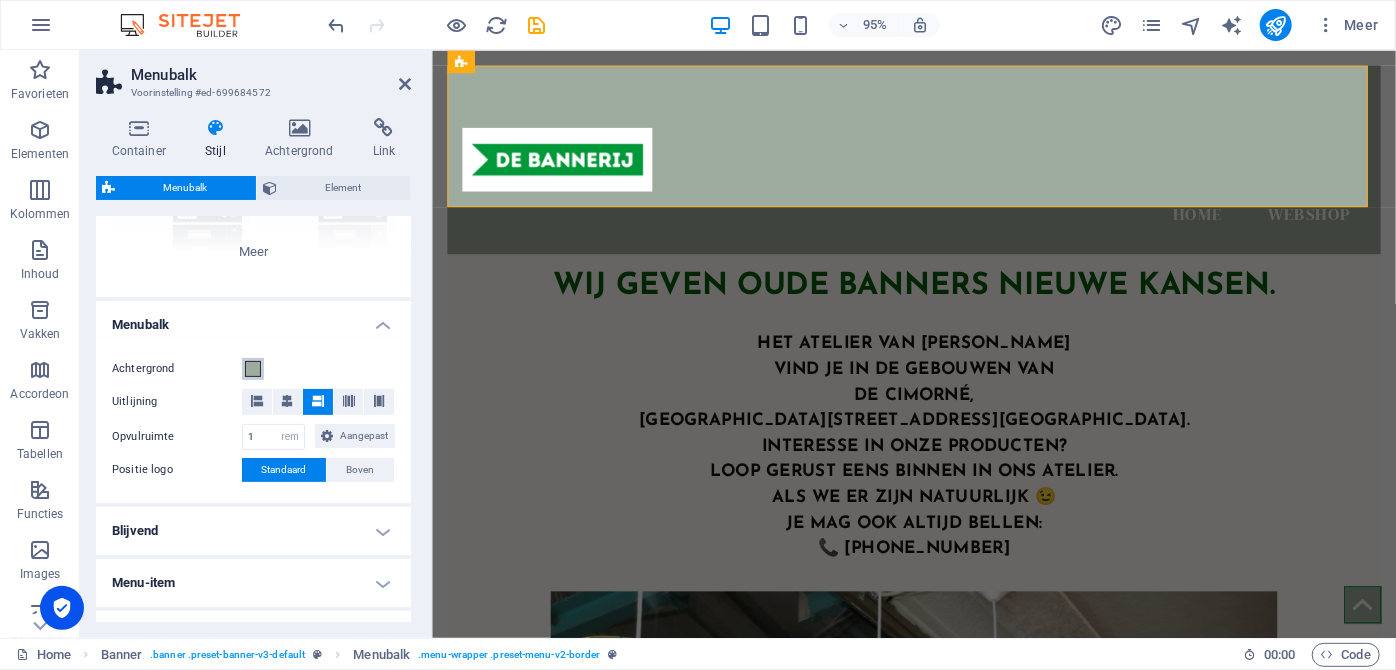 click at bounding box center [253, 369] 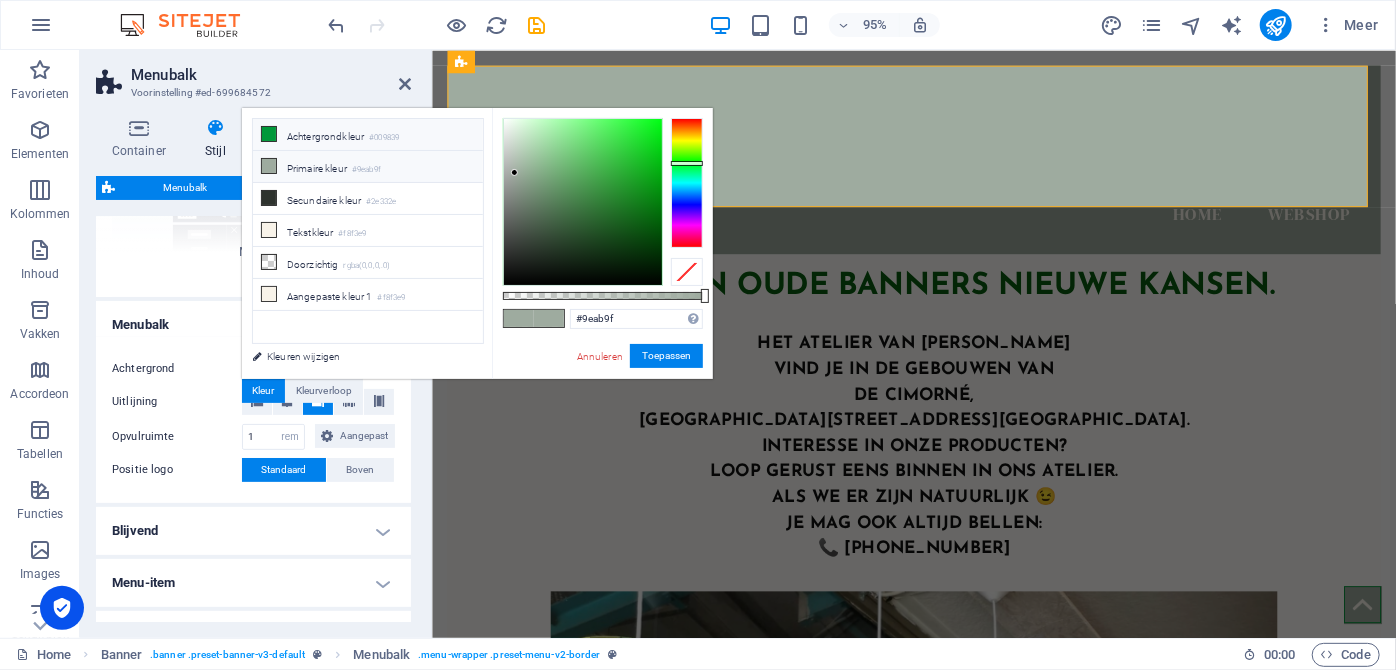 click on "Achtergrondkleur
#009839" at bounding box center (368, 135) 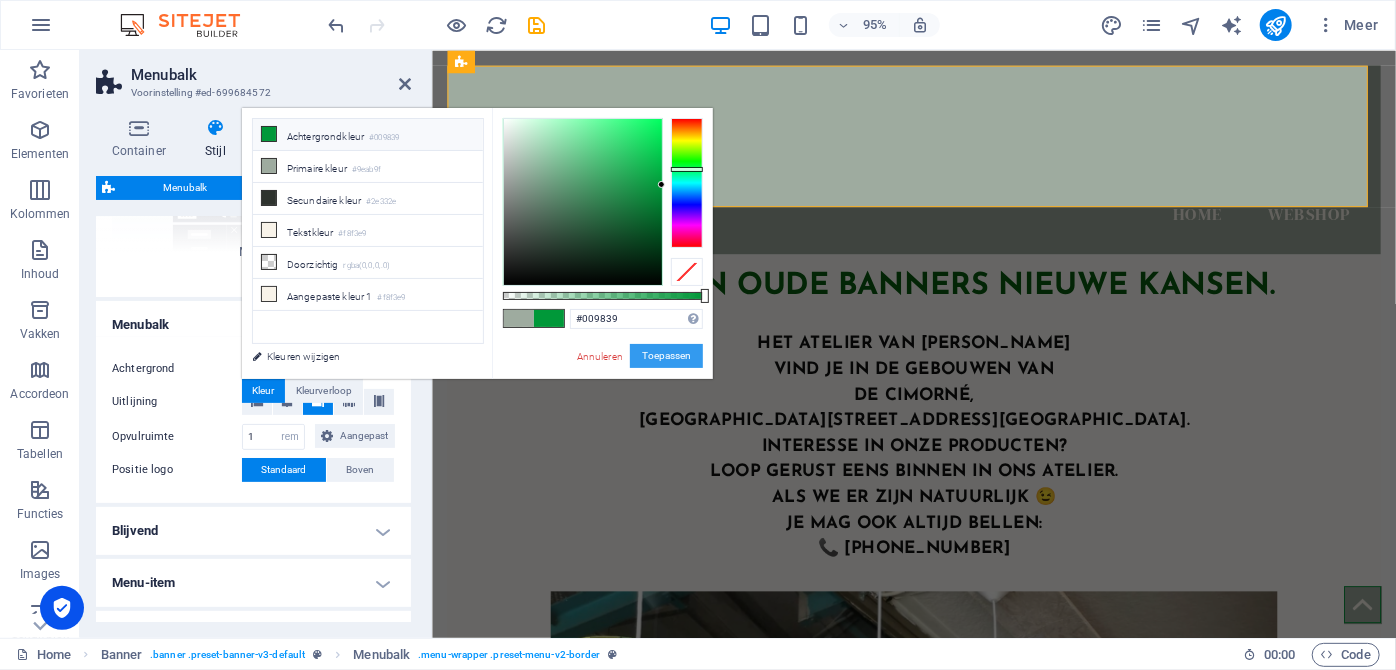 click on "Toepassen" at bounding box center (666, 356) 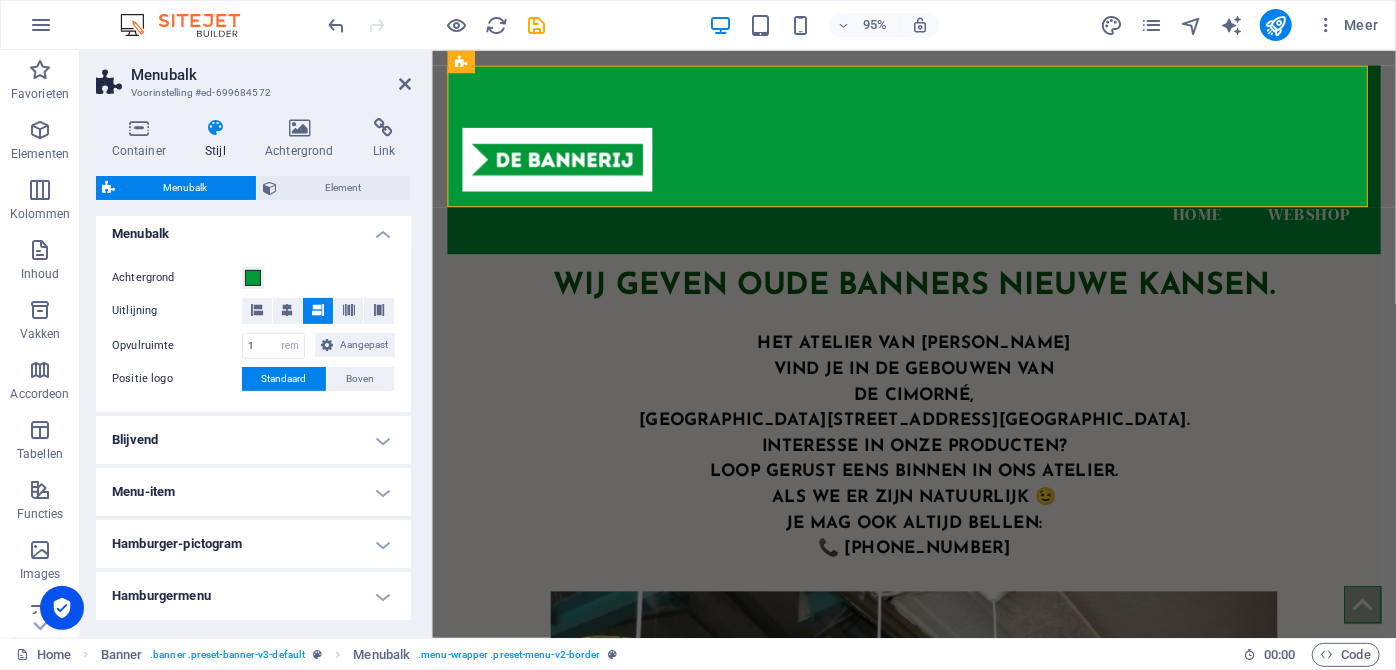 scroll, scrollTop: 375, scrollLeft: 0, axis: vertical 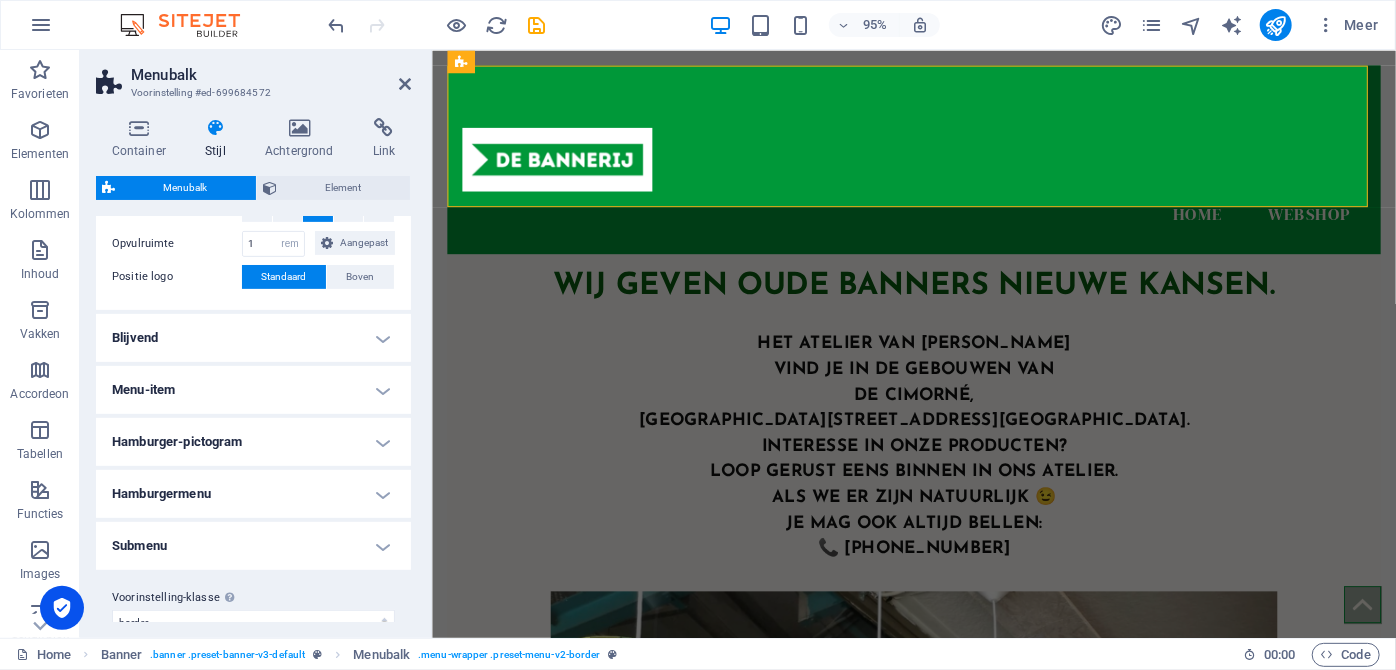 click on "Blijvend" at bounding box center (253, 338) 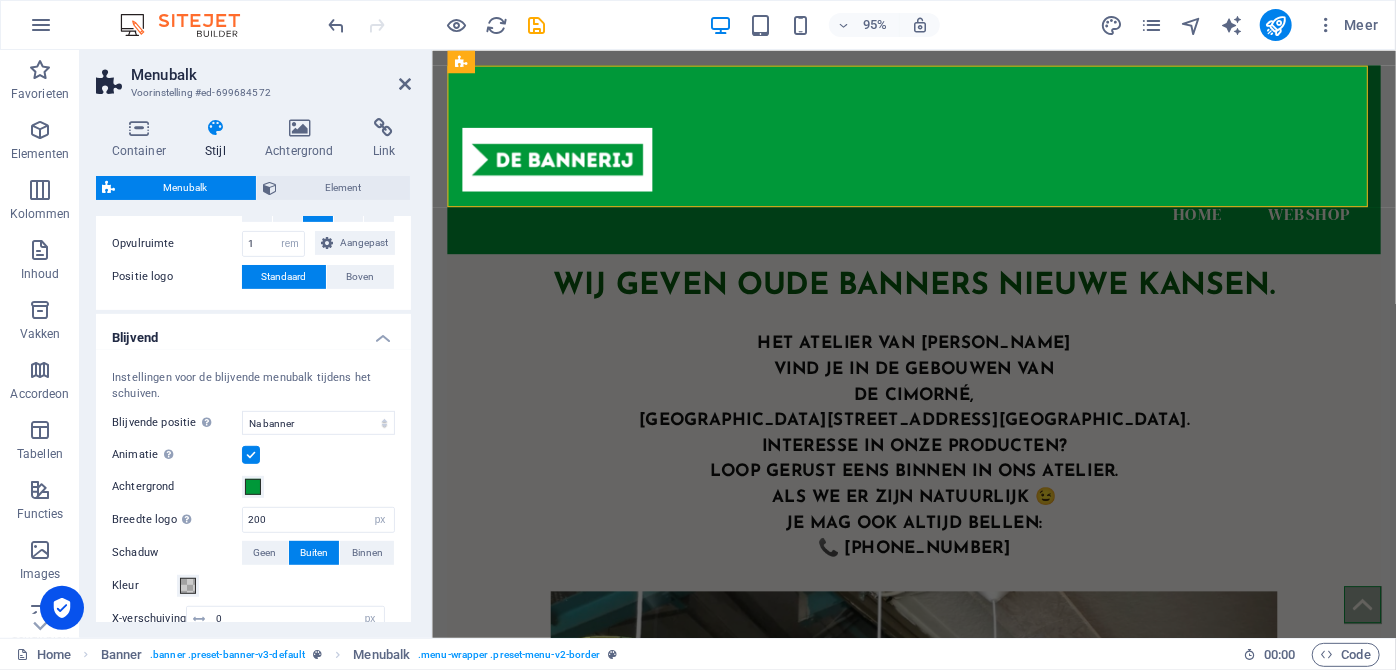 drag, startPoint x: 406, startPoint y: 392, endPoint x: 406, endPoint y: 403, distance: 11 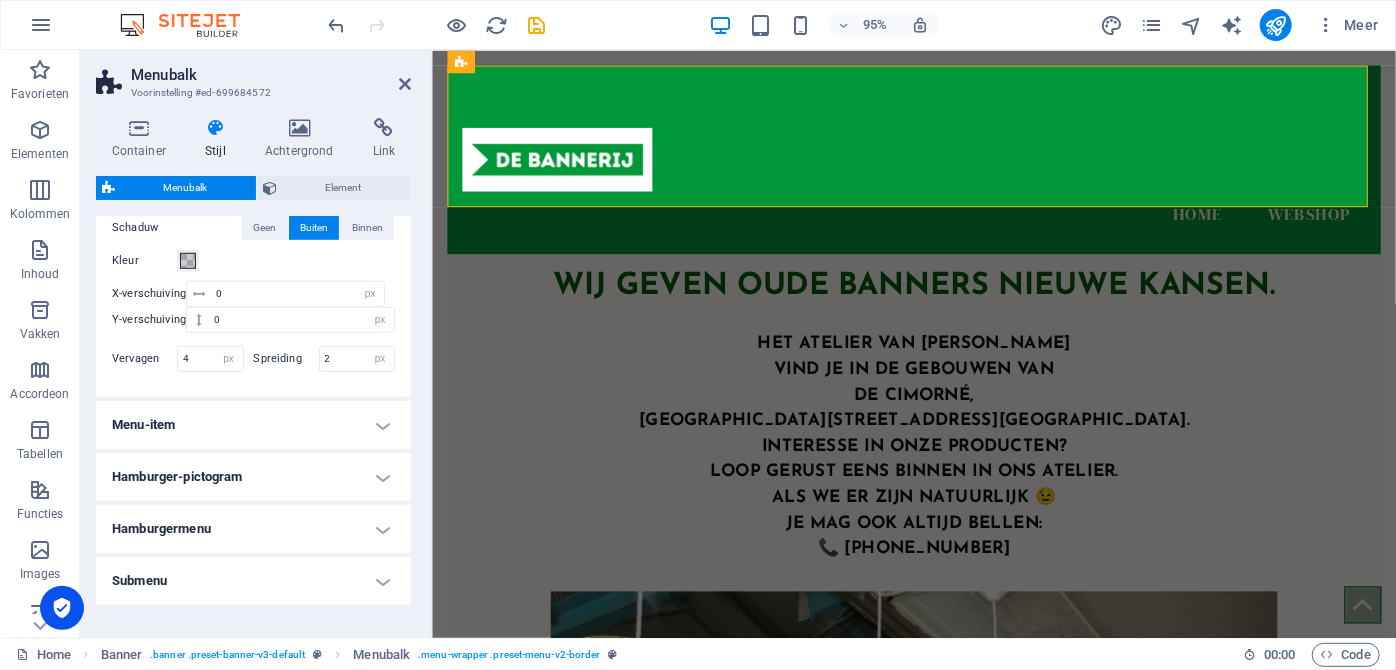 scroll, scrollTop: 777, scrollLeft: 0, axis: vertical 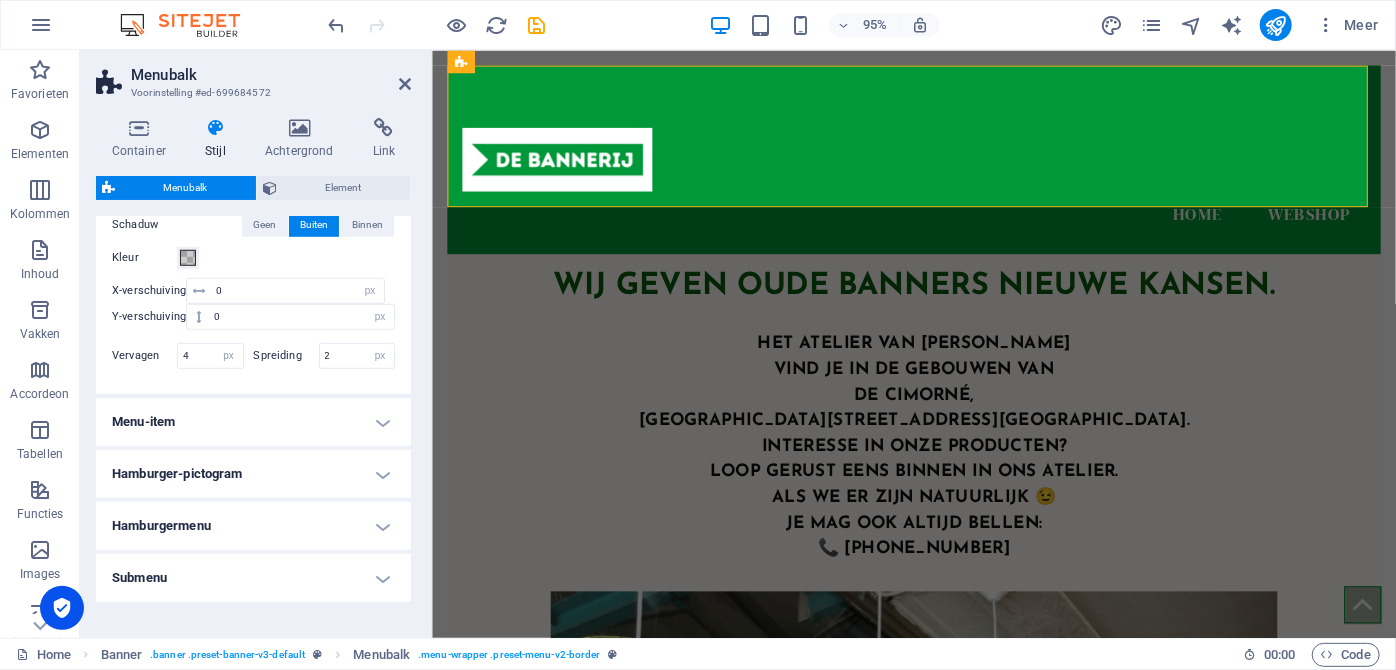 click on "Menu-item" at bounding box center (253, 422) 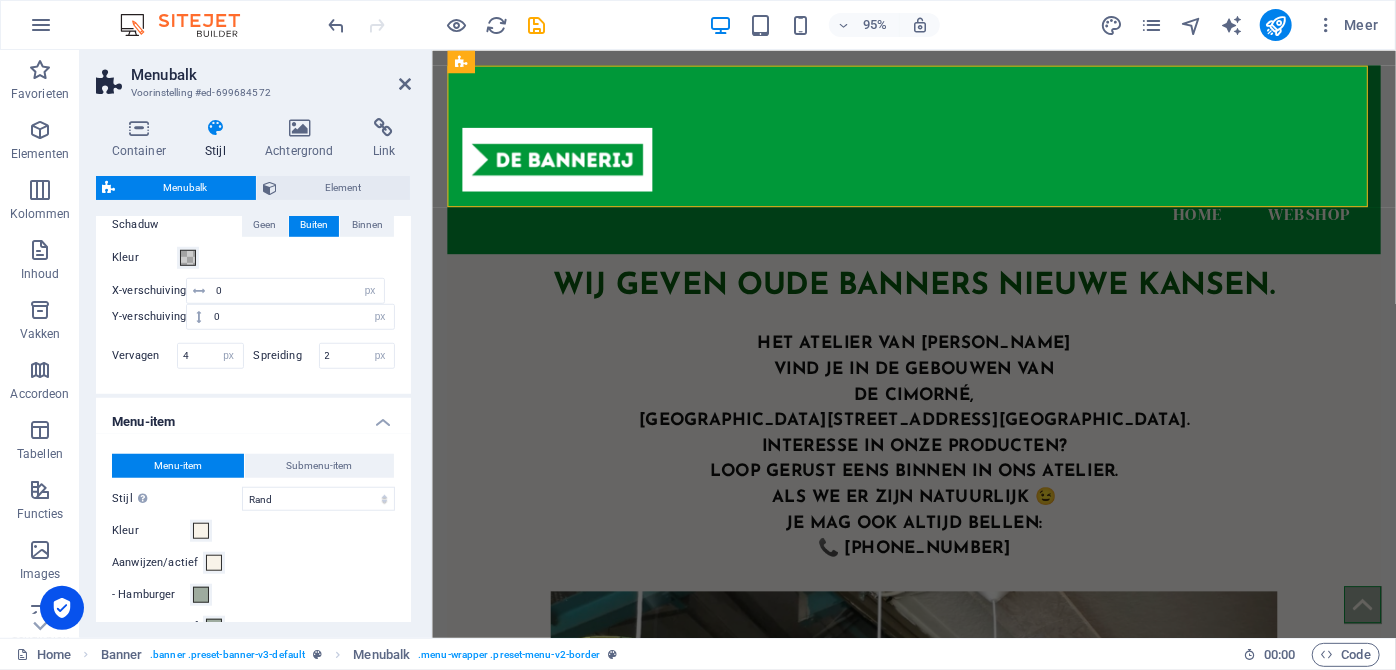 drag, startPoint x: 406, startPoint y: 424, endPoint x: 407, endPoint y: 465, distance: 41.01219 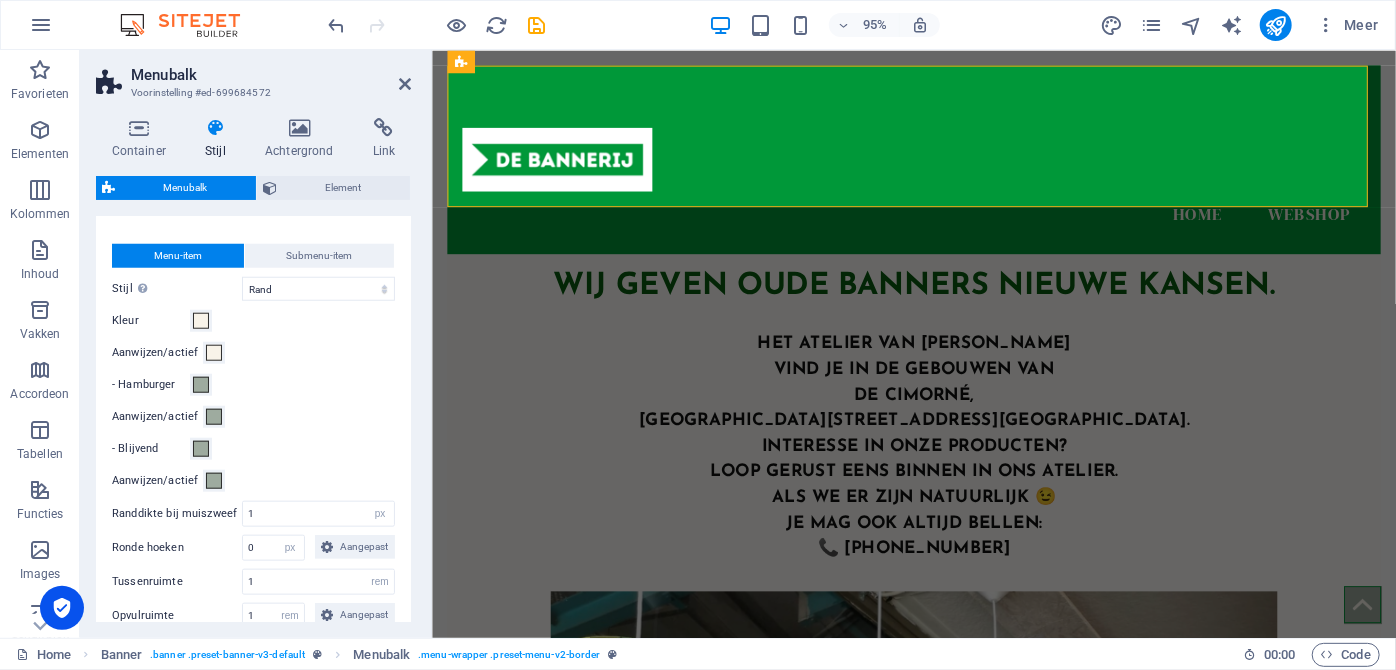 scroll, scrollTop: 984, scrollLeft: 0, axis: vertical 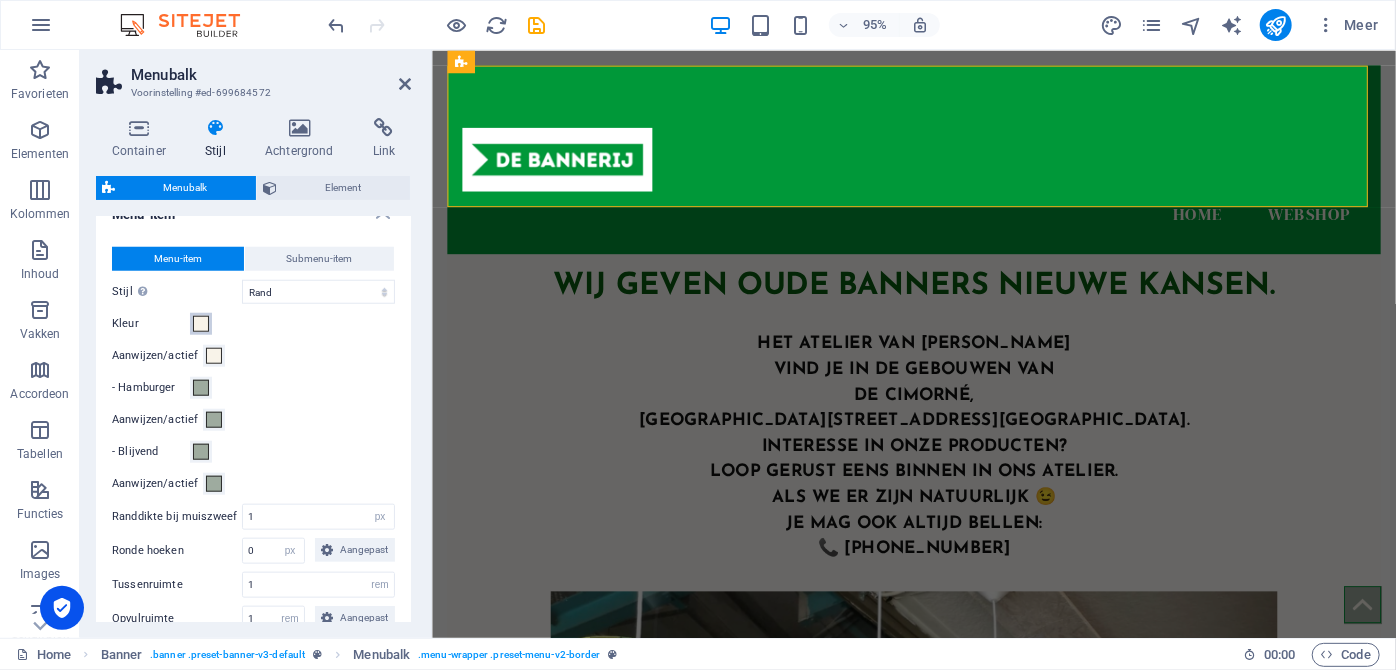 click at bounding box center (201, 324) 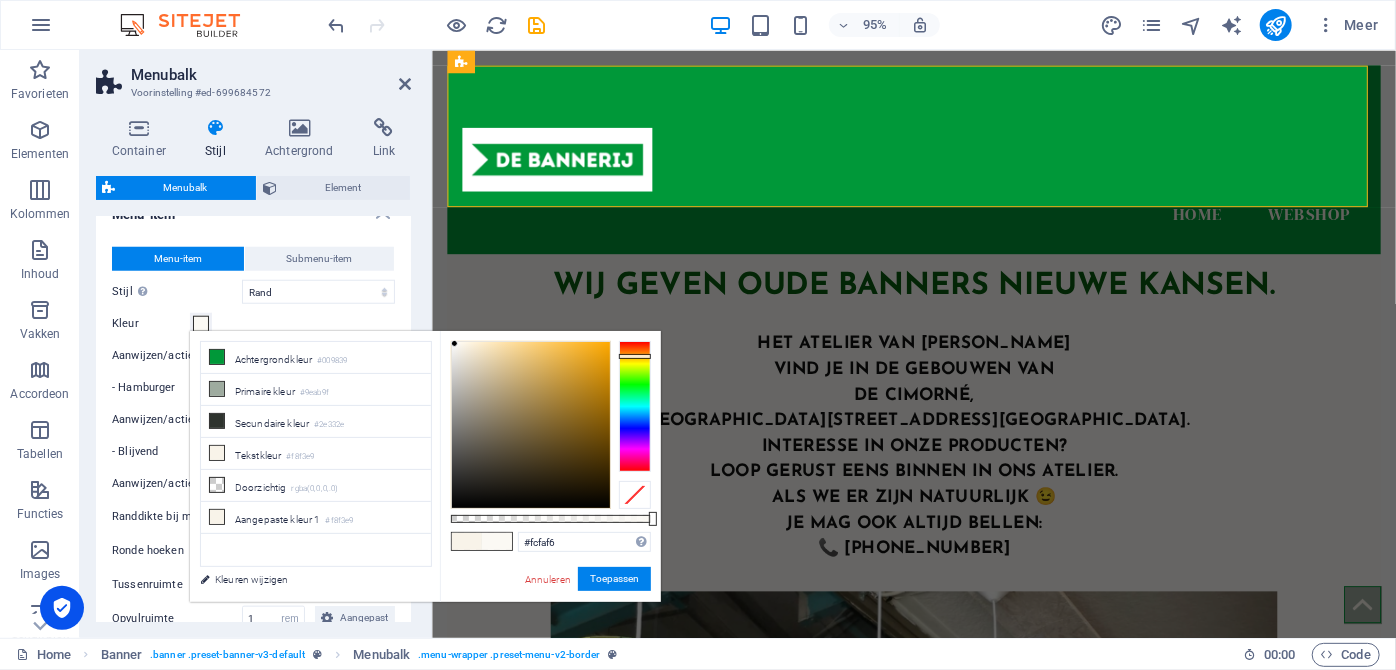 click at bounding box center (531, 425) 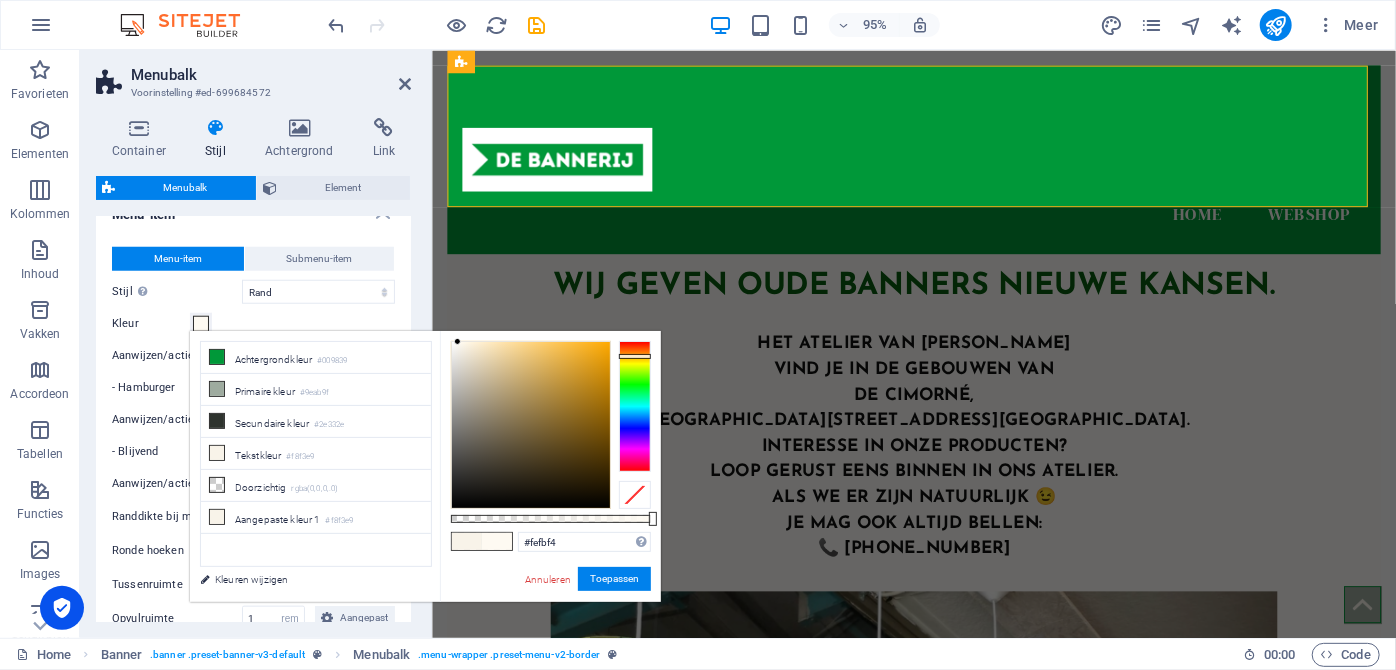 type on "#fefbf6" 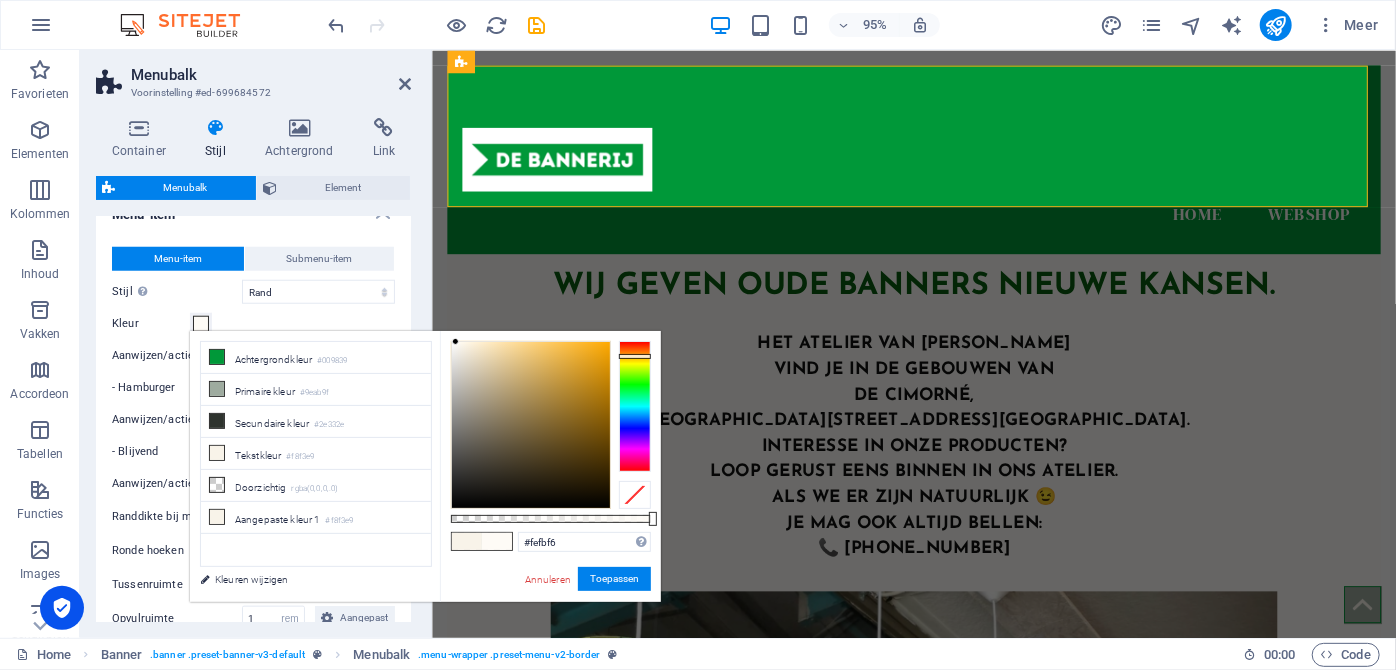 click at bounding box center [531, 425] 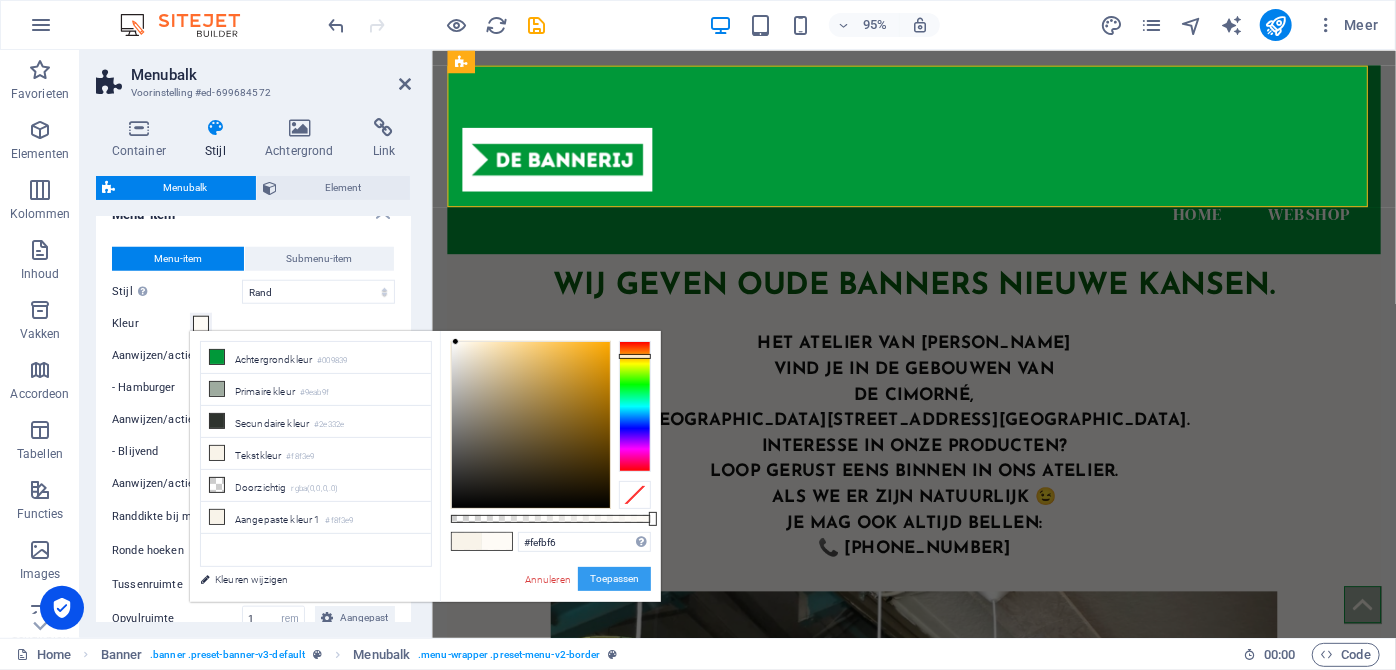click on "Toepassen" at bounding box center [614, 579] 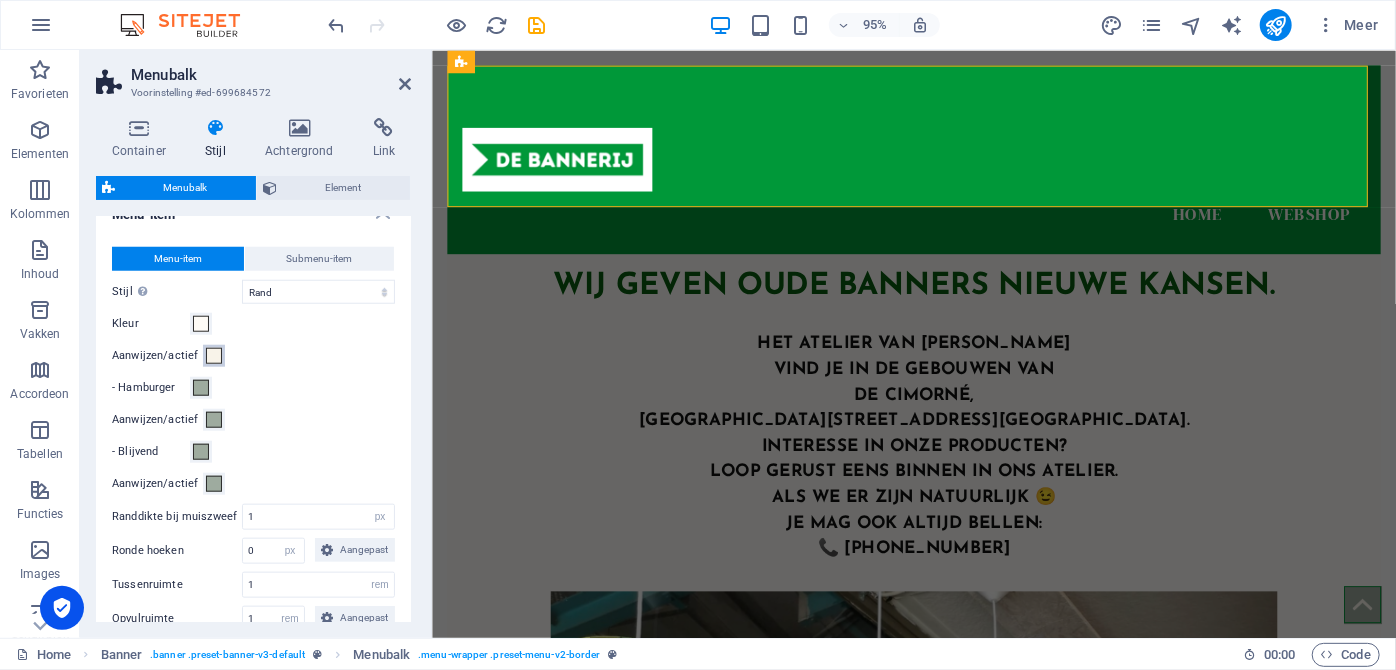 click at bounding box center [214, 356] 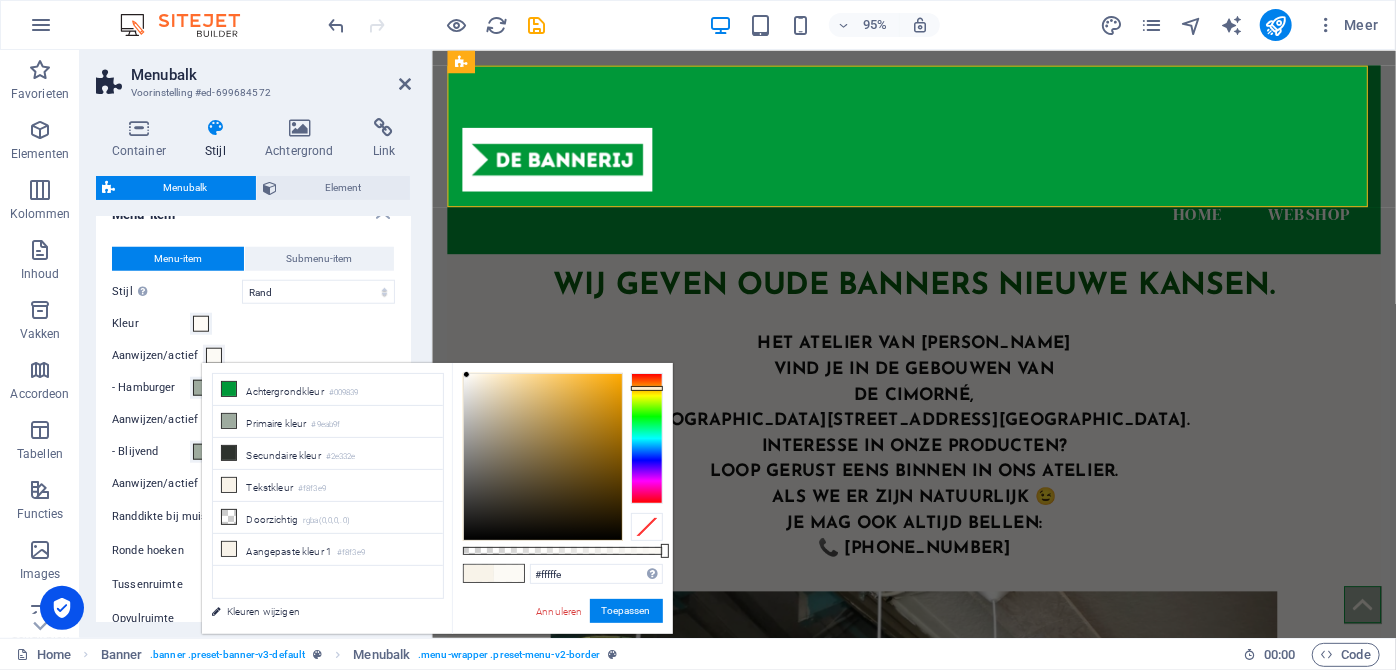 type on "#ffffff" 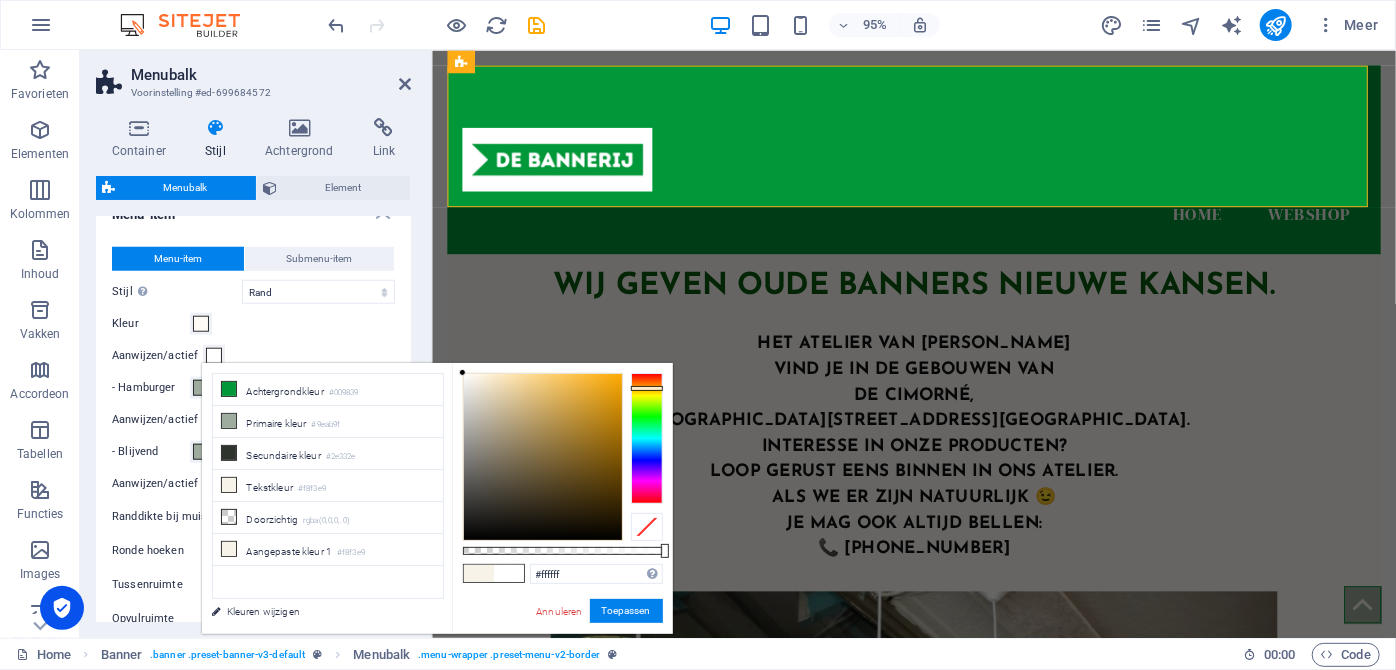 drag, startPoint x: 469, startPoint y: 374, endPoint x: 458, endPoint y: 367, distance: 13.038404 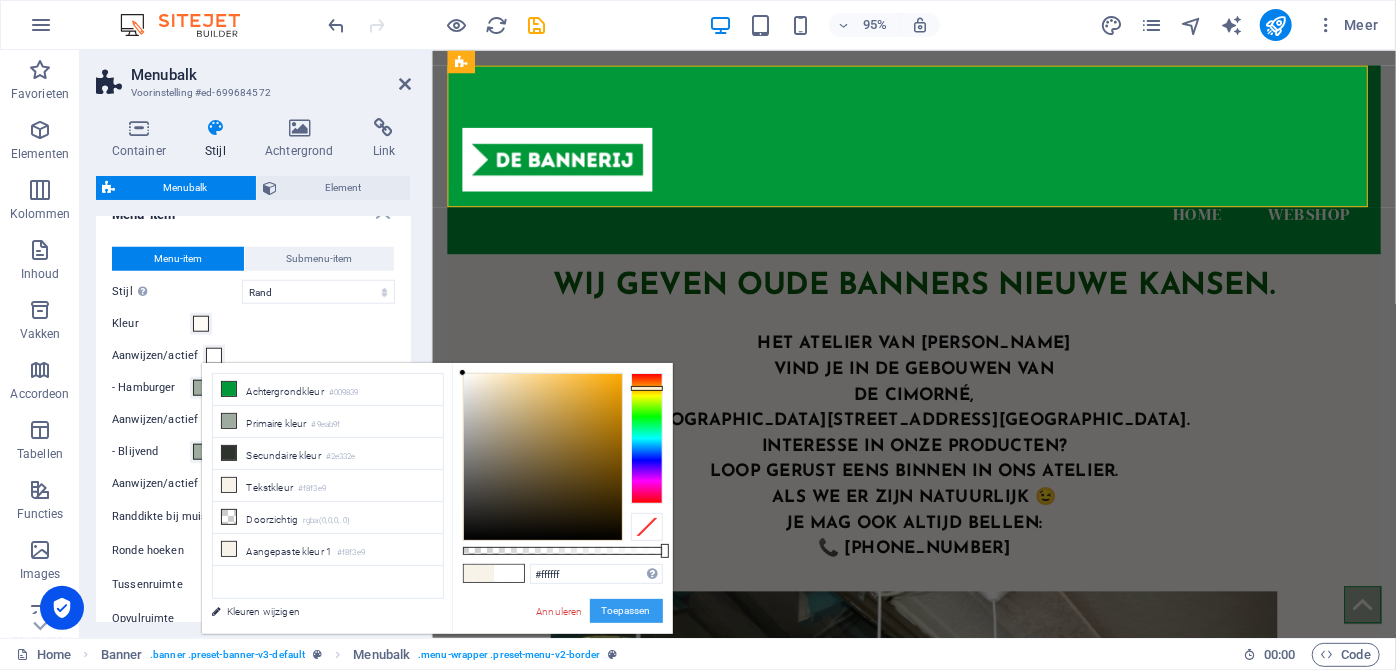 drag, startPoint x: 635, startPoint y: 619, endPoint x: 474, endPoint y: 445, distance: 237.05907 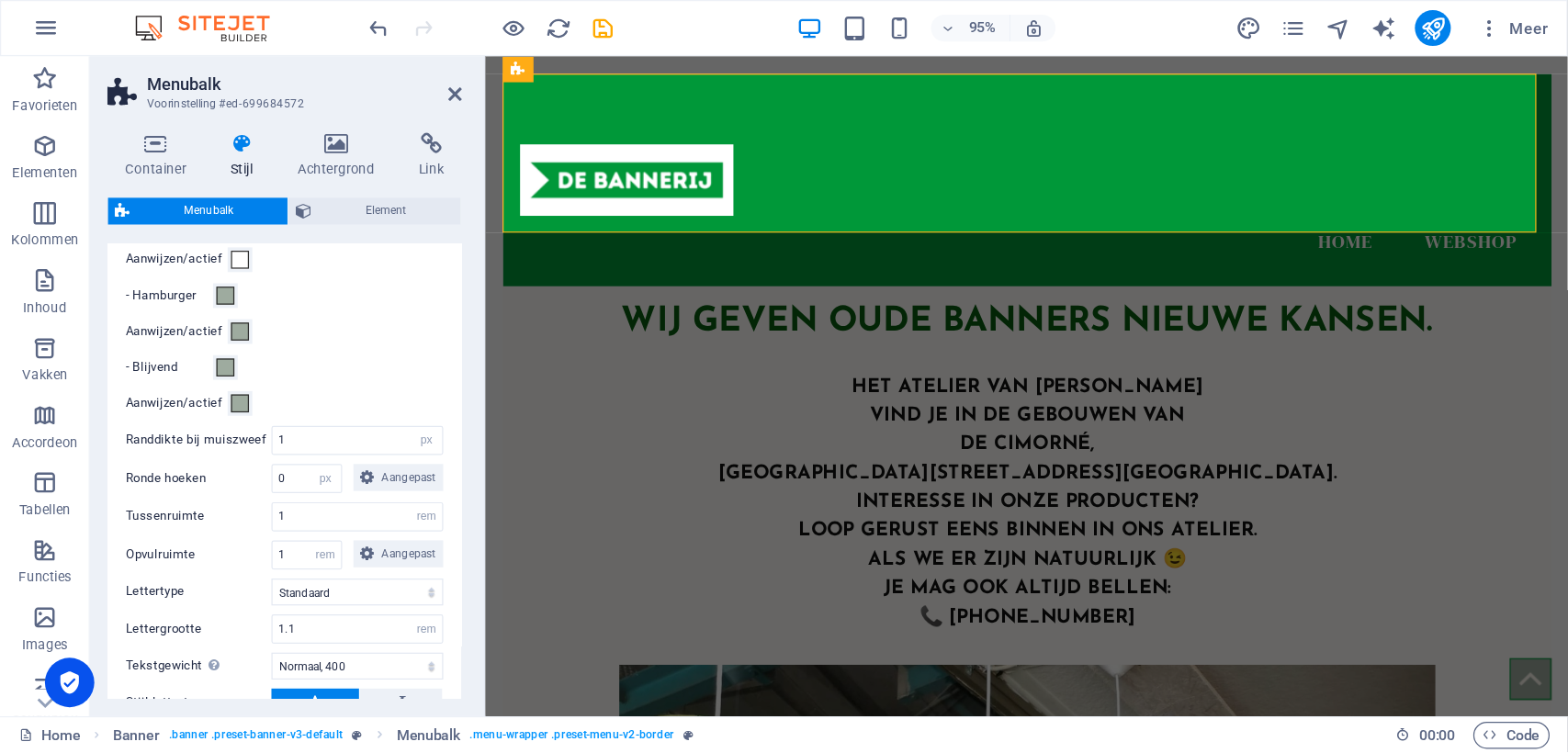 scroll, scrollTop: 1046, scrollLeft: 0, axis: vertical 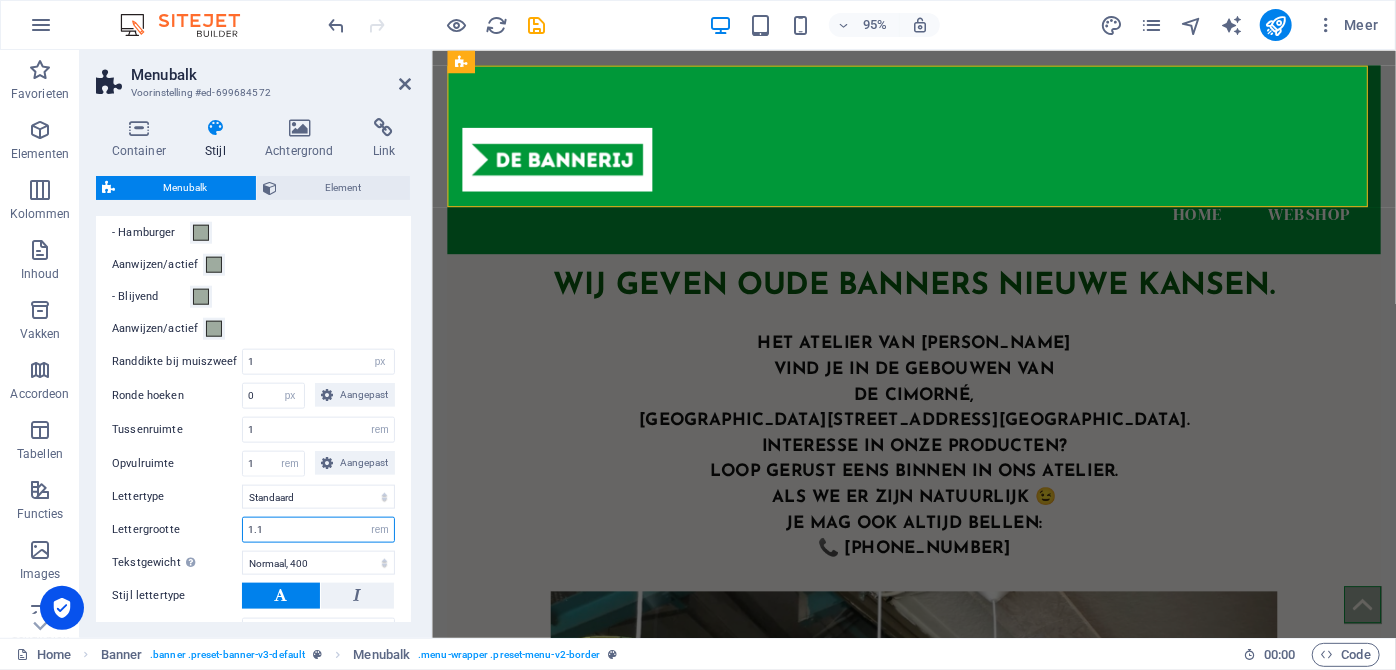 click on "1.1" at bounding box center [318, 530] 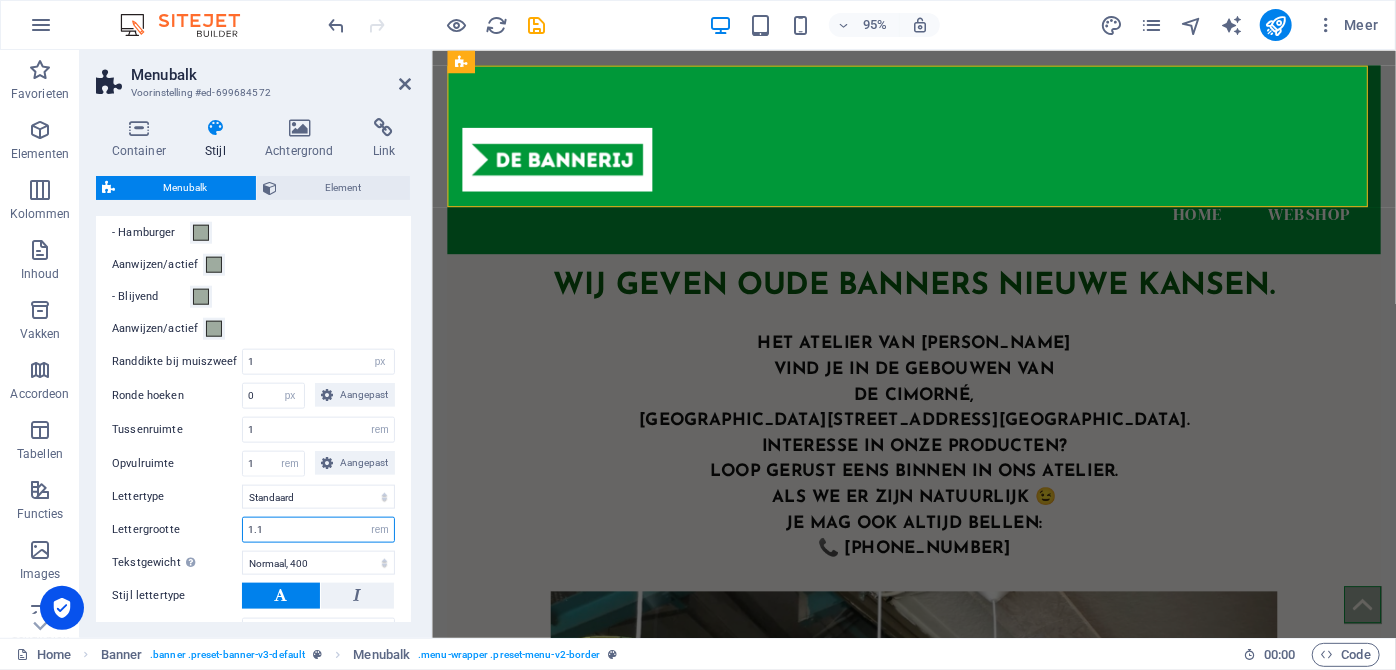 click on "1.1" at bounding box center (318, 530) 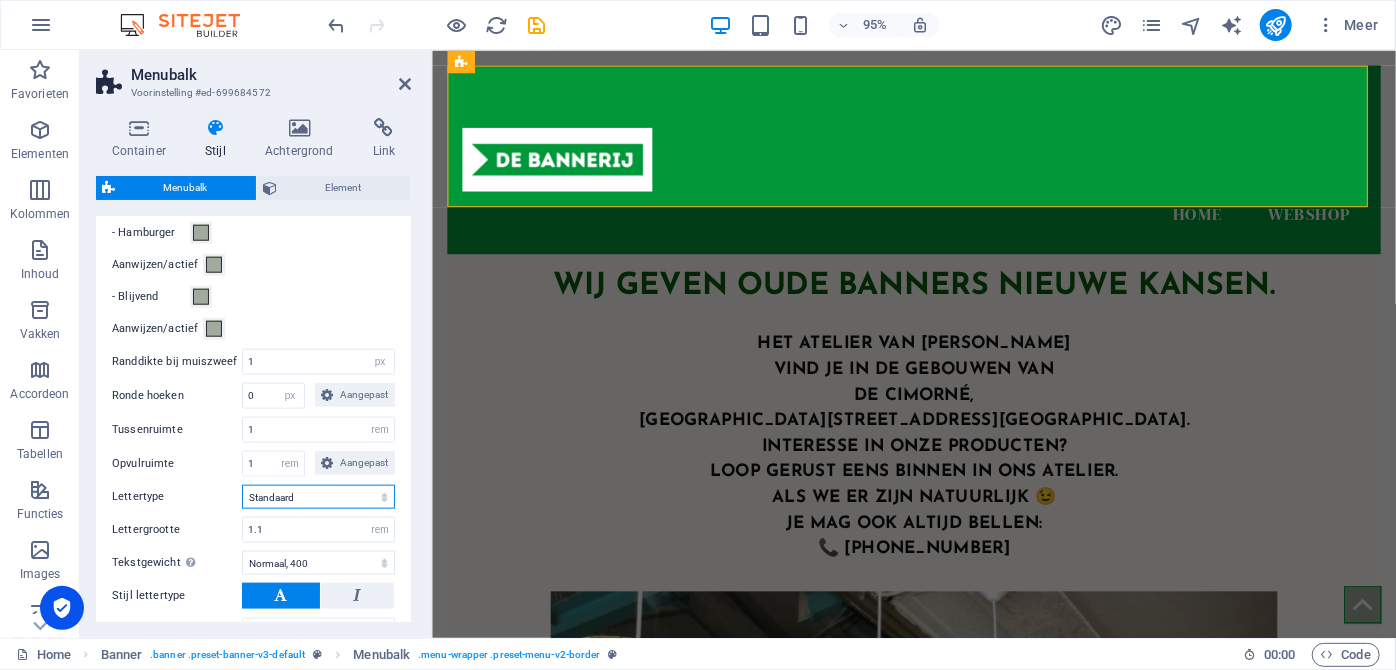 click on "Standaard Kop" at bounding box center (318, 497) 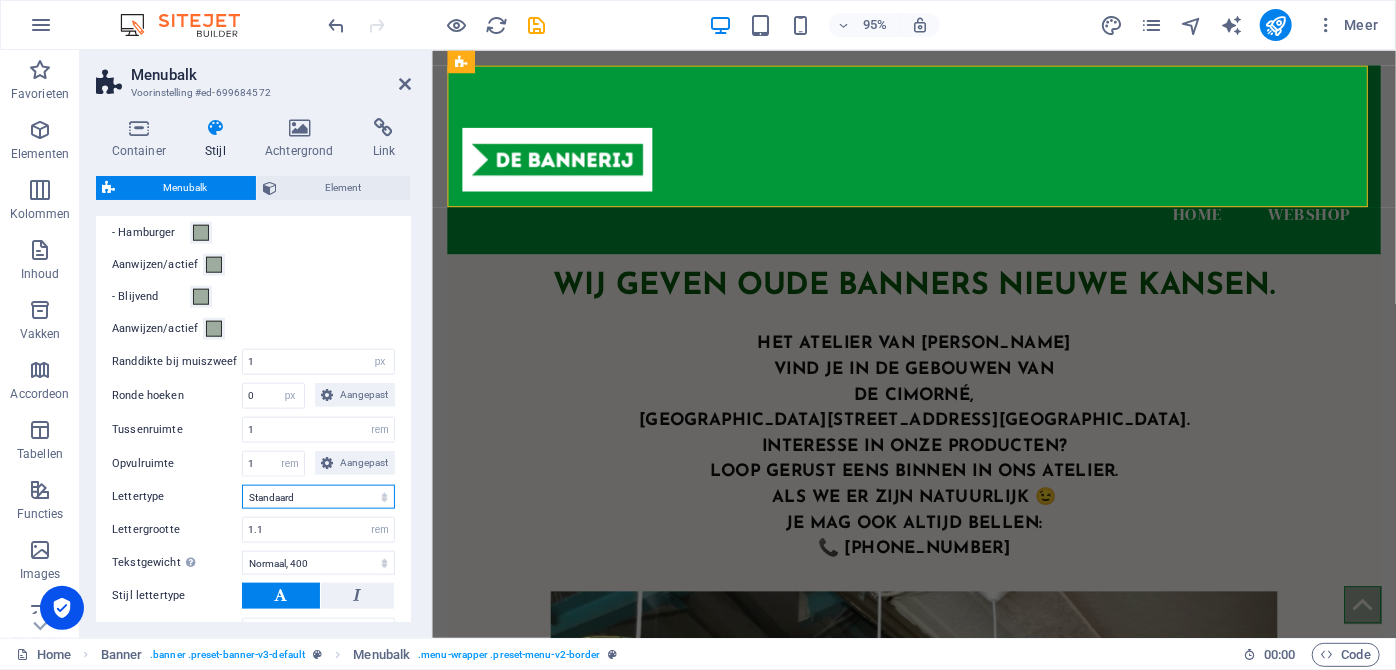 click on "Standaard Kop" at bounding box center (318, 497) 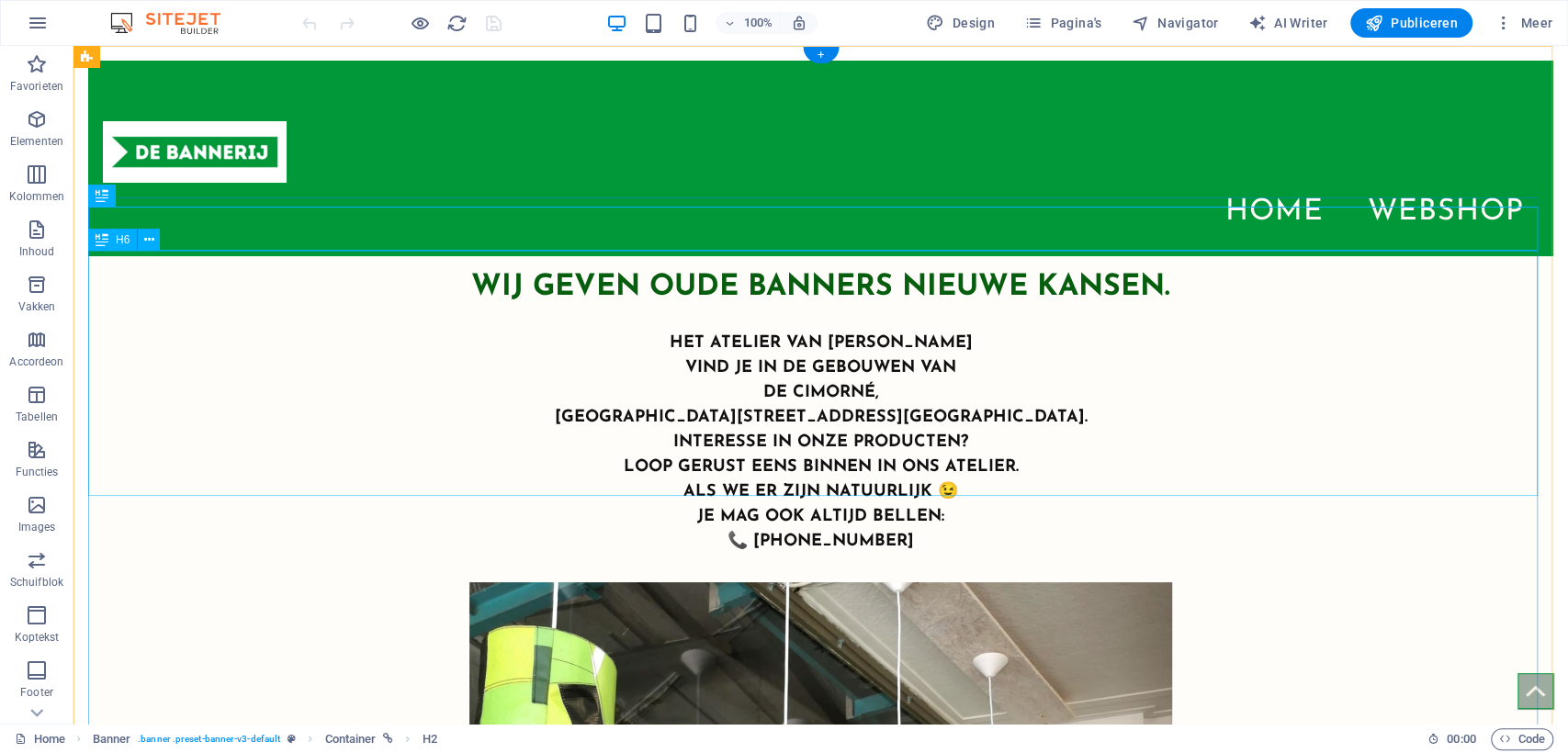 scroll, scrollTop: 0, scrollLeft: 0, axis: both 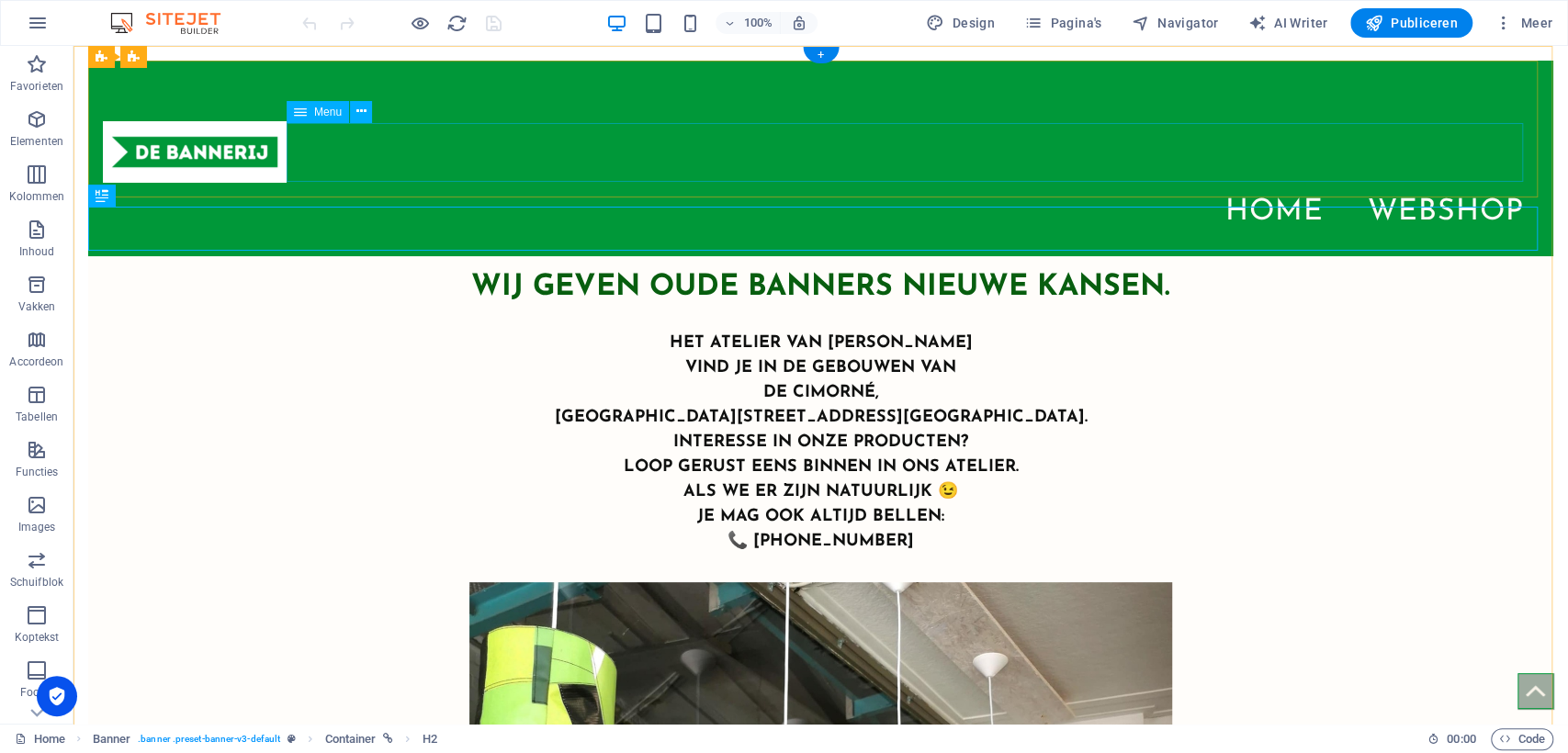 click on "Home Webshop" at bounding box center [820, 212] 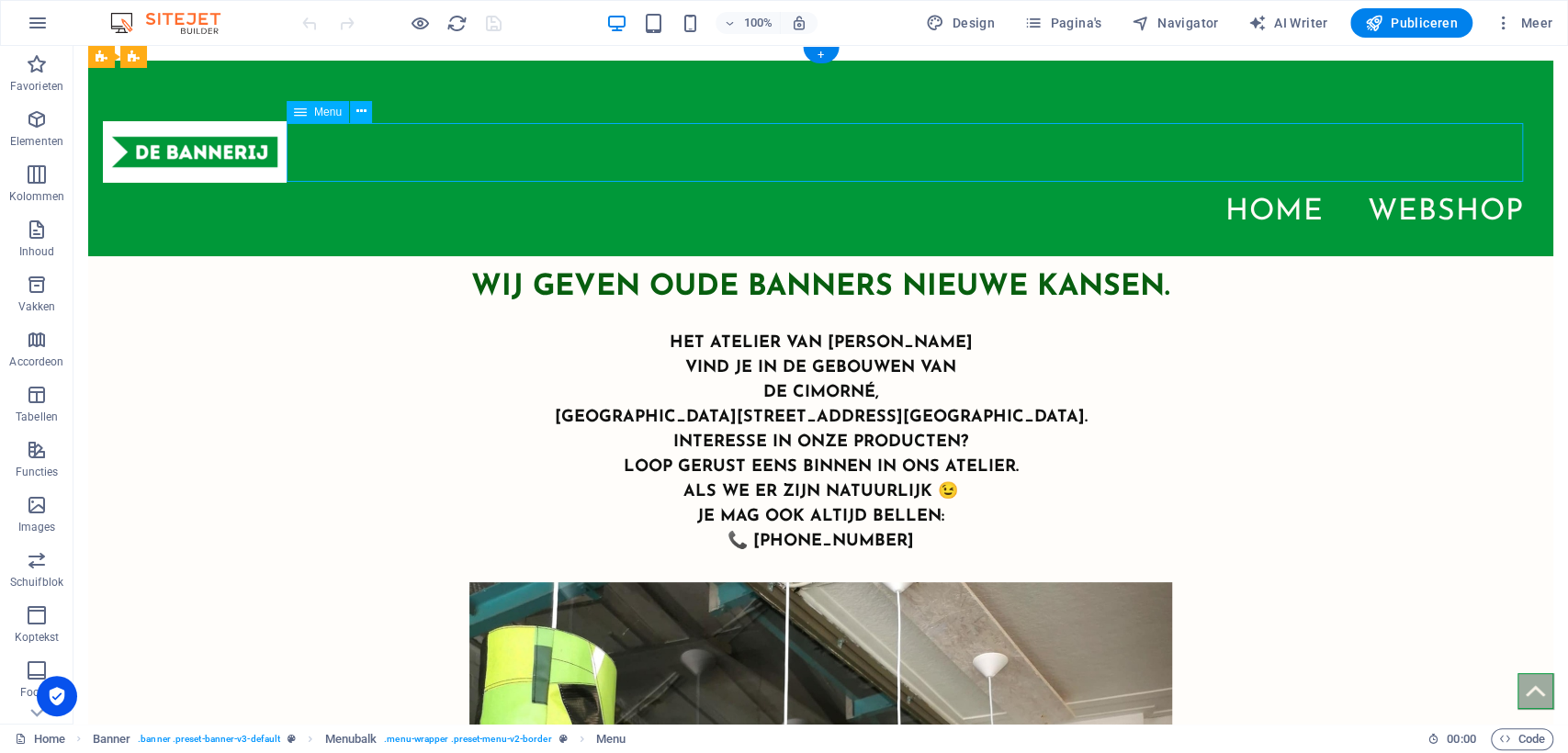 click on "Home Webshop" at bounding box center (820, 212) 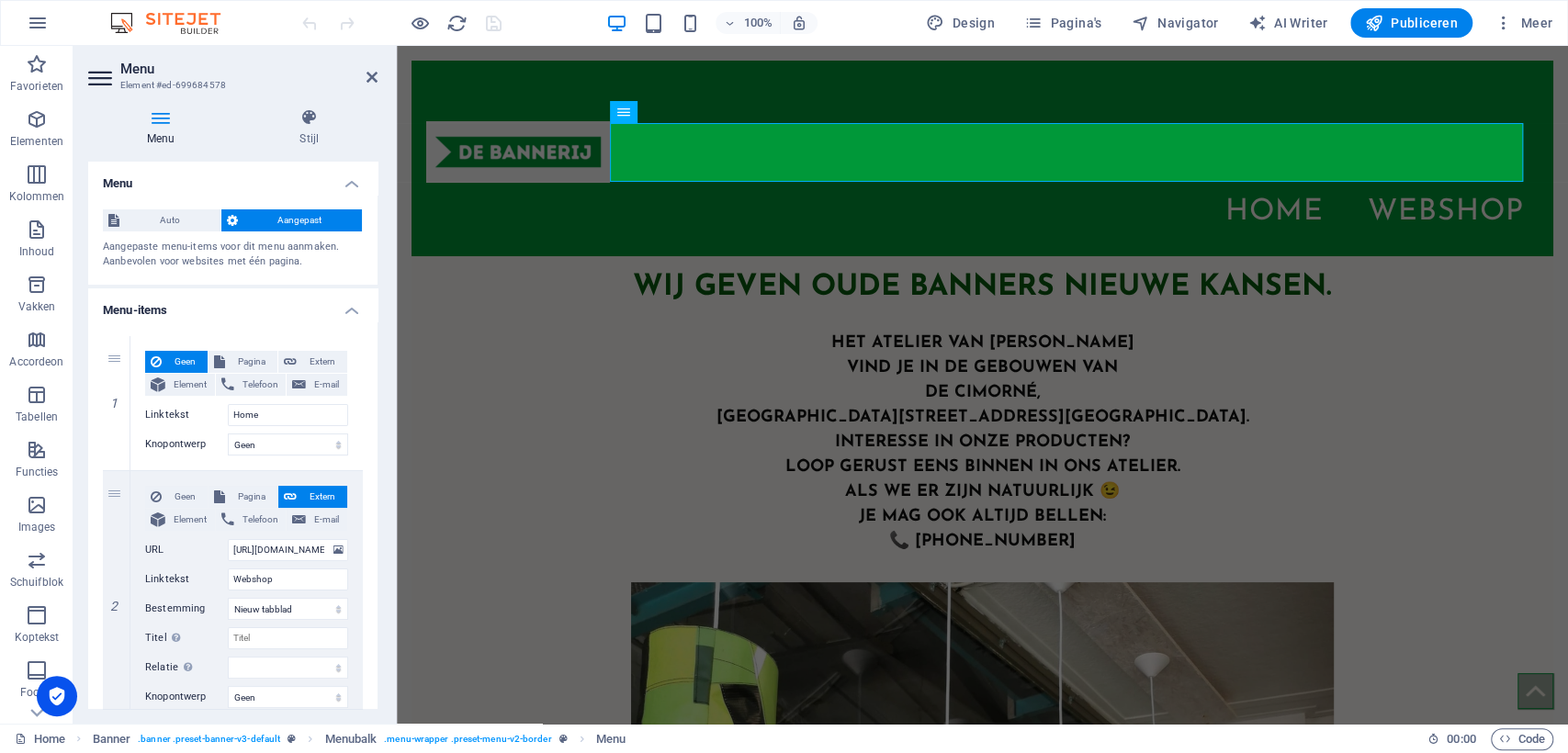 click at bounding box center [161, 118] 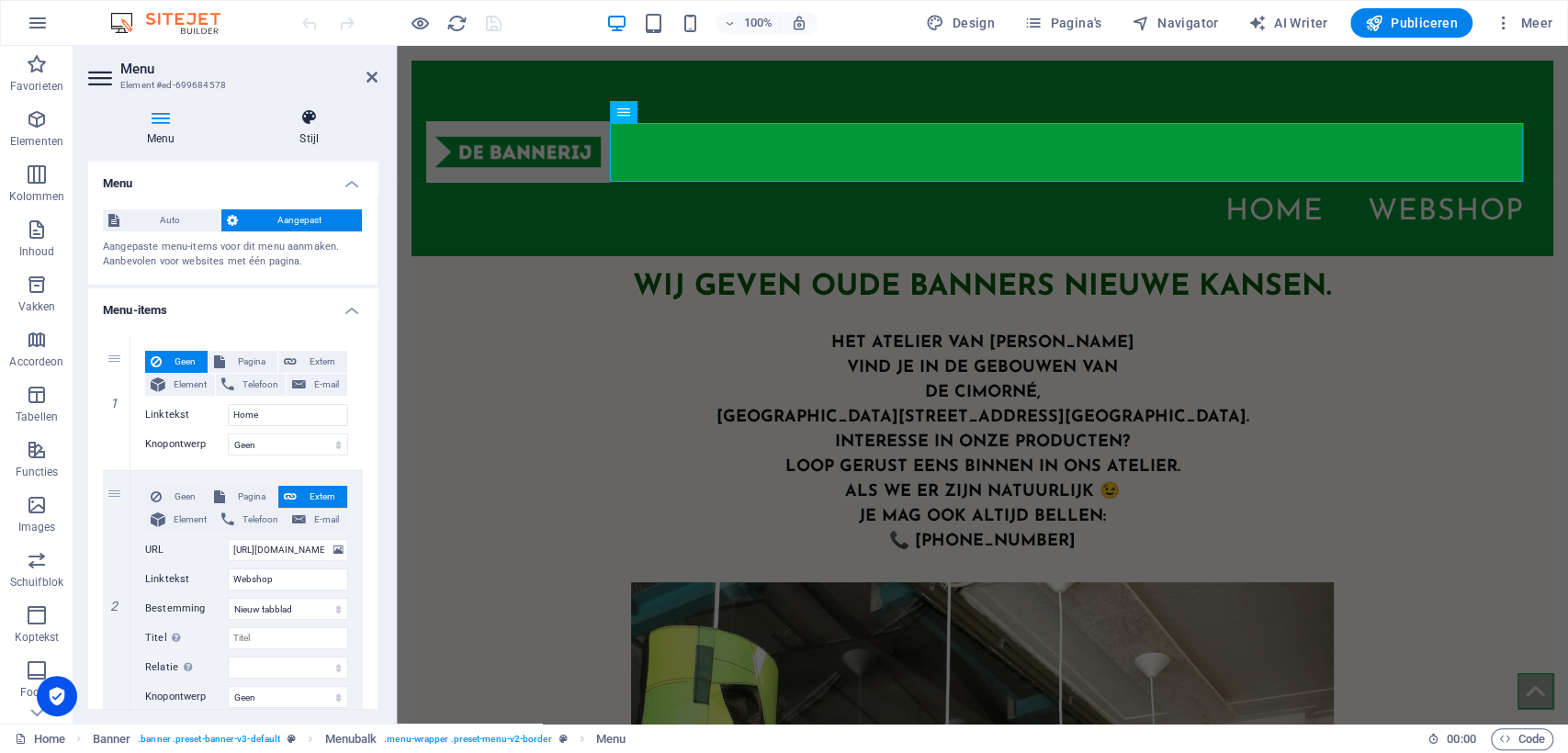 click at bounding box center (309, 118) 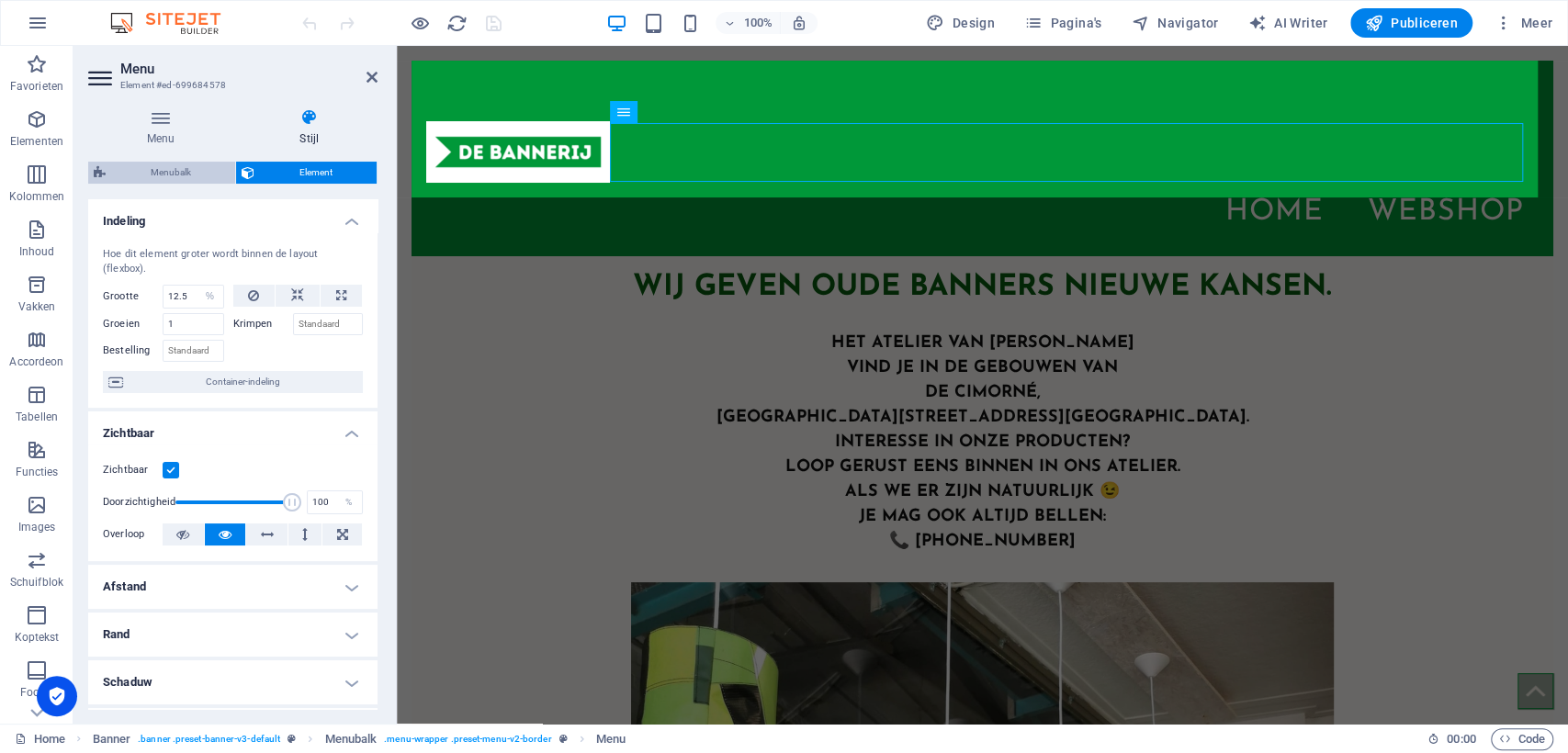 click on "Menubalk" at bounding box center [170, 173] 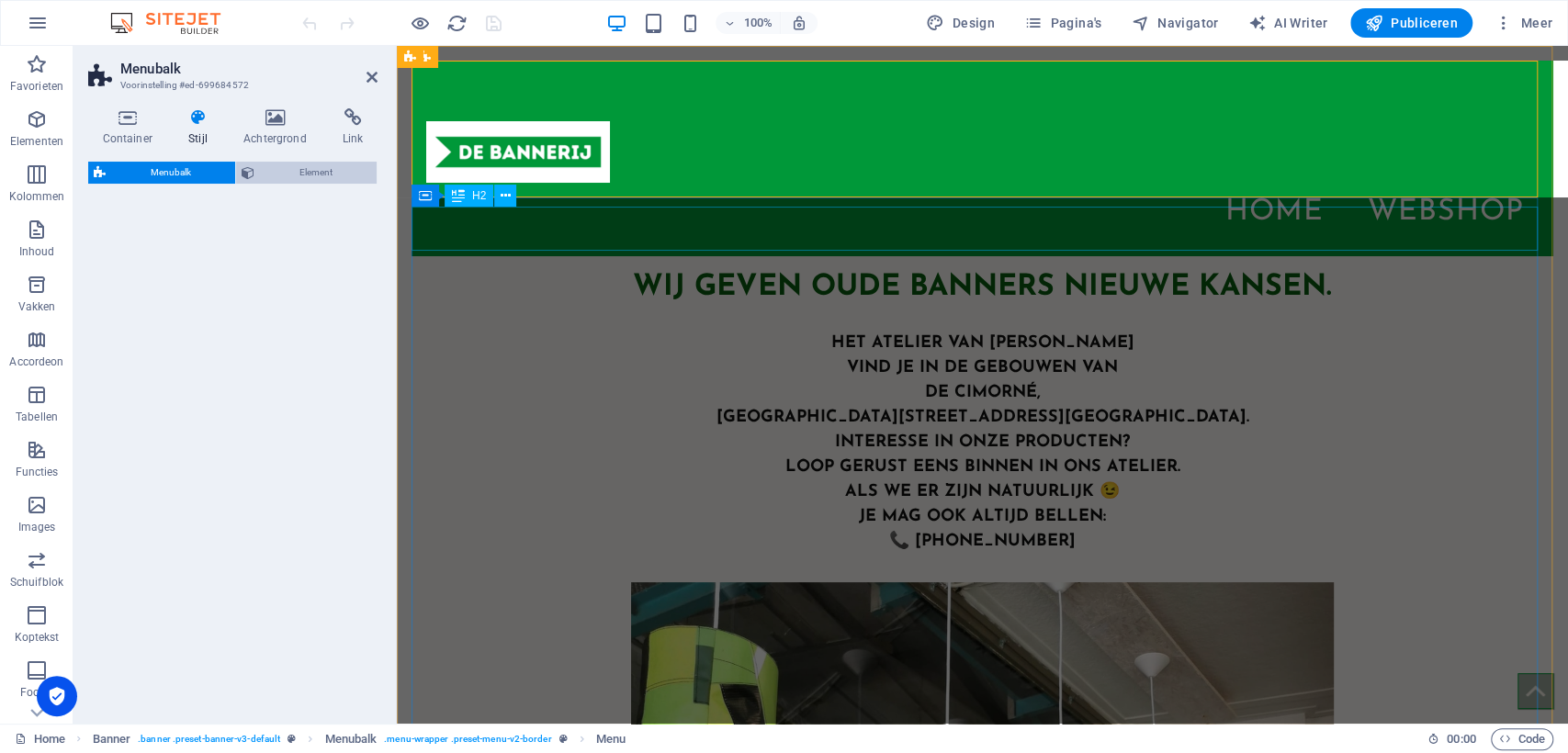 select on "rem" 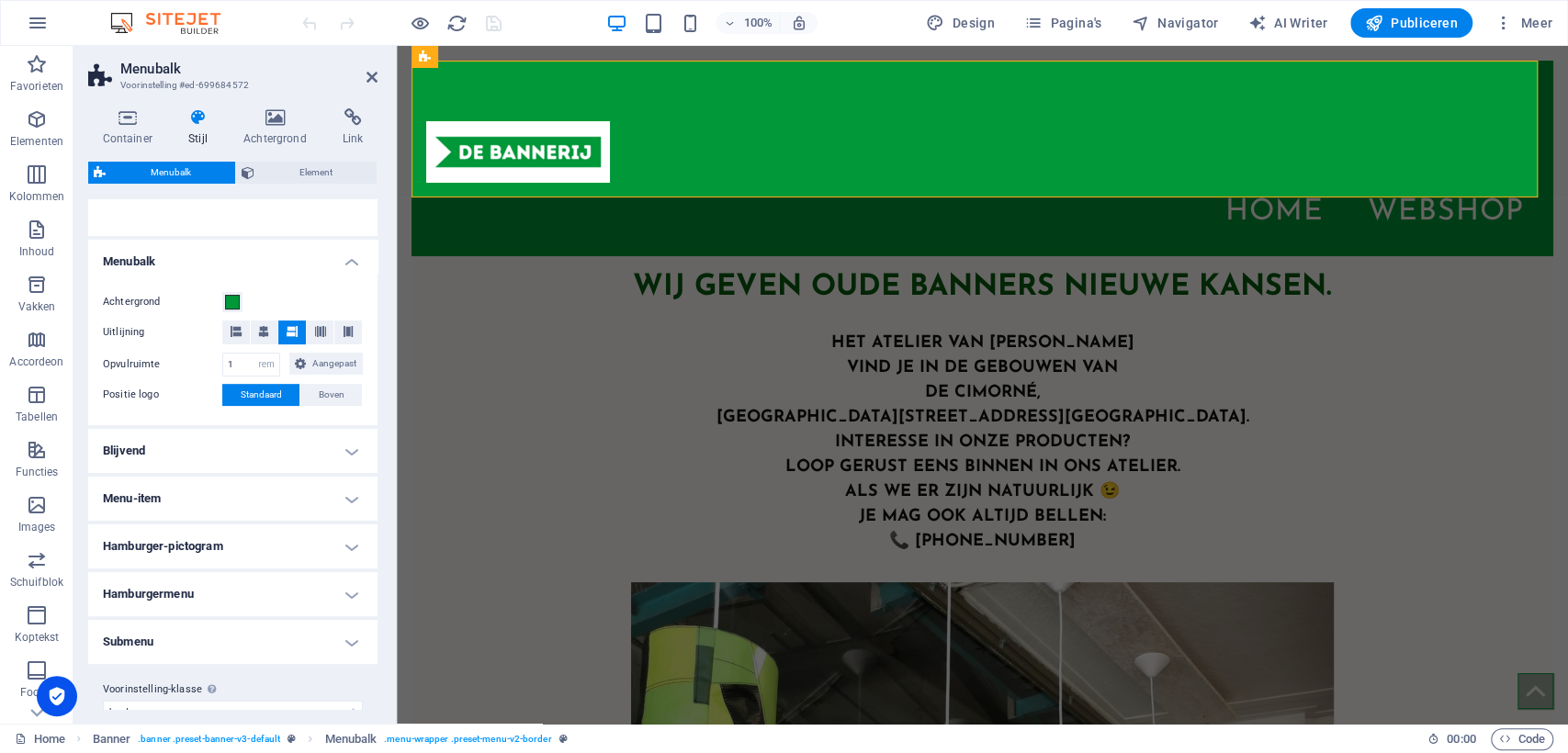 scroll, scrollTop: 299, scrollLeft: 0, axis: vertical 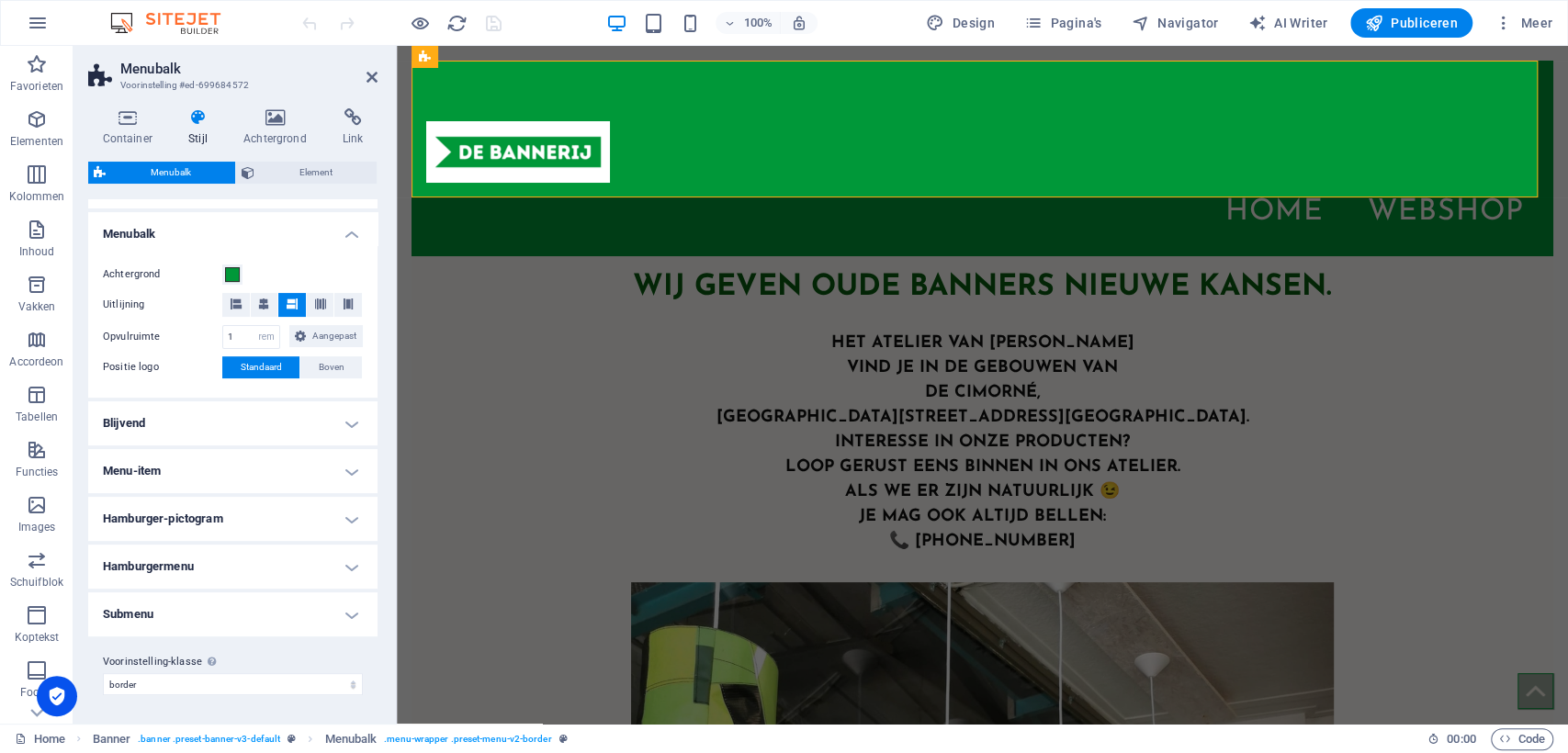 drag, startPoint x: 375, startPoint y: 213, endPoint x: 0, endPoint y: 448, distance: 442.5494 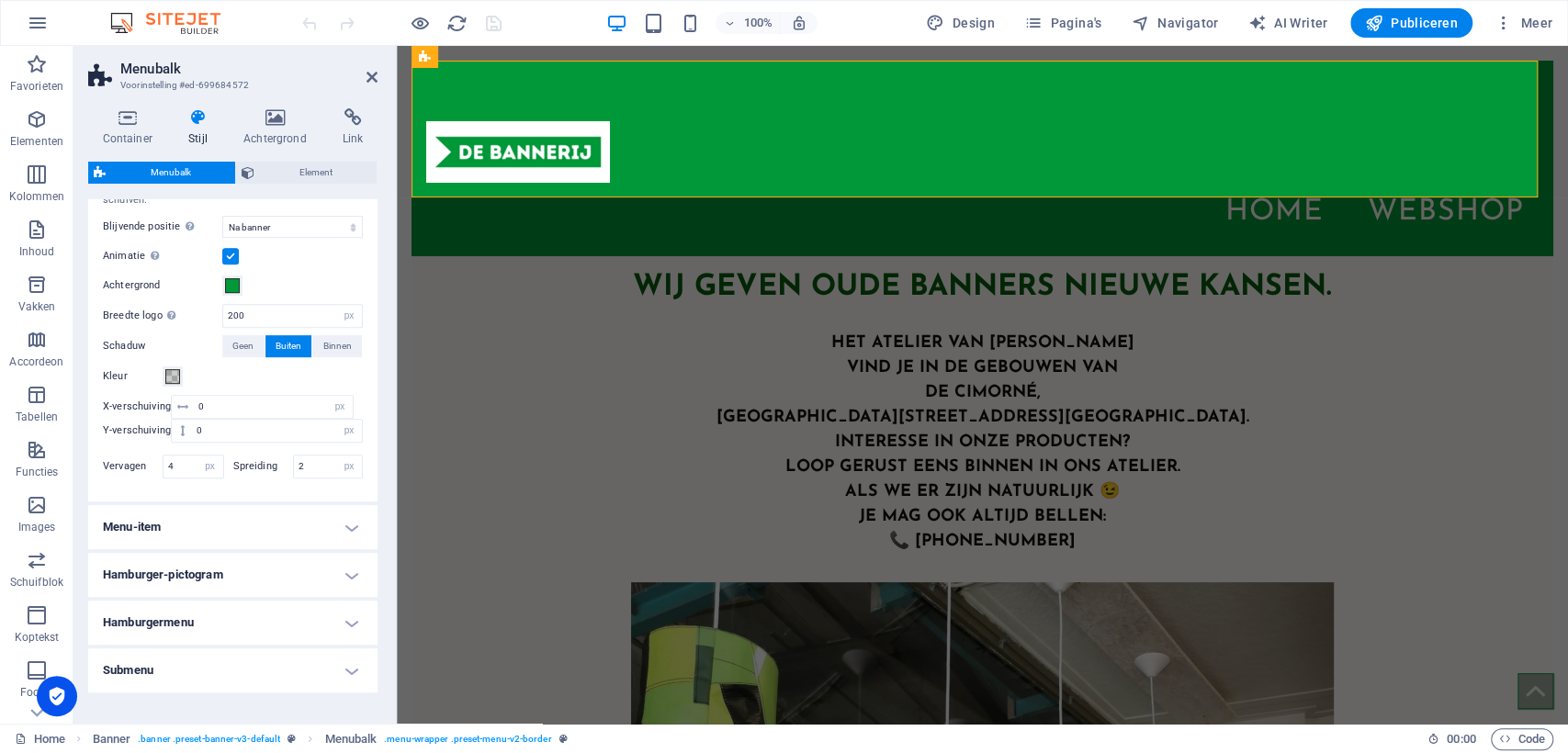 scroll, scrollTop: 579, scrollLeft: 0, axis: vertical 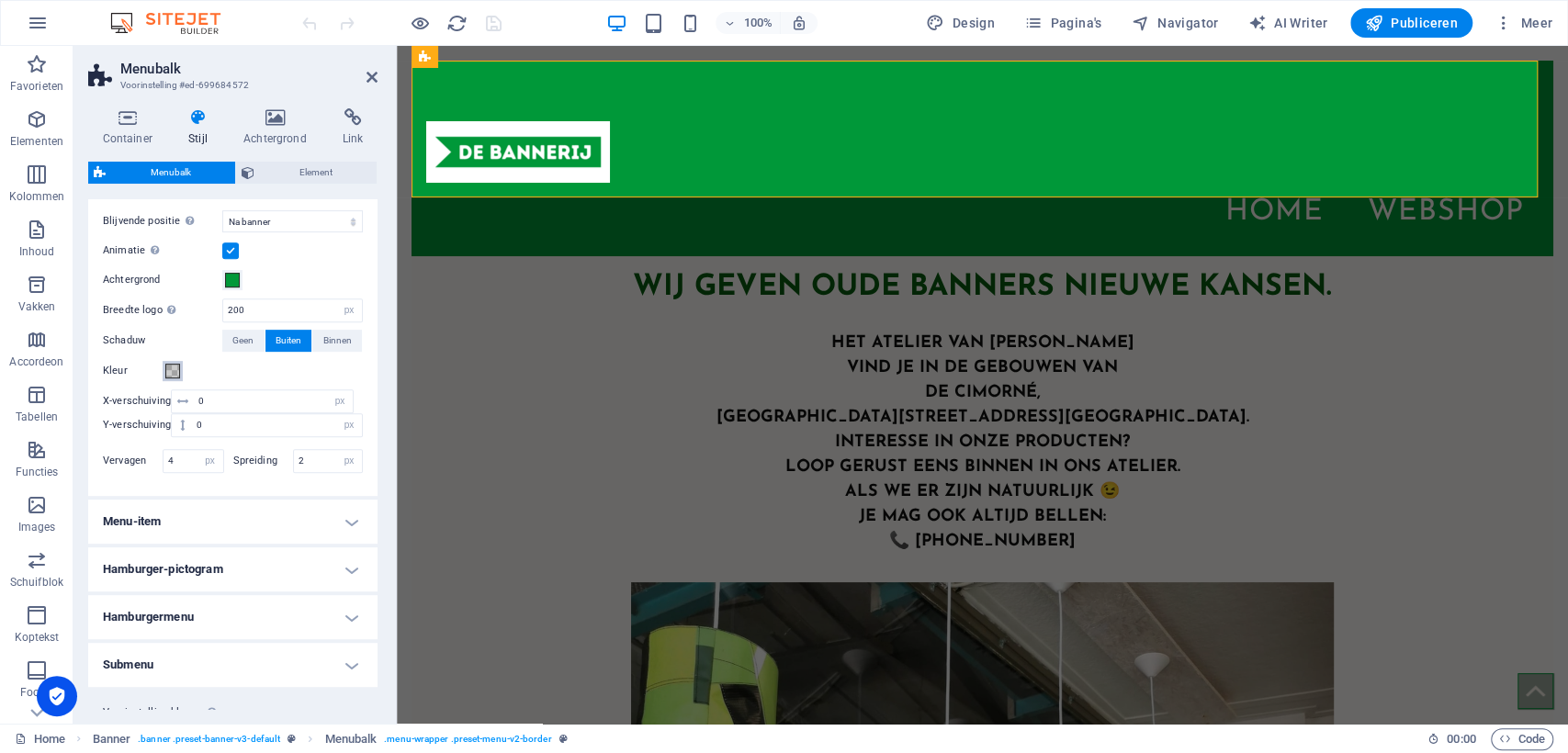 click at bounding box center (173, 371) 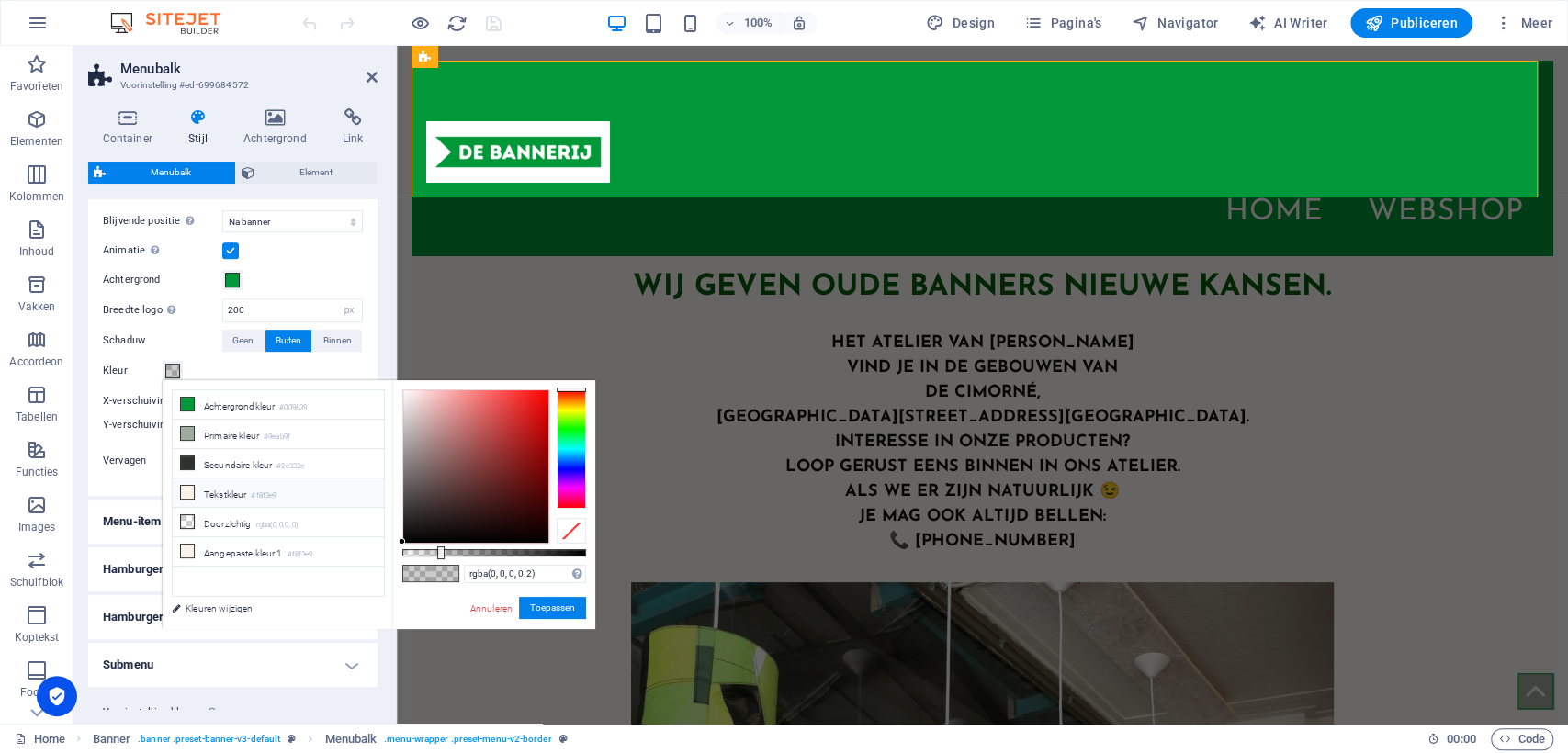 click at bounding box center (187, 492) 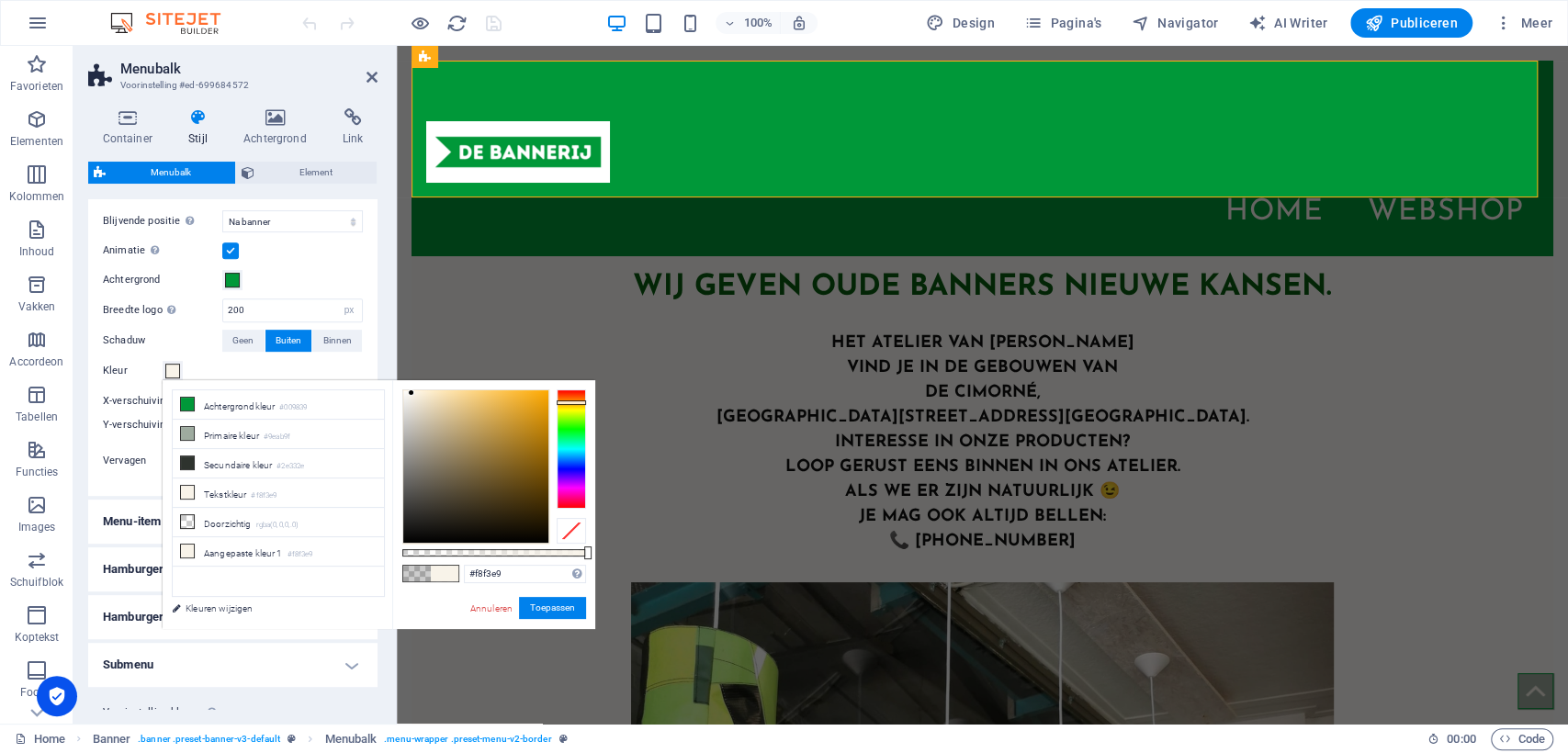 click at bounding box center [571, 531] 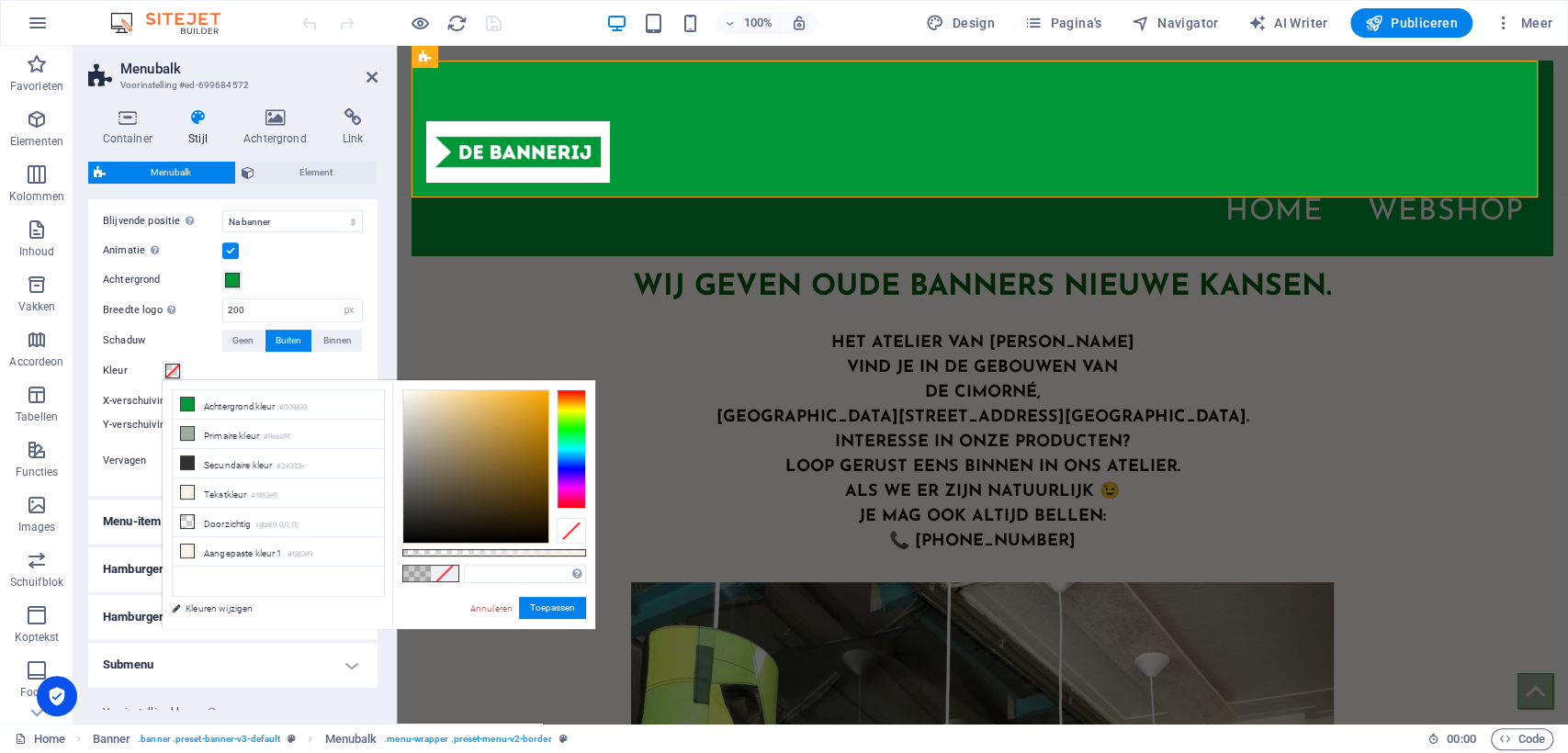 click at bounding box center [571, 531] 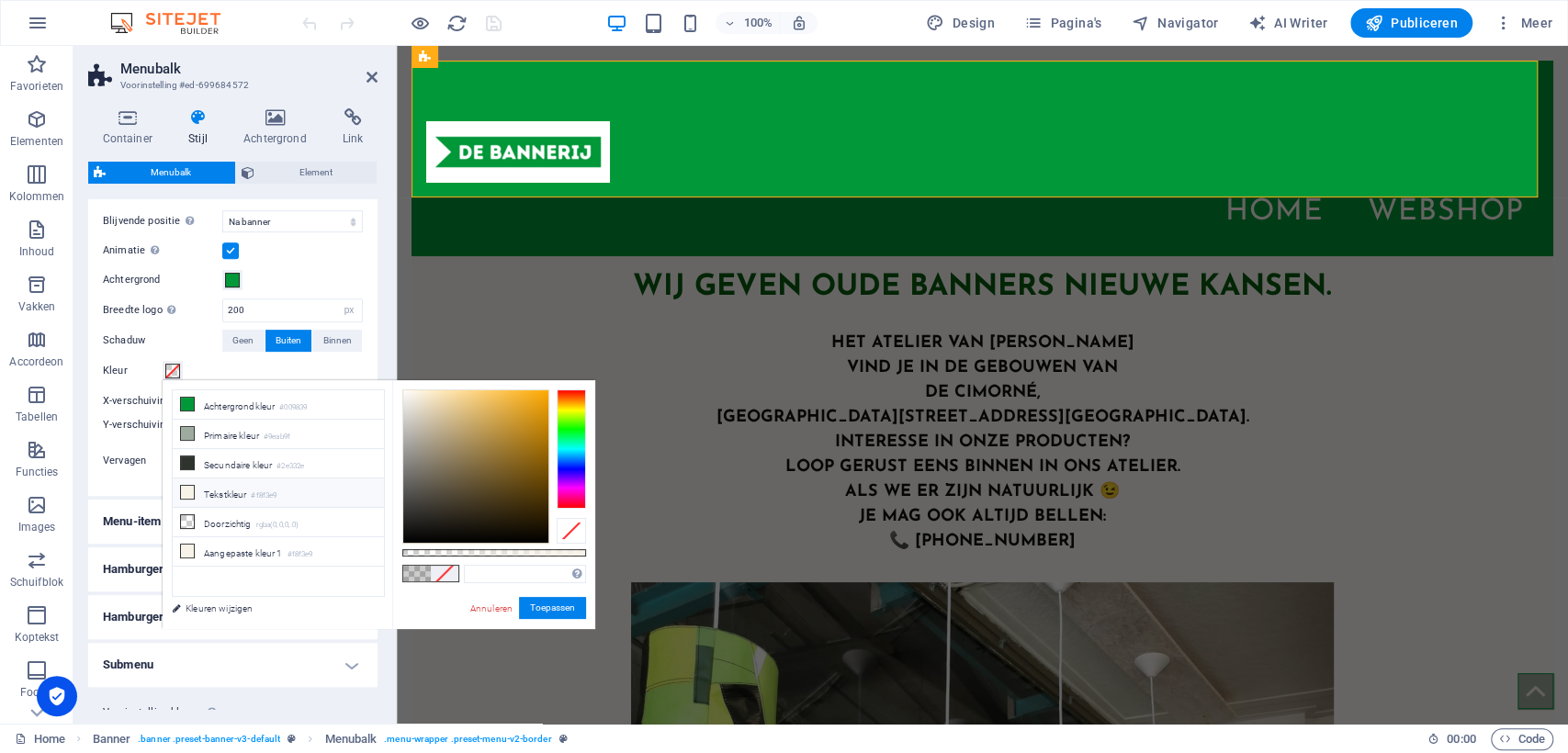 click at bounding box center [187, 492] 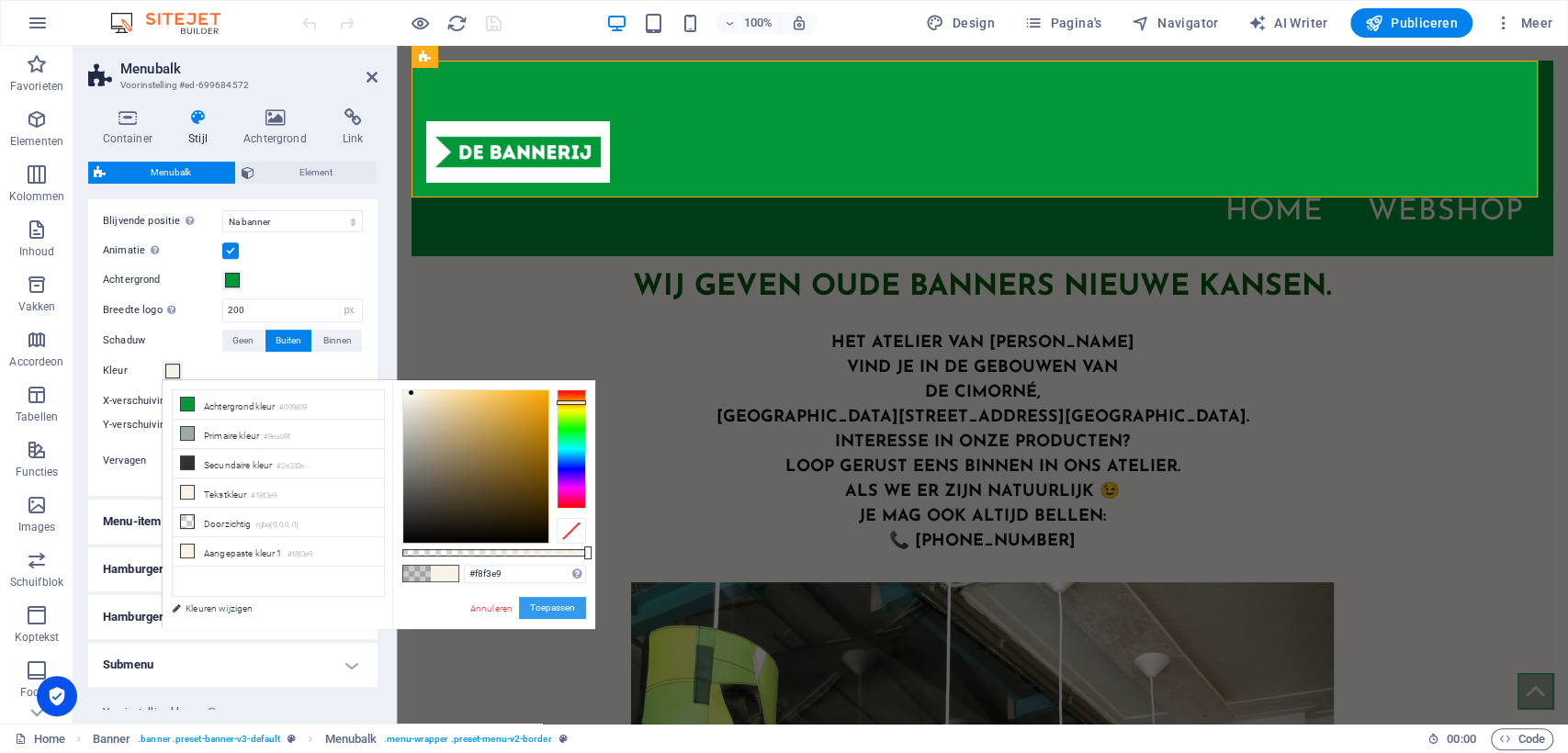 drag, startPoint x: 536, startPoint y: 612, endPoint x: 139, endPoint y: 566, distance: 399.6561 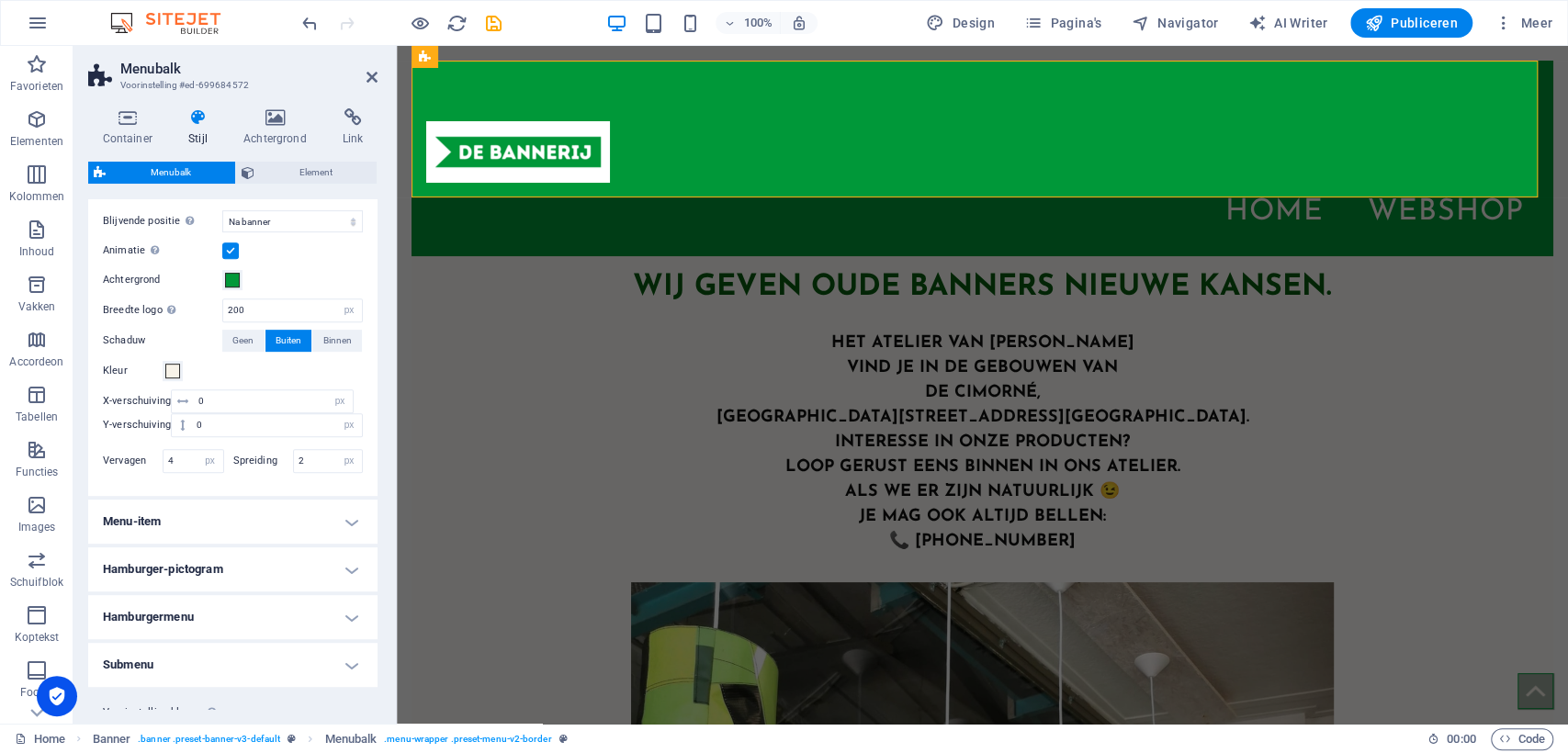 click on "Menu-item" at bounding box center (232, 522) 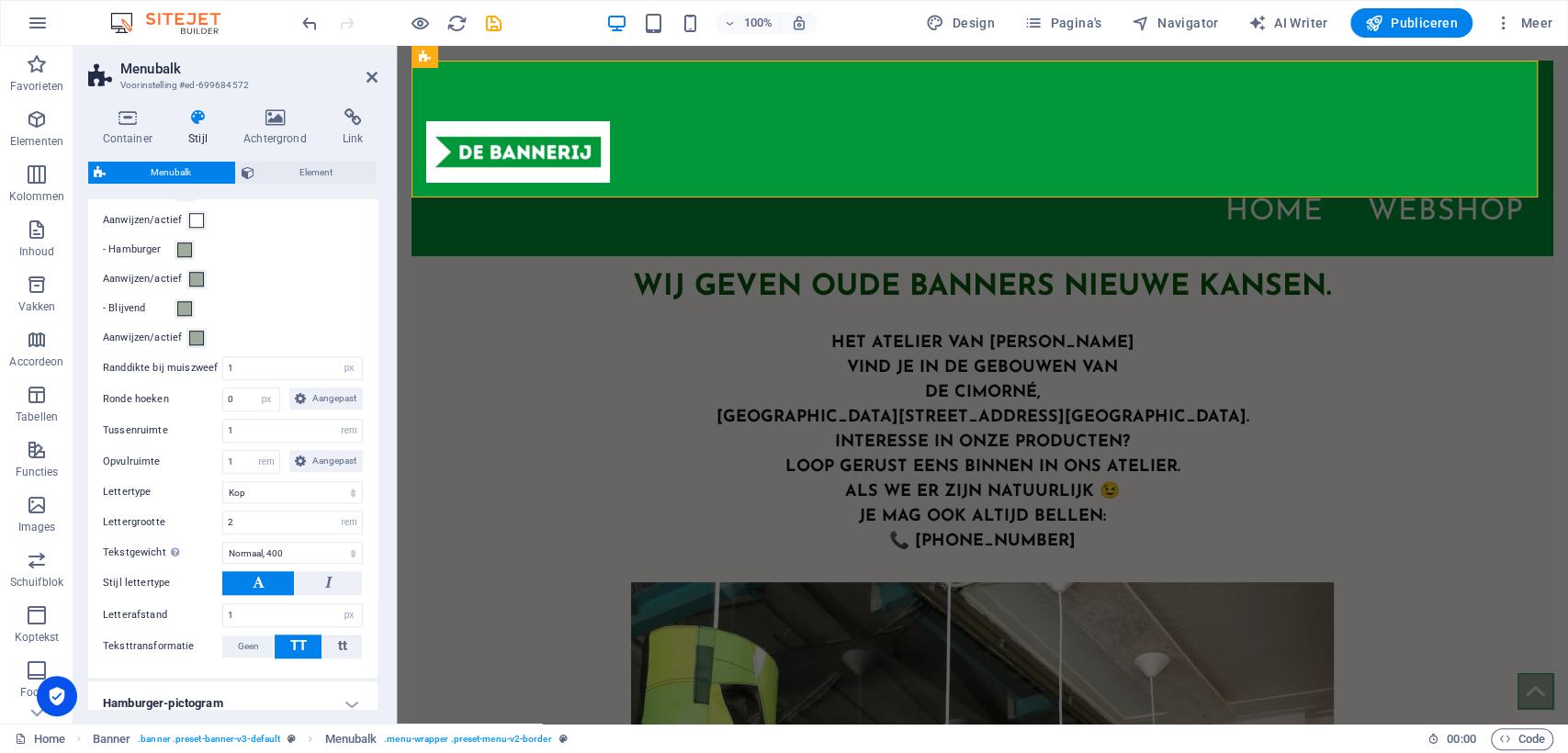 scroll, scrollTop: 1013, scrollLeft: 0, axis: vertical 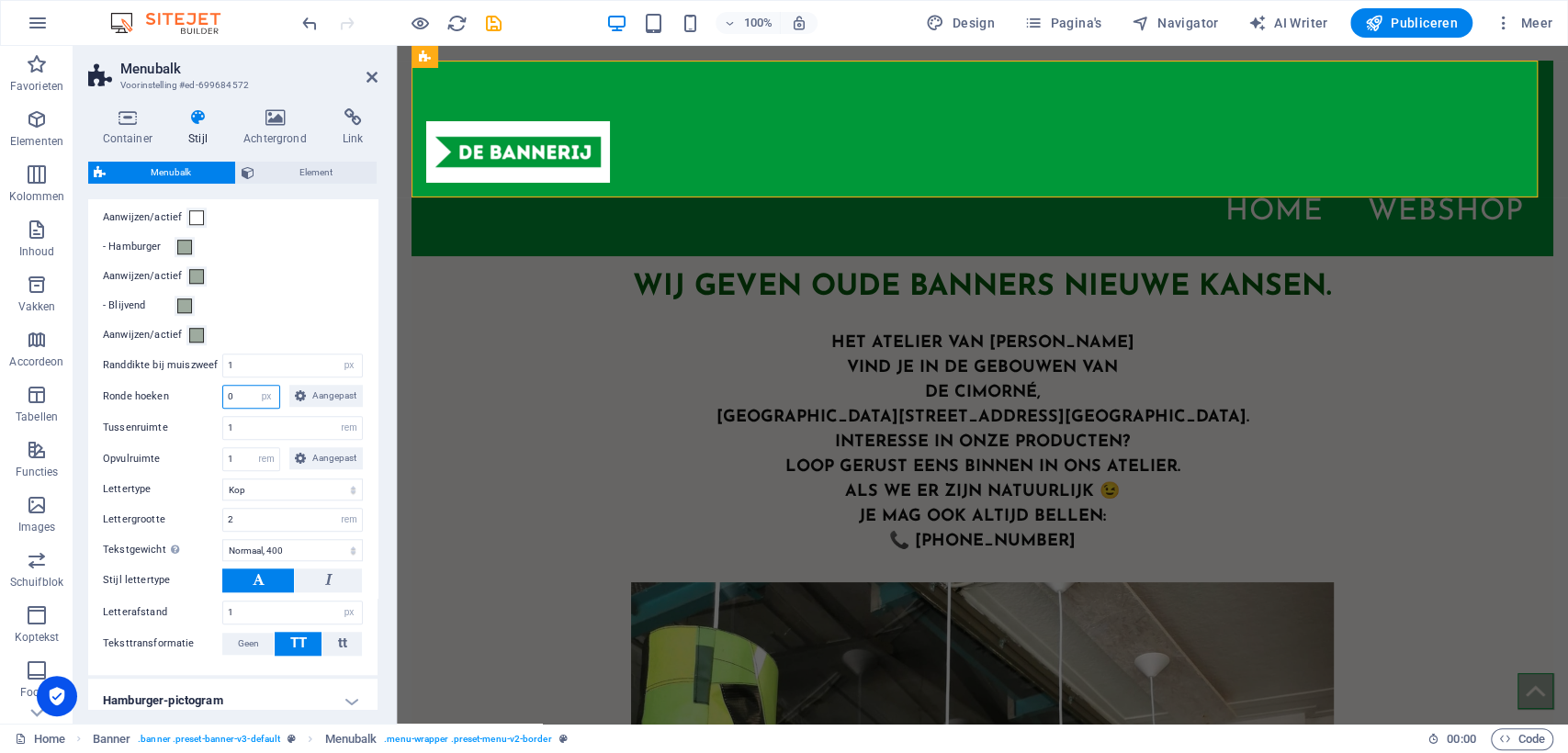click on "0" at bounding box center (251, 397) 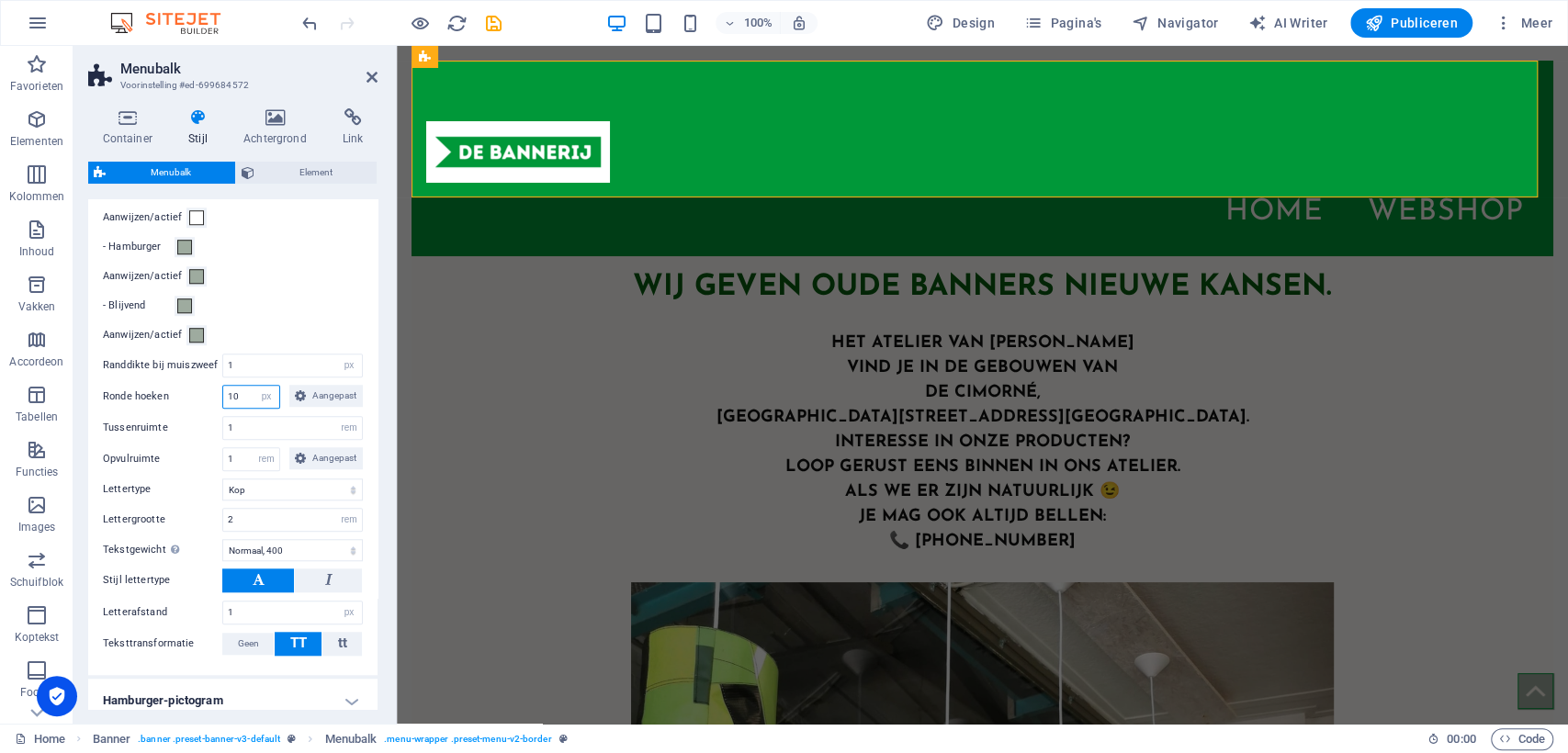 drag, startPoint x: 237, startPoint y: 399, endPoint x: 227, endPoint y: 398, distance: 10.049876 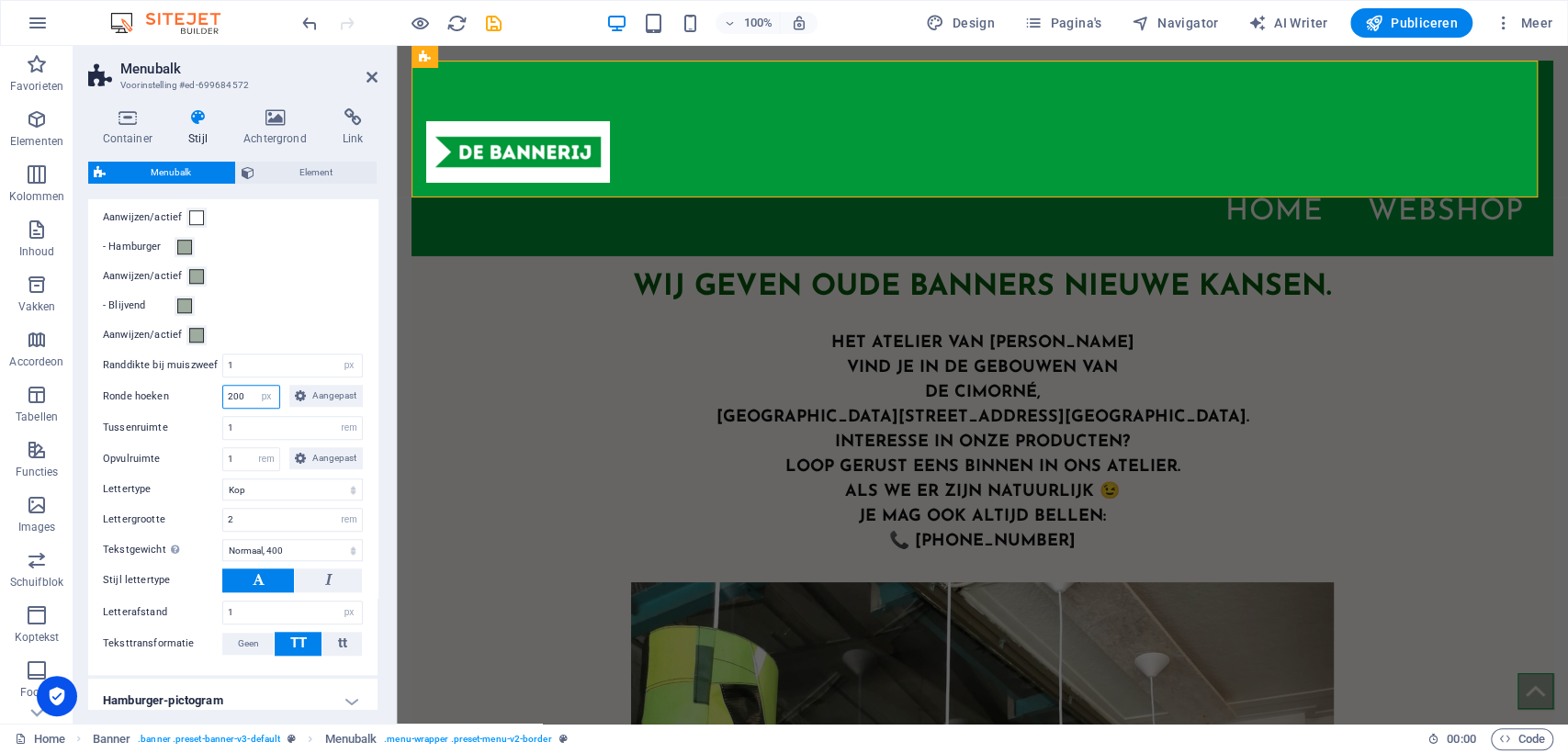 drag, startPoint x: 248, startPoint y: 396, endPoint x: 231, endPoint y: 393, distance: 17.262677 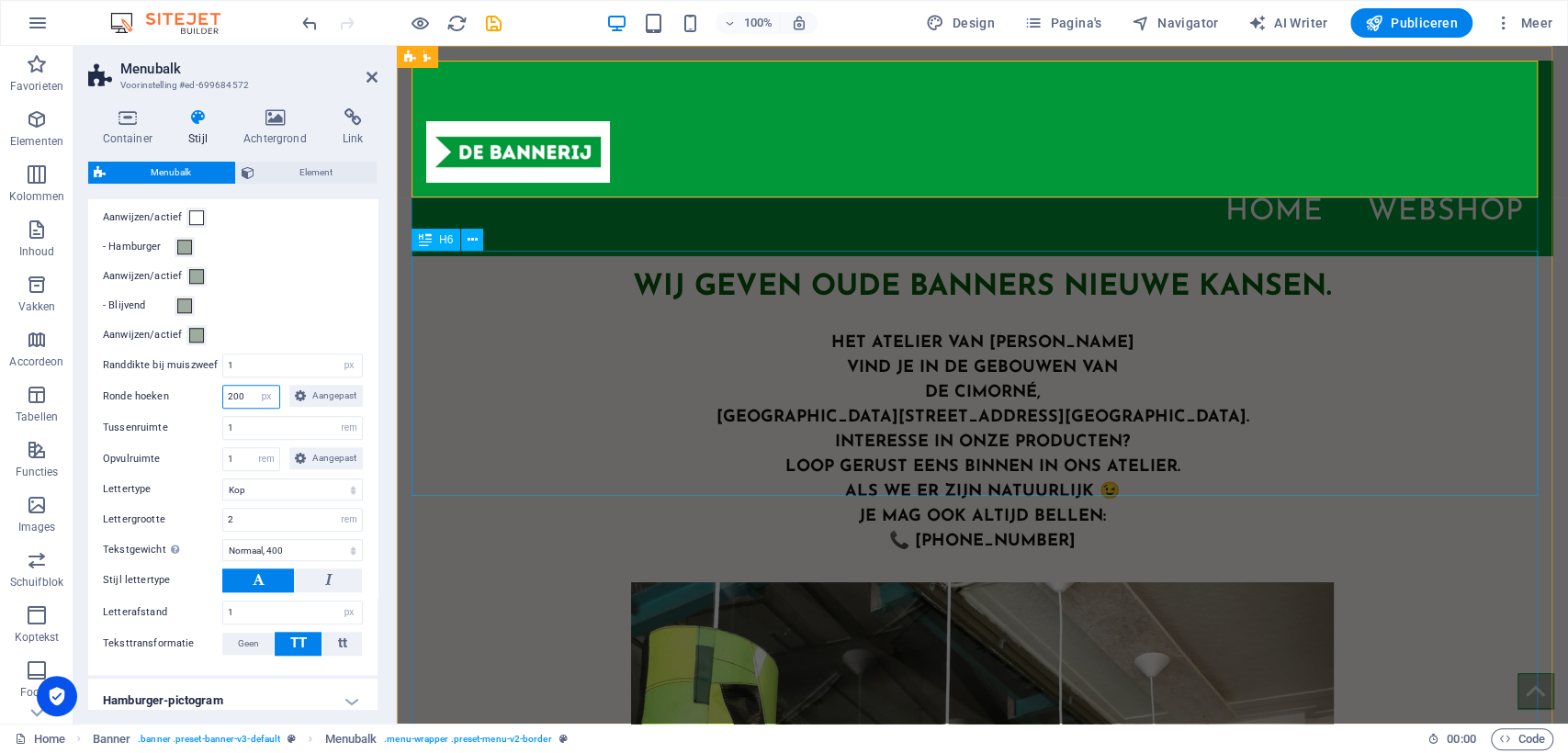 type on "200" 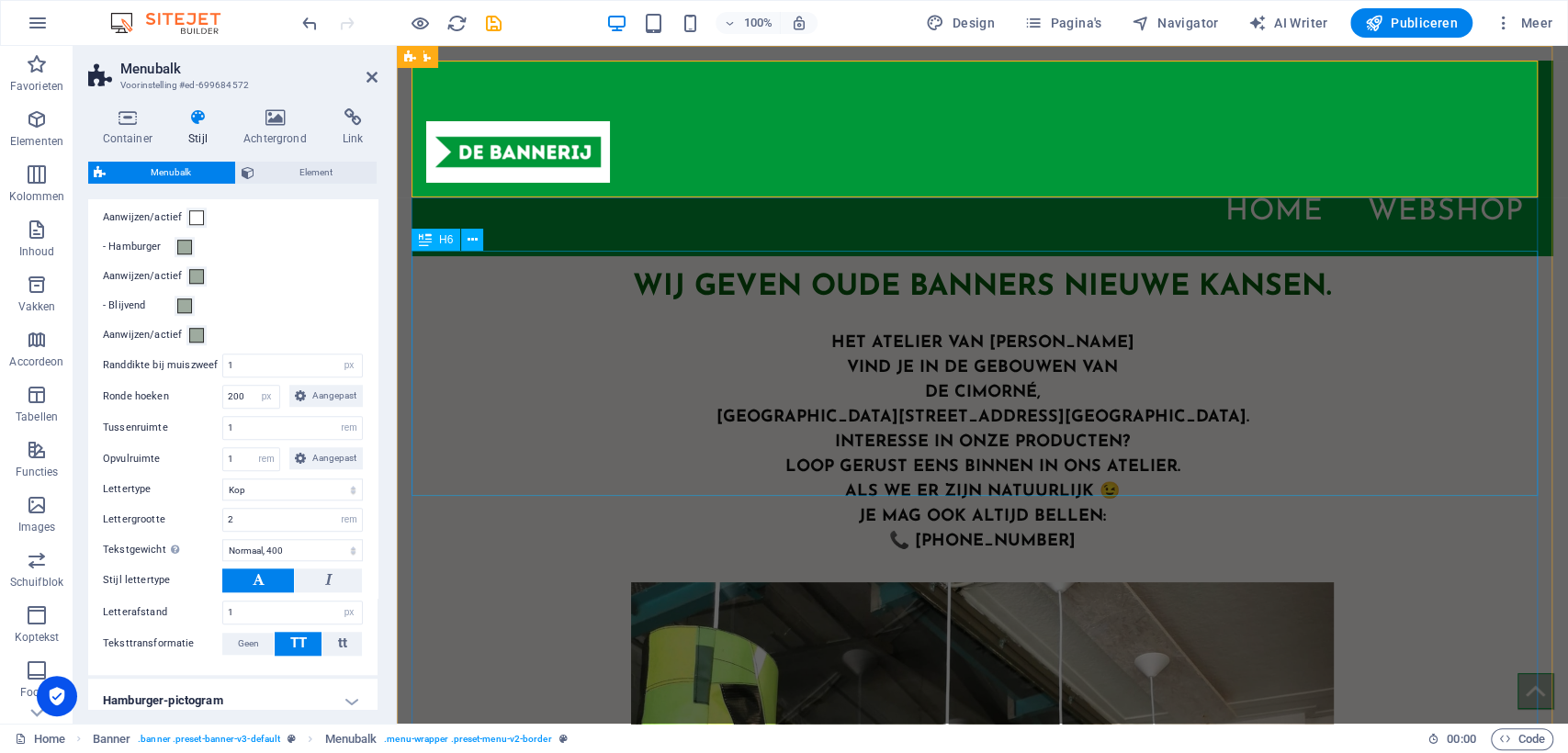 click on "​​​​​ Het atelier van De Bannerij vind je in de gebouwen van De Cimorné, Alfred Nichelstraat 14, Aalst. Interesse in onze producten? Loop gerust eens binnen in ons atelier. als we er zijn natuurlijk 😉 Je mag ook altijd bellen: 📞 0496 25 04 99" at bounding box center [982, 432] 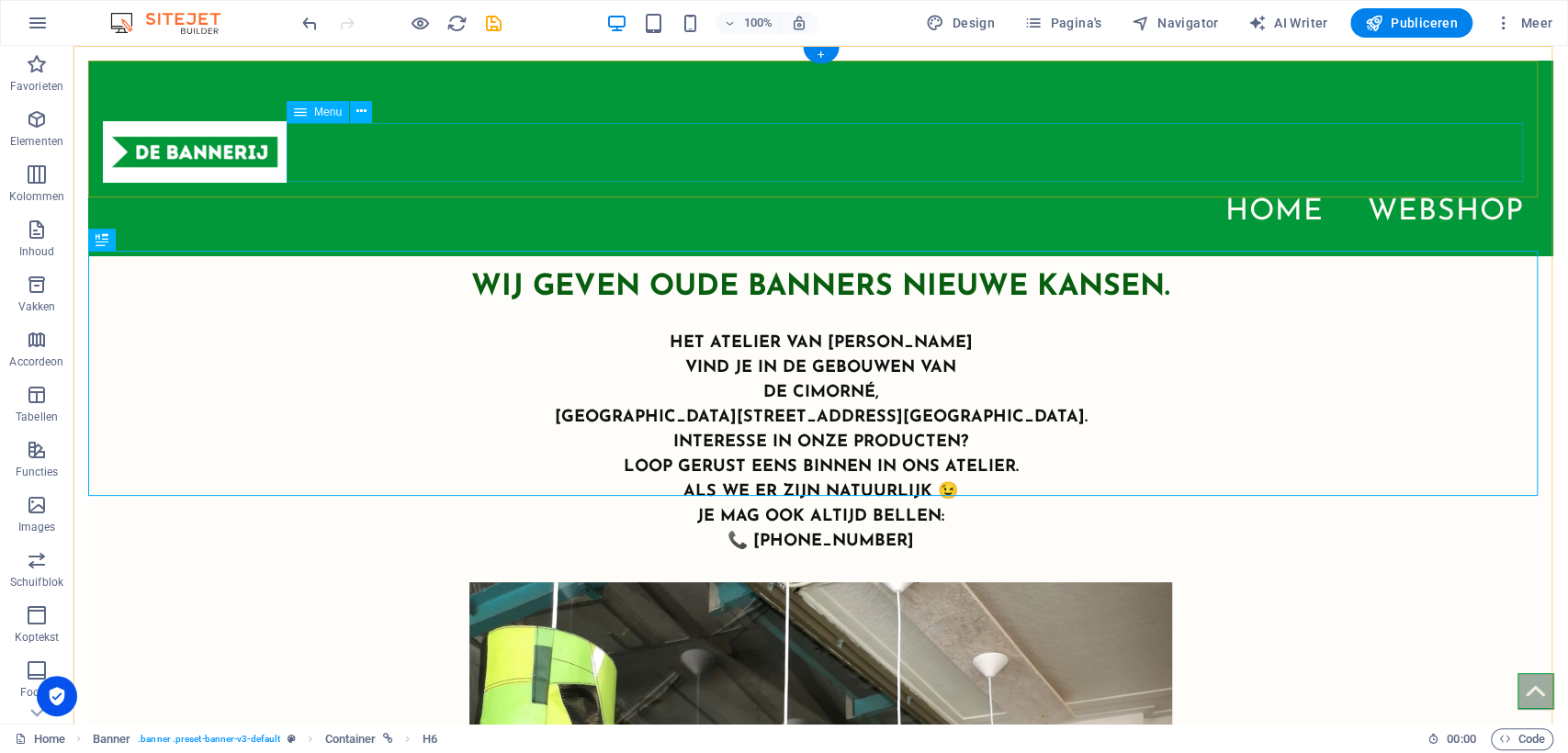 click on "Home Webshop" at bounding box center (820, 212) 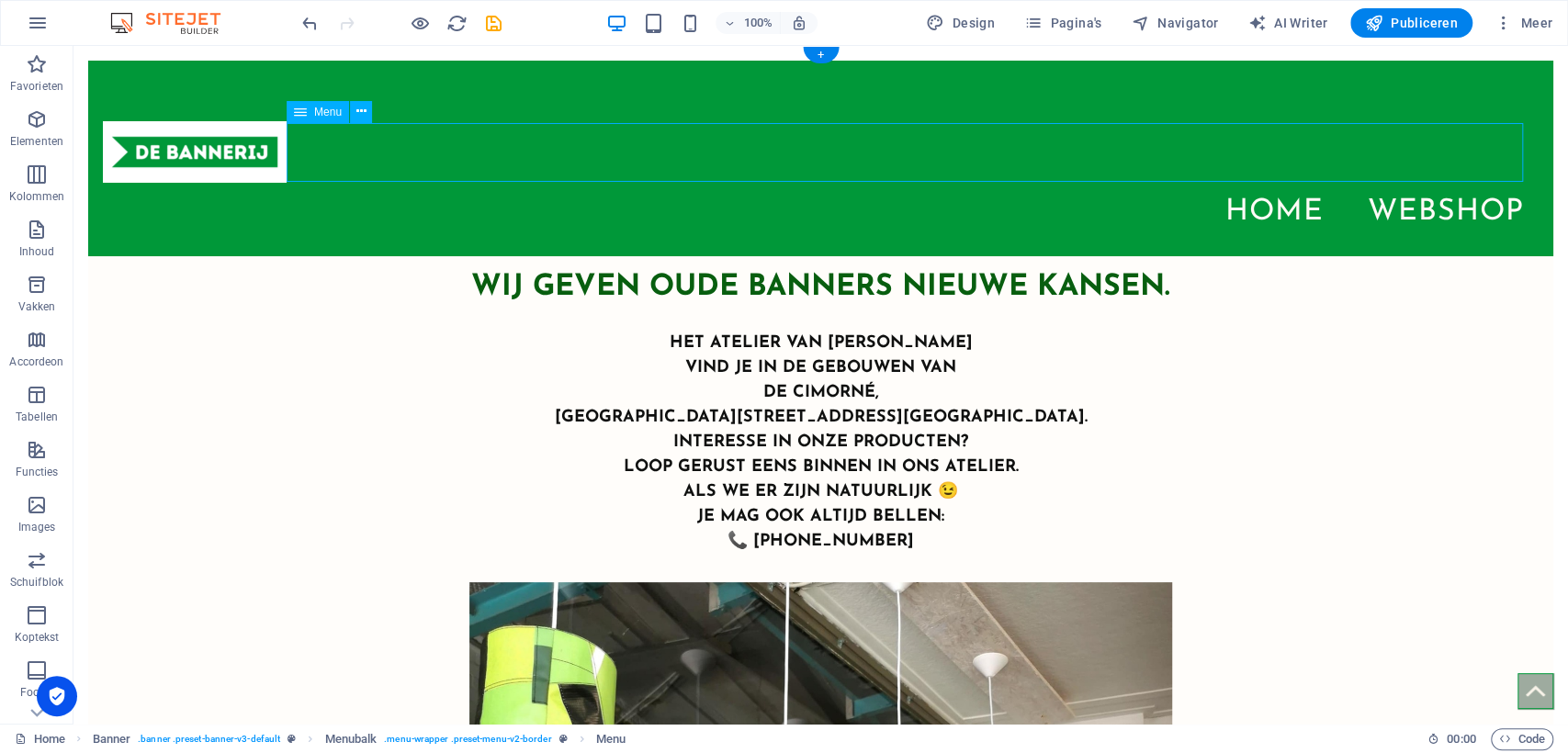 click on "Home Webshop" at bounding box center (820, 212) 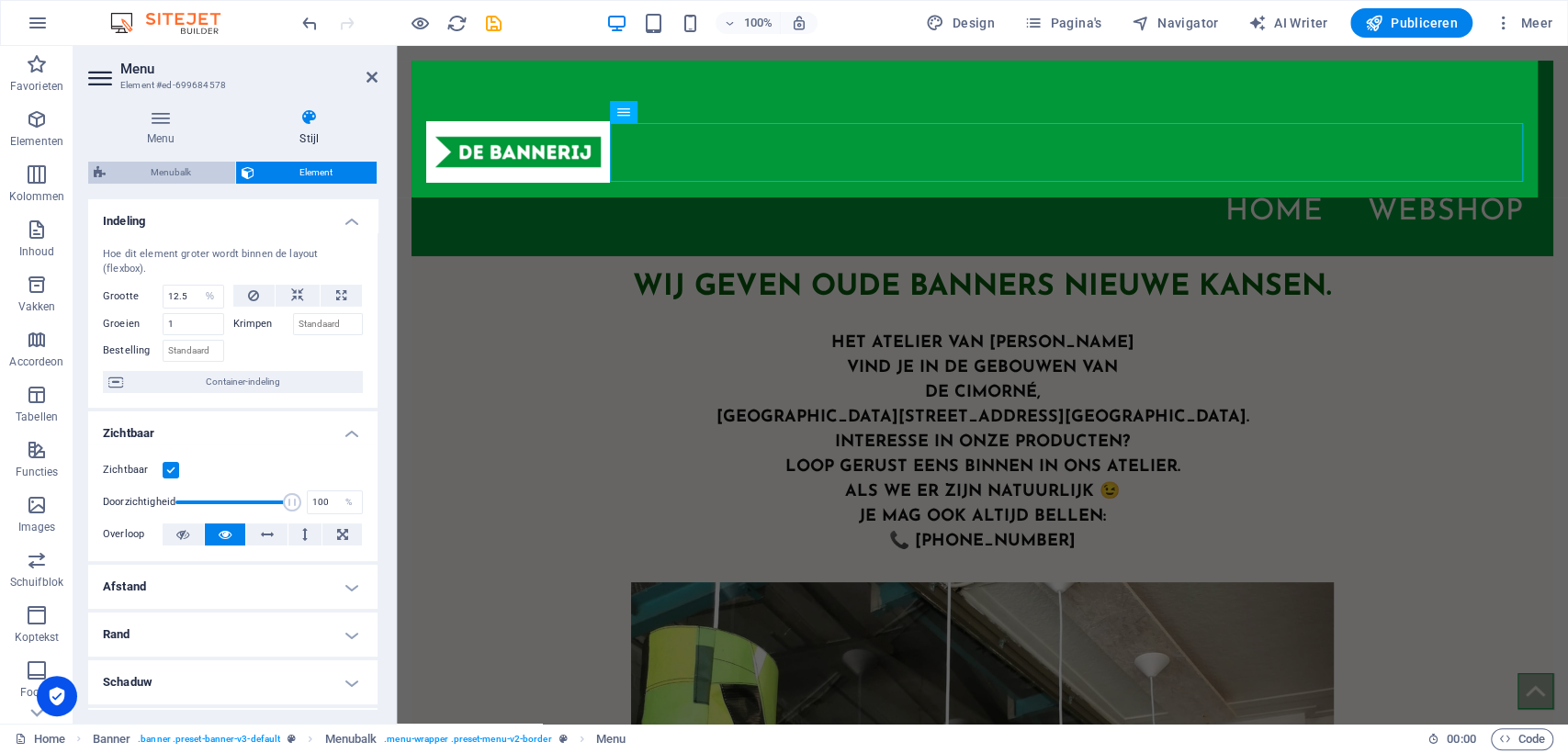 click on "Menubalk" at bounding box center [170, 173] 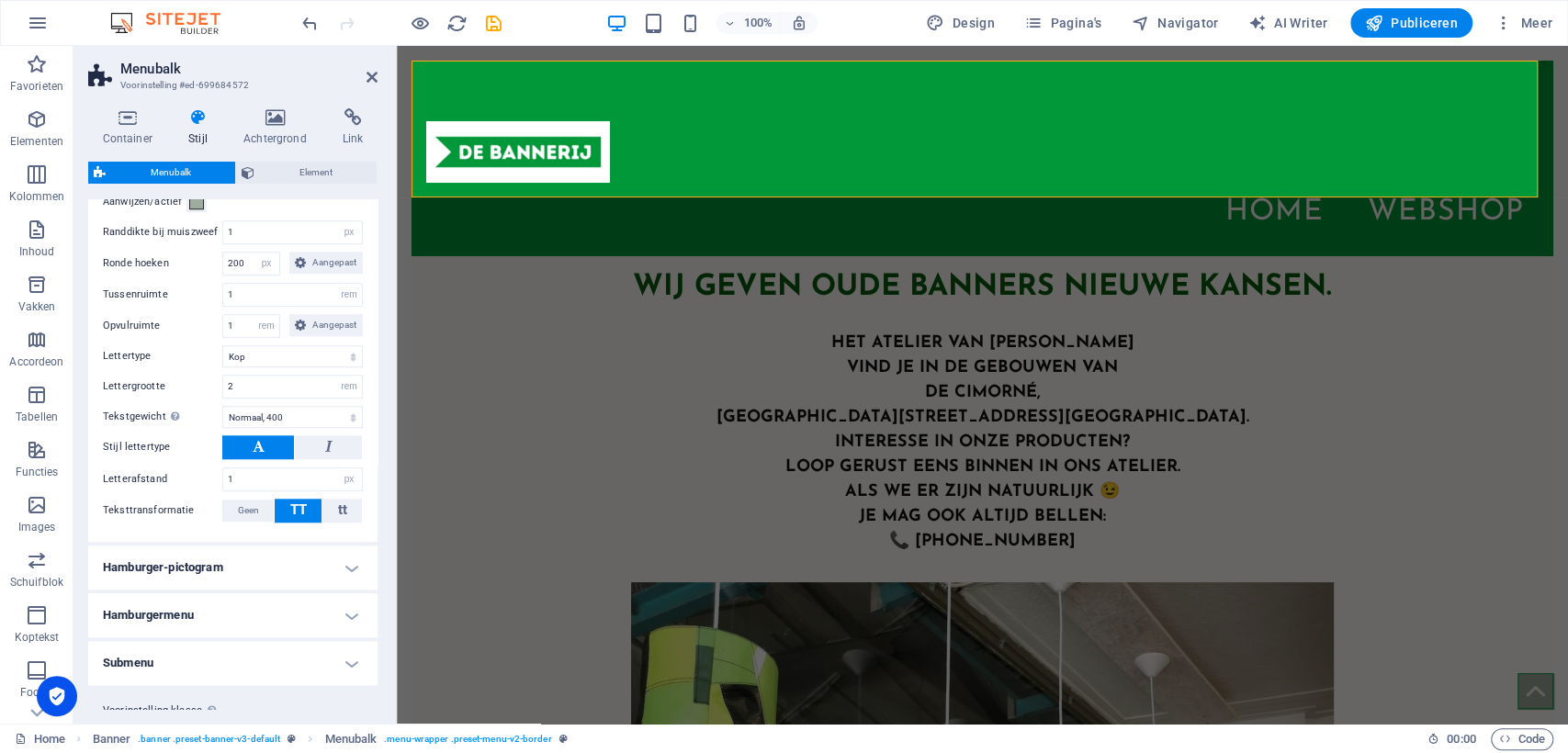 scroll, scrollTop: 1192, scrollLeft: 0, axis: vertical 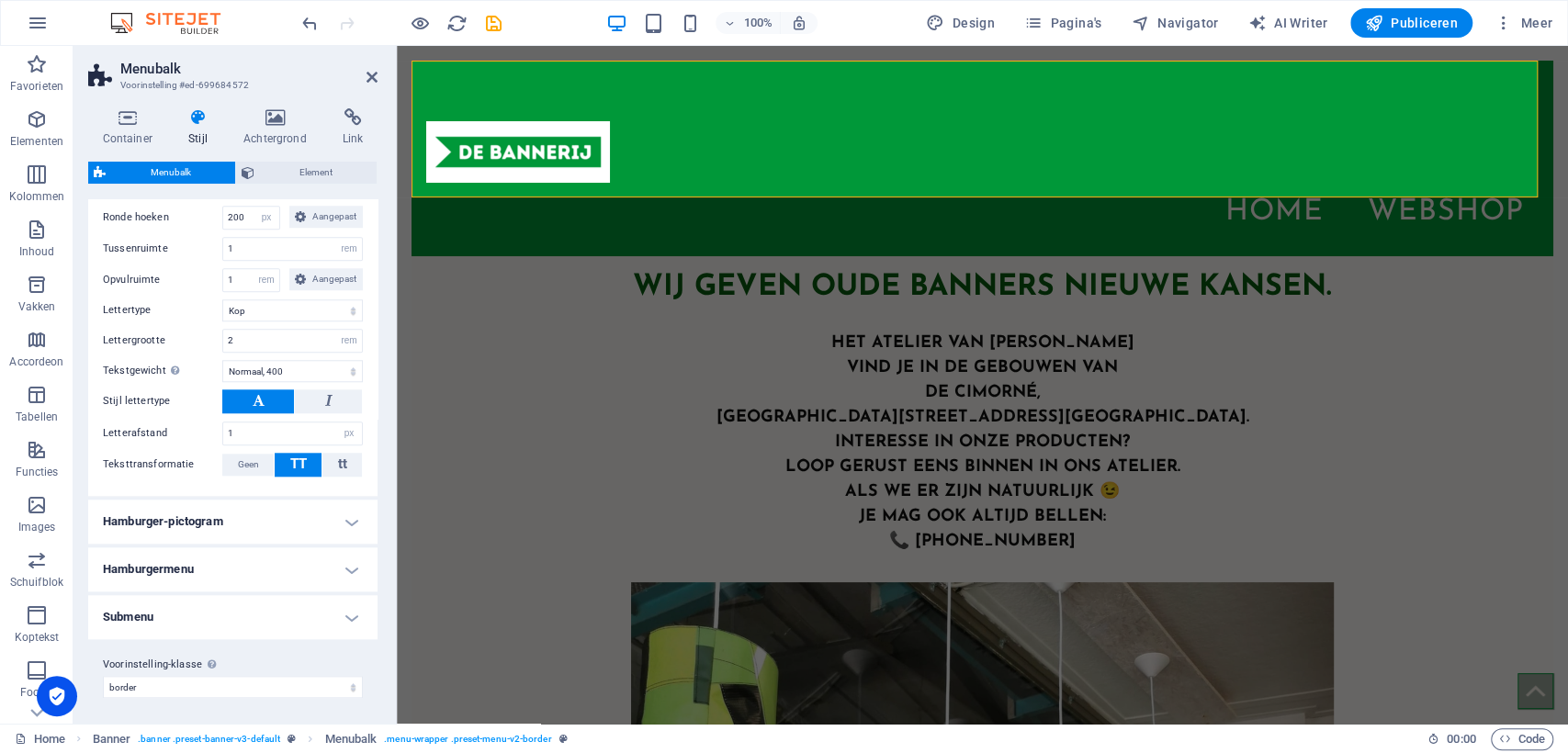 click on "Hamburgermenu" at bounding box center (232, 569) 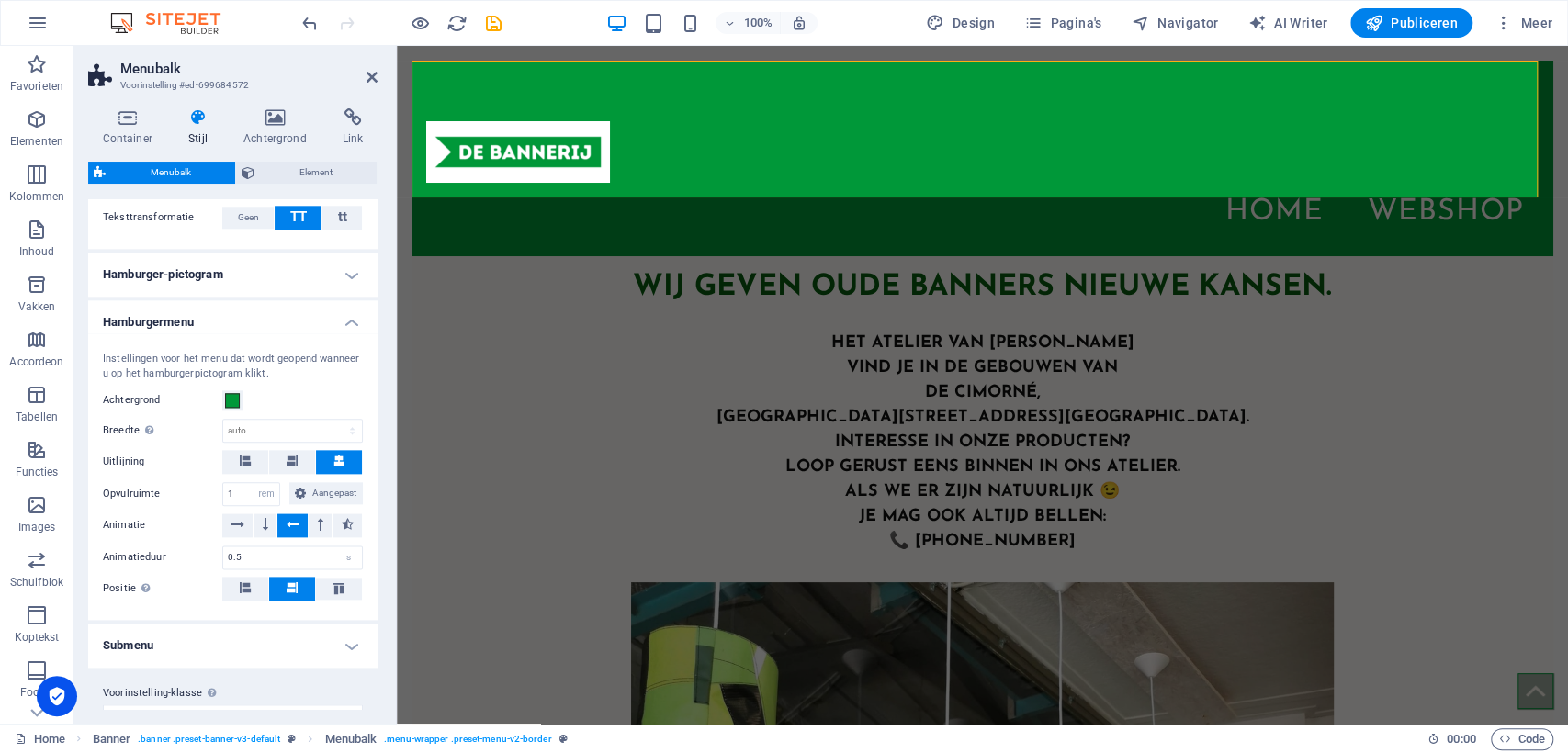 scroll, scrollTop: 1467, scrollLeft: 0, axis: vertical 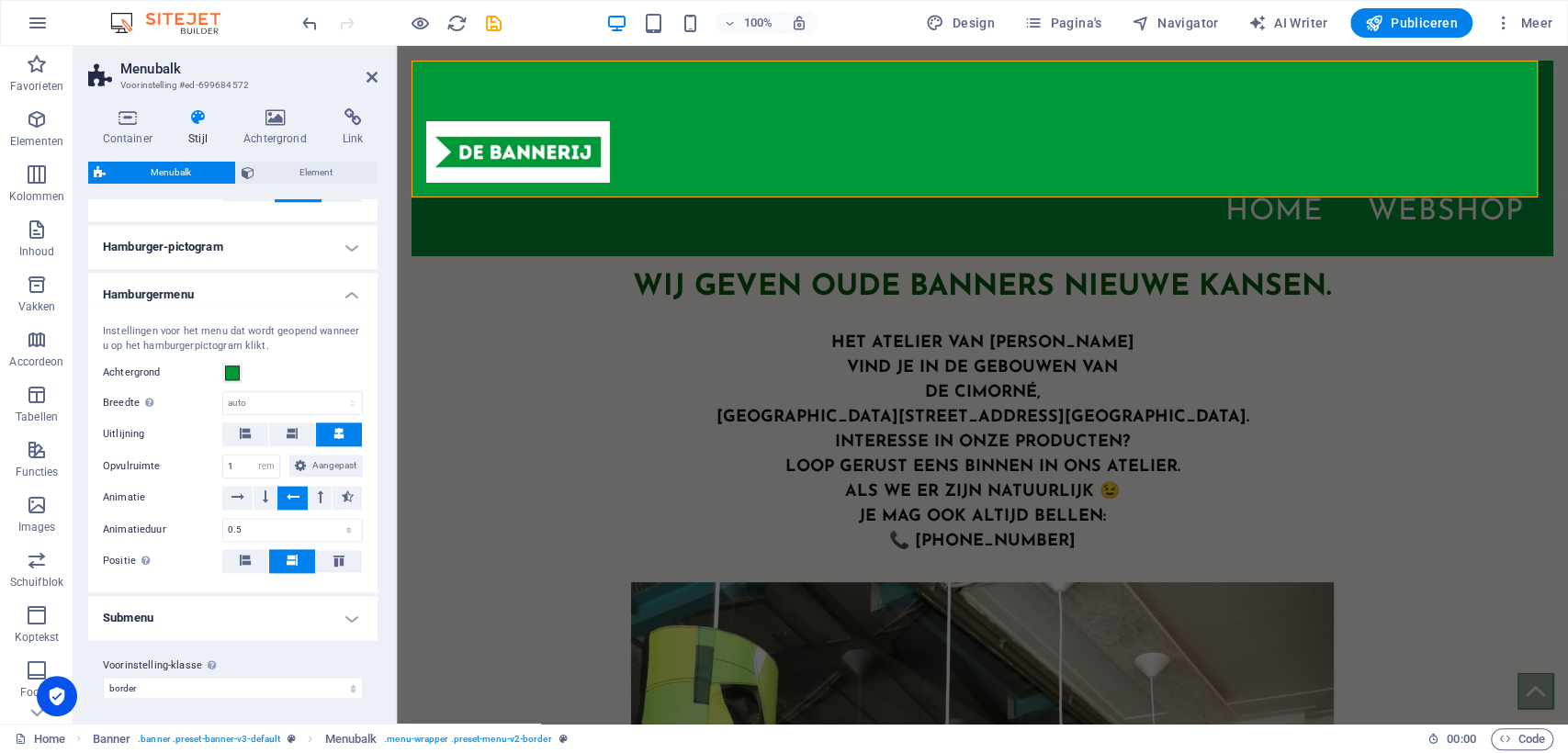 click on "Submenu" at bounding box center [232, 618] 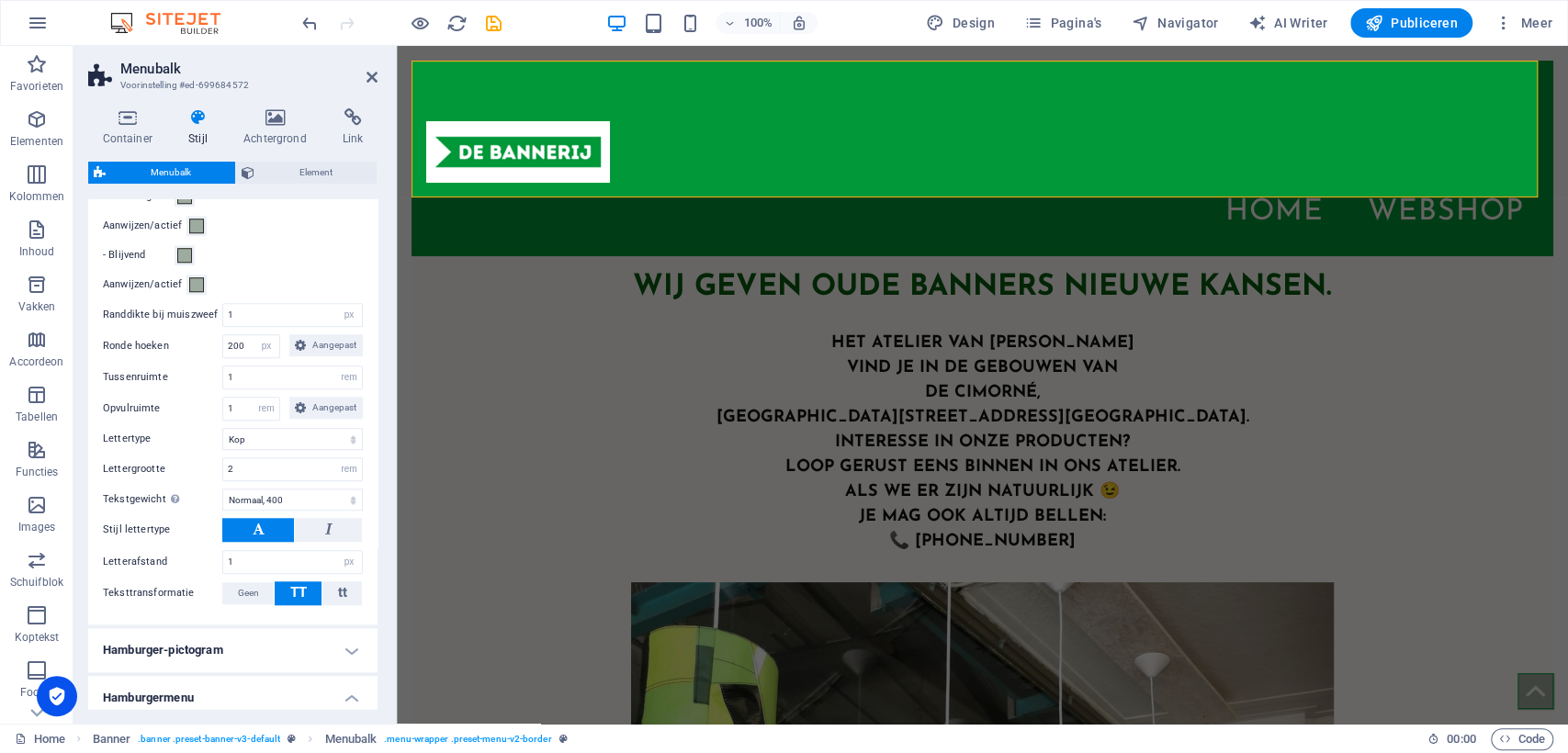 scroll, scrollTop: 1073, scrollLeft: 0, axis: vertical 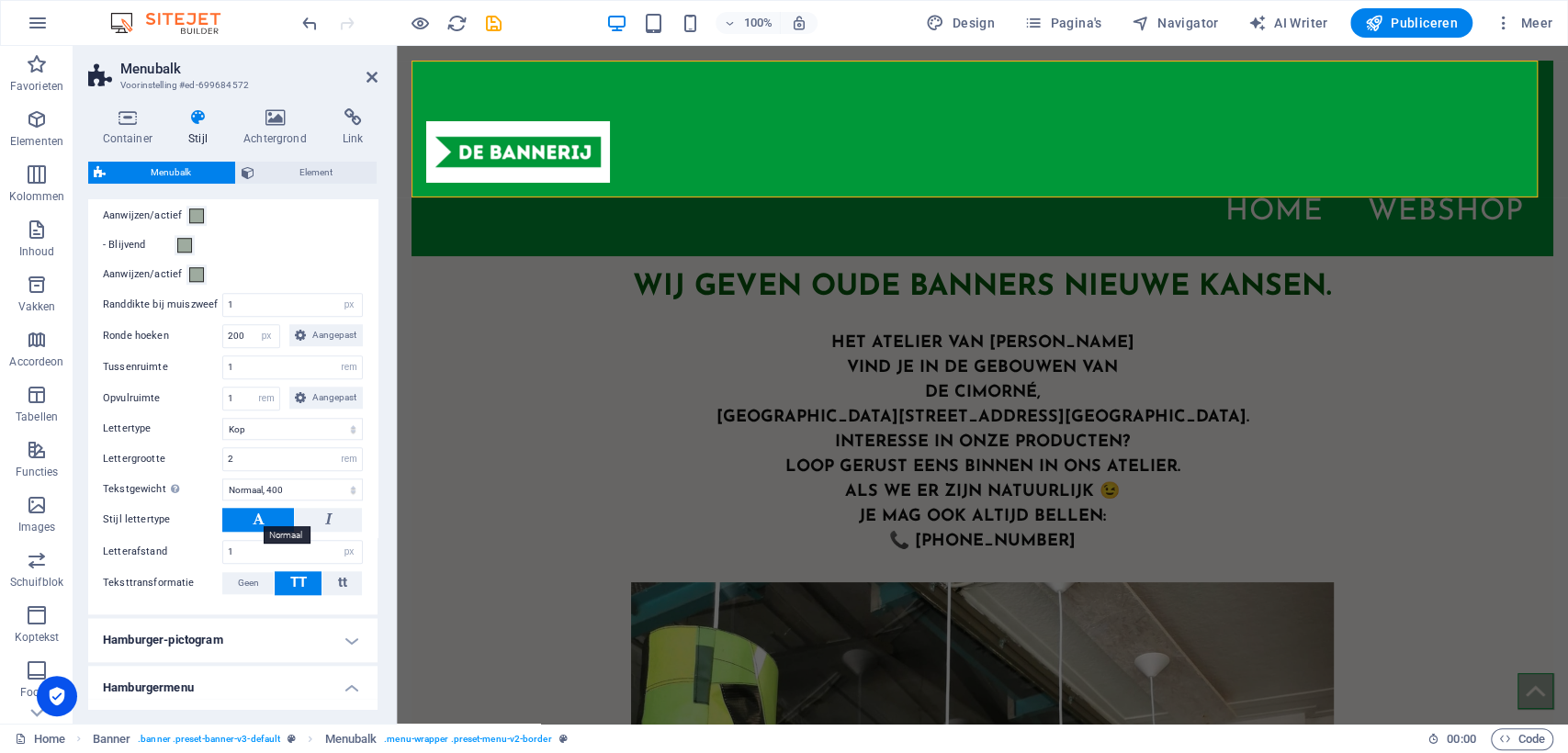 click at bounding box center [258, 519] 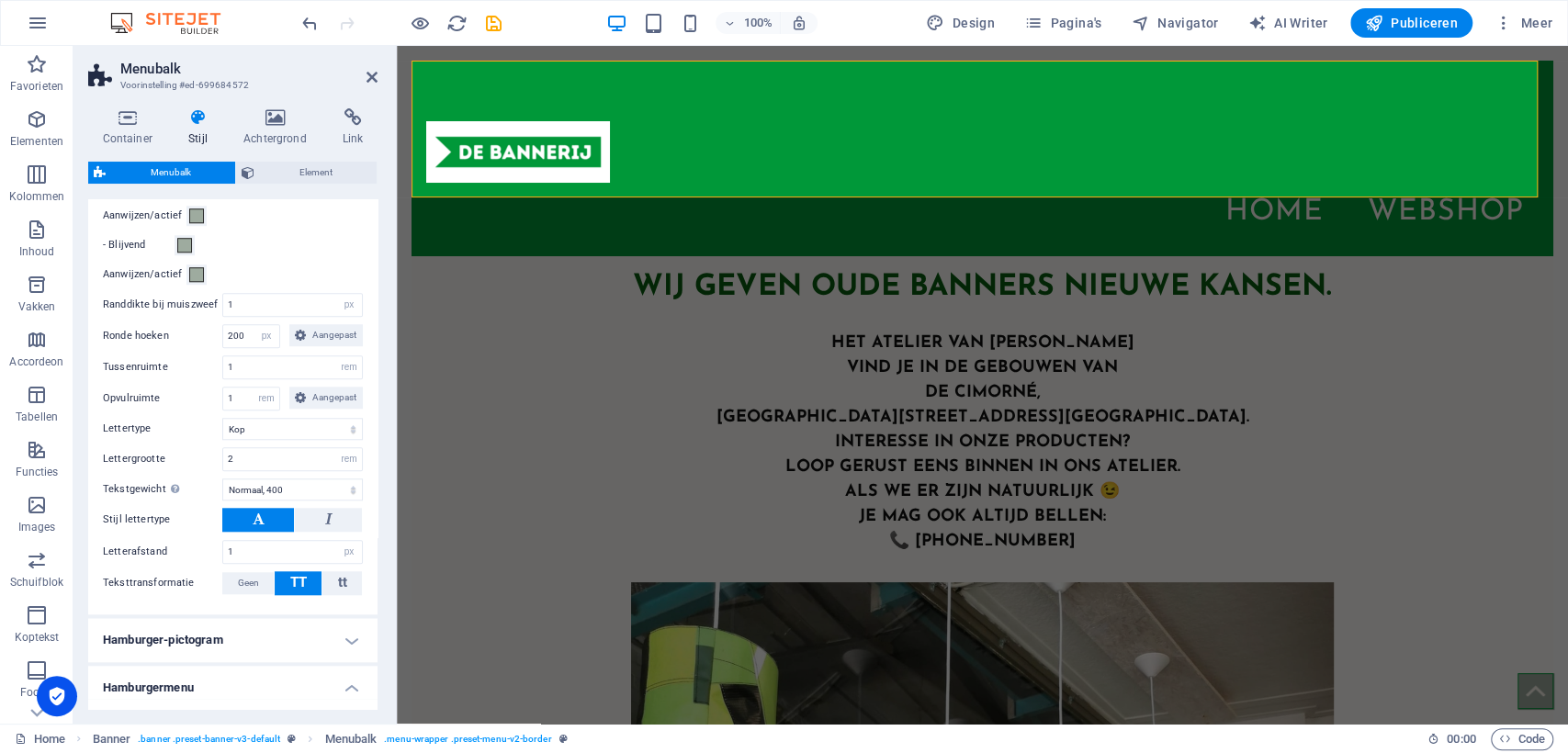 click at bounding box center [258, 519] 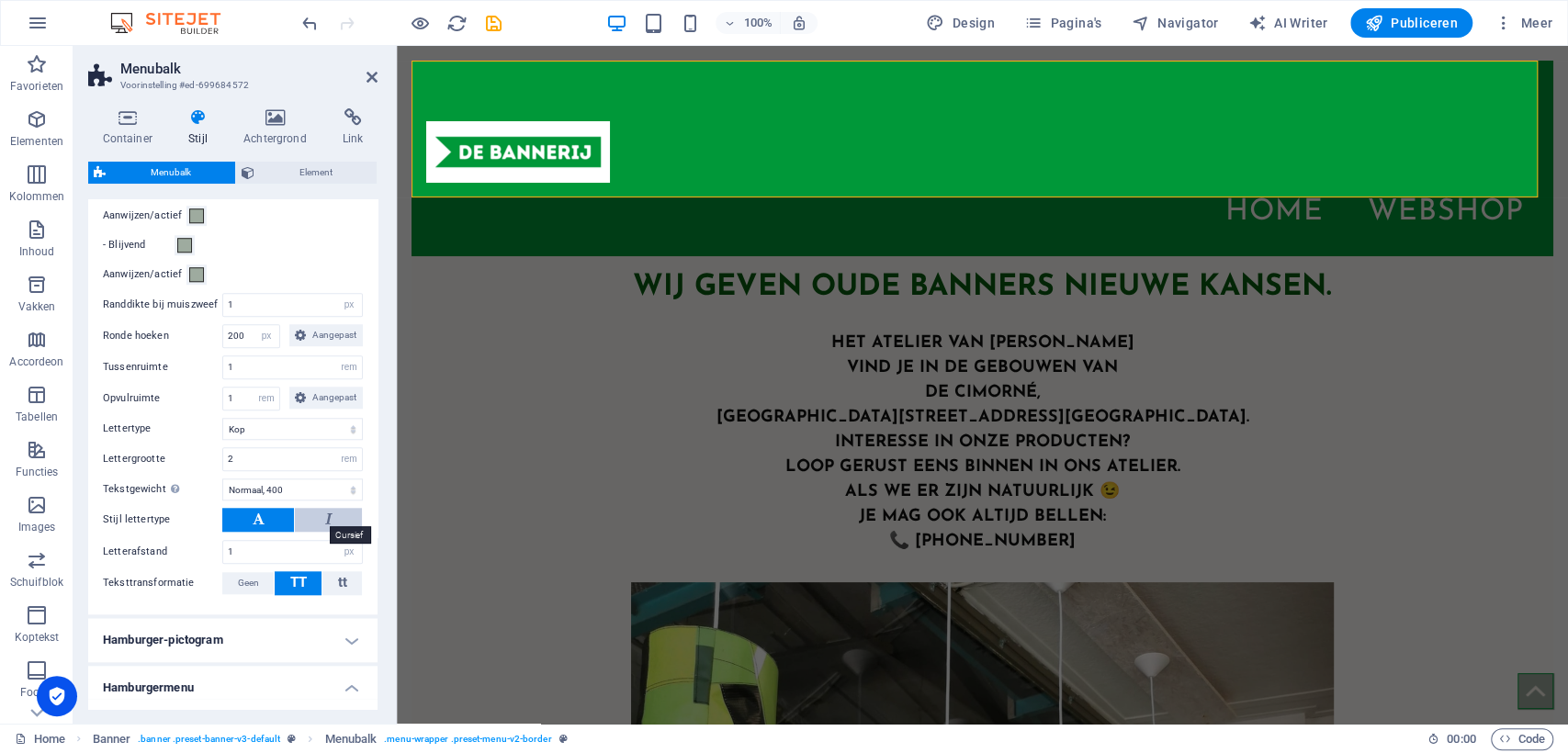 click at bounding box center (329, 519) 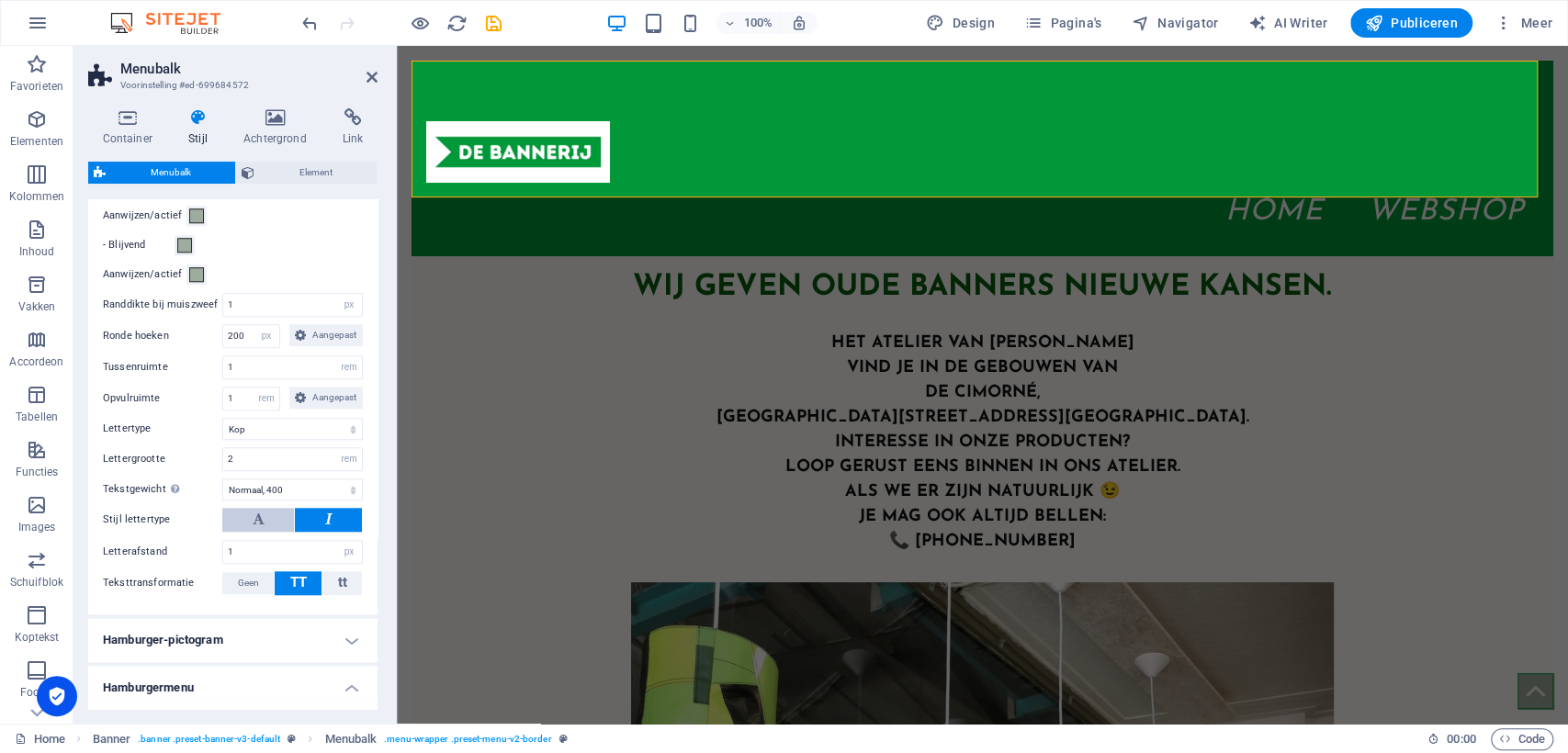 click at bounding box center (258, 520) 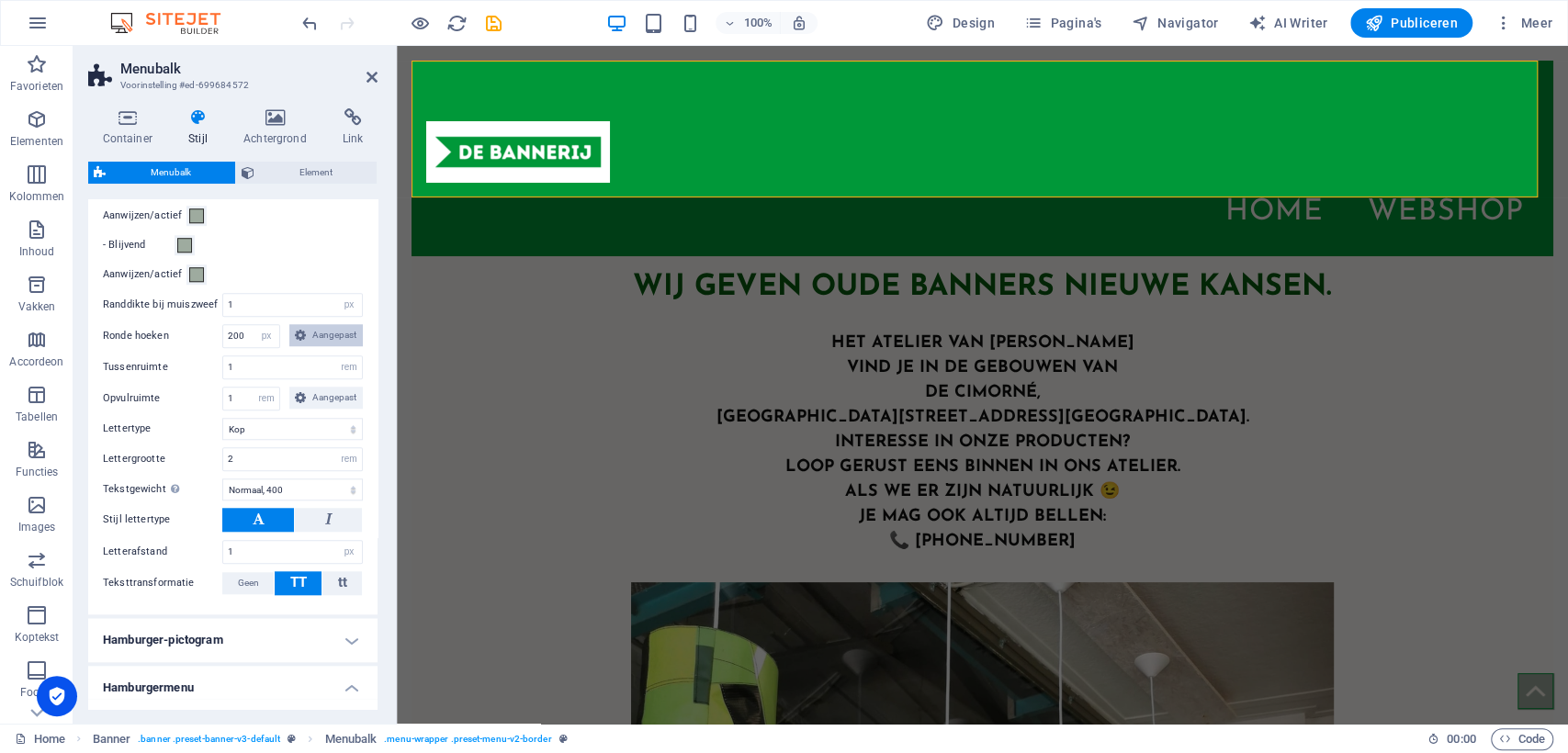 click on "Aangepast" at bounding box center [334, 335] 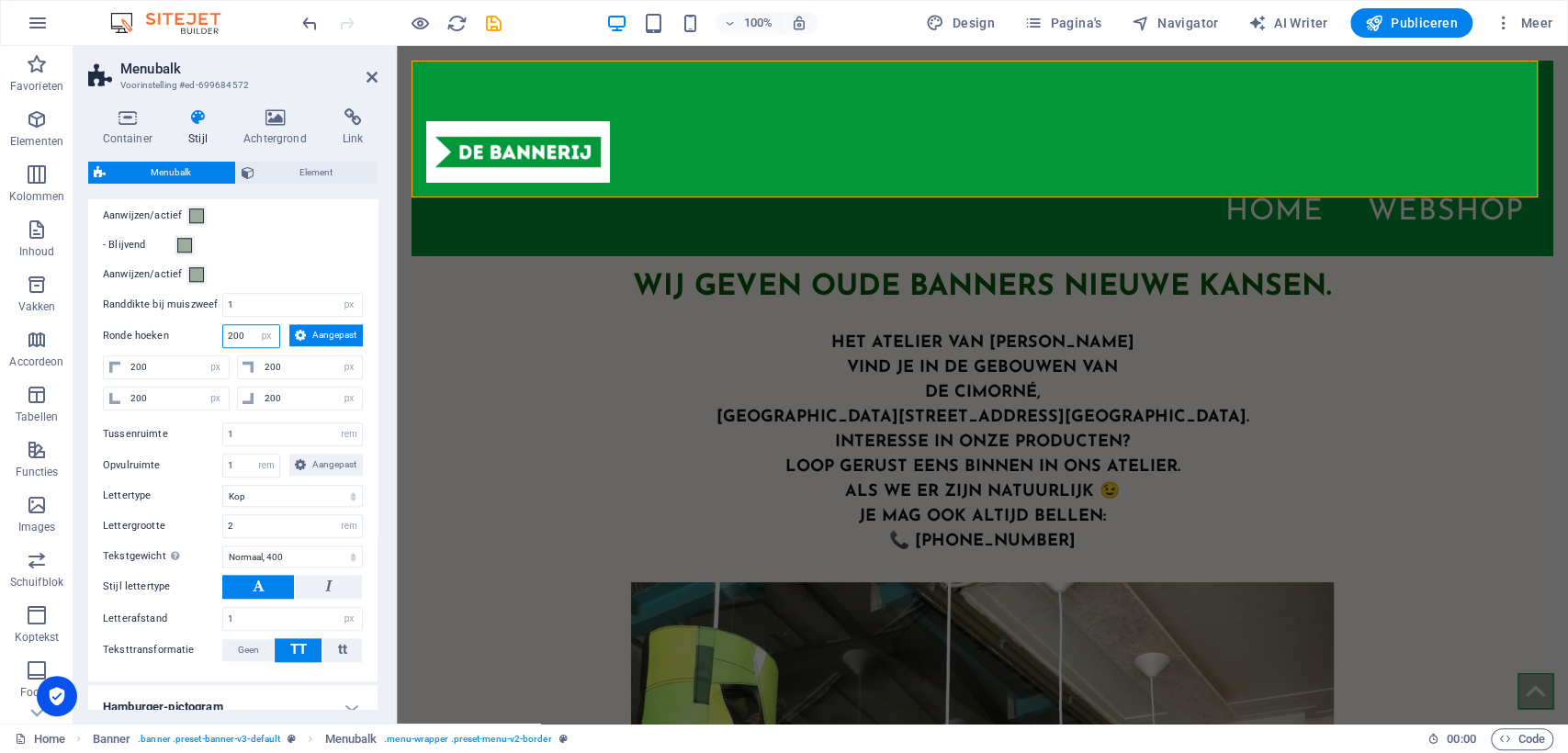 click on "200" at bounding box center [251, 336] 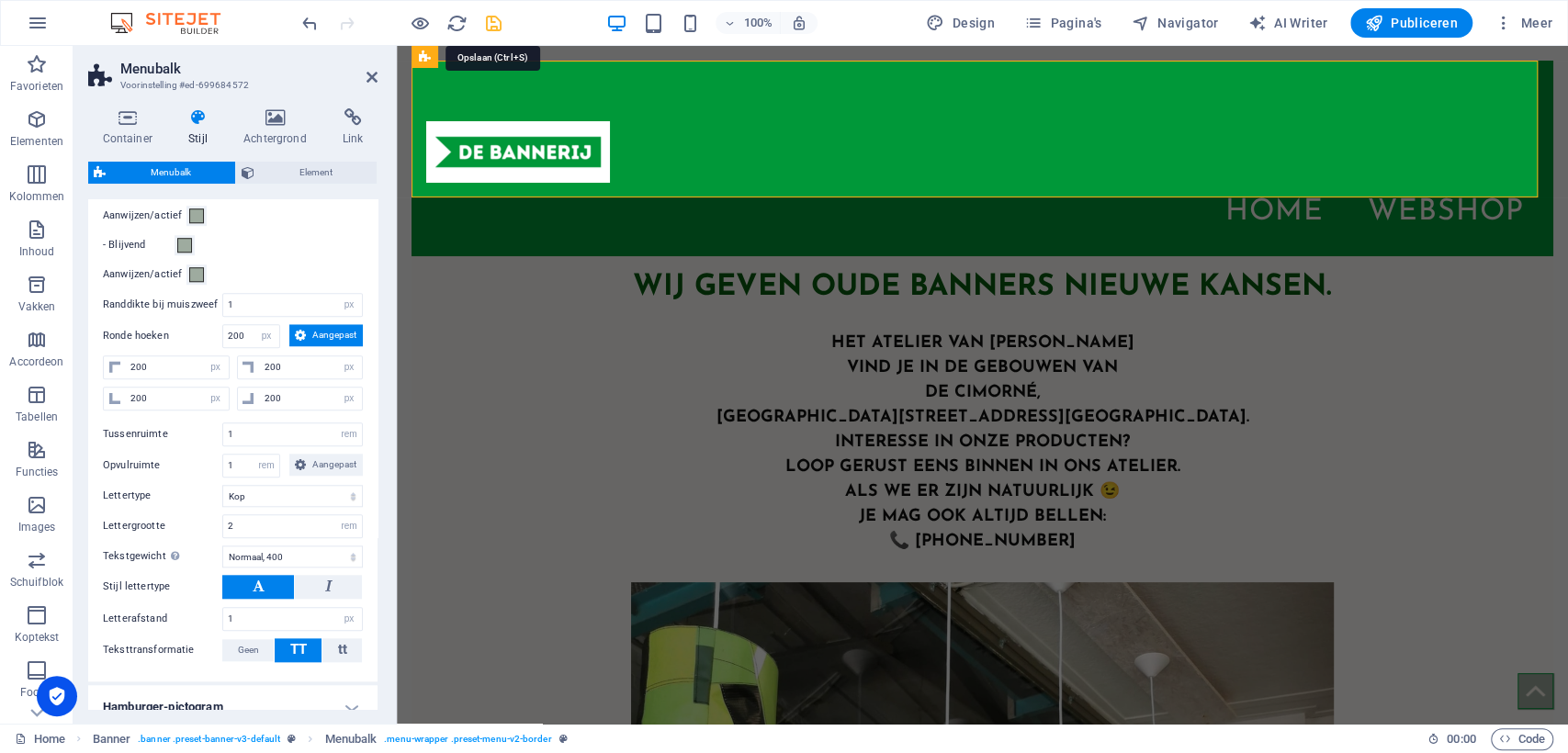 click at bounding box center (493, 23) 